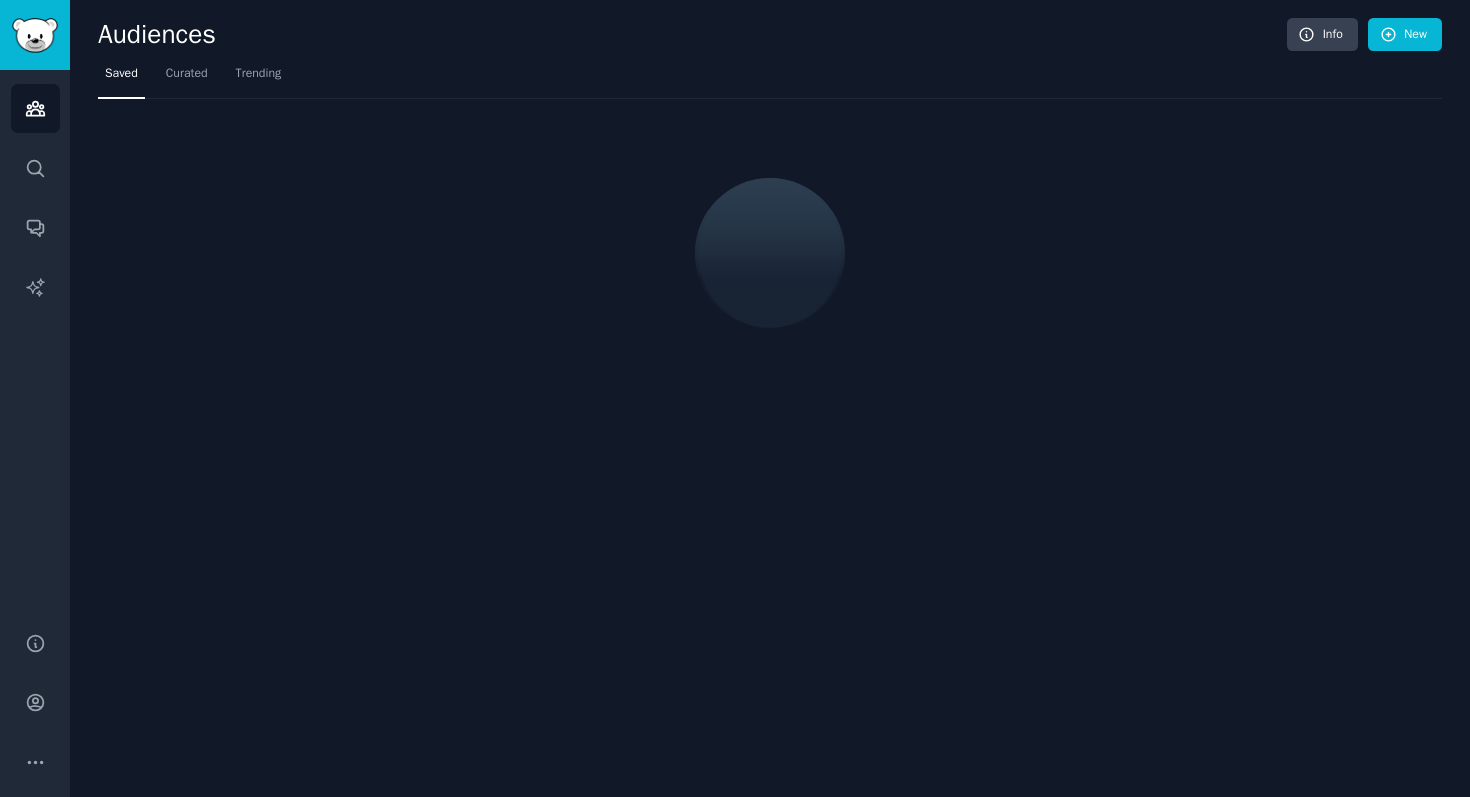 scroll, scrollTop: 0, scrollLeft: 0, axis: both 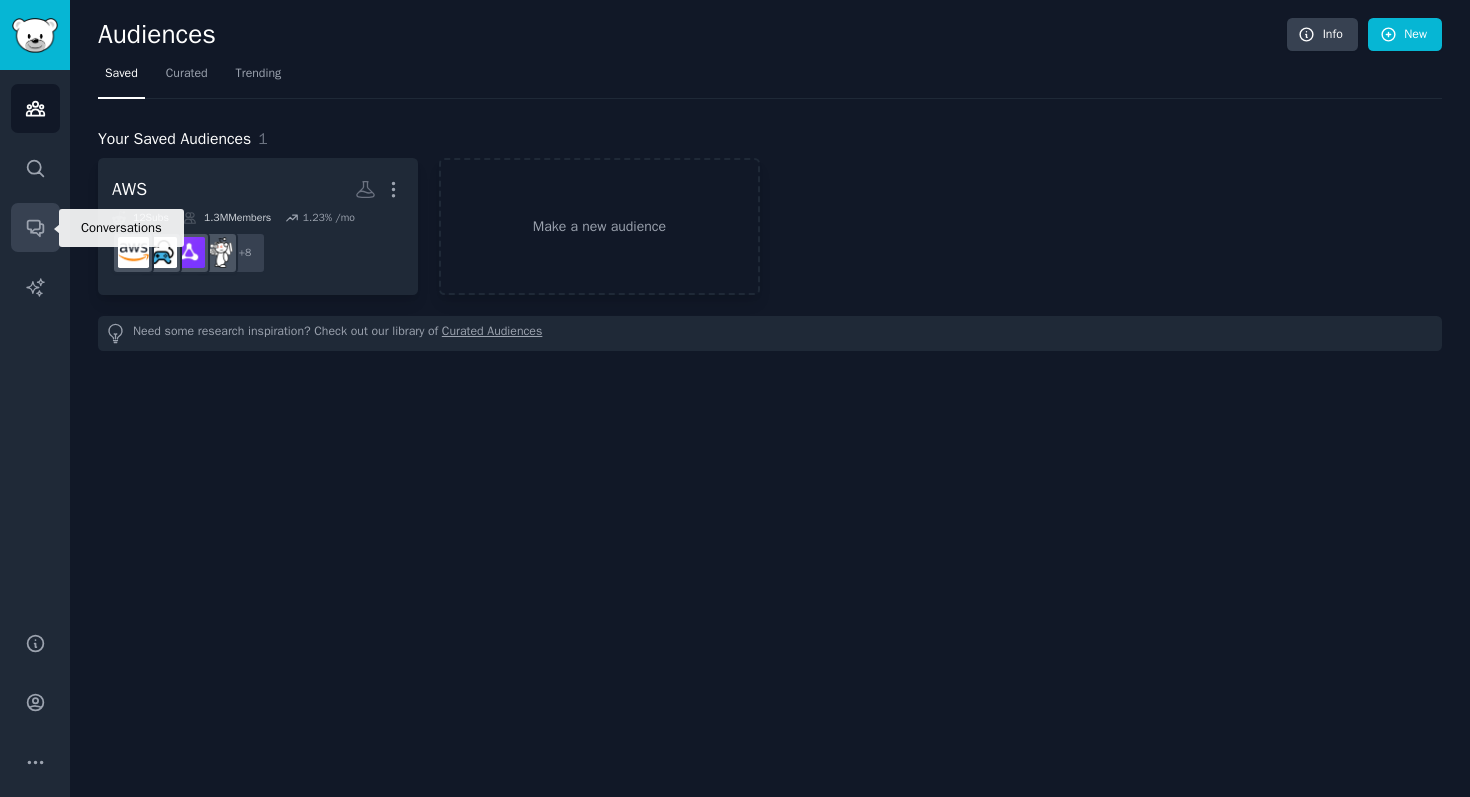 click 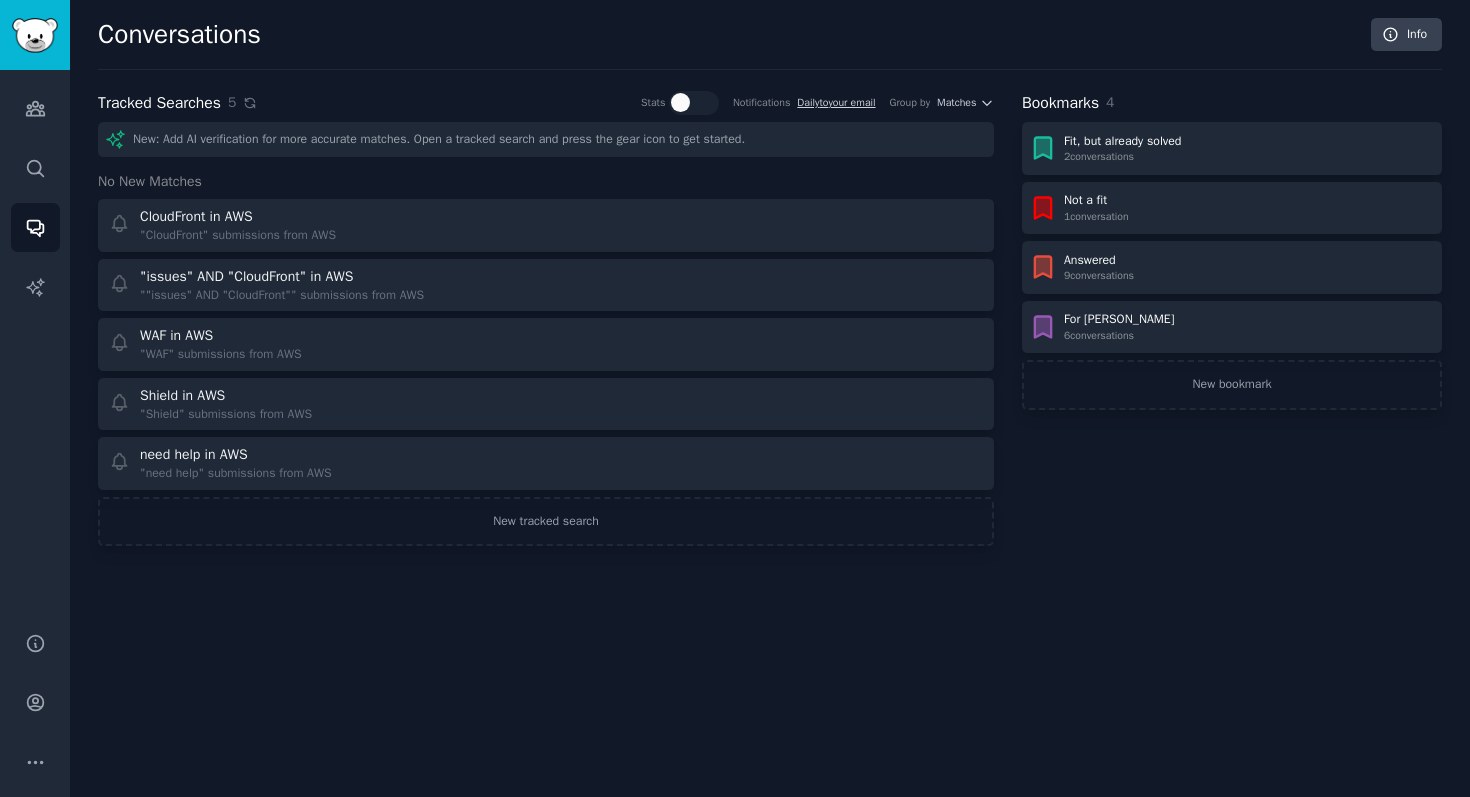 click 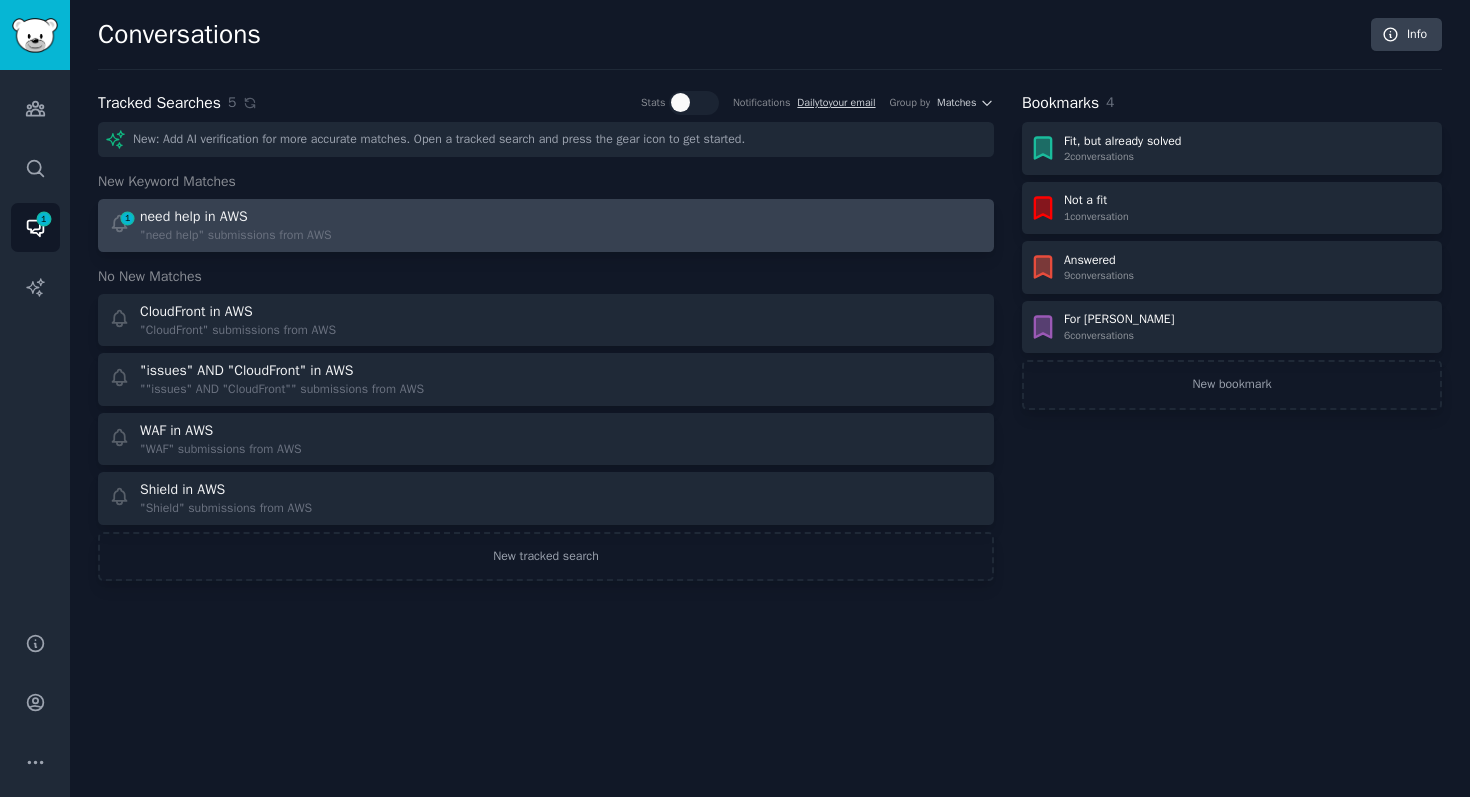 click on "1 need help in AWS "need help" submissions from AWS" at bounding box center (321, 225) 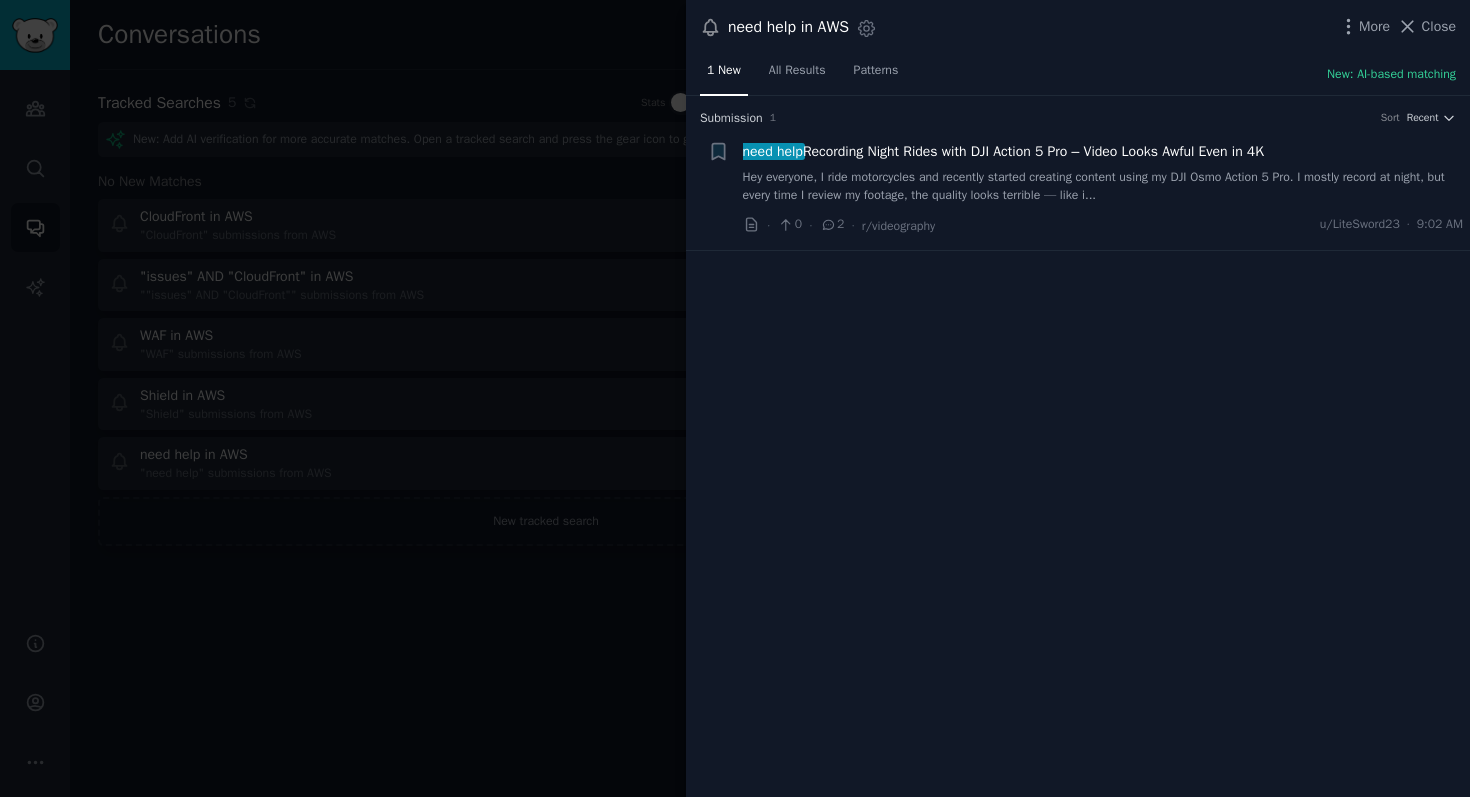 click on "need help  Recording Night Rides with DJI Action 5 Pro – Video Looks Awful Even in 4K" at bounding box center (1003, 151) 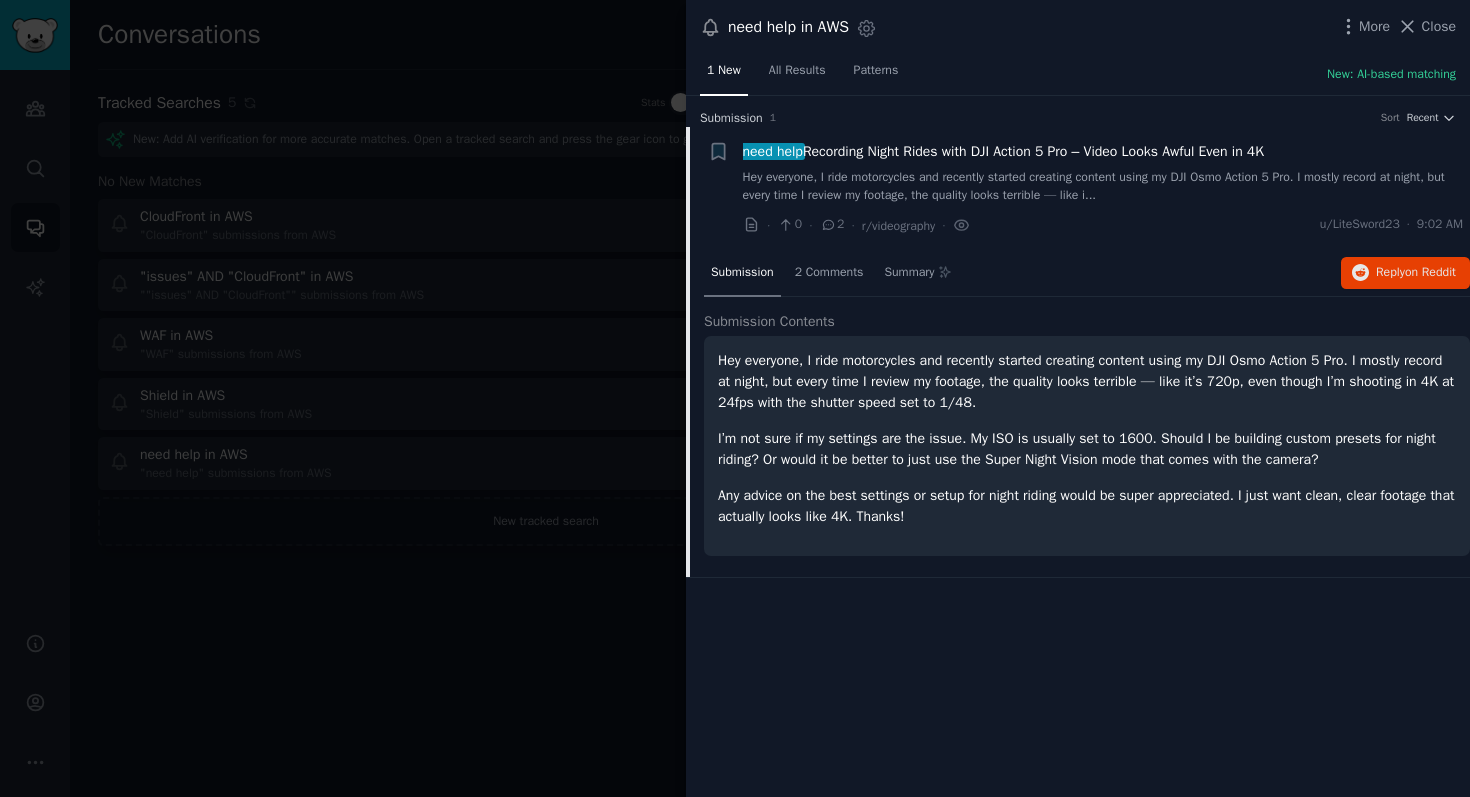 click at bounding box center [735, 398] 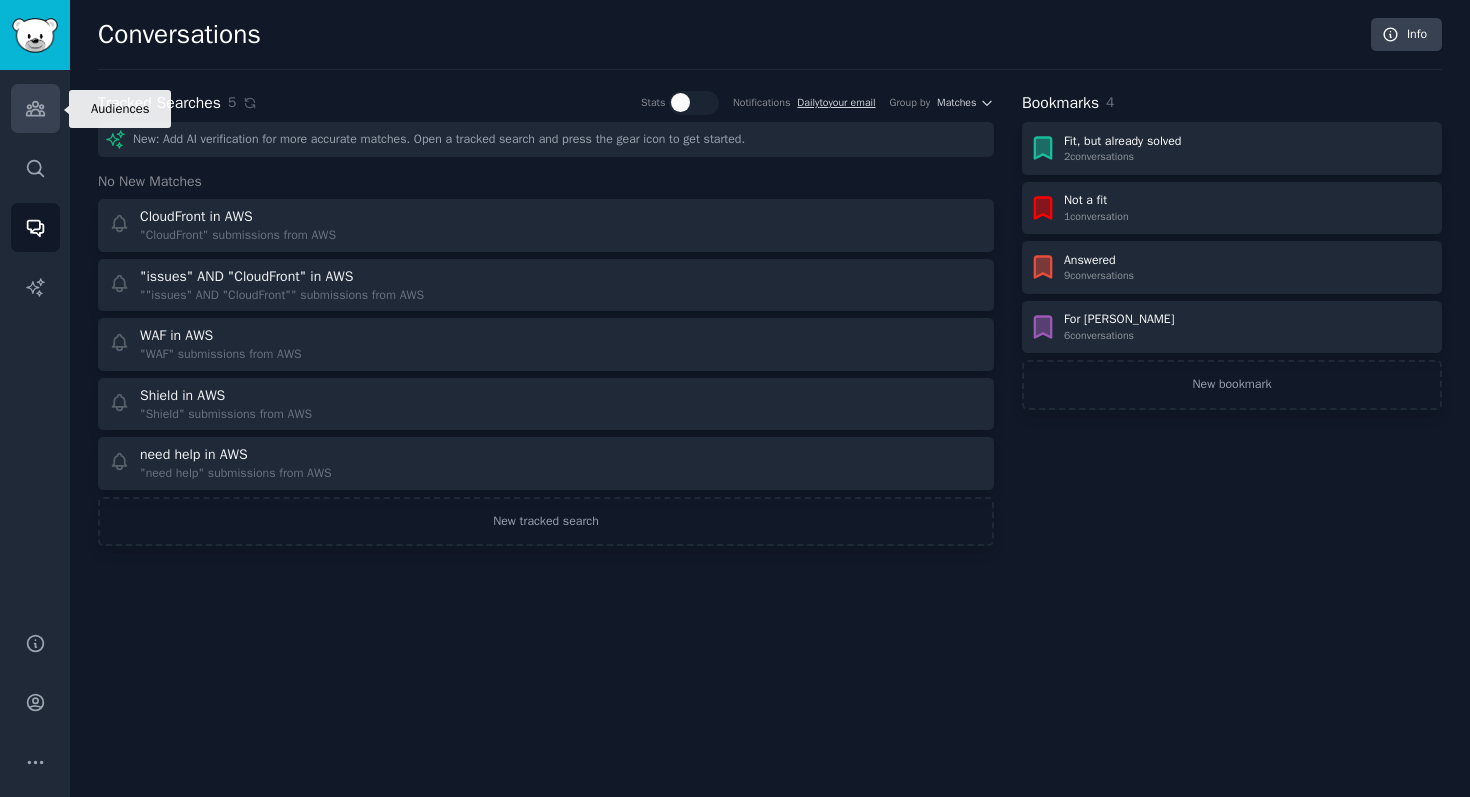 click 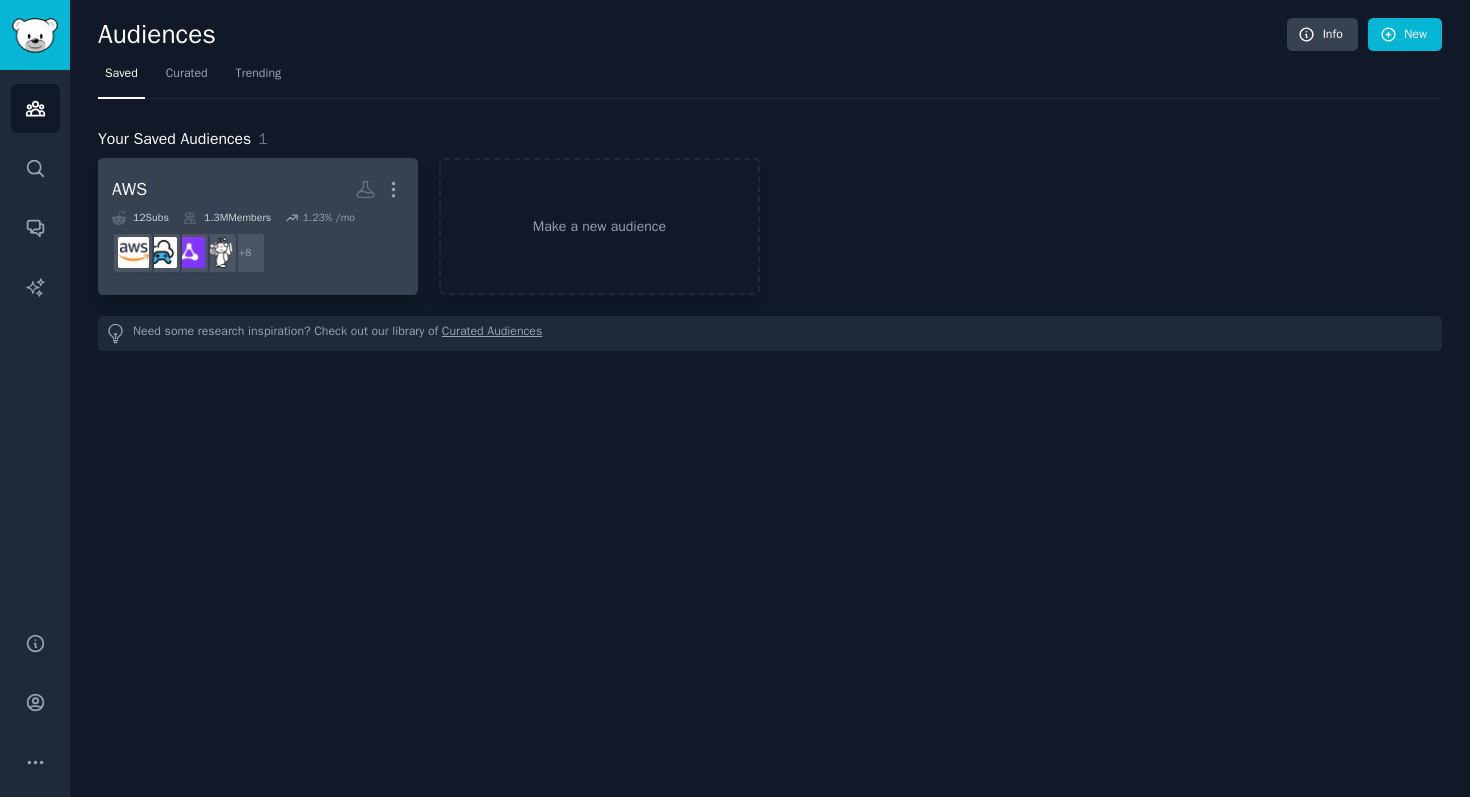 click on "+ 8" at bounding box center [258, 253] 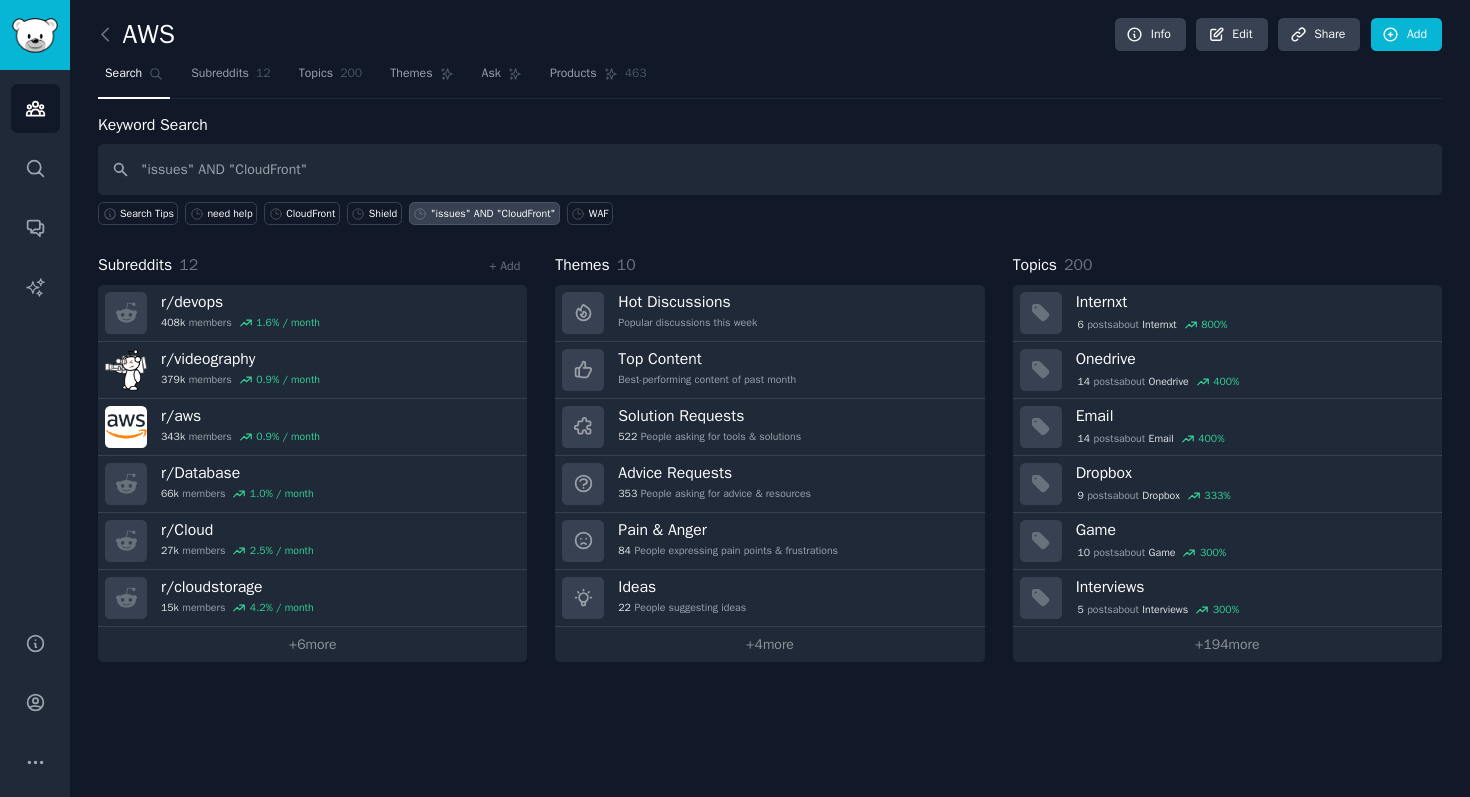 type on ""issues" AND "CloudFront"" 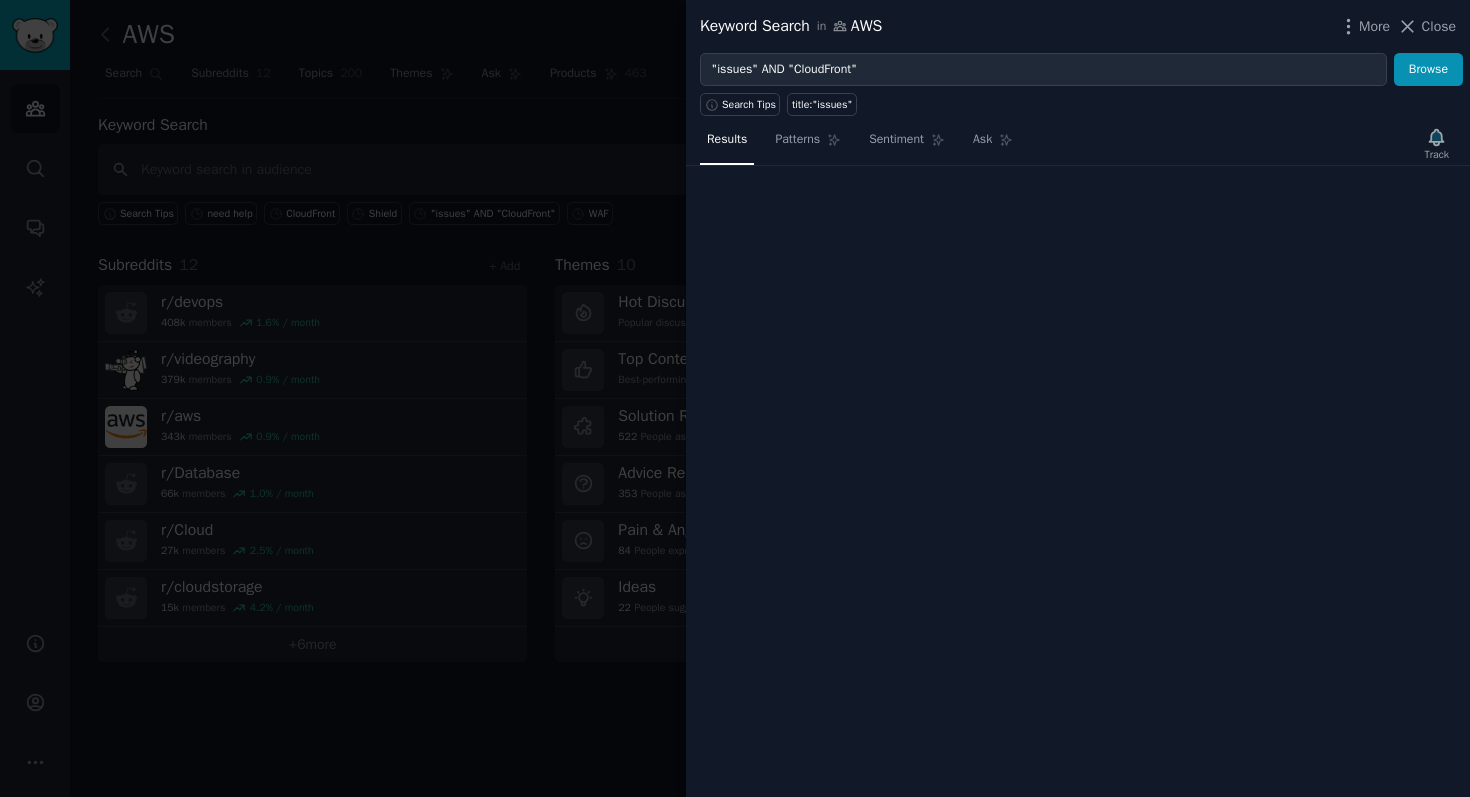 type 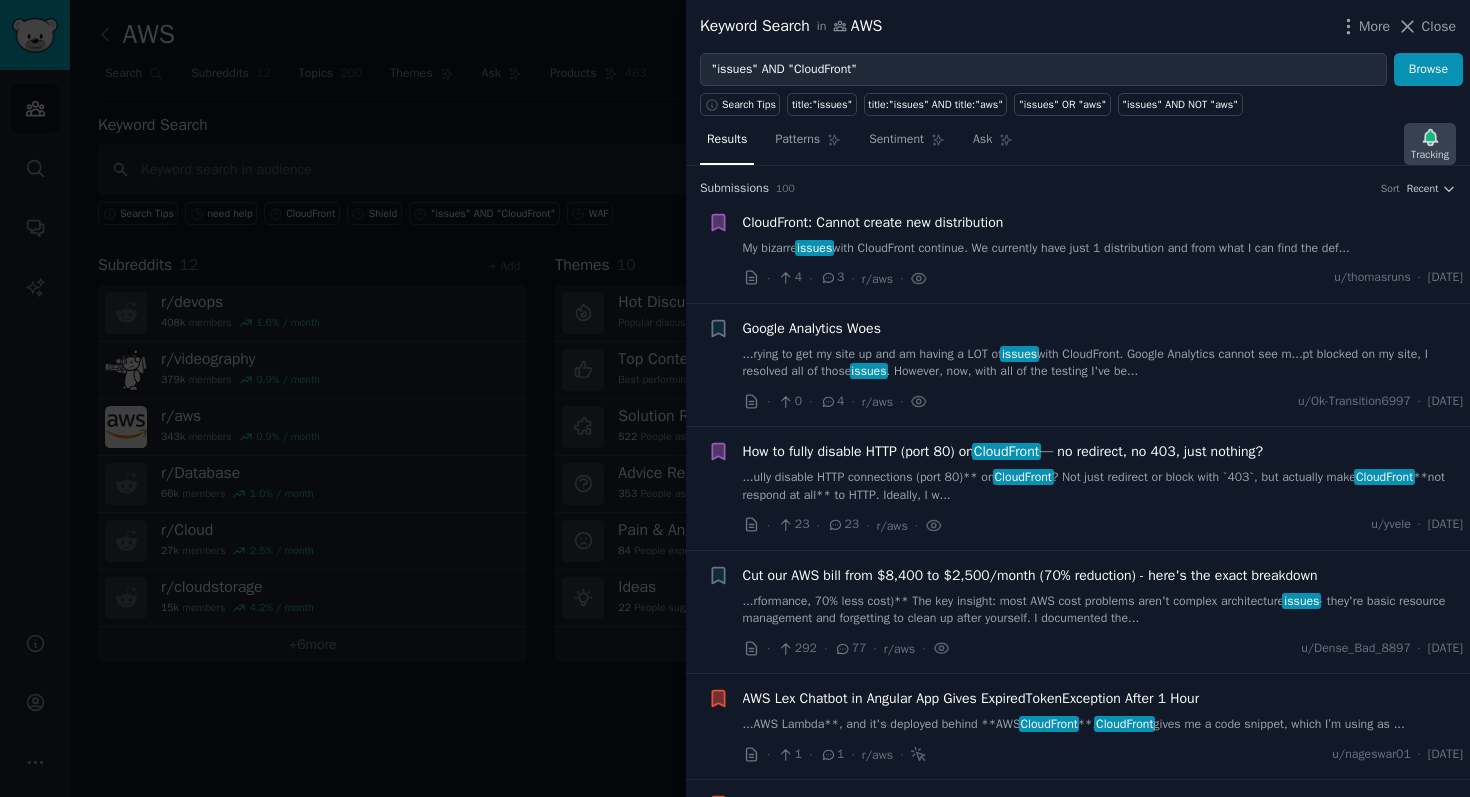 click on "Tracking" at bounding box center (1430, 155) 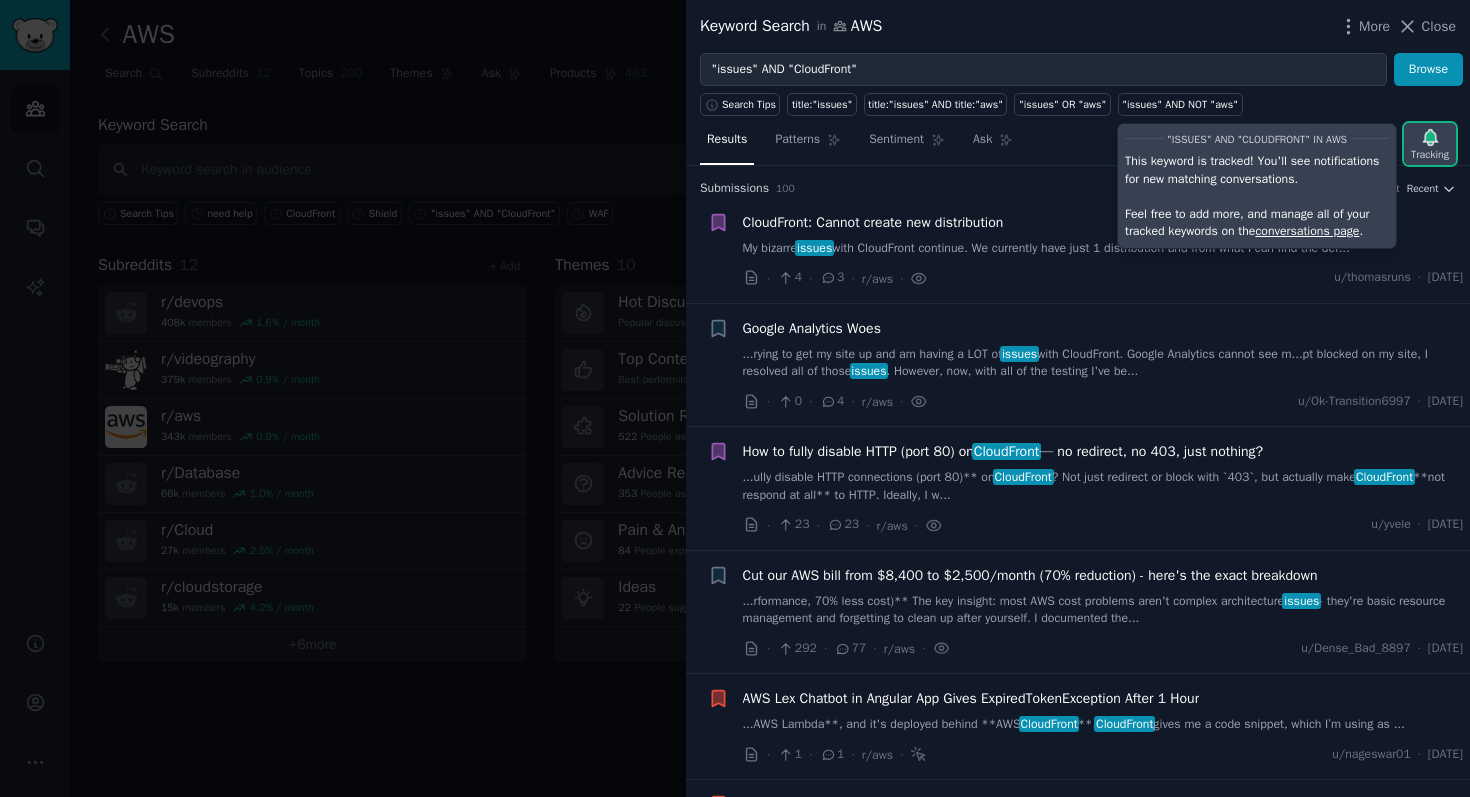 click on "Tracking" at bounding box center (1430, 155) 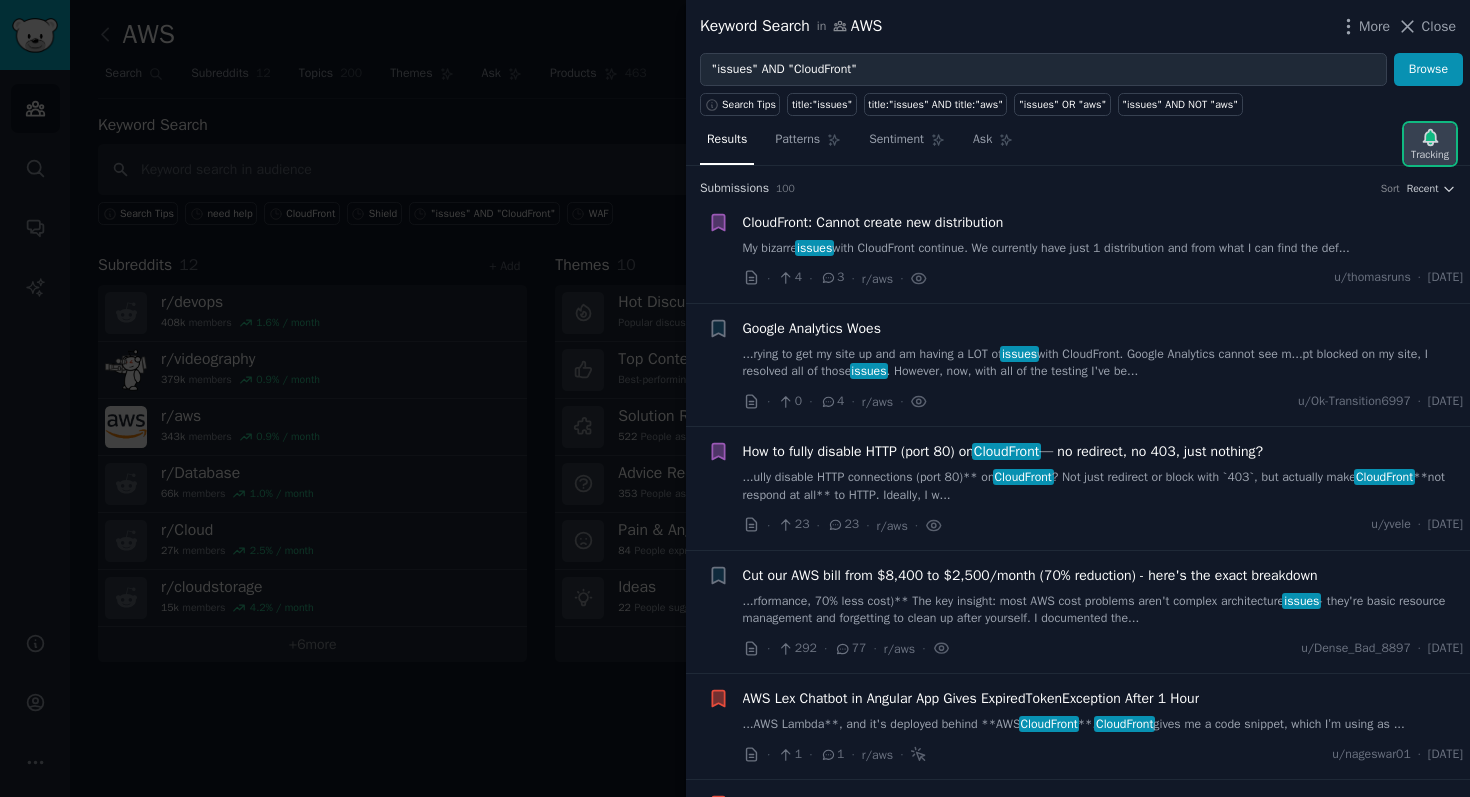 click on "Tracking" at bounding box center [1430, 155] 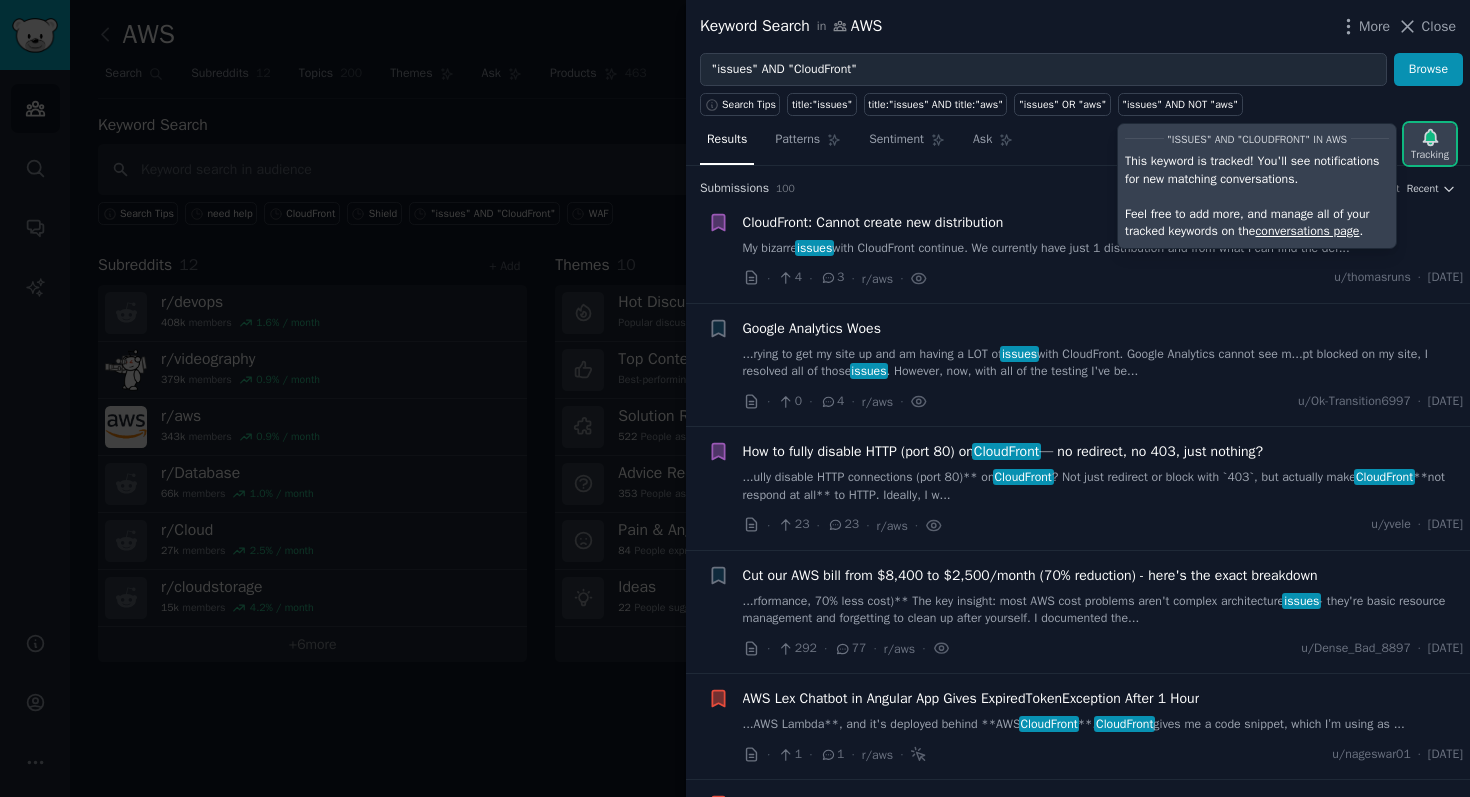 click on "Tracking" at bounding box center [1430, 155] 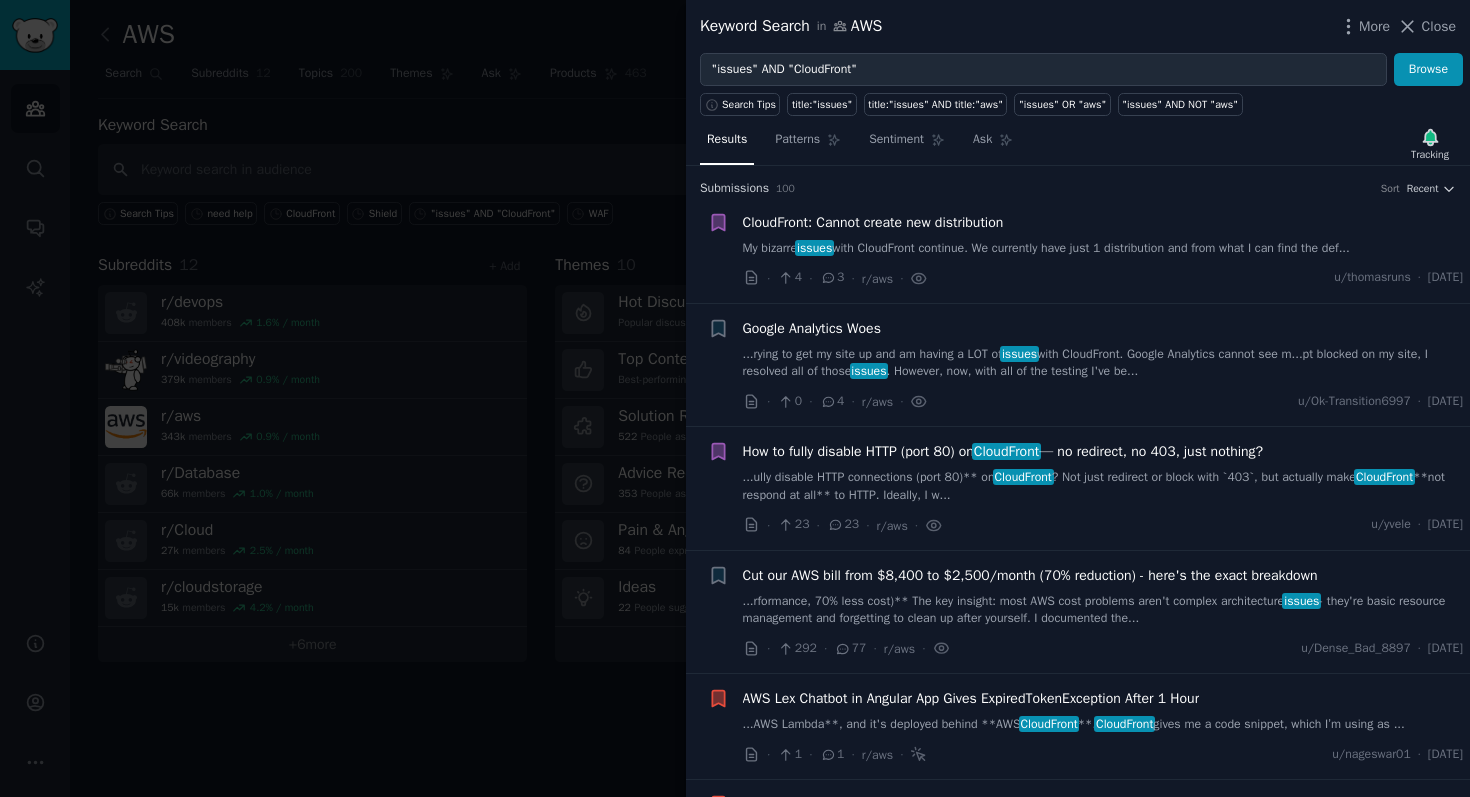 click at bounding box center [735, 398] 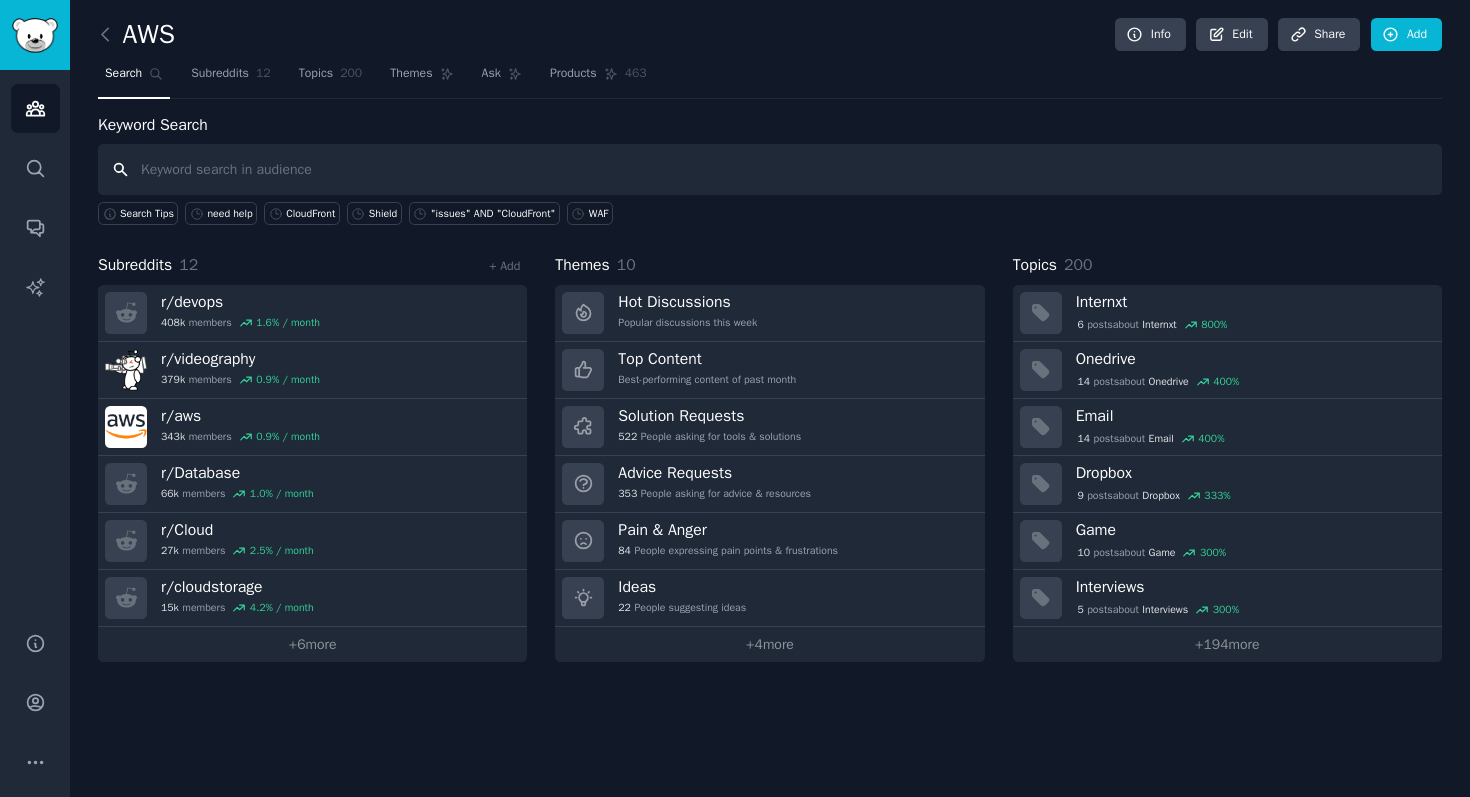 click at bounding box center [770, 169] 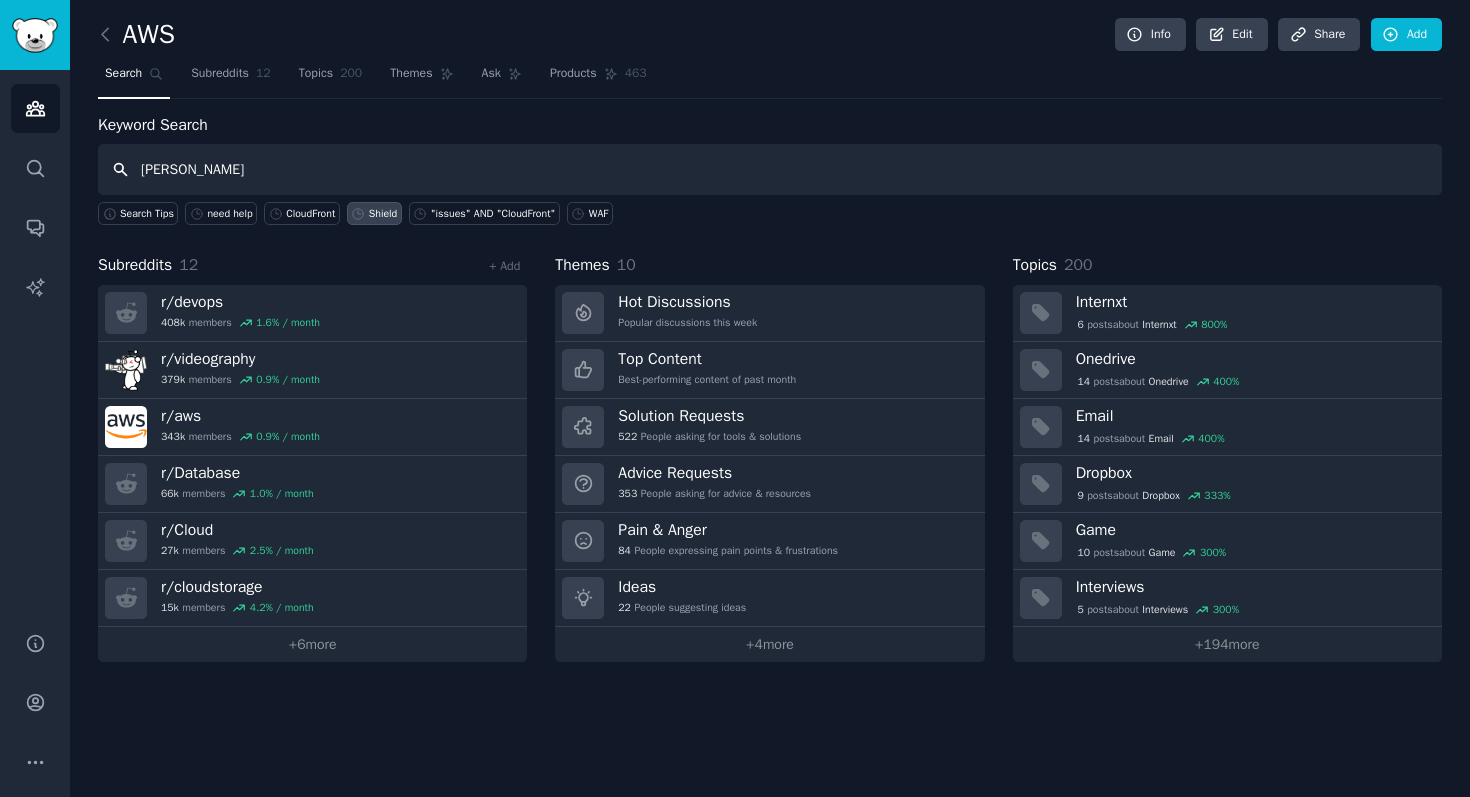 type on "[PERSON_NAME]" 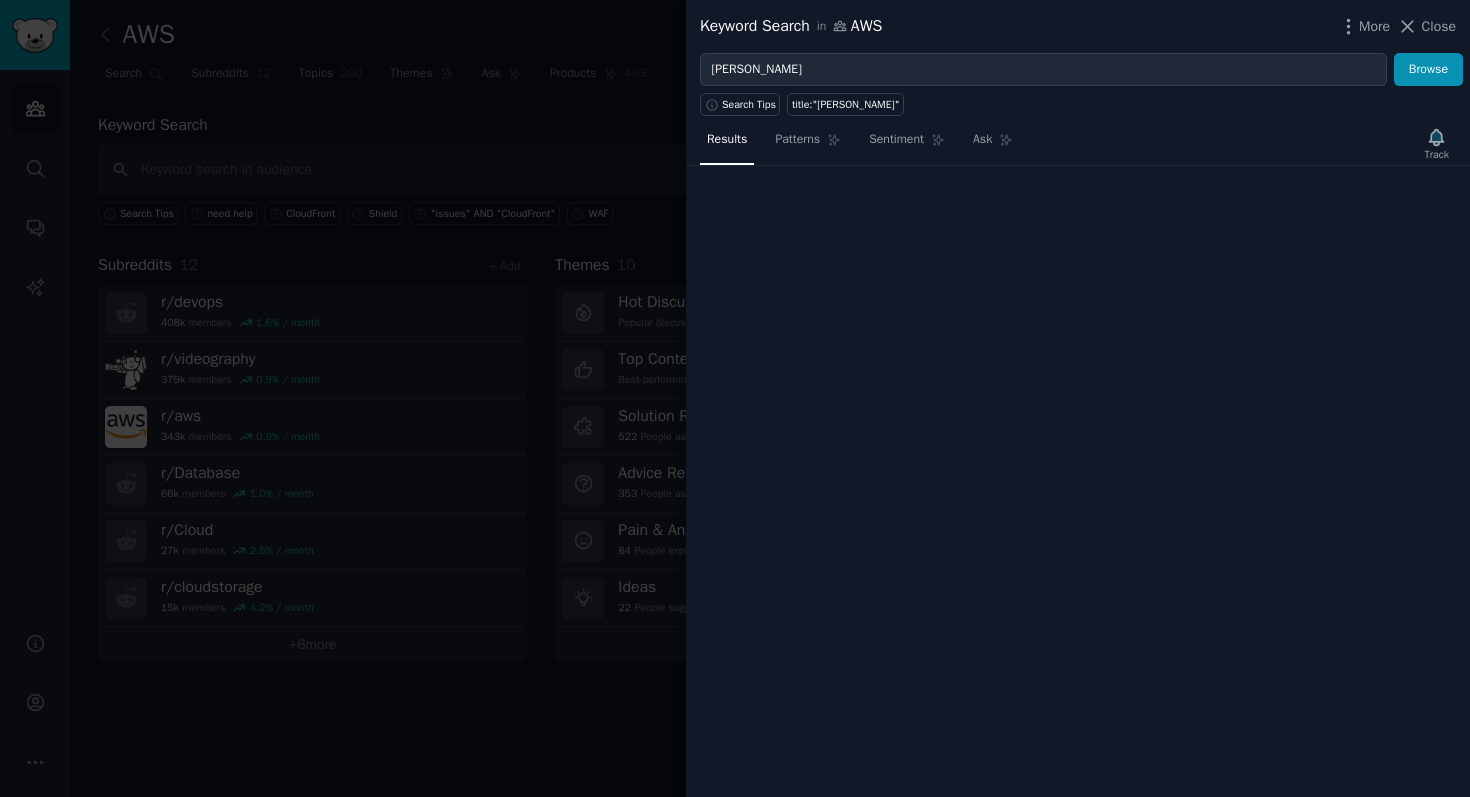 type 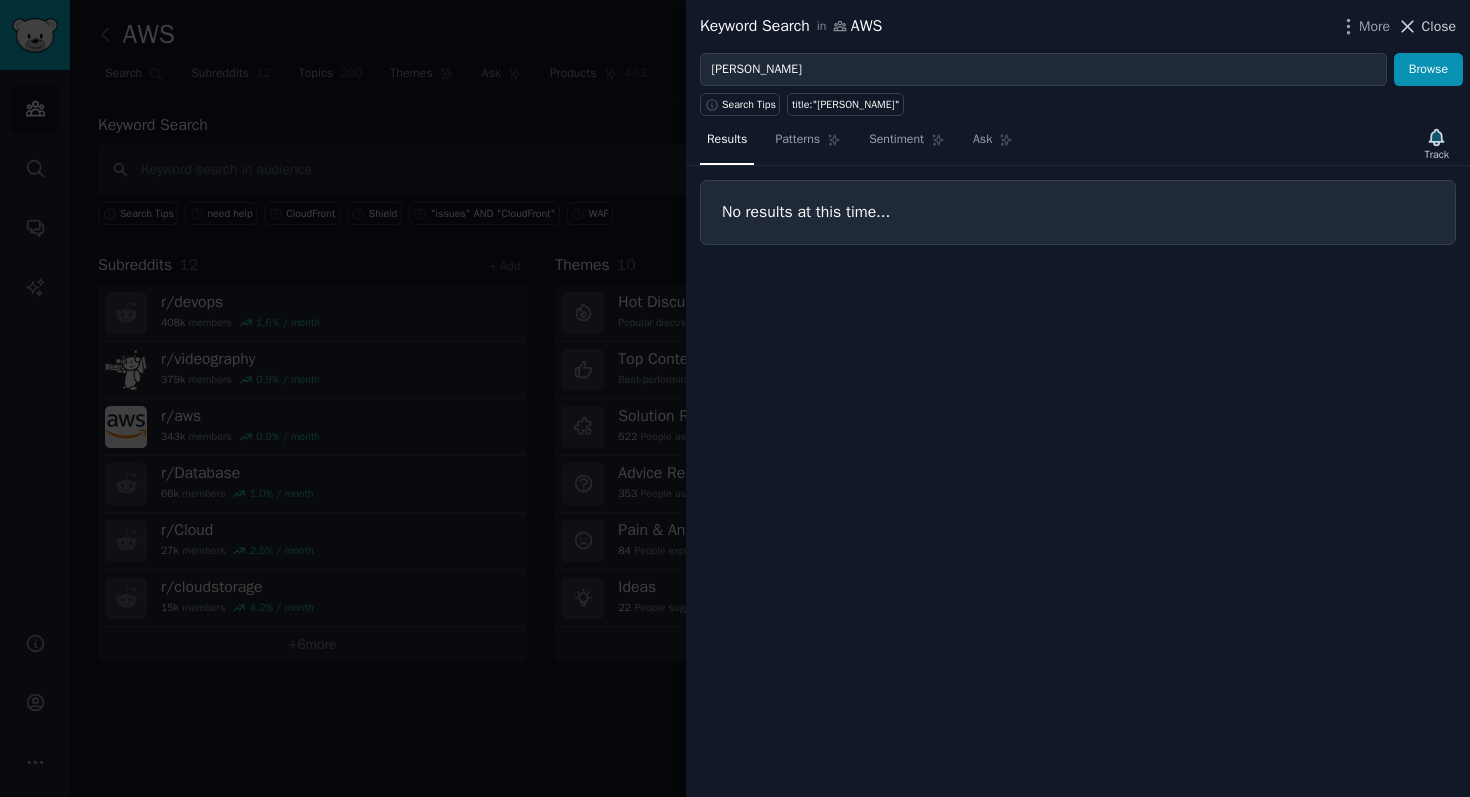 click on "Close" at bounding box center (1439, 26) 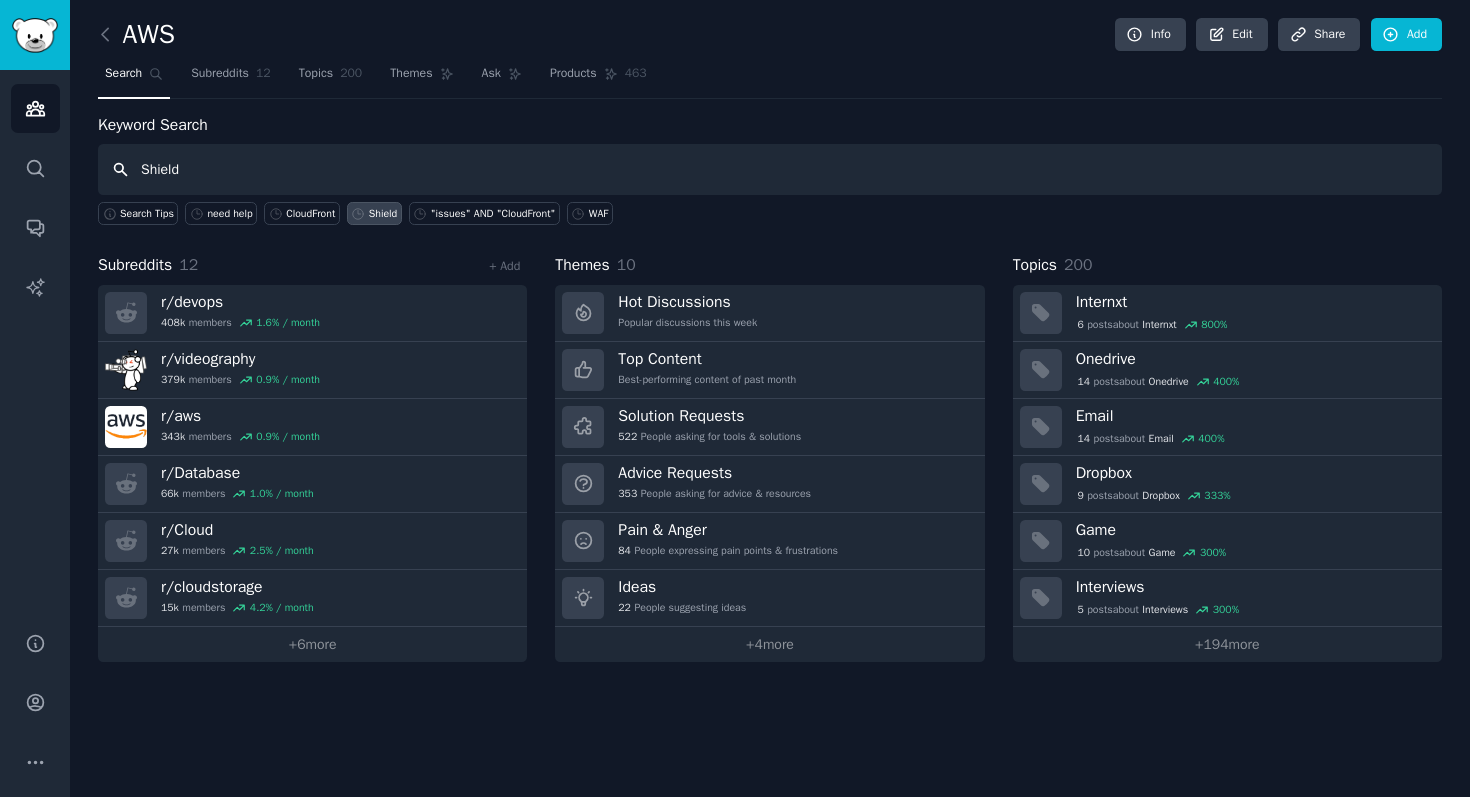 type on "Shield" 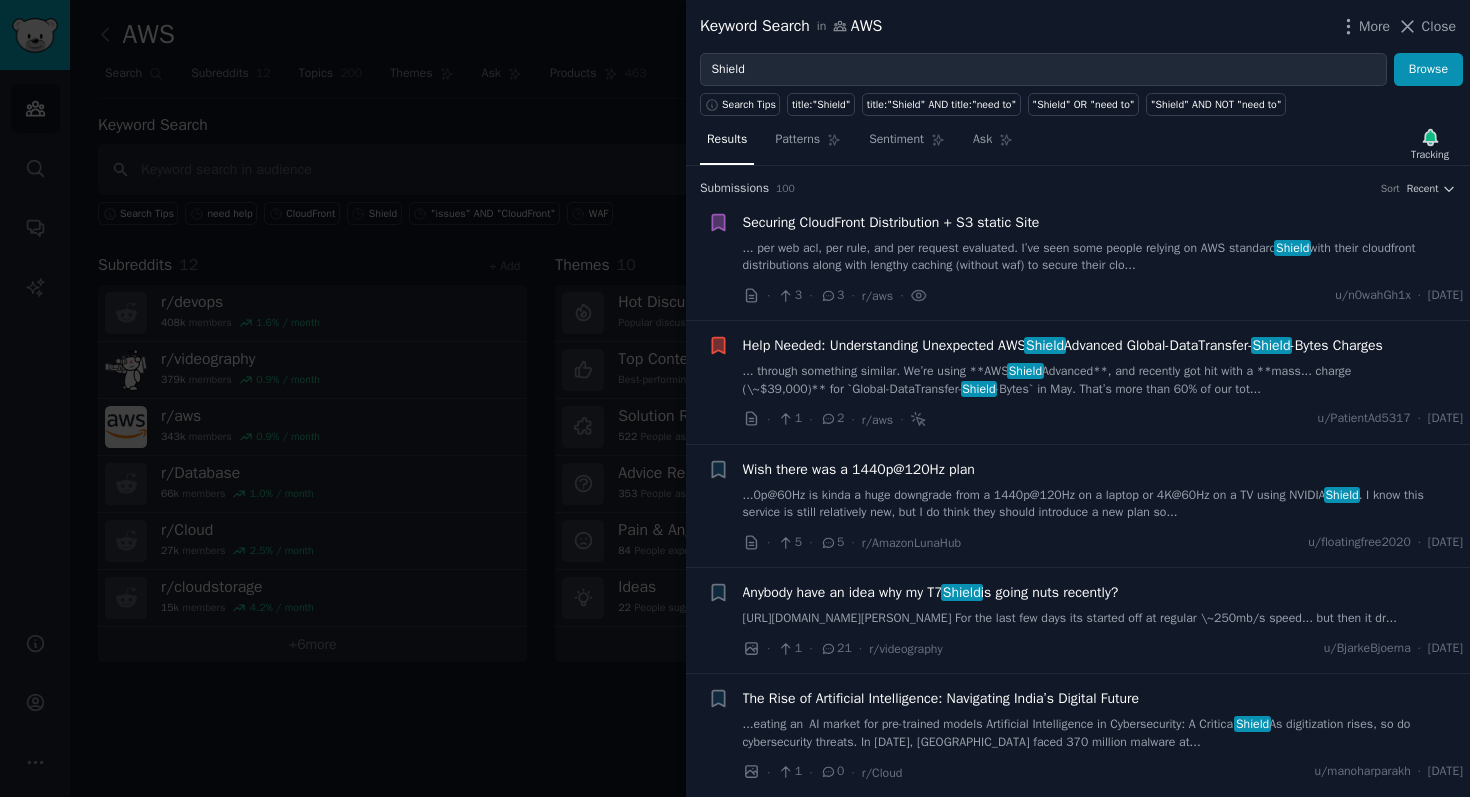 click at bounding box center [735, 398] 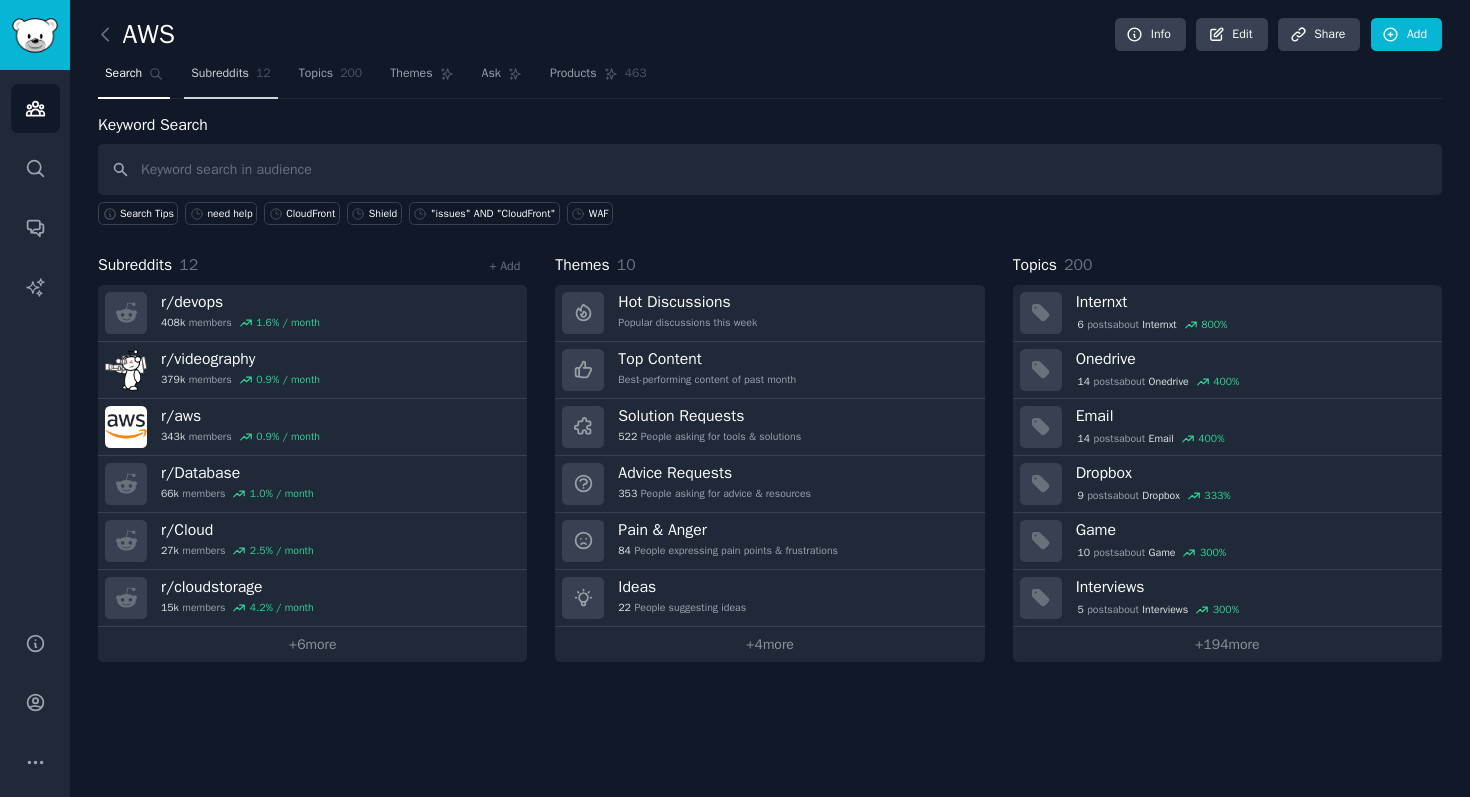 click on "Subreddits" at bounding box center (220, 74) 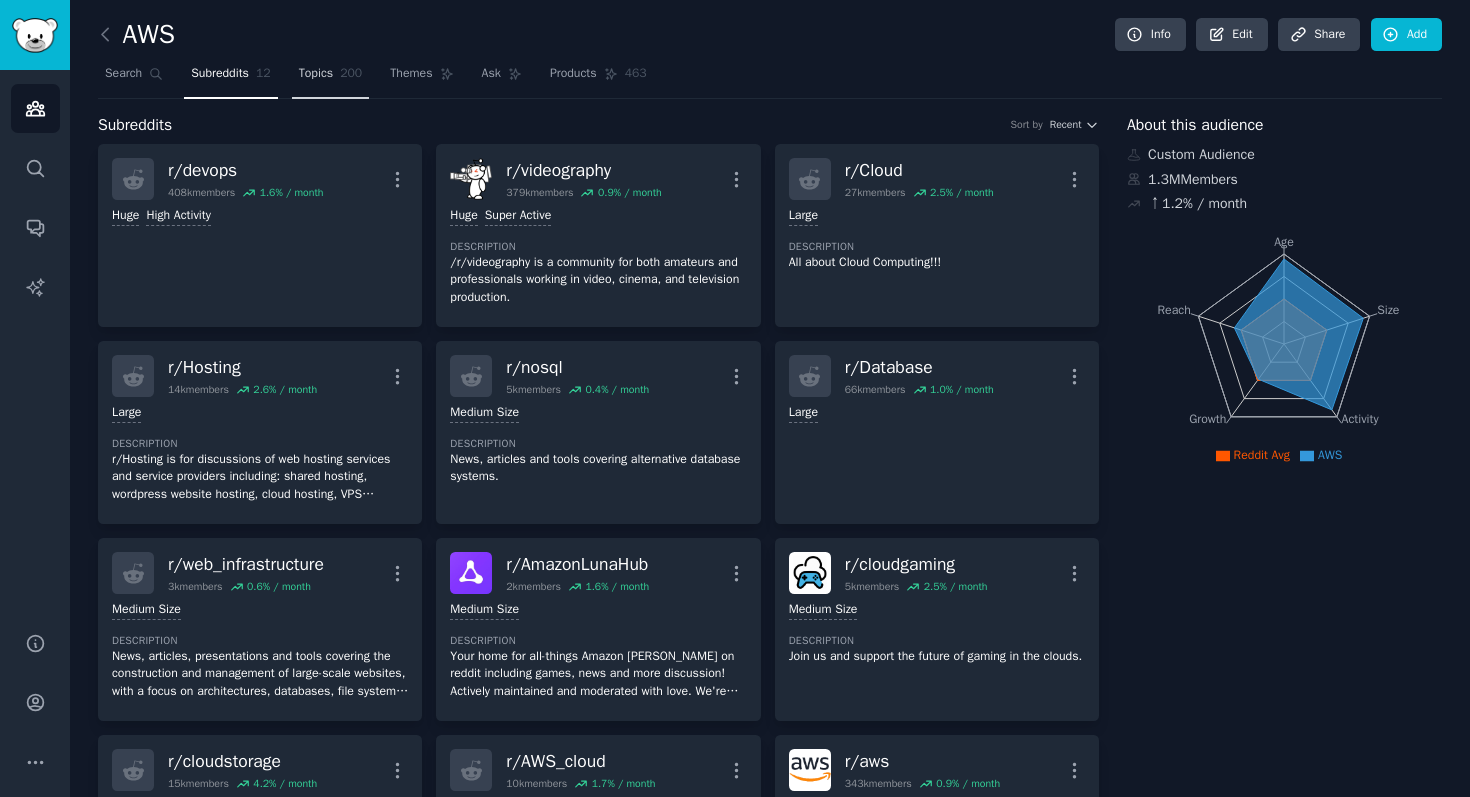 click on "Topics 200" at bounding box center [331, 78] 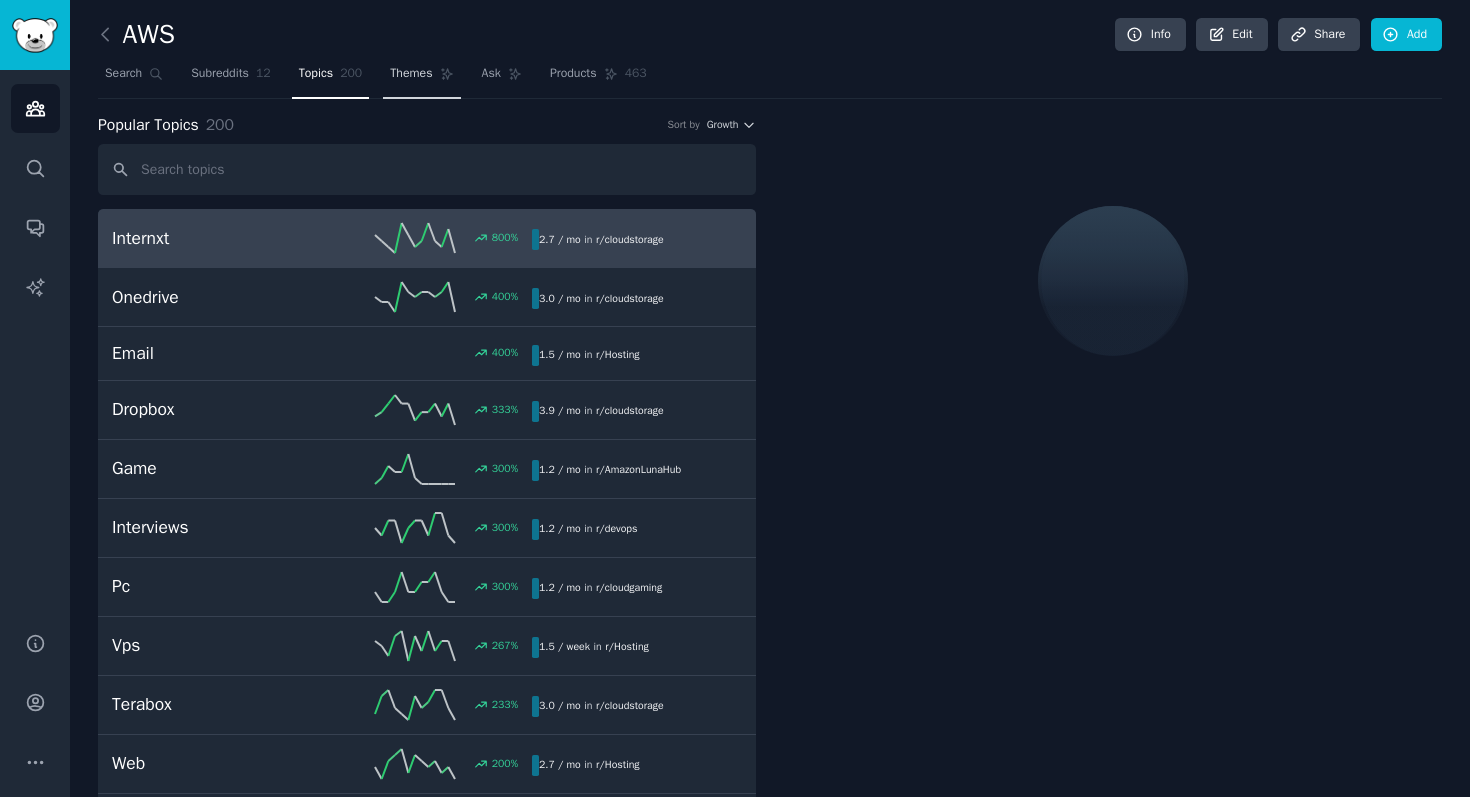 click on "Themes" at bounding box center (411, 74) 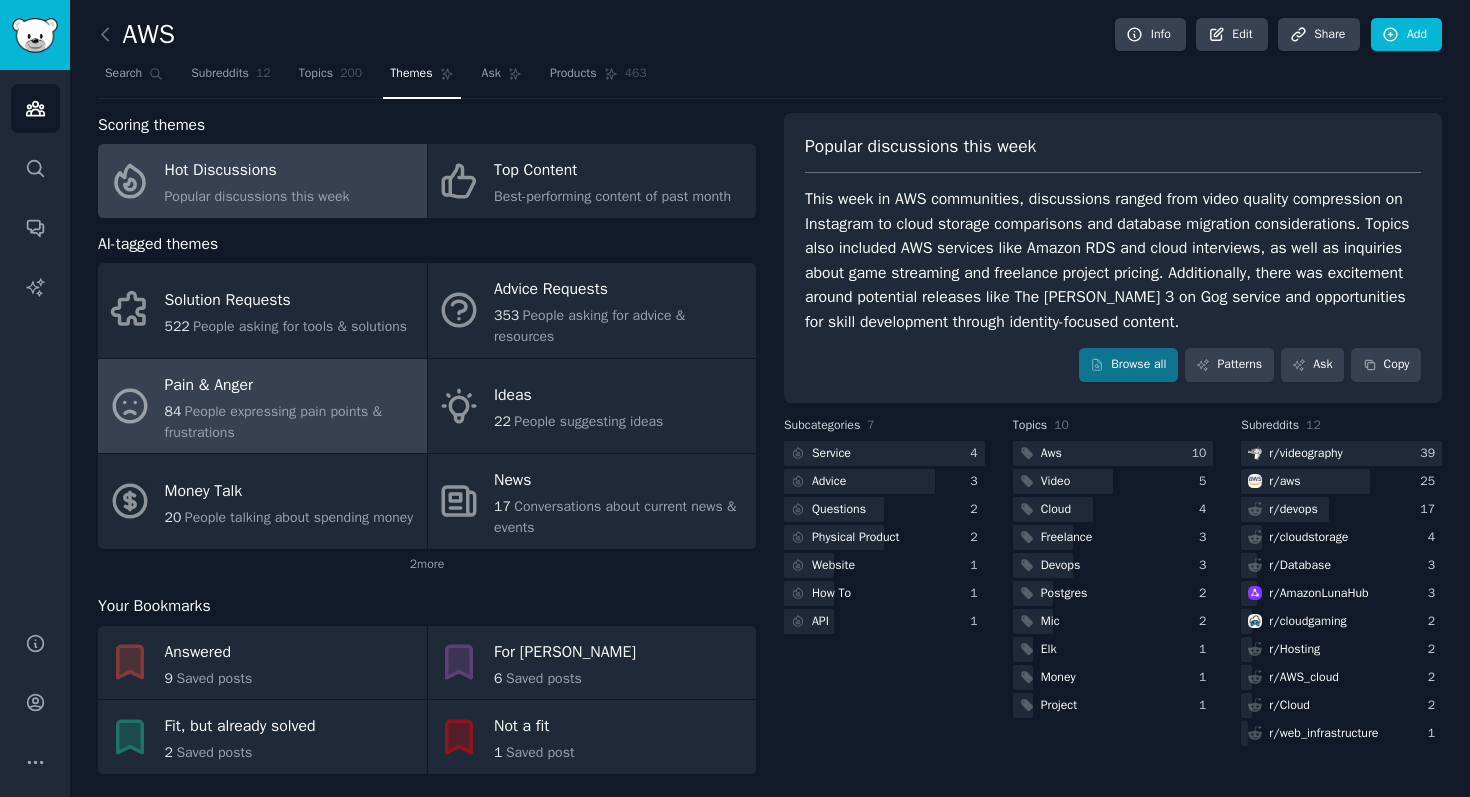 click on "Pain & Anger" at bounding box center (291, 385) 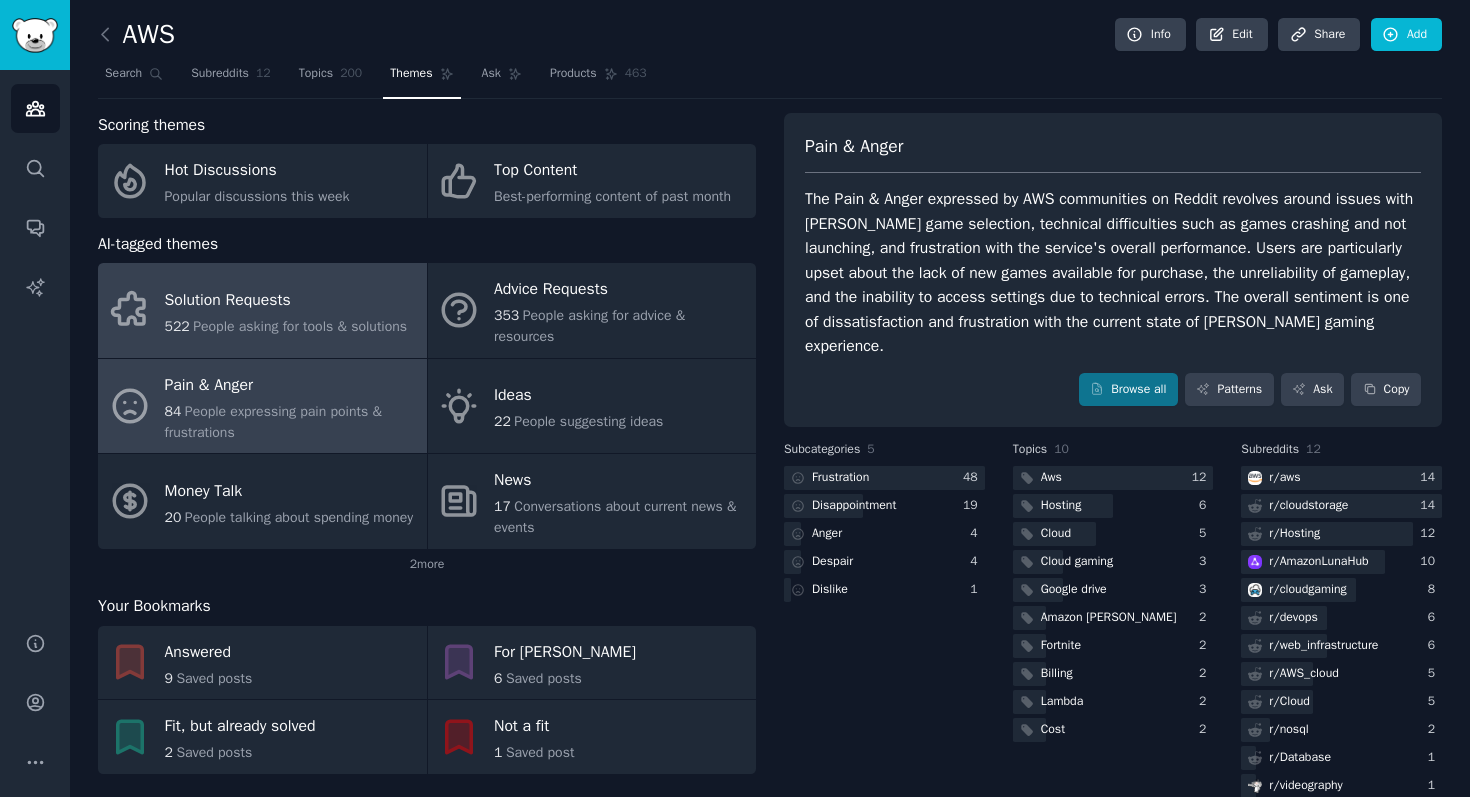 click on "People asking for tools & solutions" at bounding box center [300, 326] 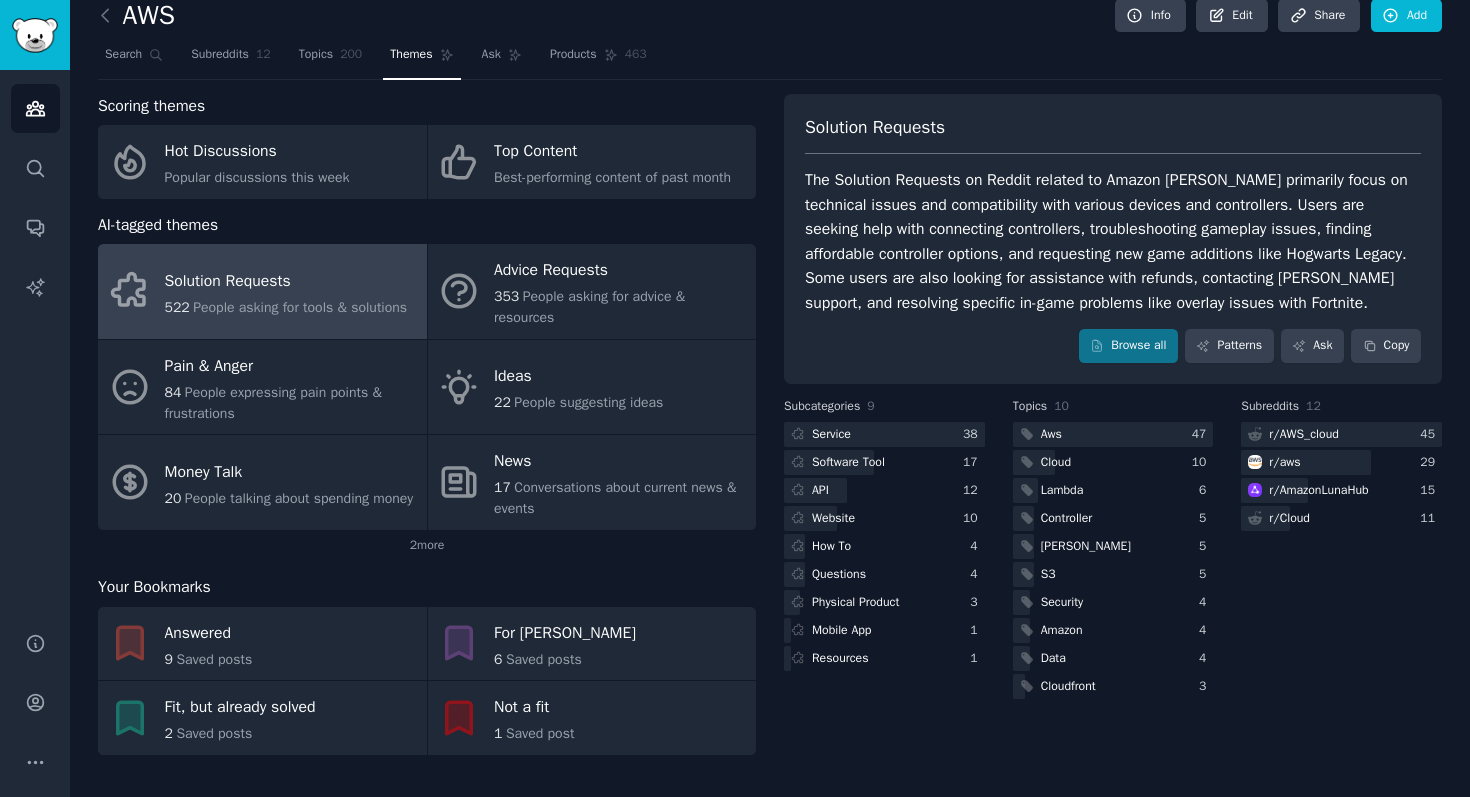 scroll, scrollTop: 0, scrollLeft: 0, axis: both 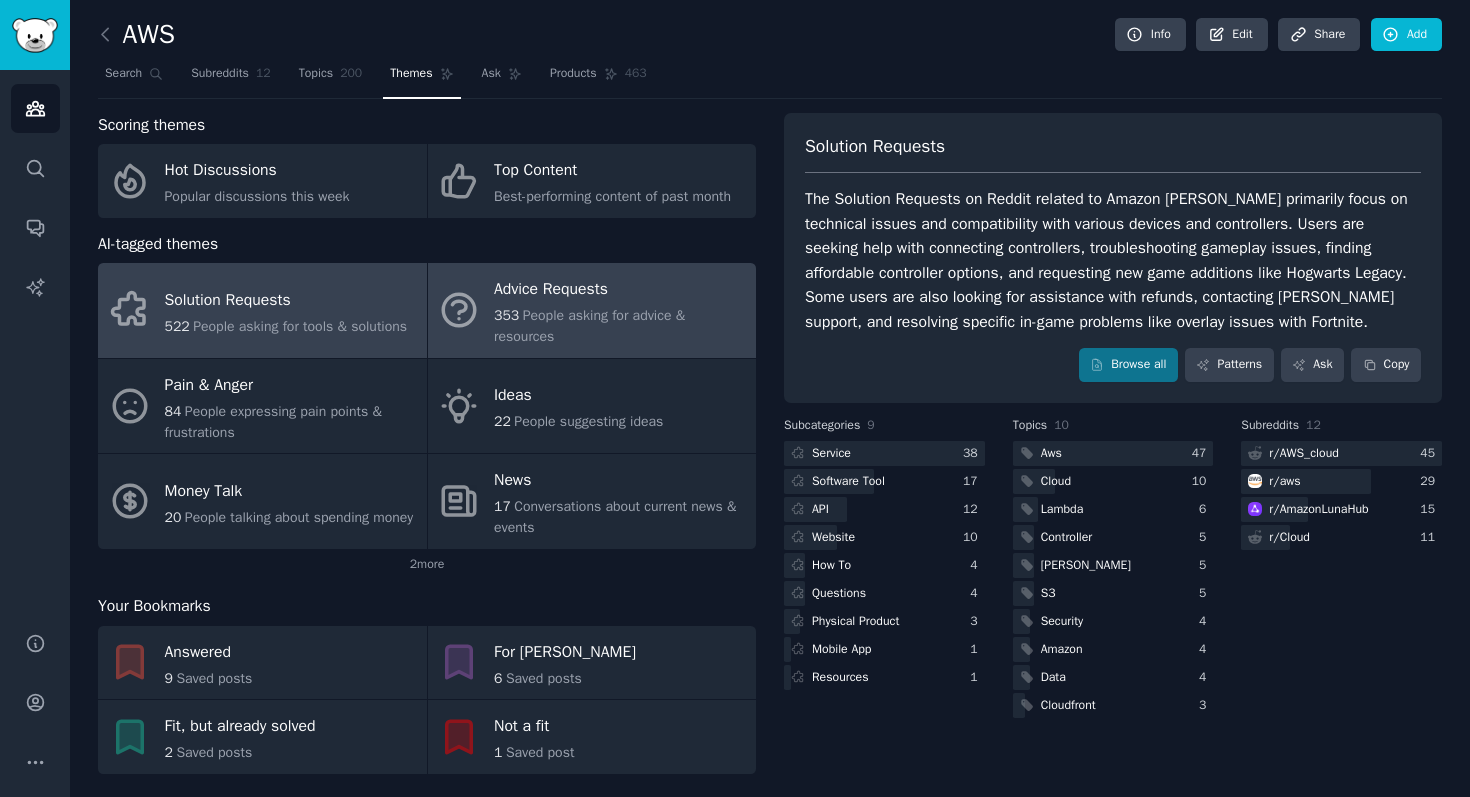 click on "353 People asking for advice & resources" at bounding box center (620, 326) 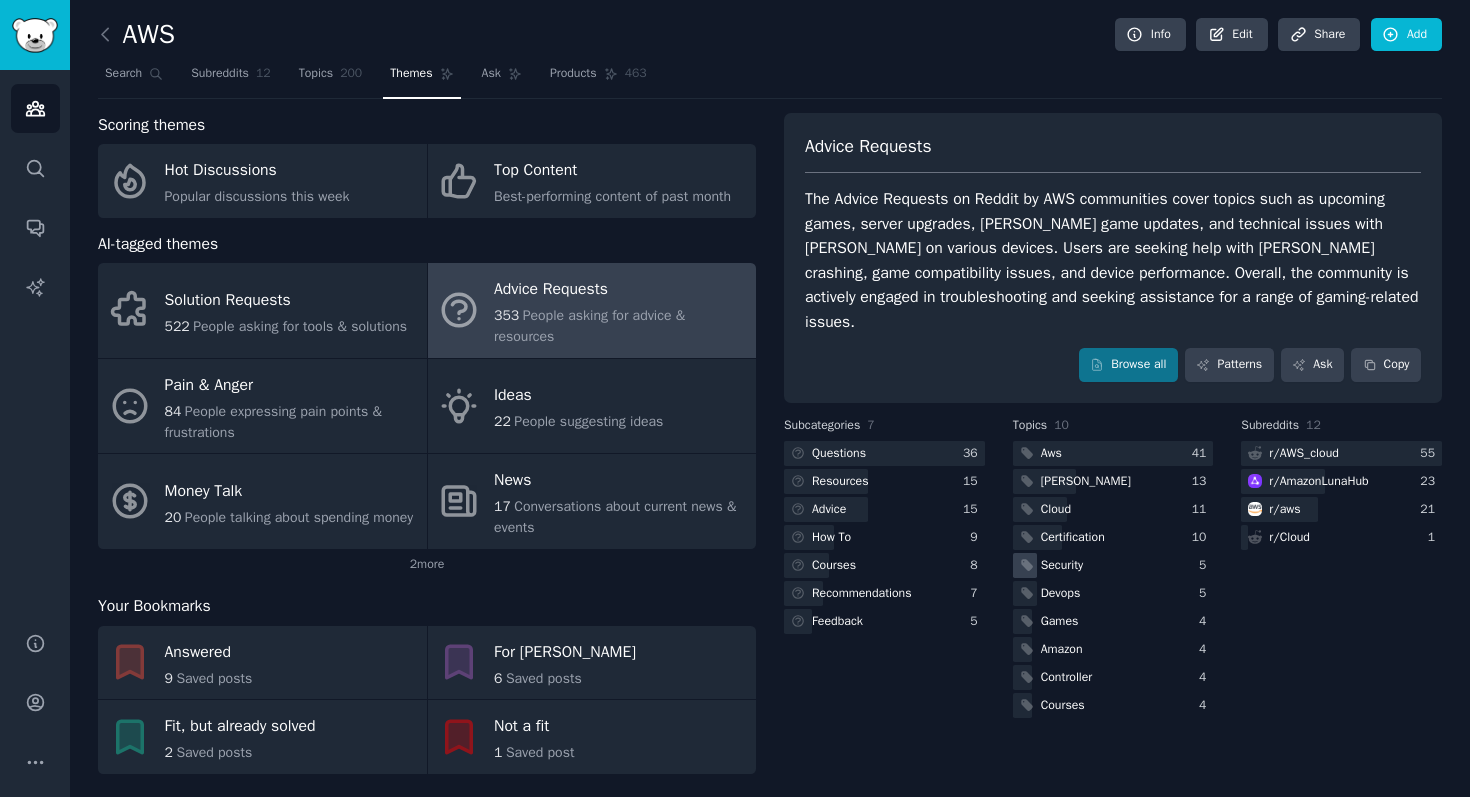 click on "Security" at bounding box center [1050, 565] 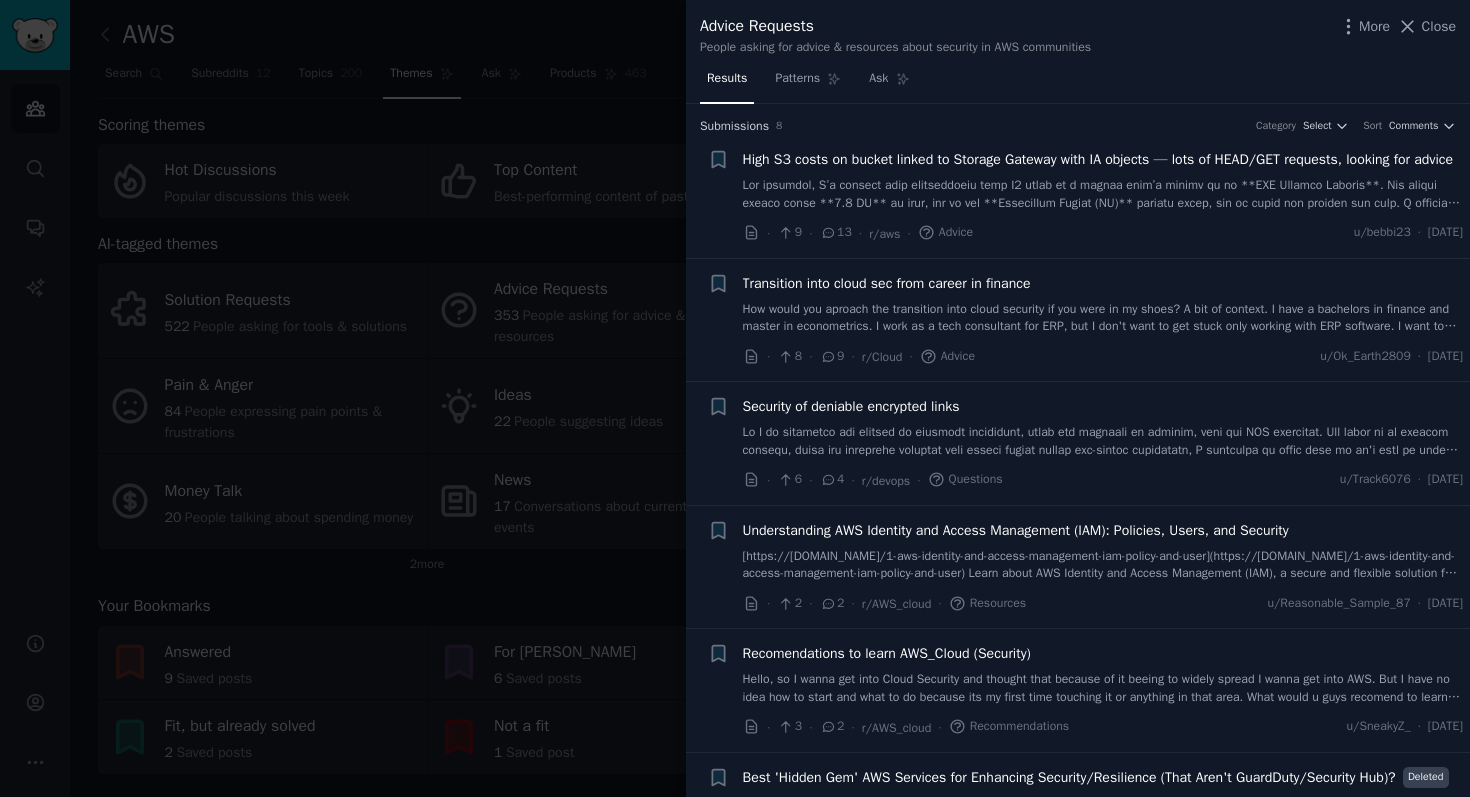 drag, startPoint x: 1434, startPoint y: 31, endPoint x: 1345, endPoint y: 142, distance: 142.27438 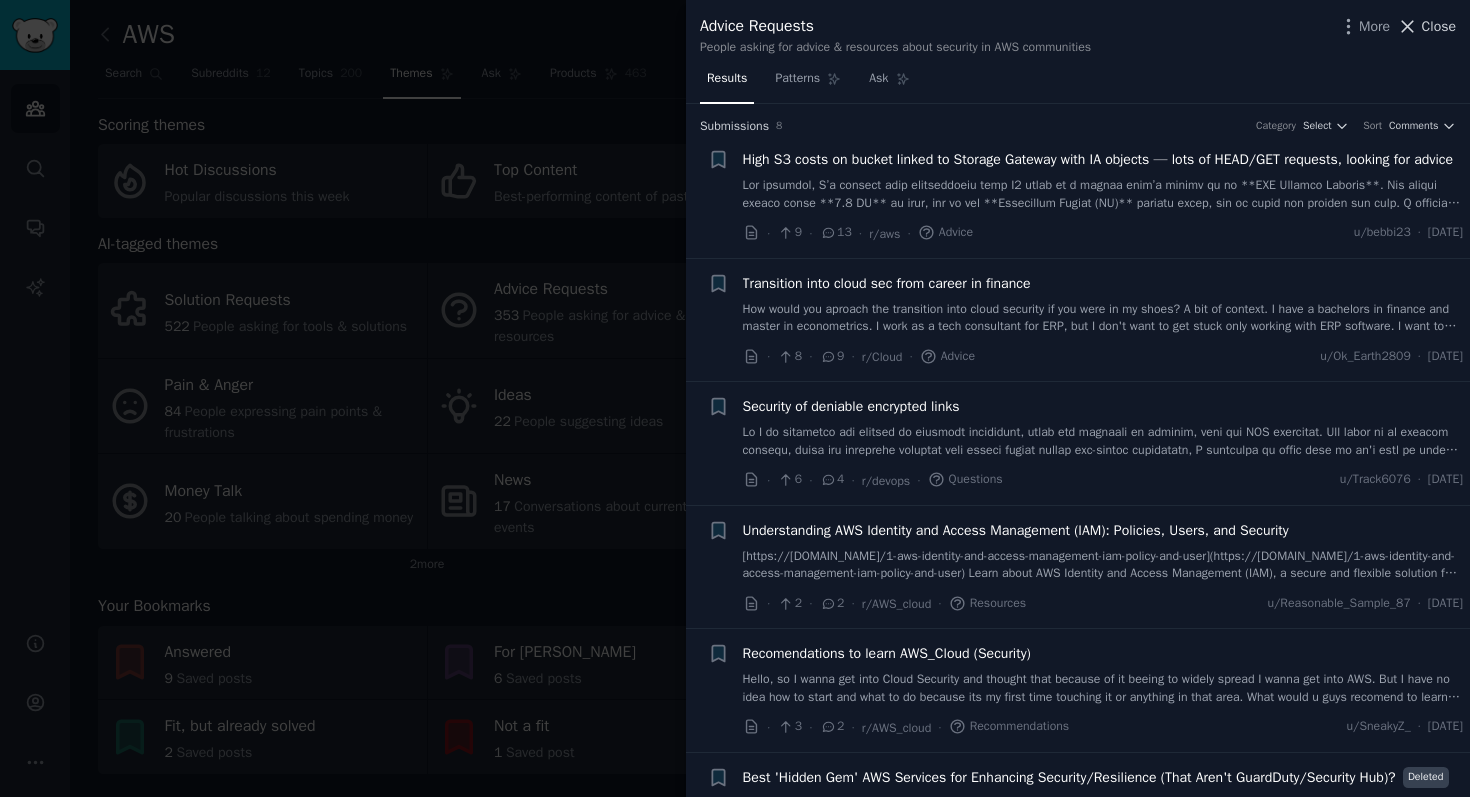 click on "Close" at bounding box center (1439, 26) 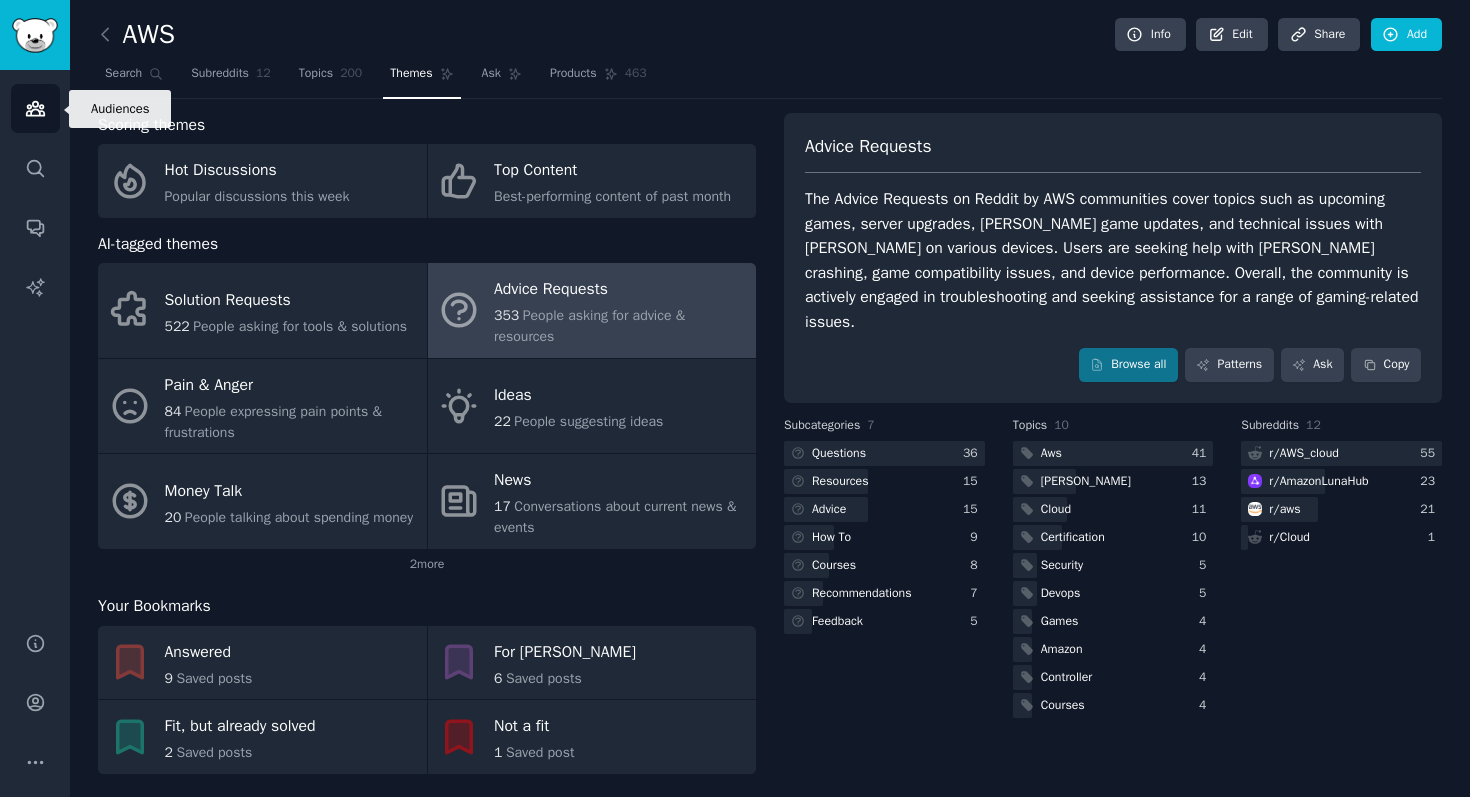 click on "Audiences" at bounding box center (35, 108) 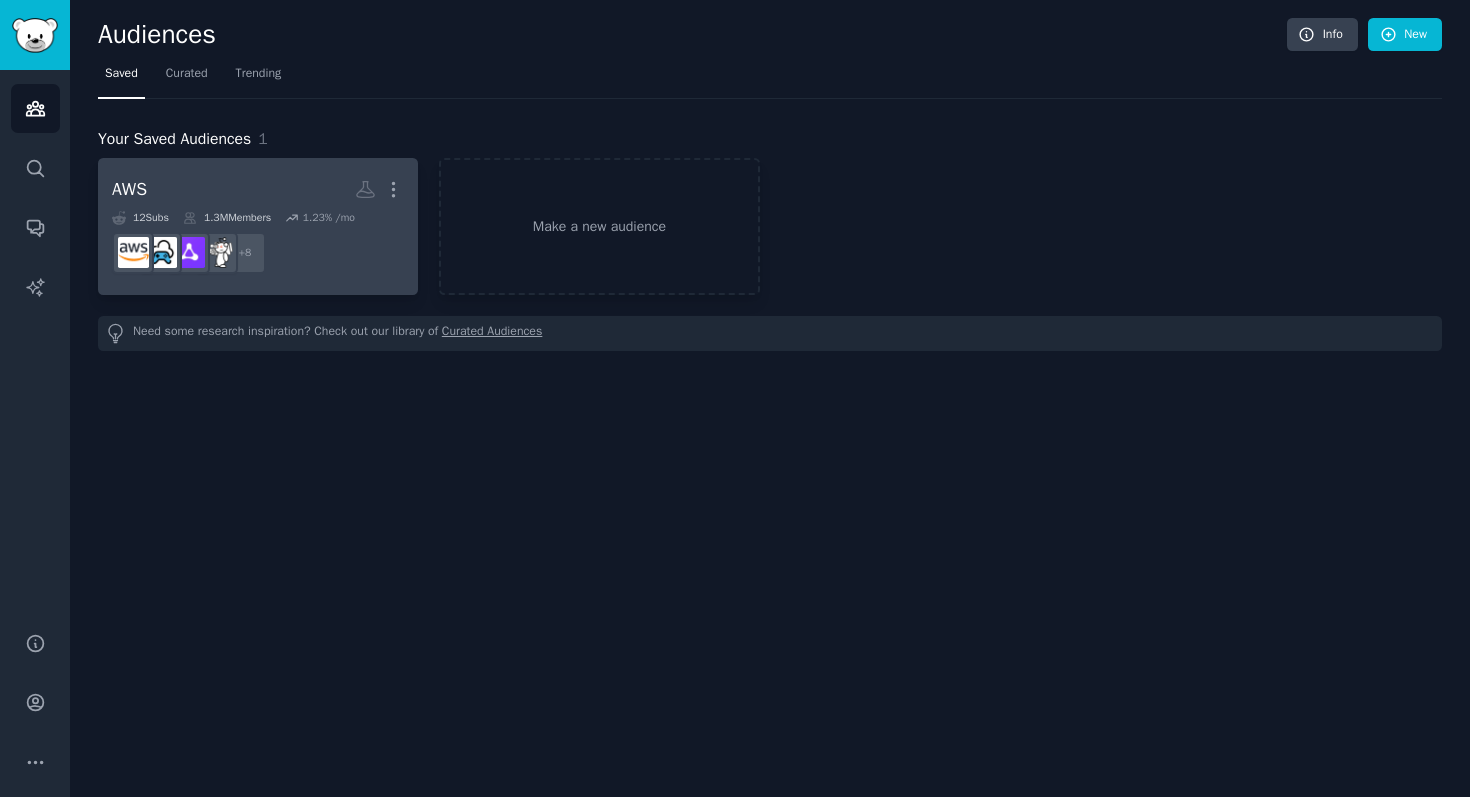 click on "1.23 % /mo" at bounding box center [329, 218] 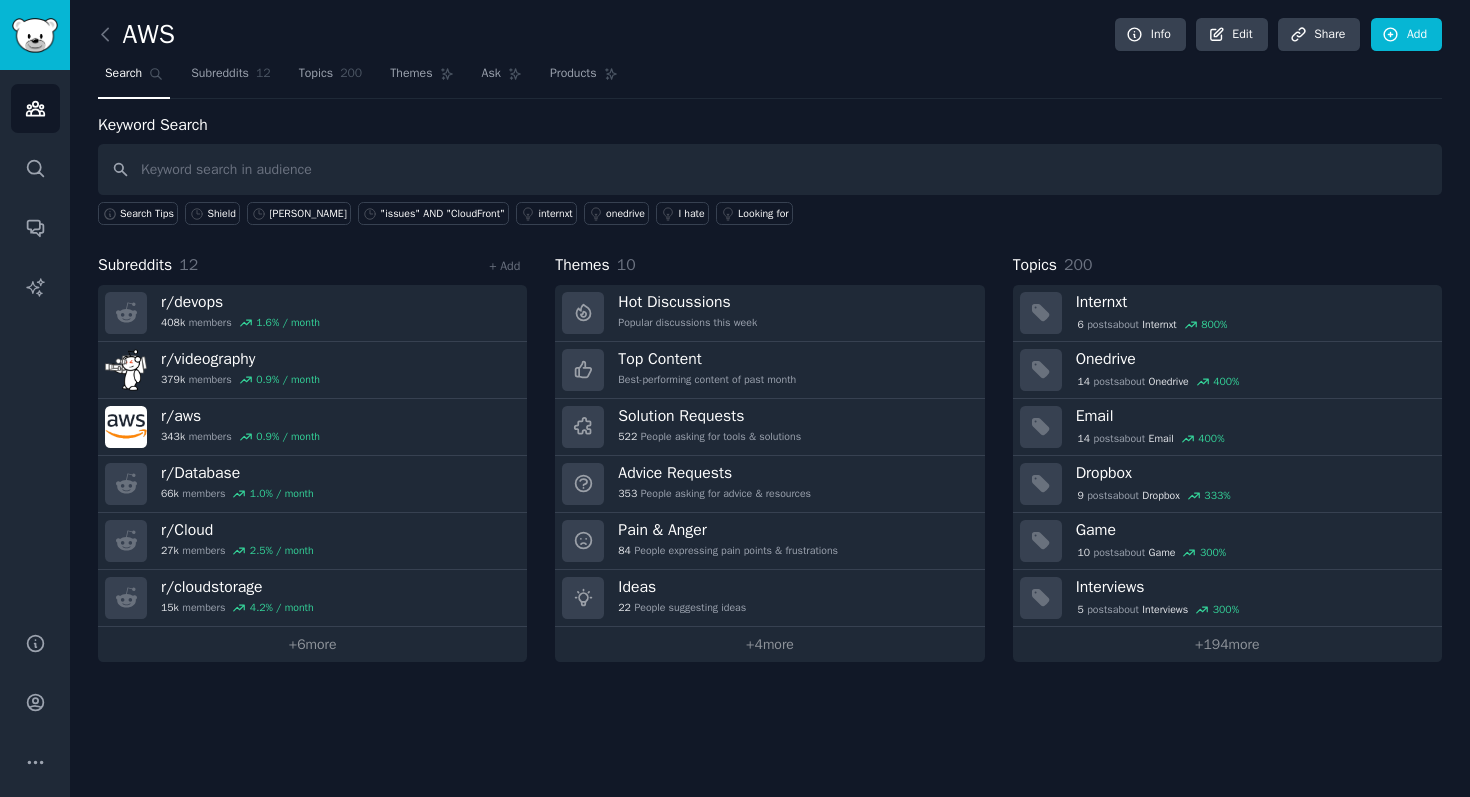 click at bounding box center [770, 169] 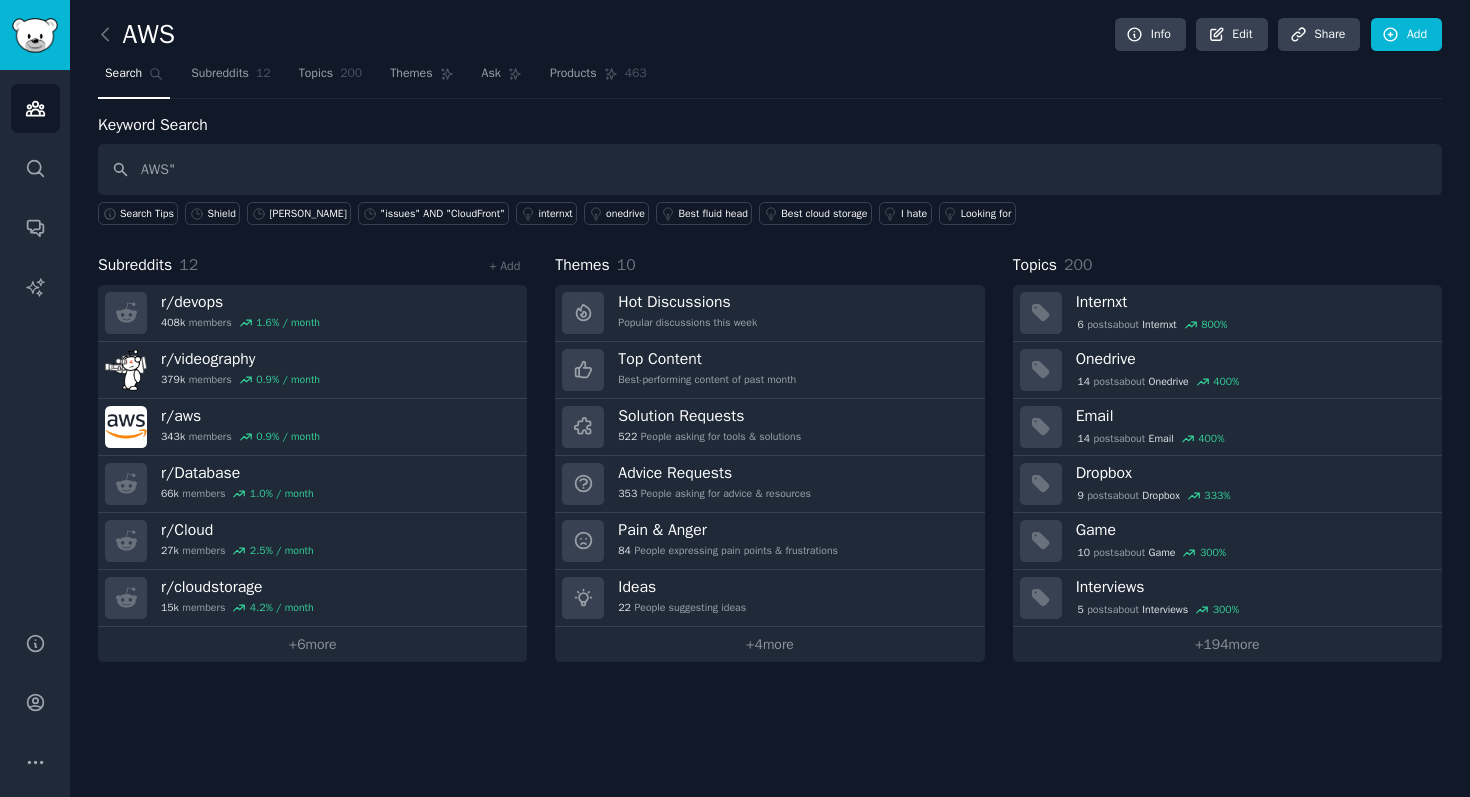 click on "AWS"" at bounding box center (770, 169) 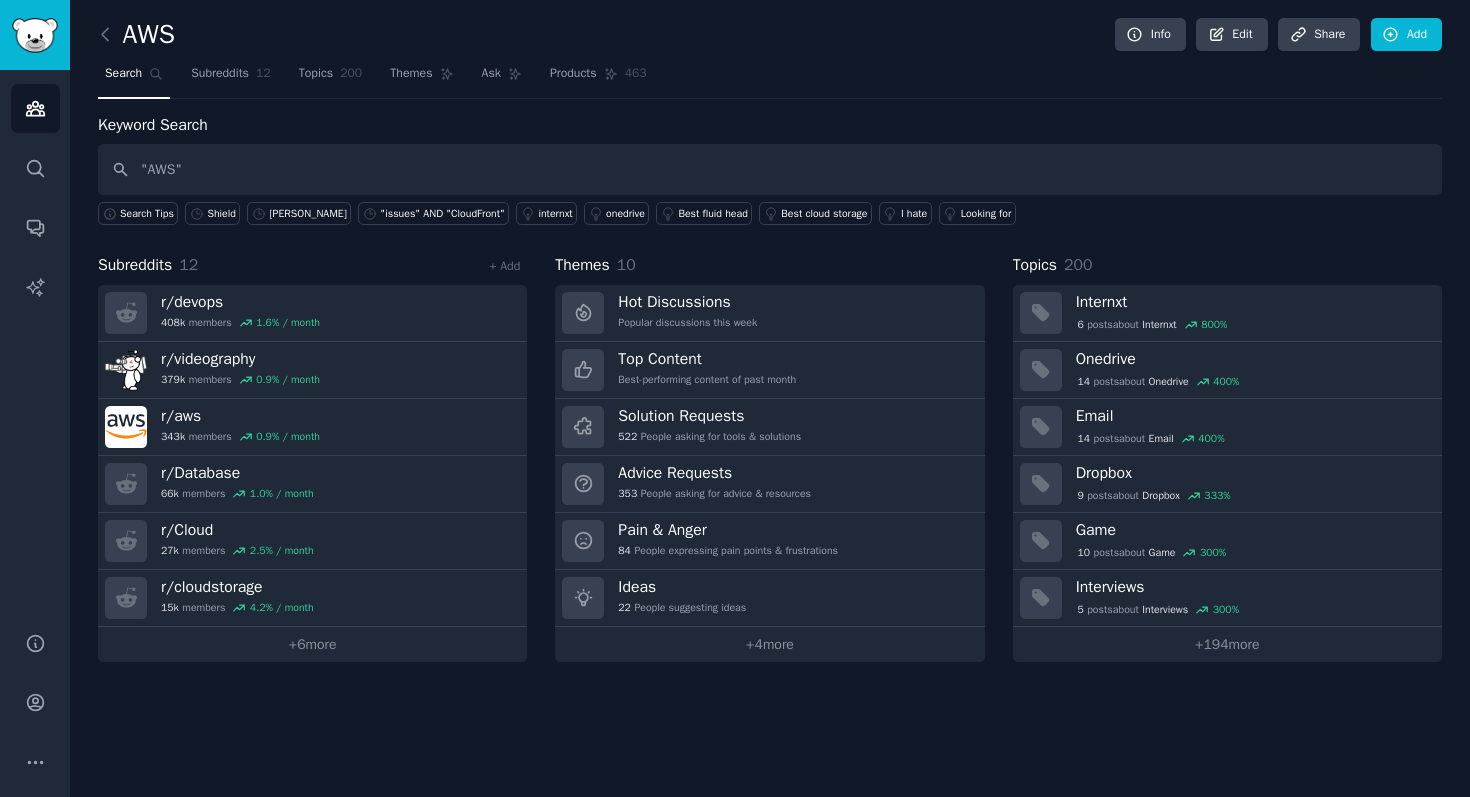 click on ""AWS"" at bounding box center [770, 169] 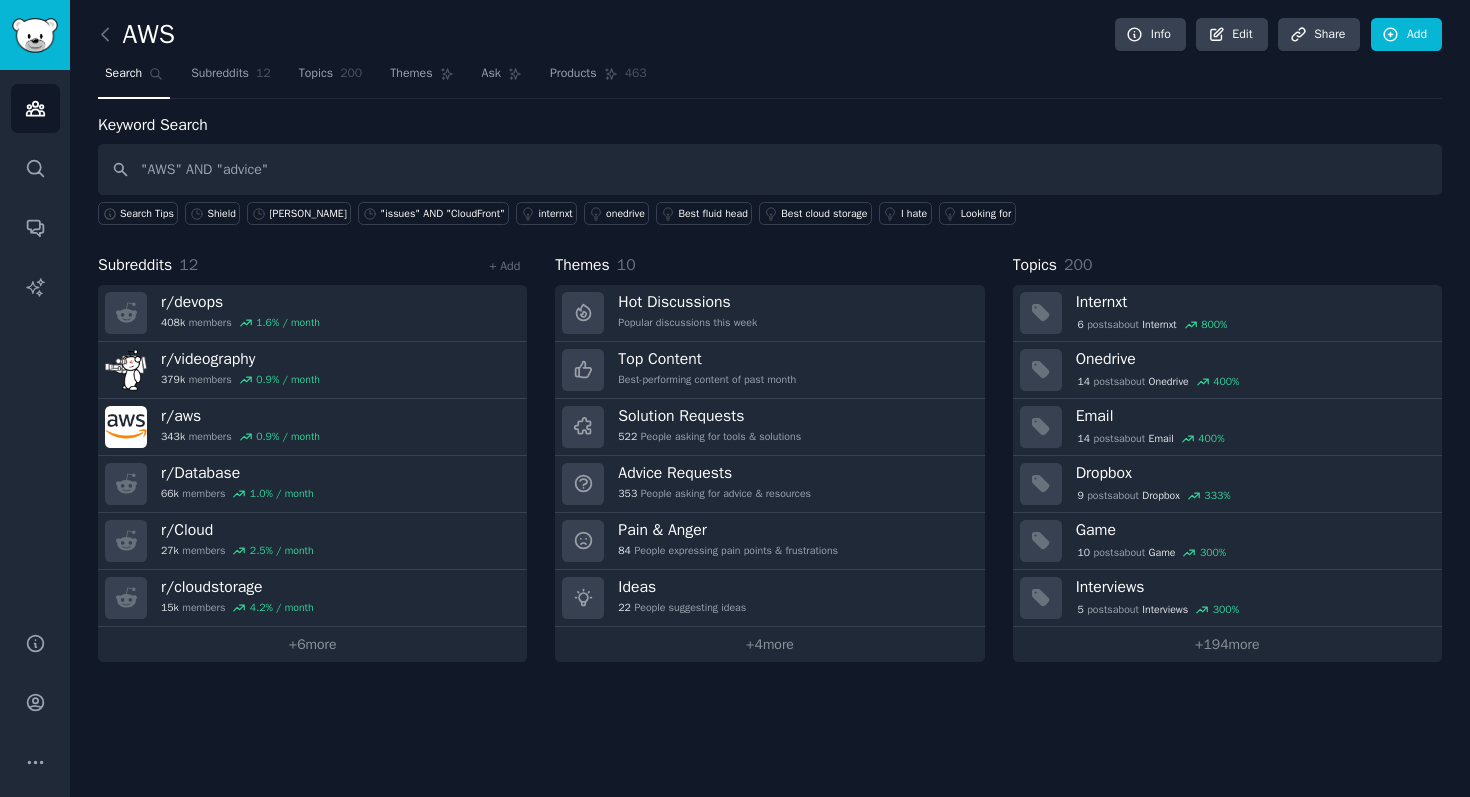 type on ""AWS" AND "advice"" 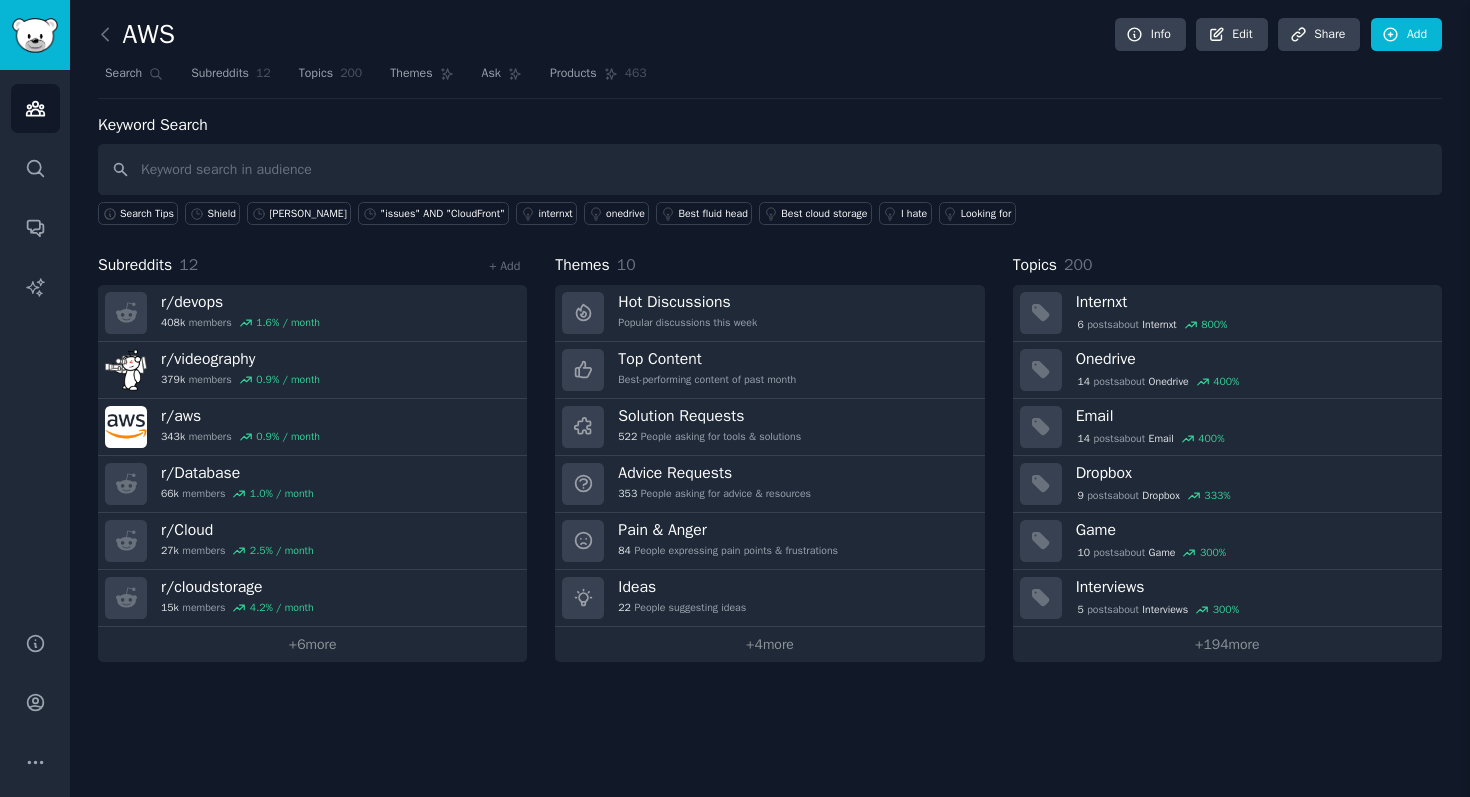 type 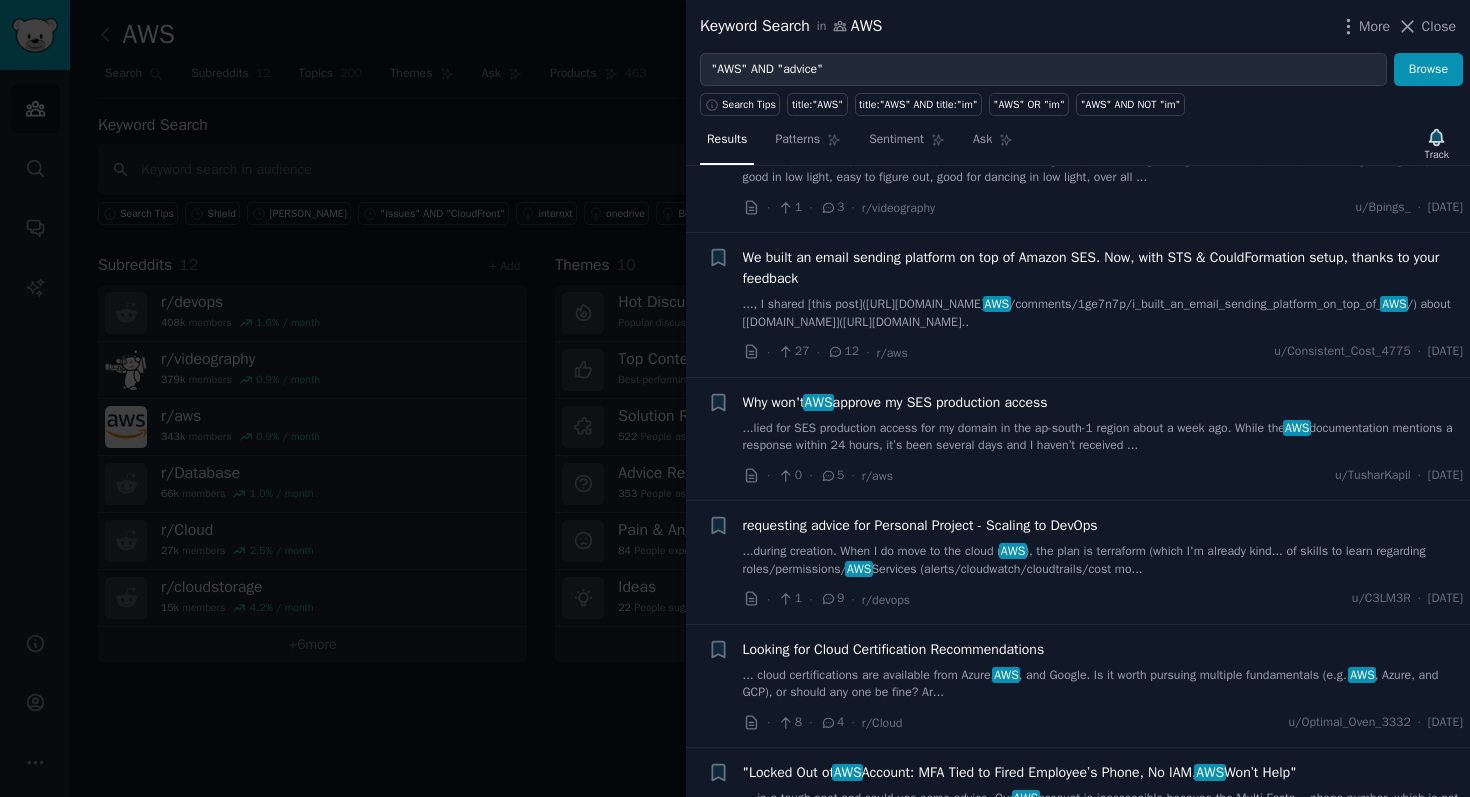 scroll, scrollTop: 350, scrollLeft: 0, axis: vertical 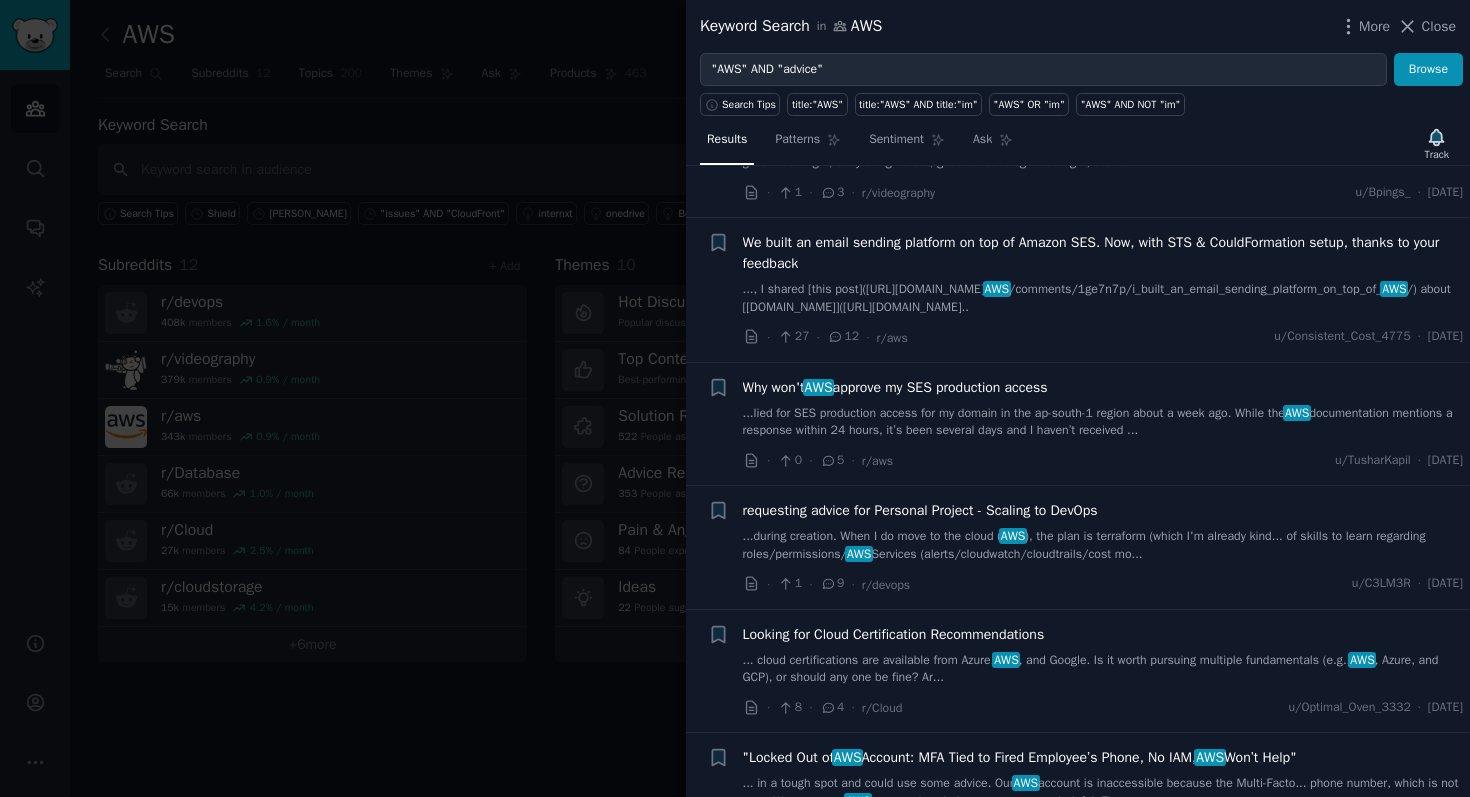 click at bounding box center (735, 398) 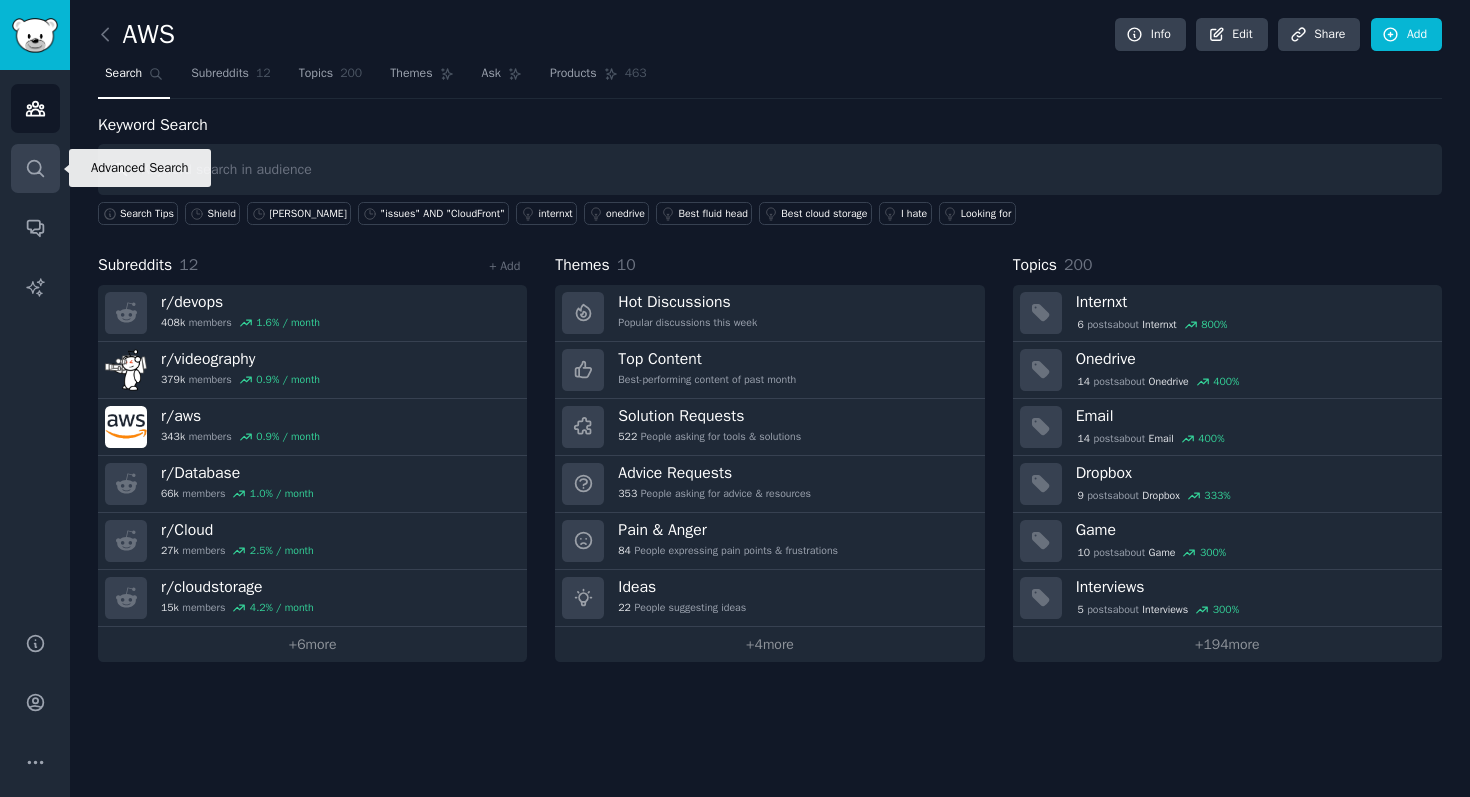 click 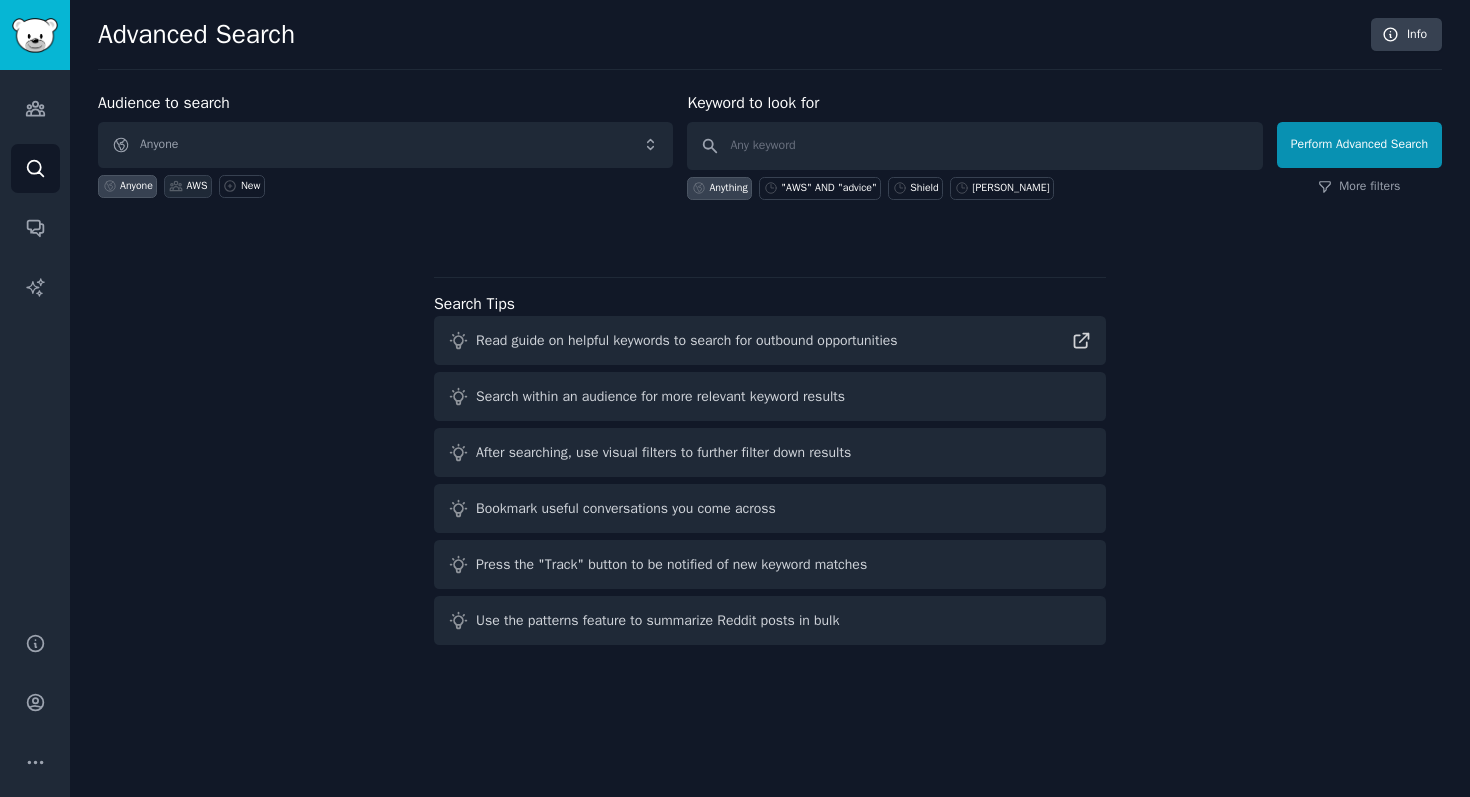 click on "AWS" at bounding box center [196, 186] 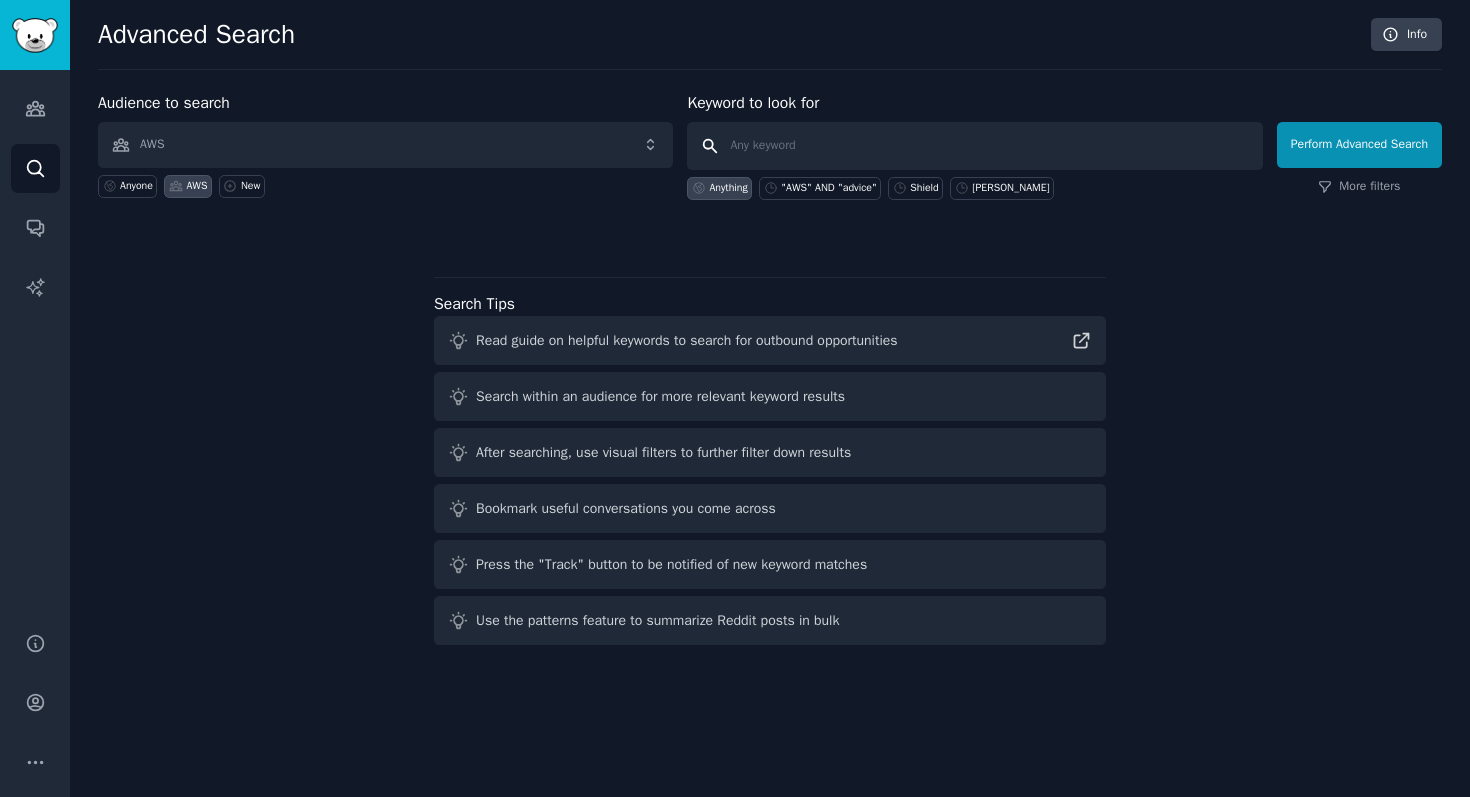 click at bounding box center [974, 146] 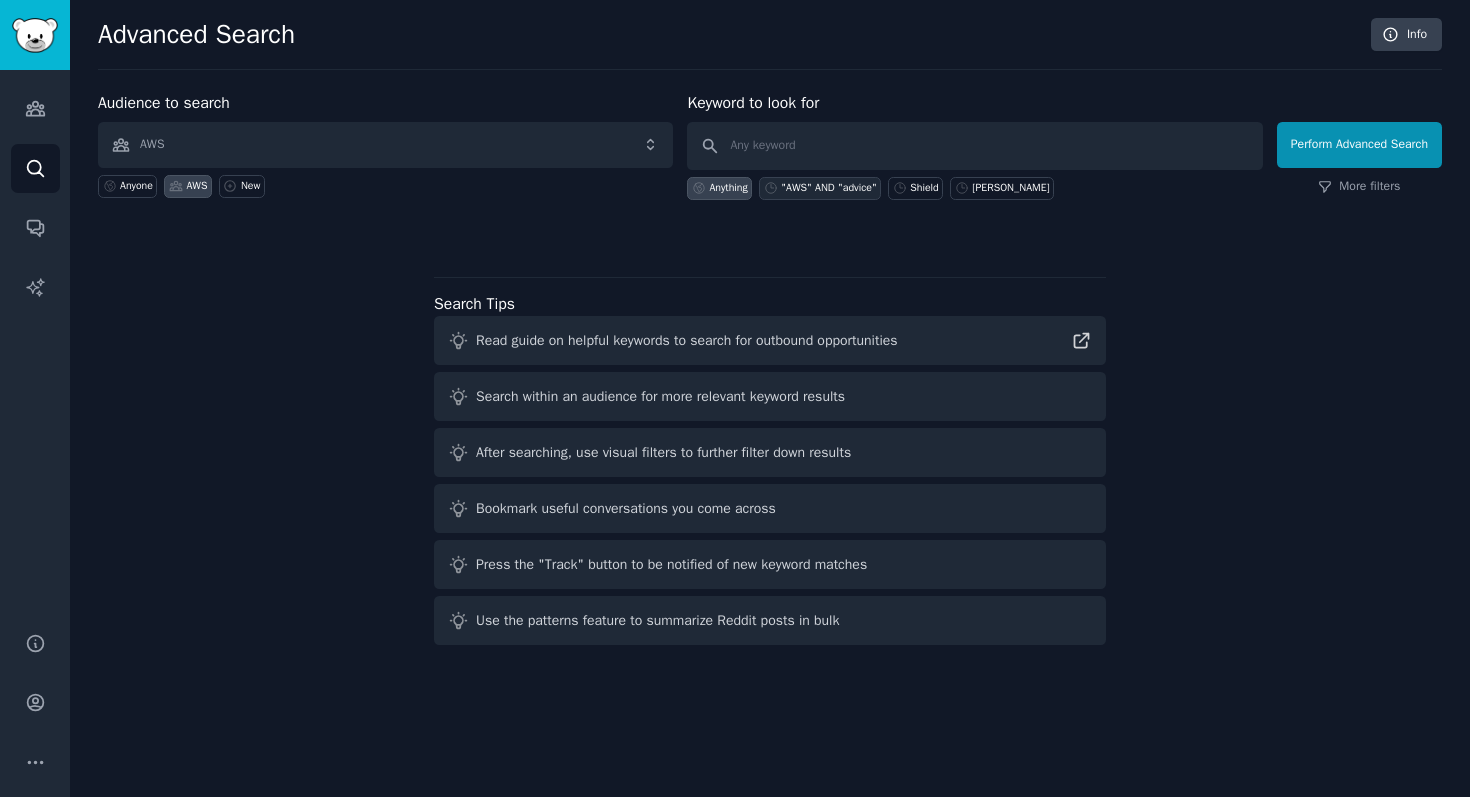 click on ""AWS" AND "advice"" at bounding box center [828, 188] 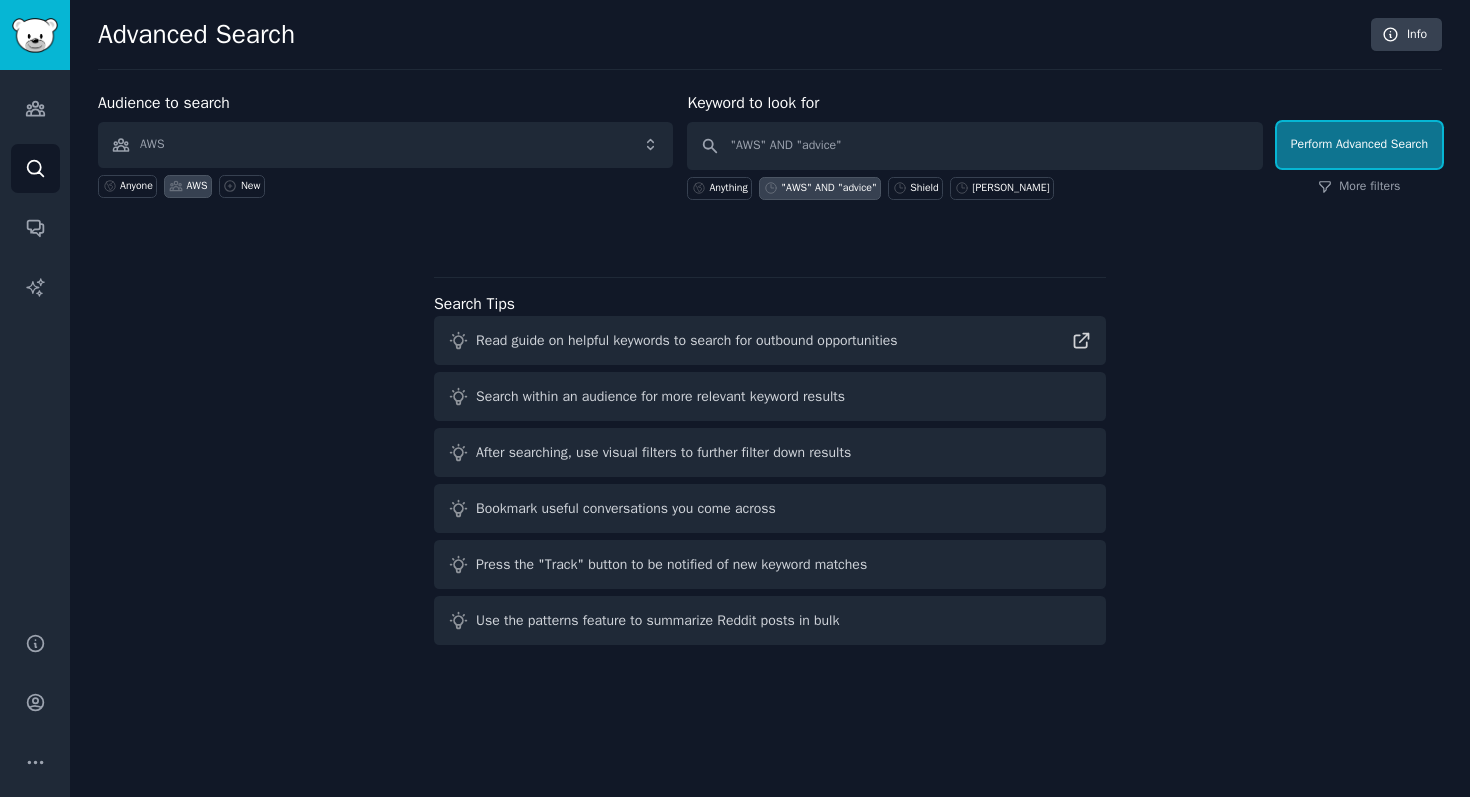 click on "Perform Advanced Search" at bounding box center [1359, 145] 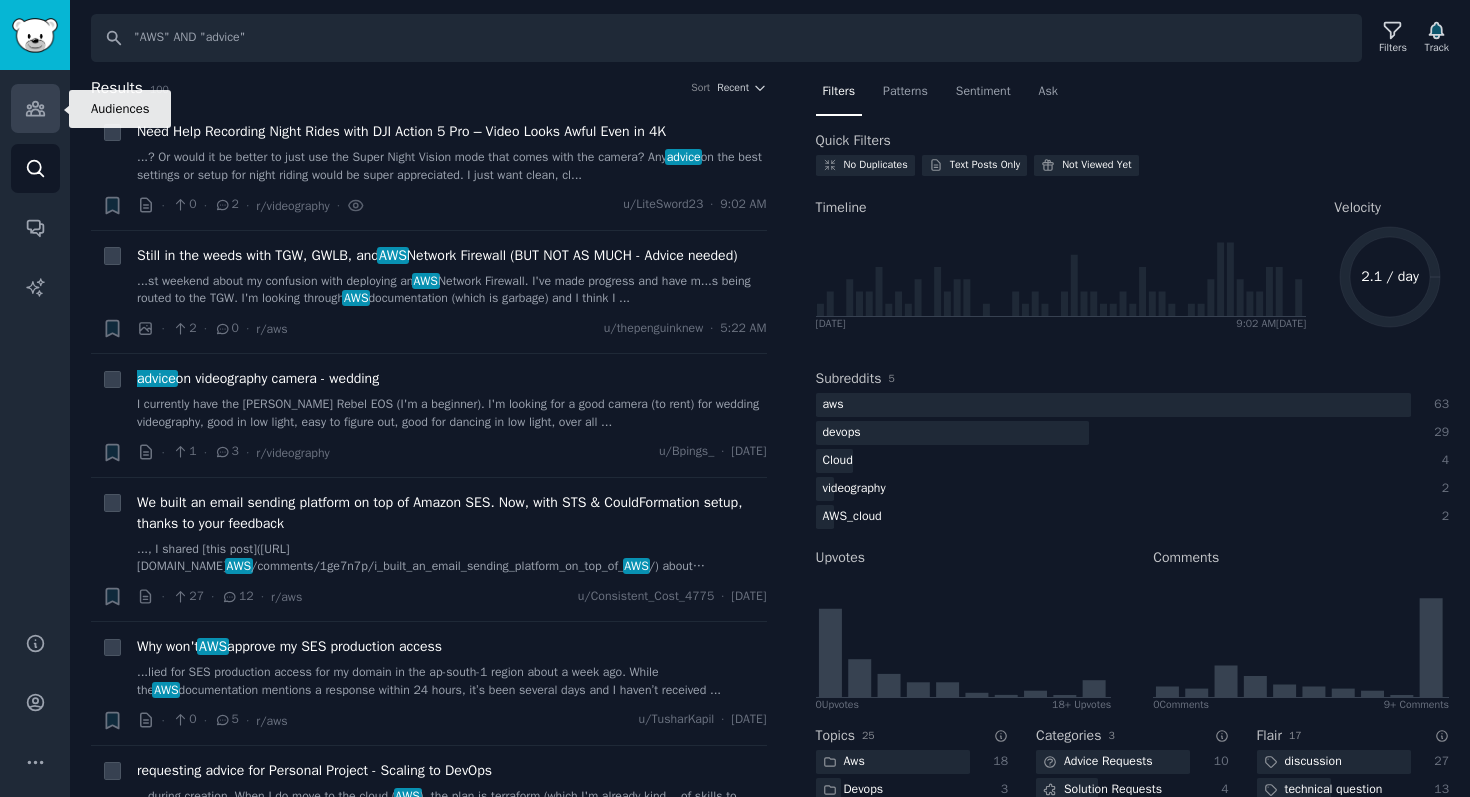 click 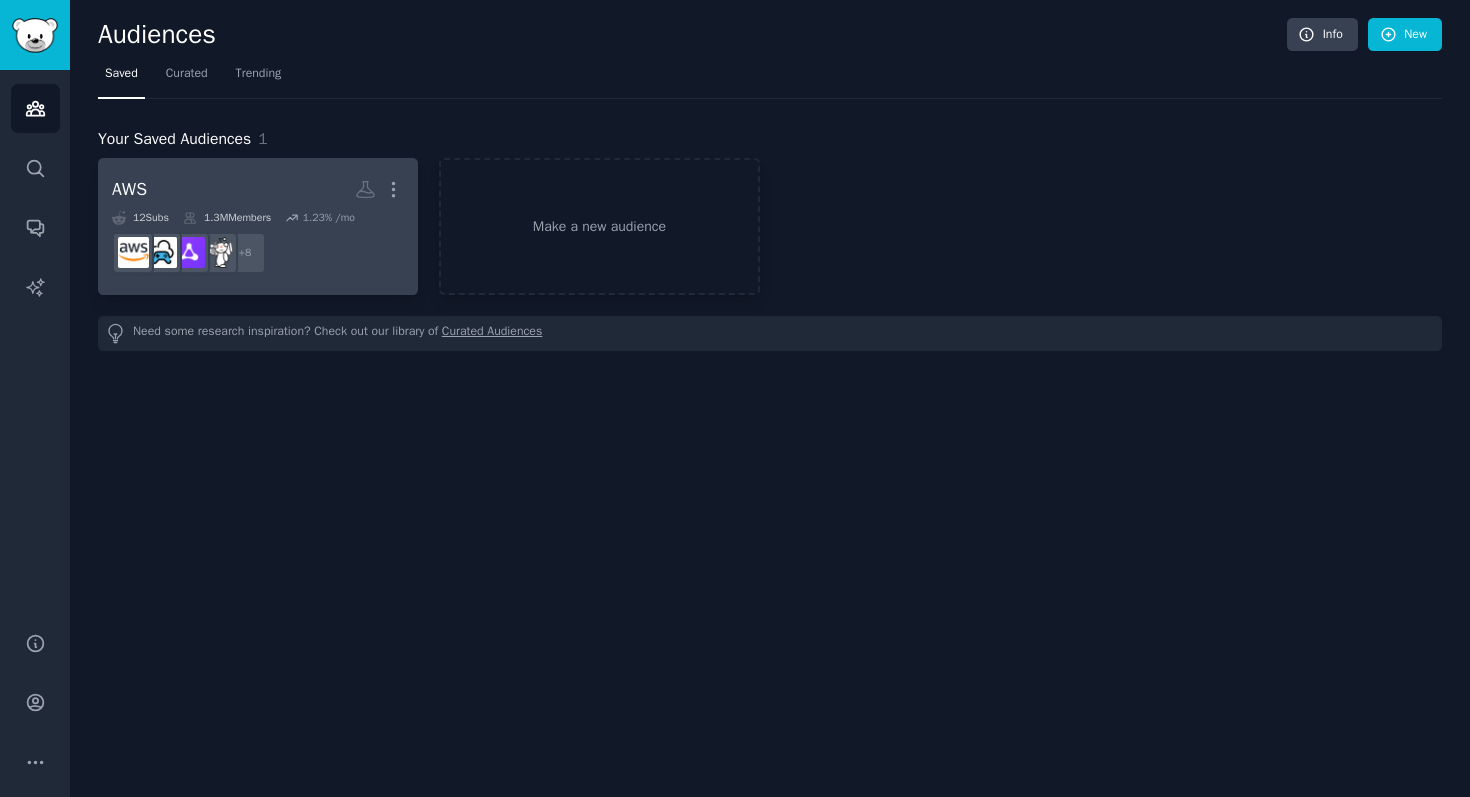 click on "r/devops, r/Cloud, r/Hosting, r/nosql, r/Database, r/web_infrastructure, r/cloudstorage, r/AWS_cloud + 8" at bounding box center (258, 253) 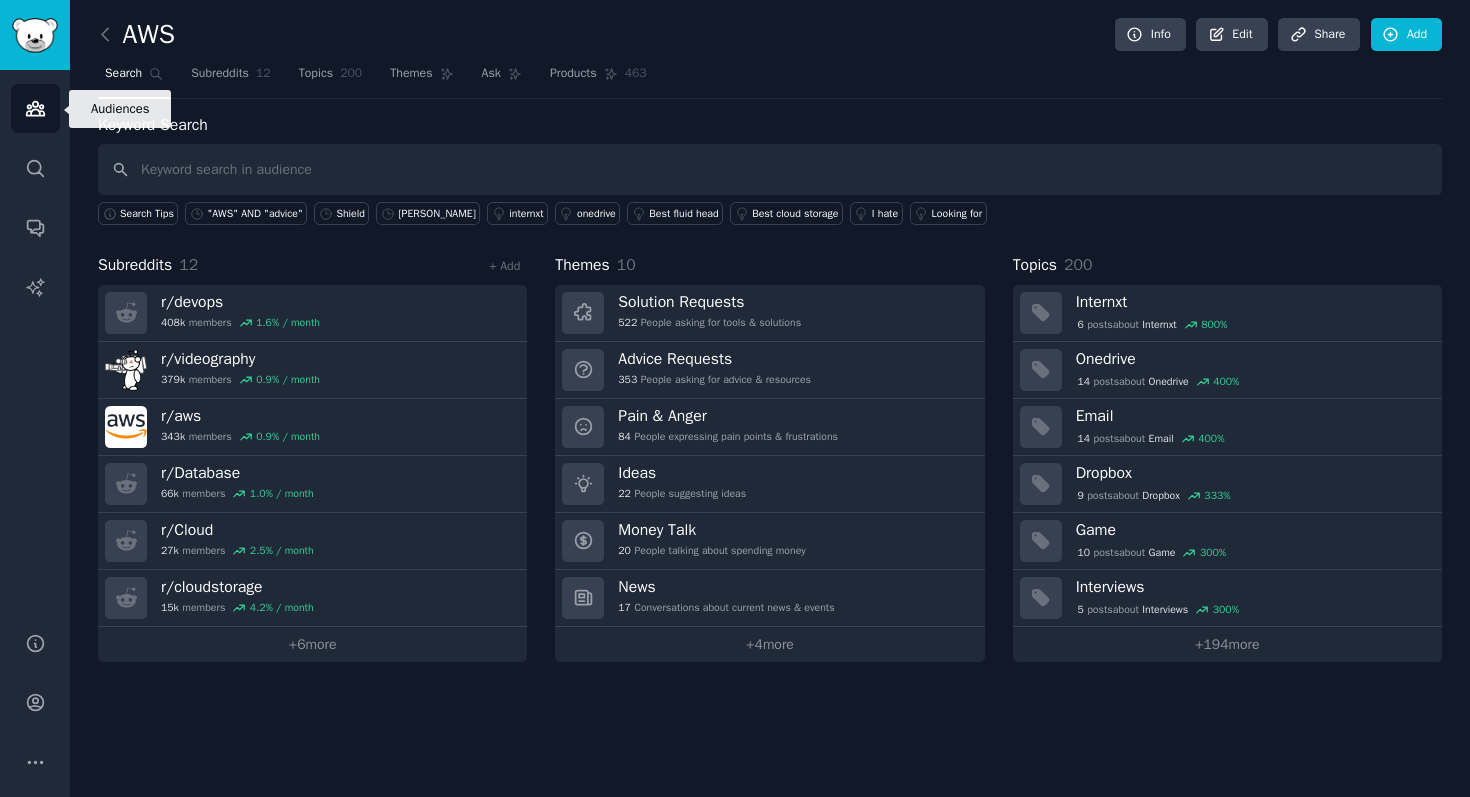 click on "Audiences" at bounding box center [35, 108] 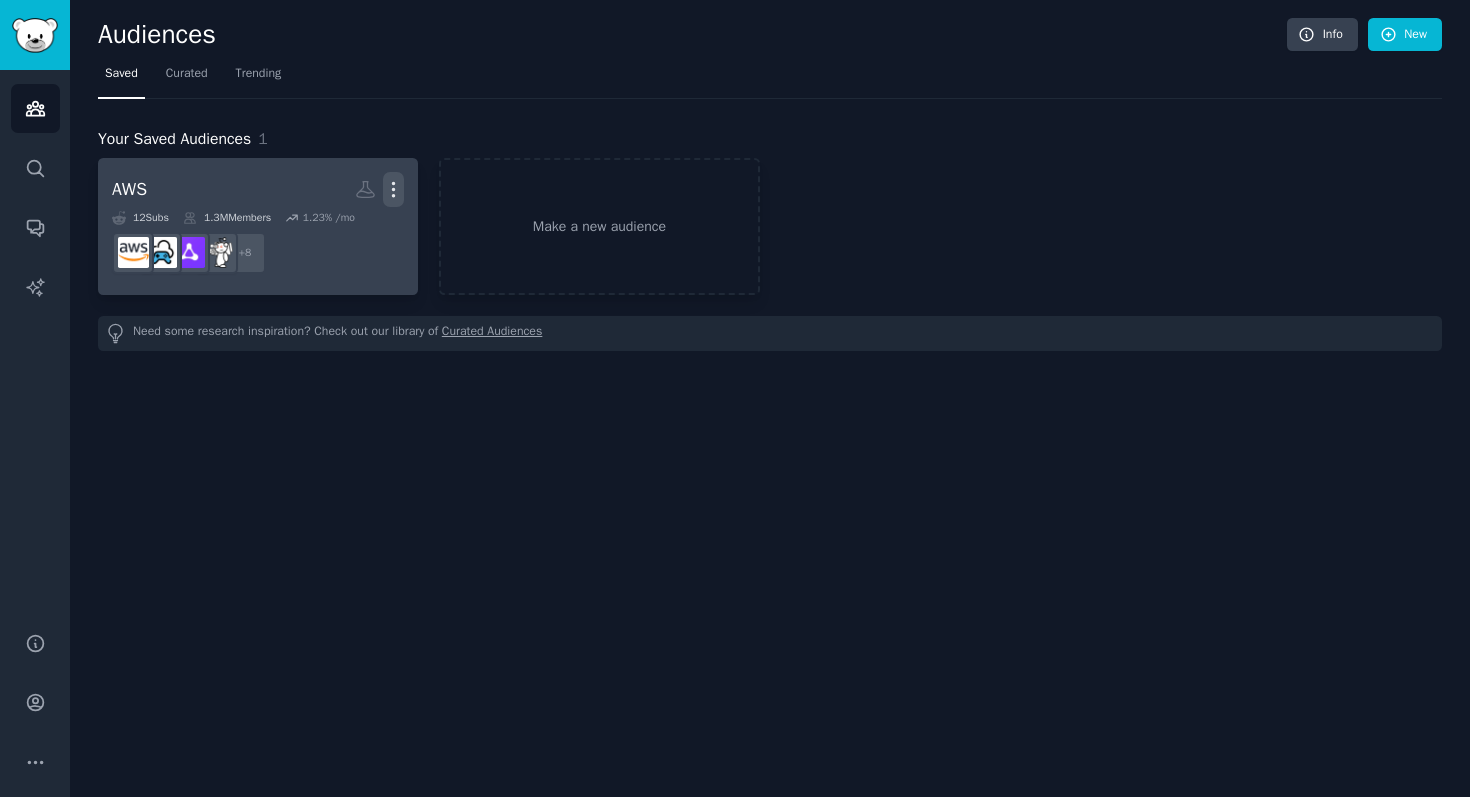 click 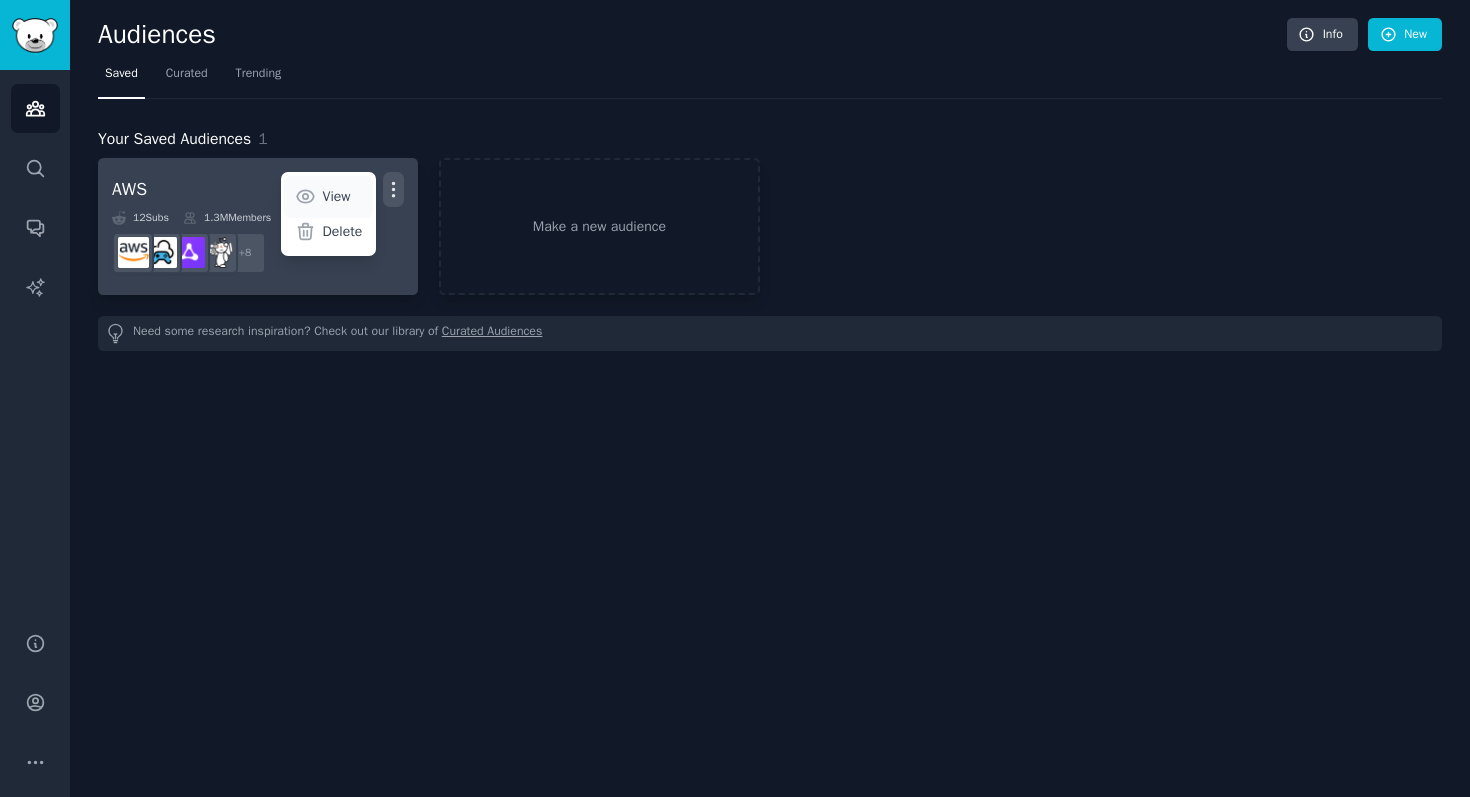 click on "View" at bounding box center [337, 196] 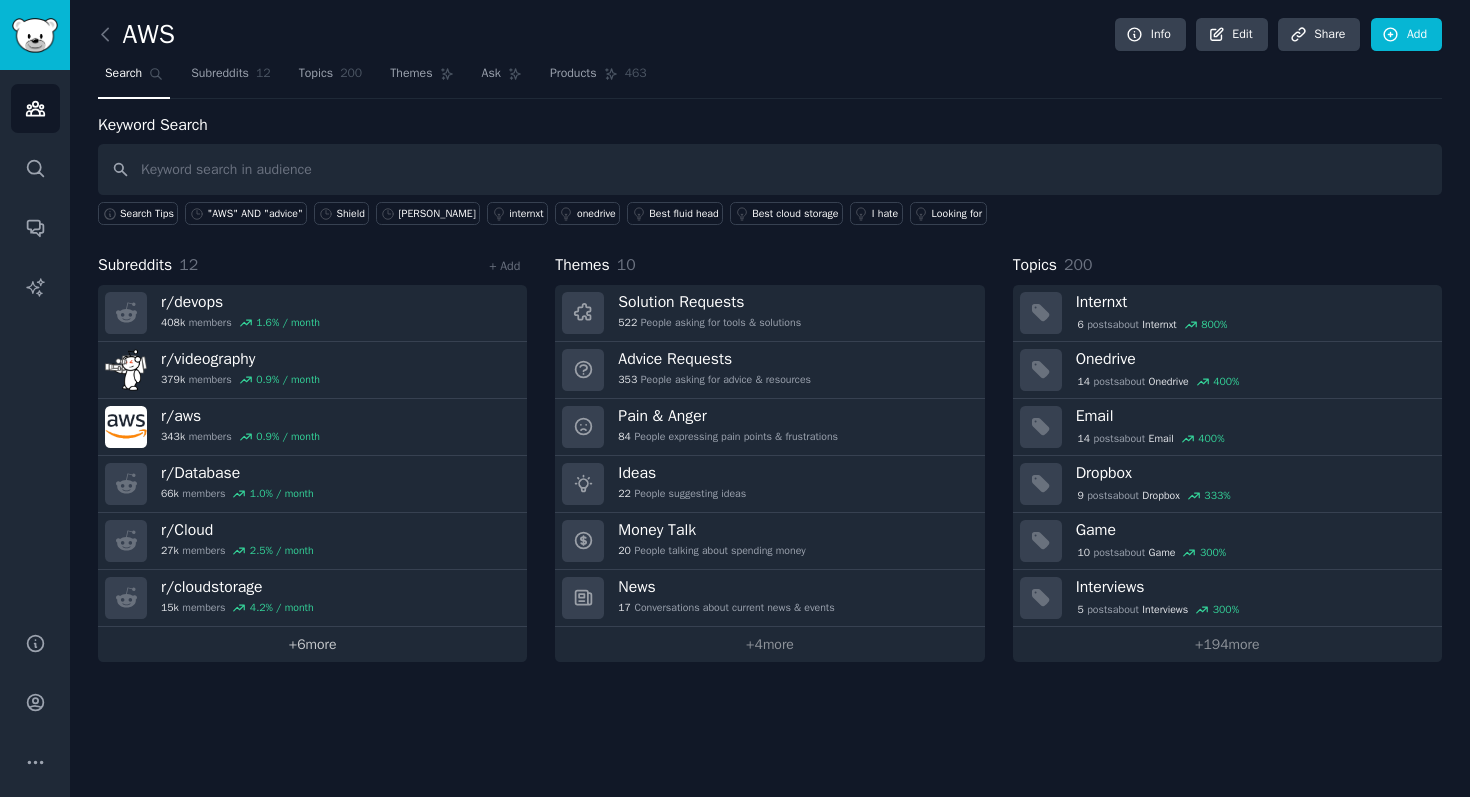 click on "+  6  more" at bounding box center (312, 644) 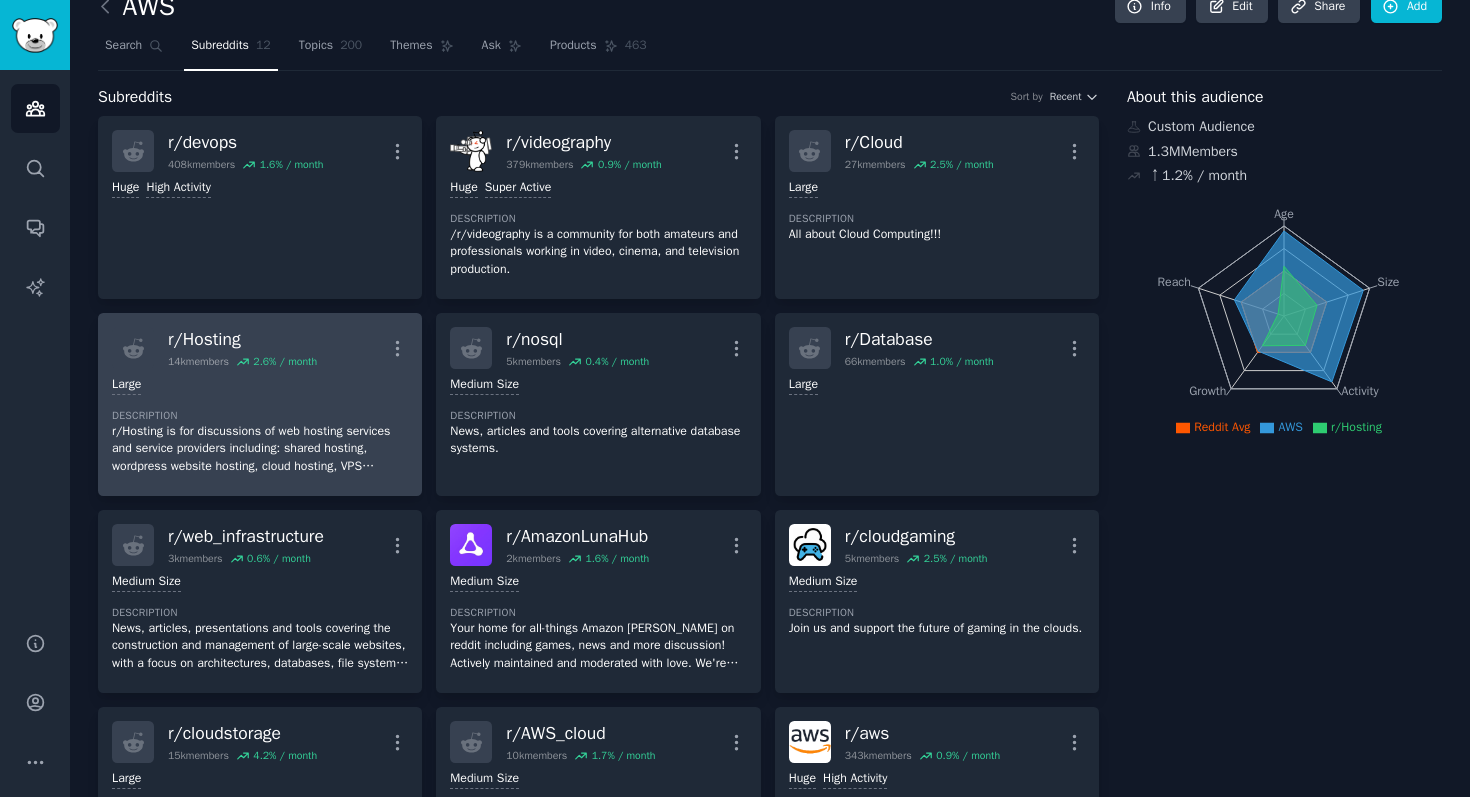 scroll, scrollTop: 43, scrollLeft: 0, axis: vertical 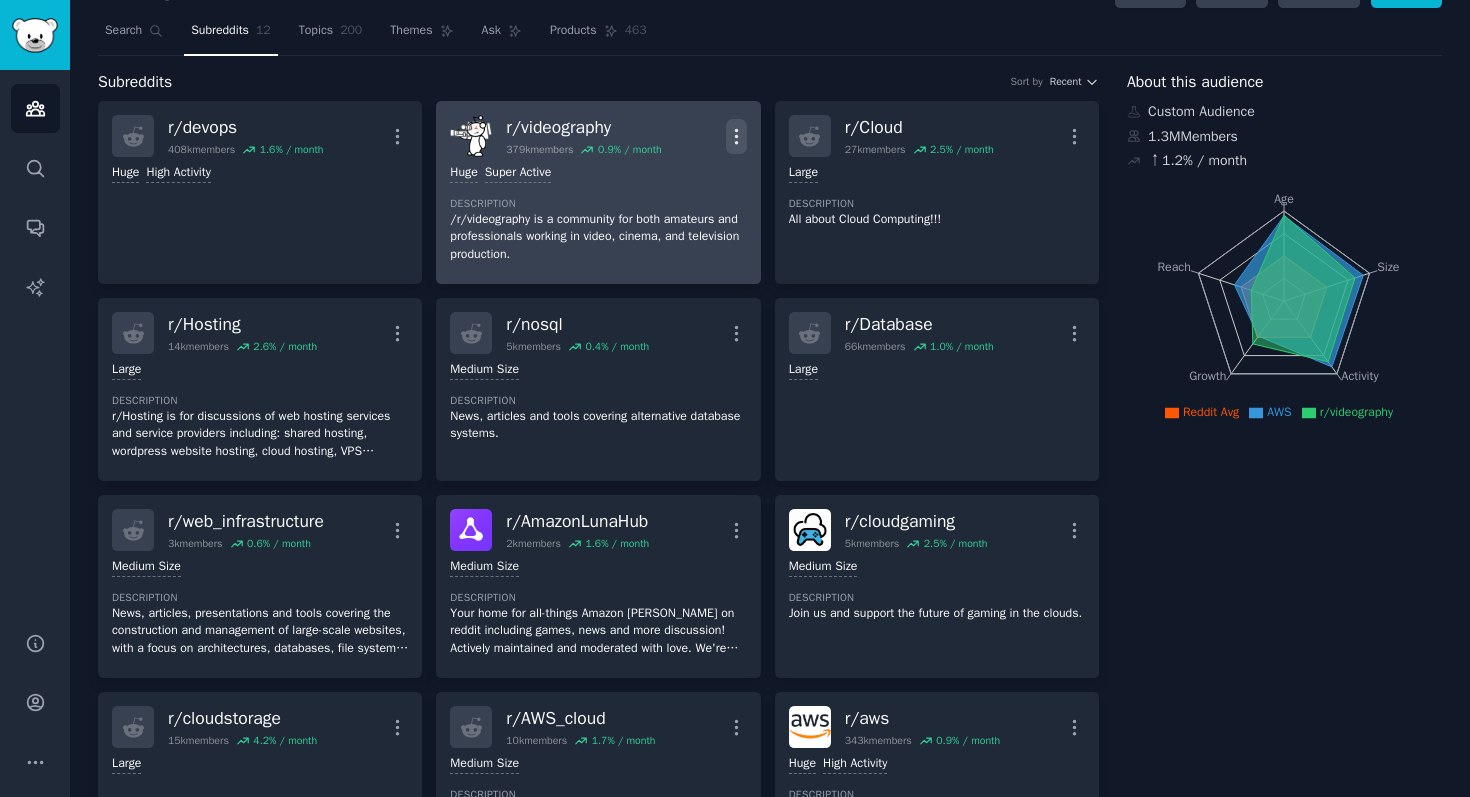 click 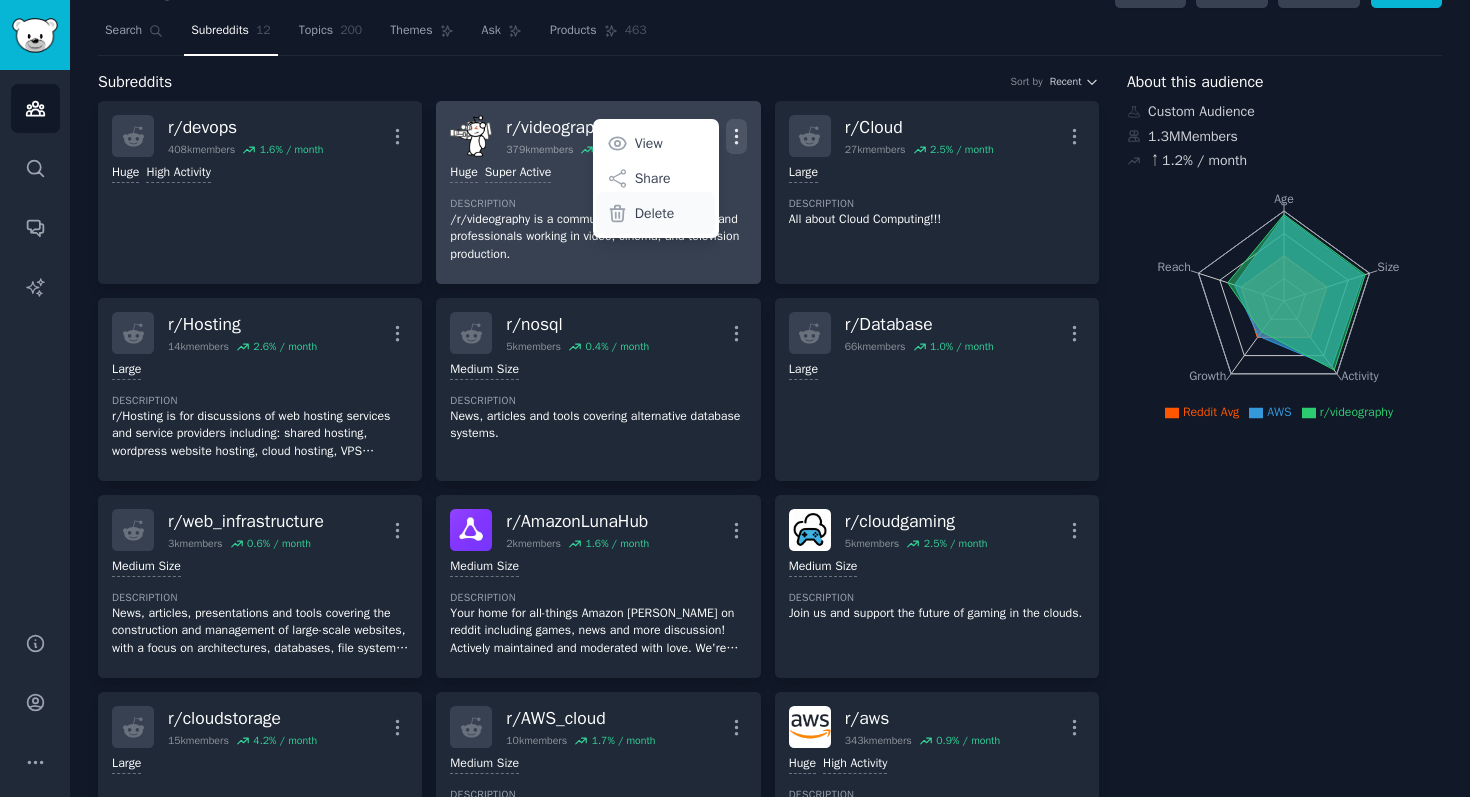 click on "Delete" at bounding box center (655, 213) 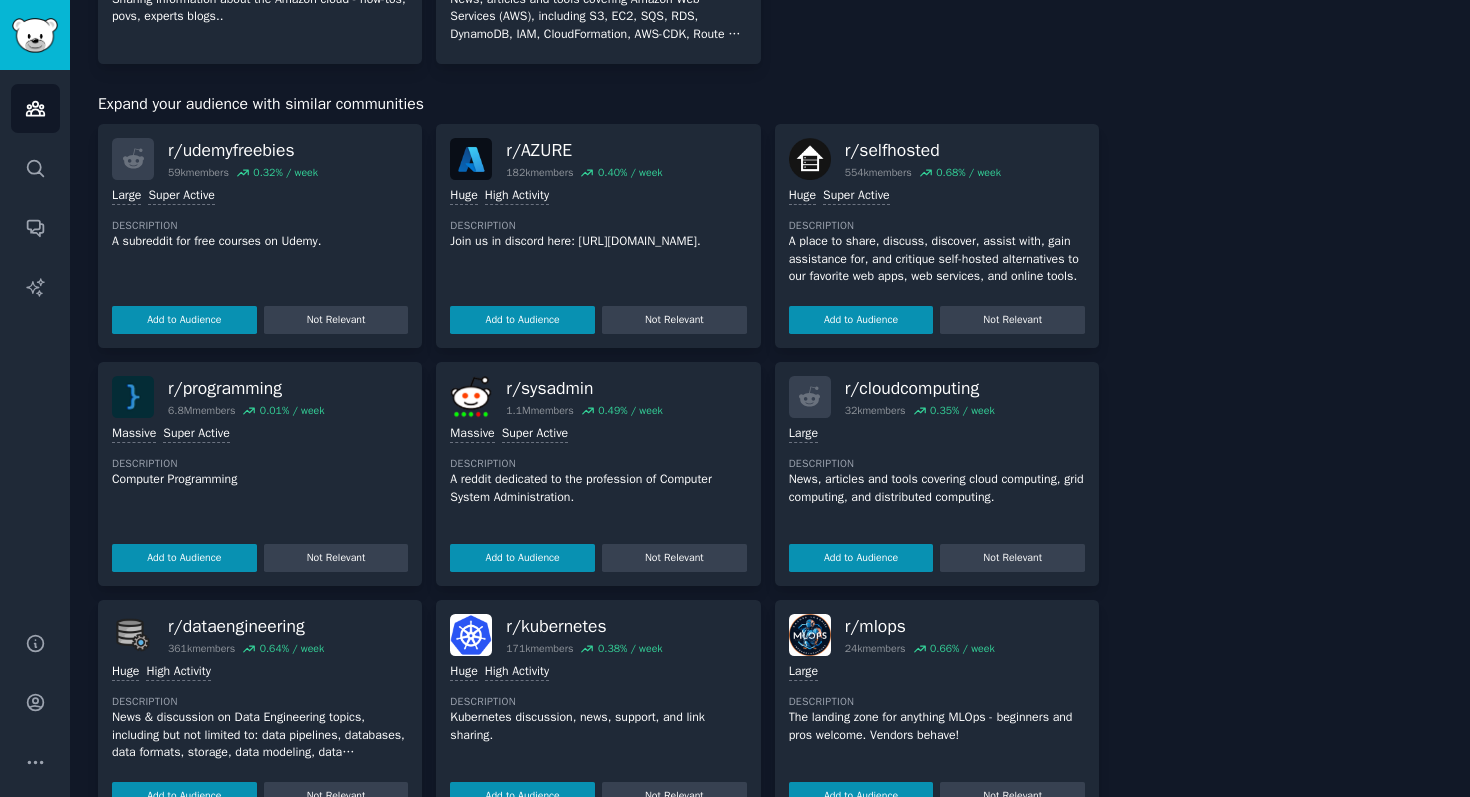 scroll, scrollTop: 870, scrollLeft: 0, axis: vertical 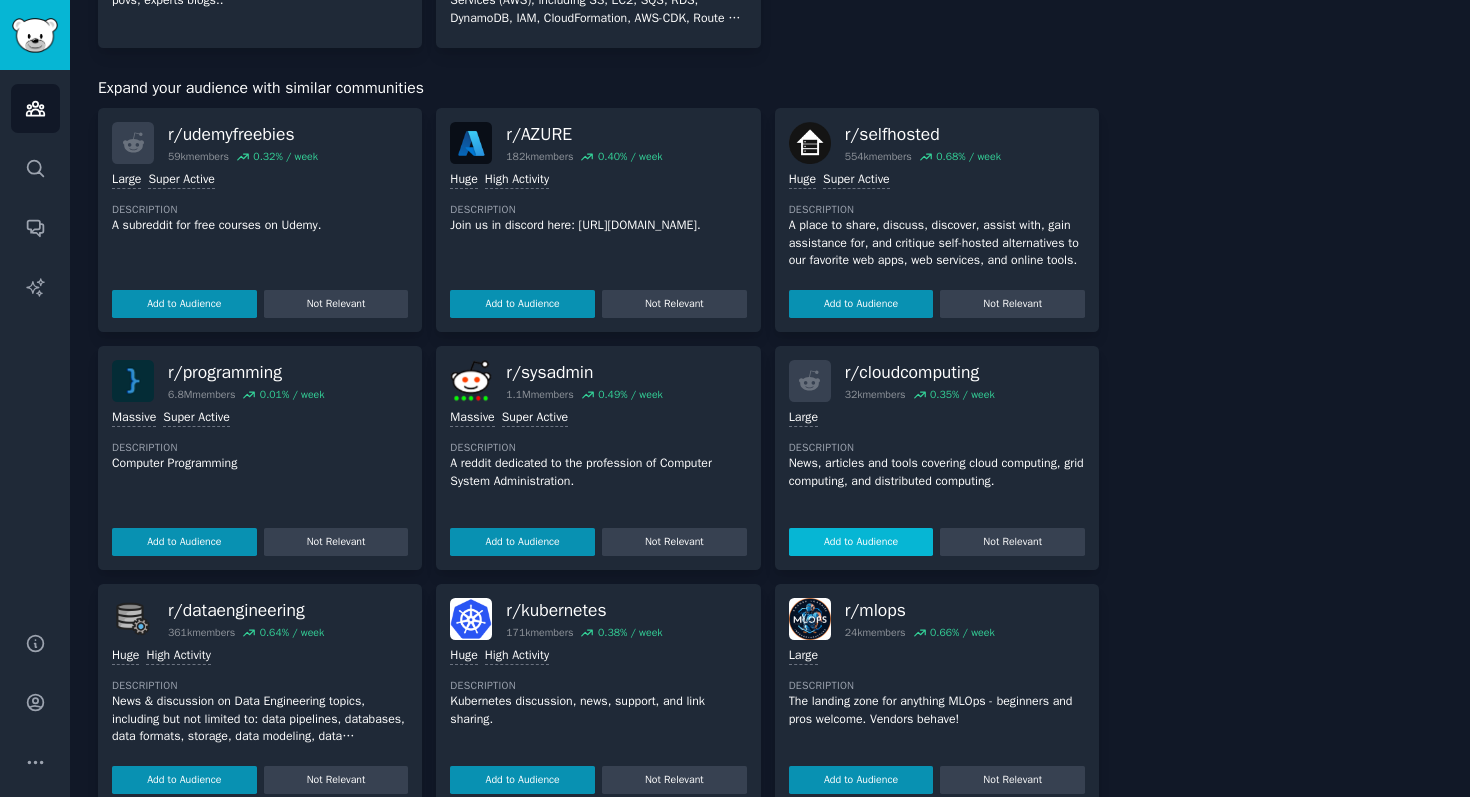 click on "Add to Audience" at bounding box center (861, 542) 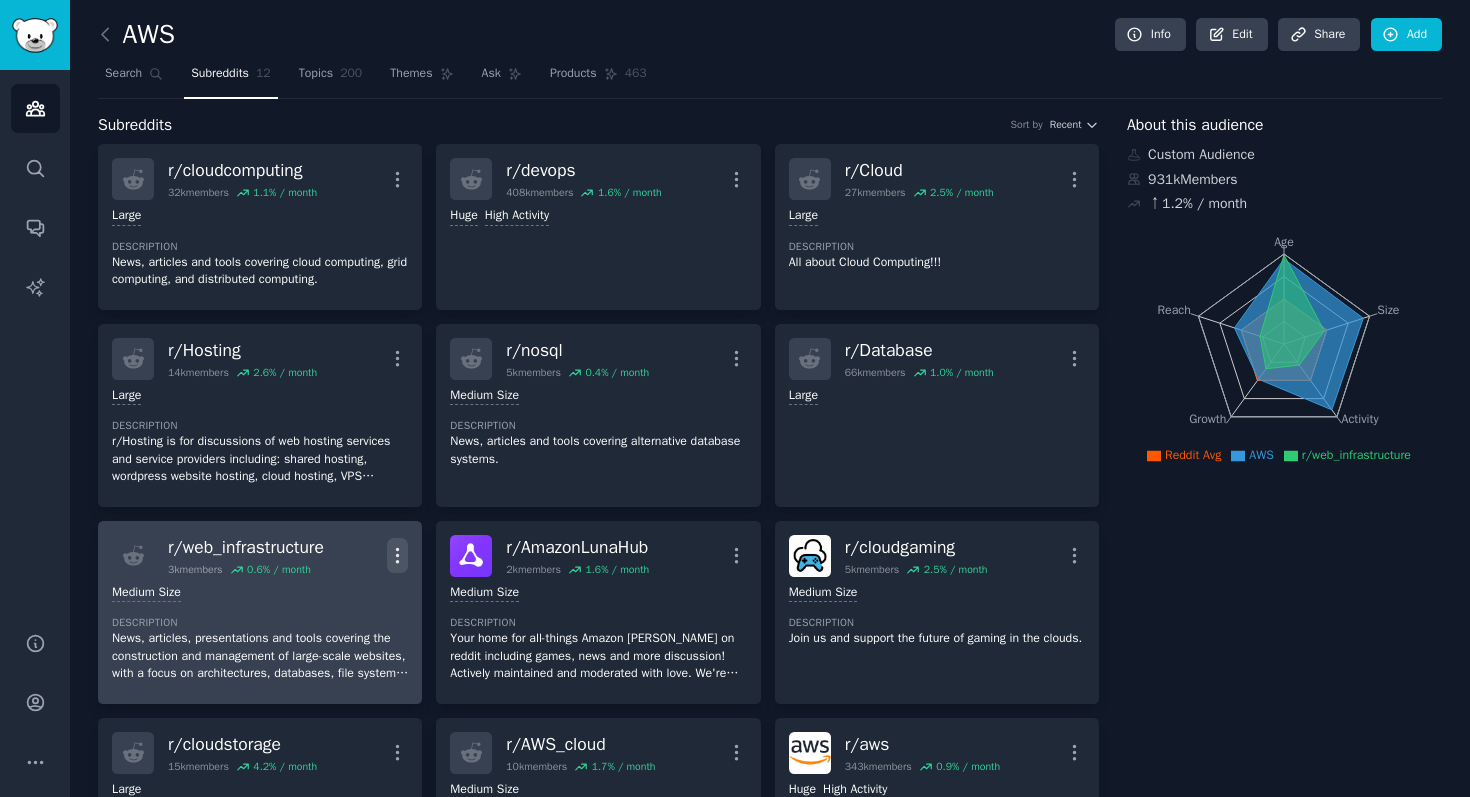 scroll, scrollTop: 12, scrollLeft: 0, axis: vertical 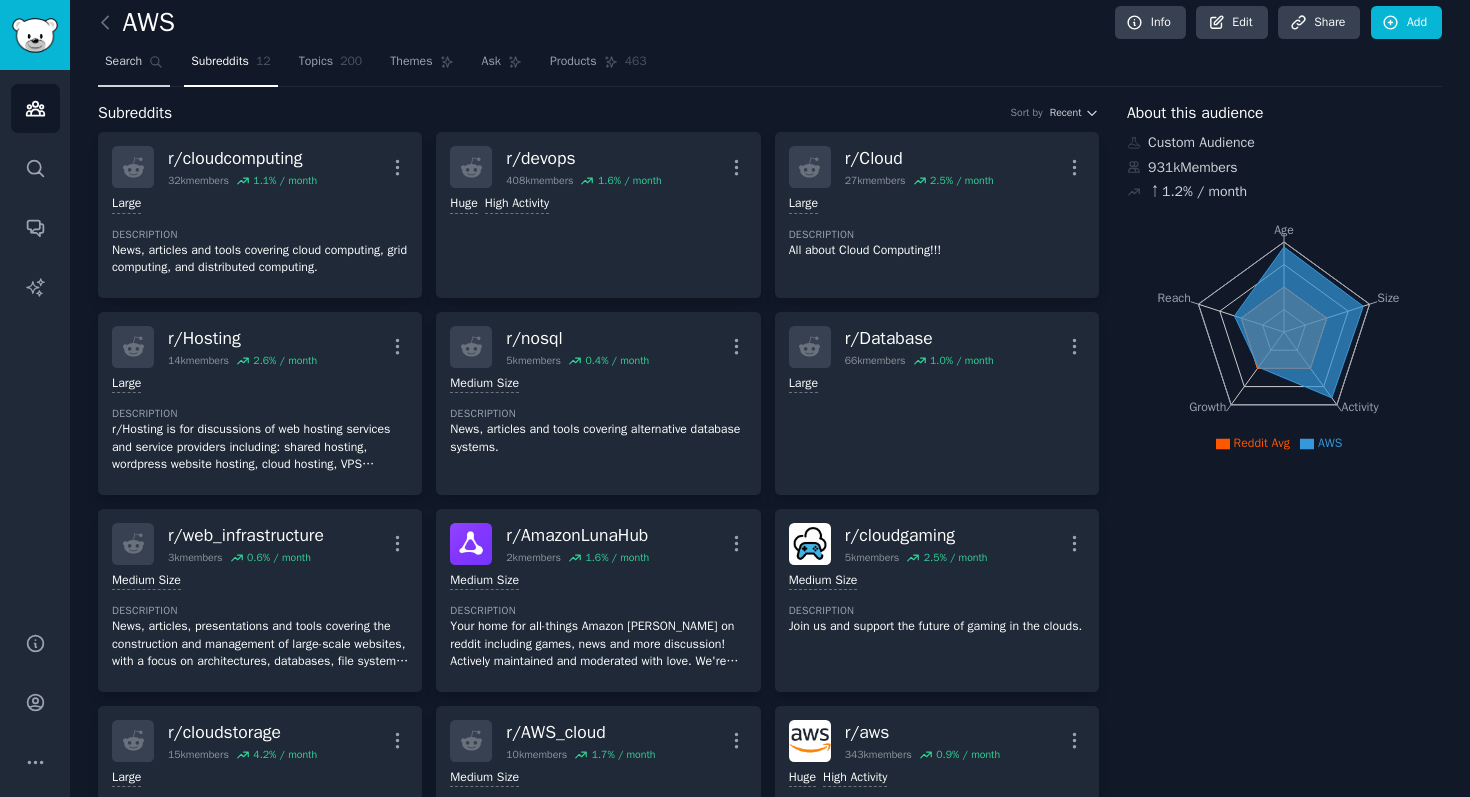 click 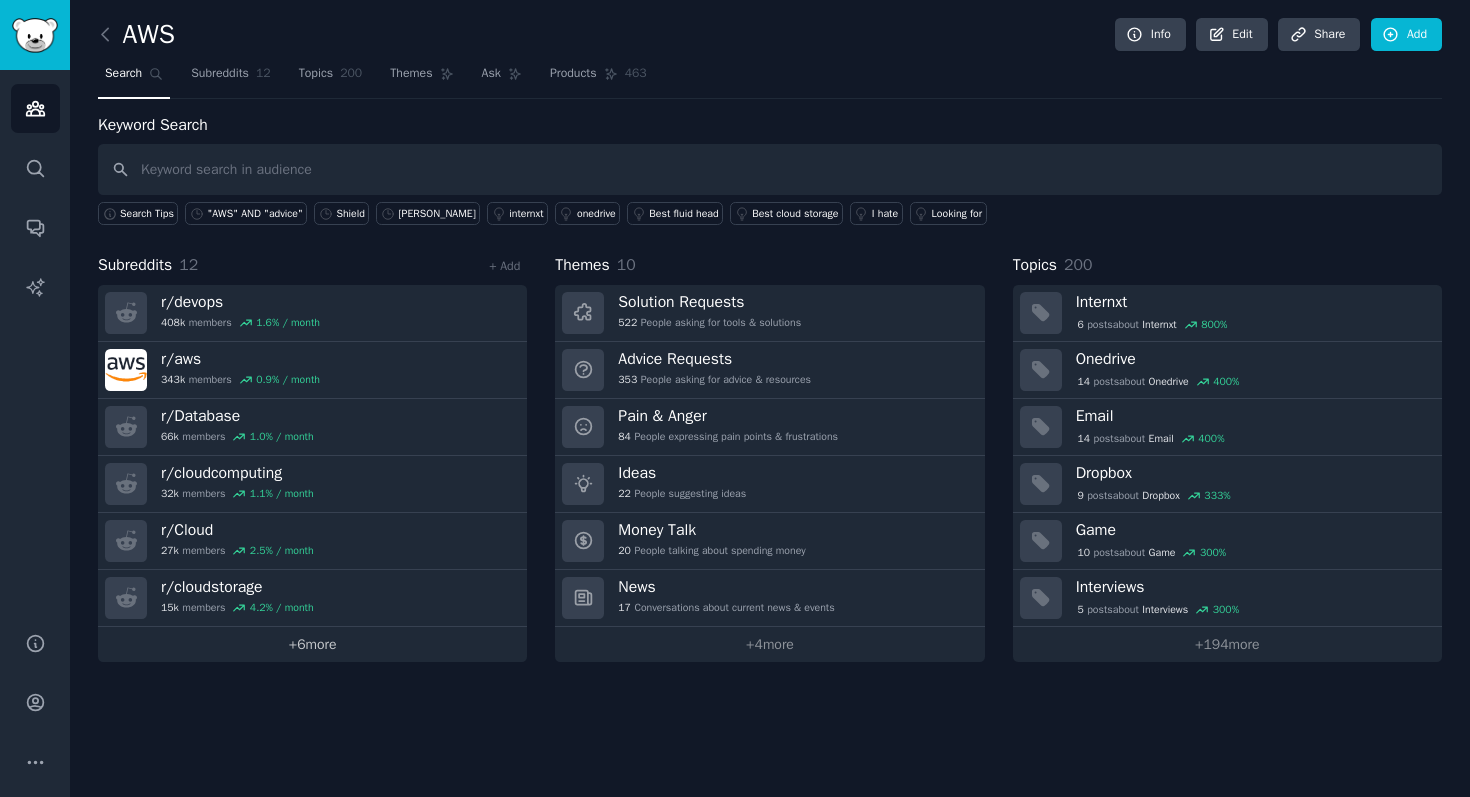 click on "+  6  more" at bounding box center (312, 644) 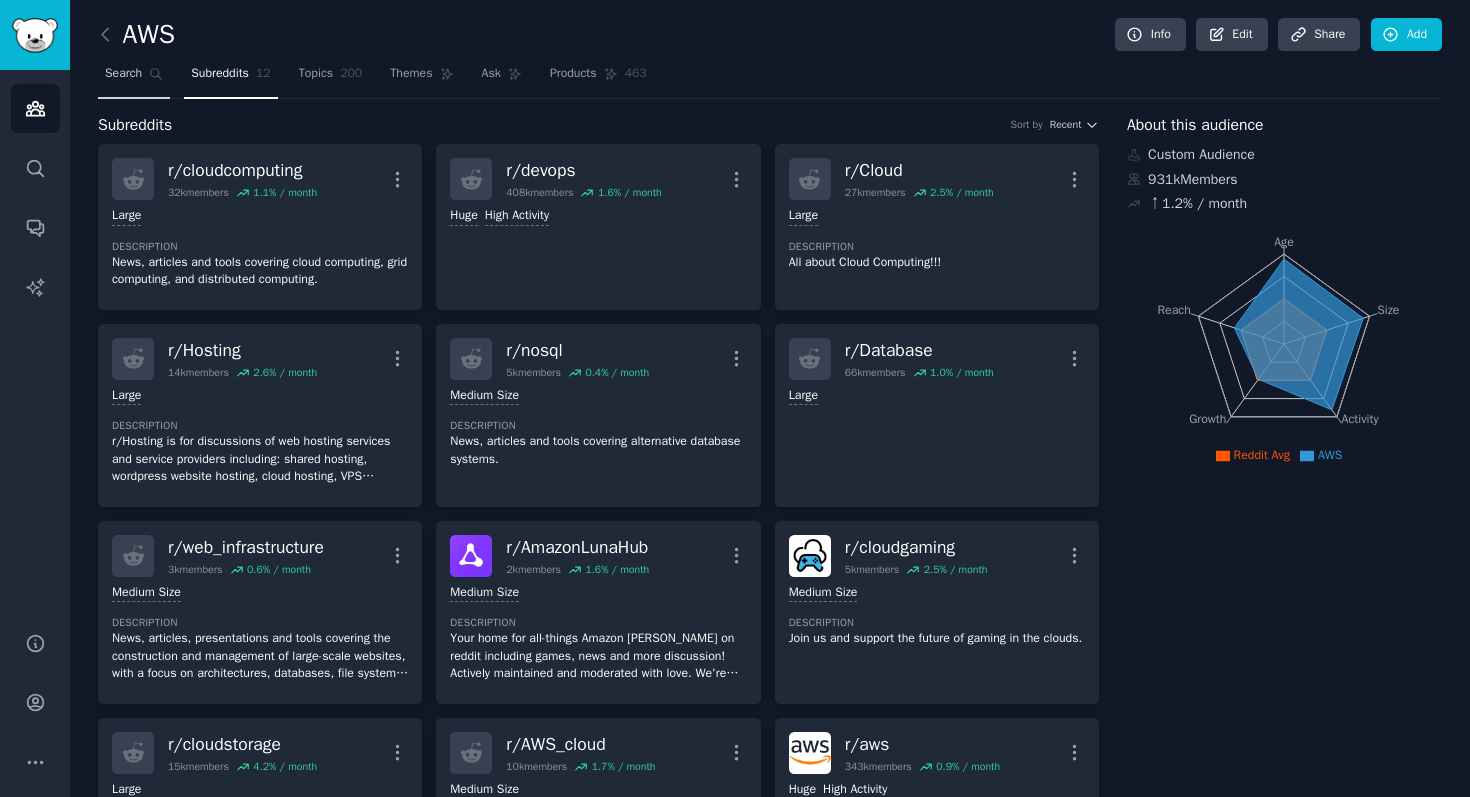 click on "Search" at bounding box center [123, 74] 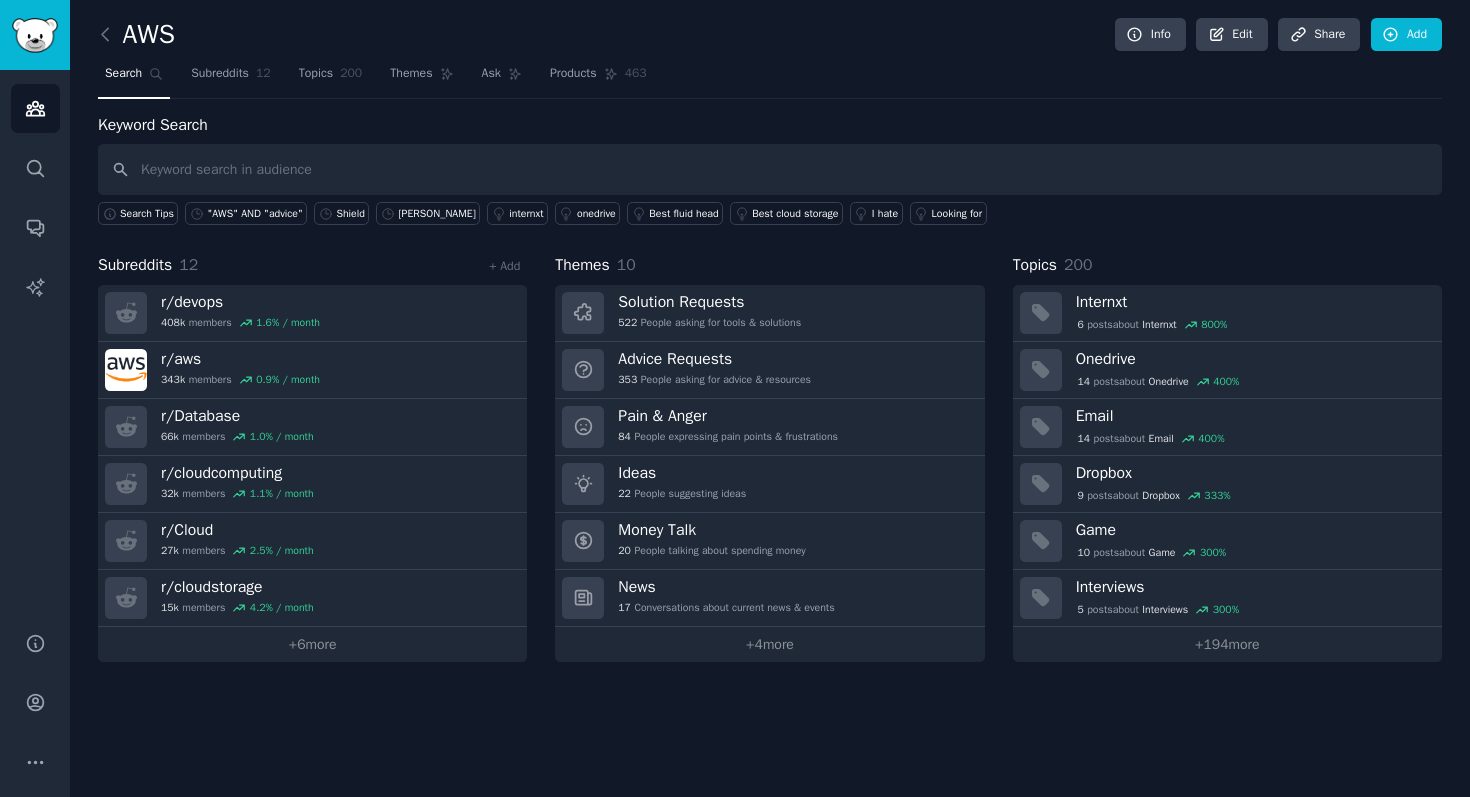 click at bounding box center (770, 169) 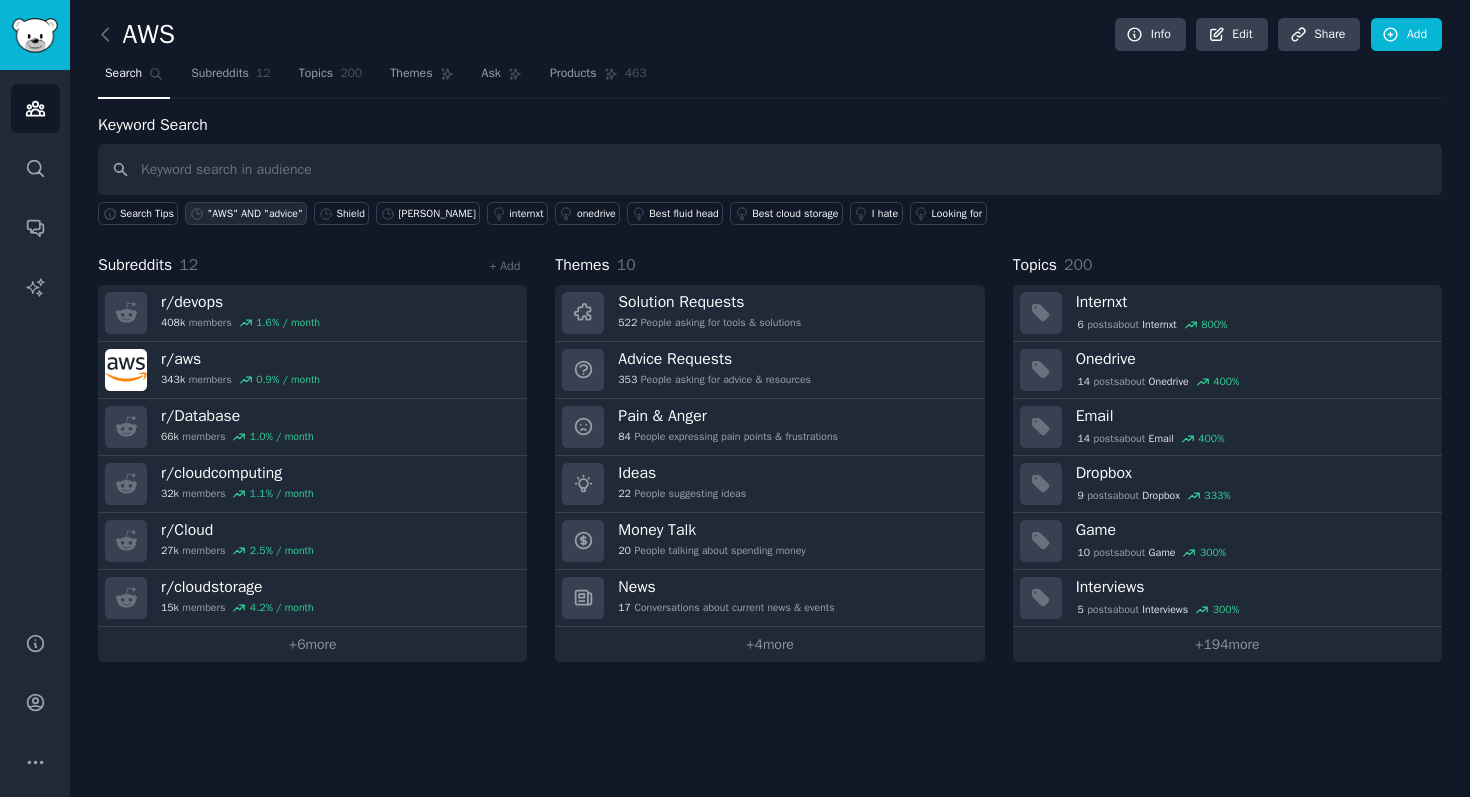 click on ""AWS" AND "advice"" at bounding box center [254, 214] 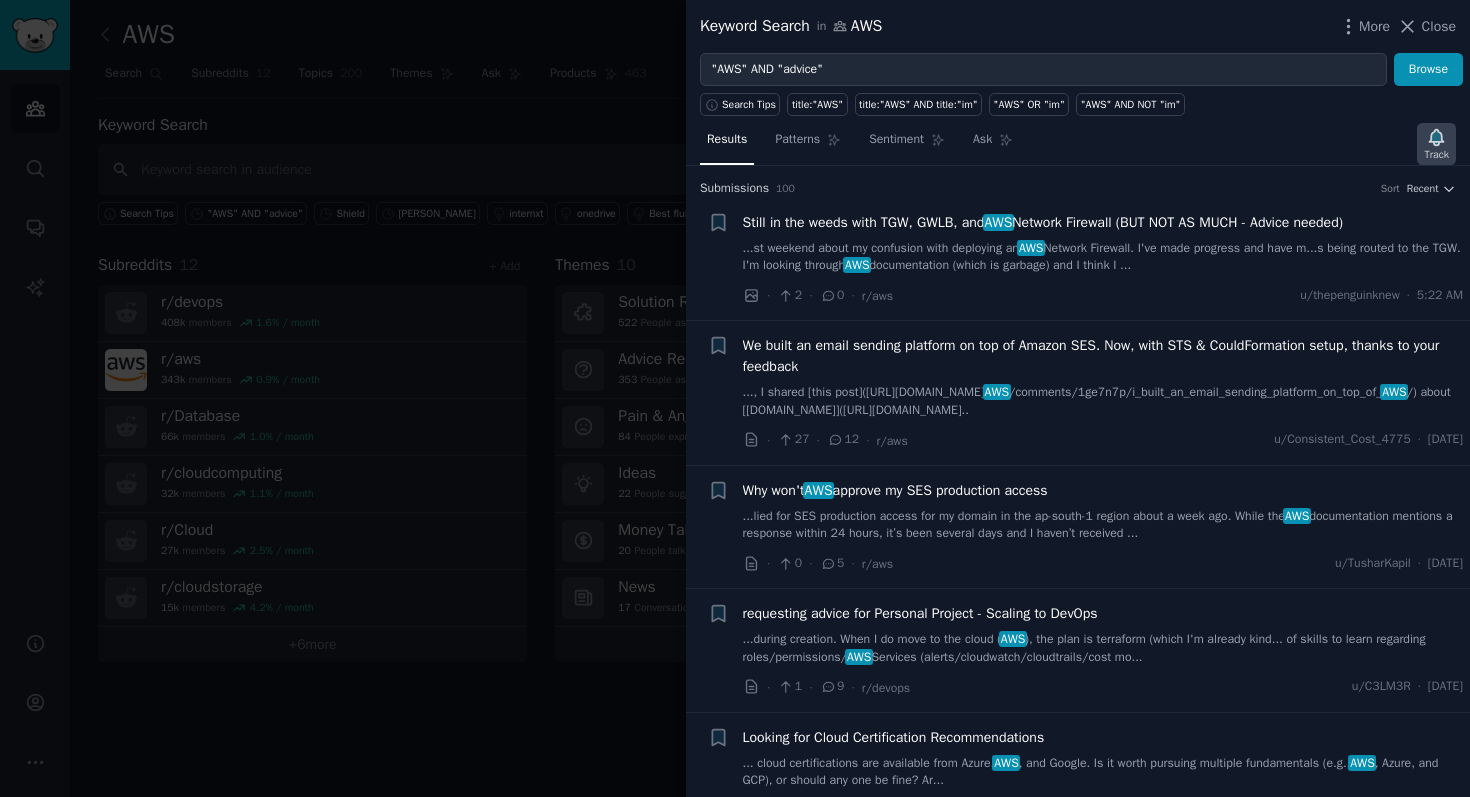 click 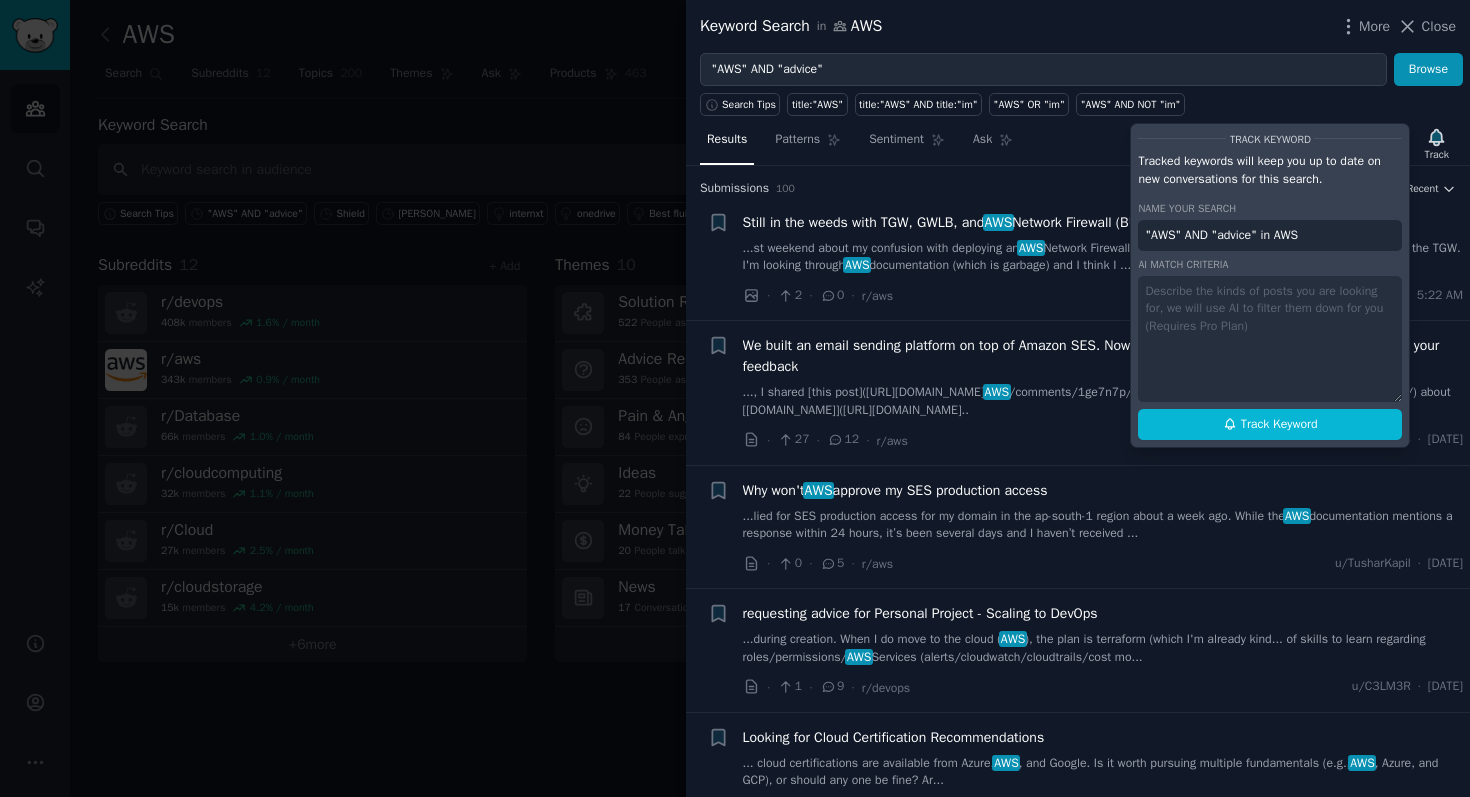 drag, startPoint x: 1335, startPoint y: 234, endPoint x: 1143, endPoint y: 228, distance: 192.09373 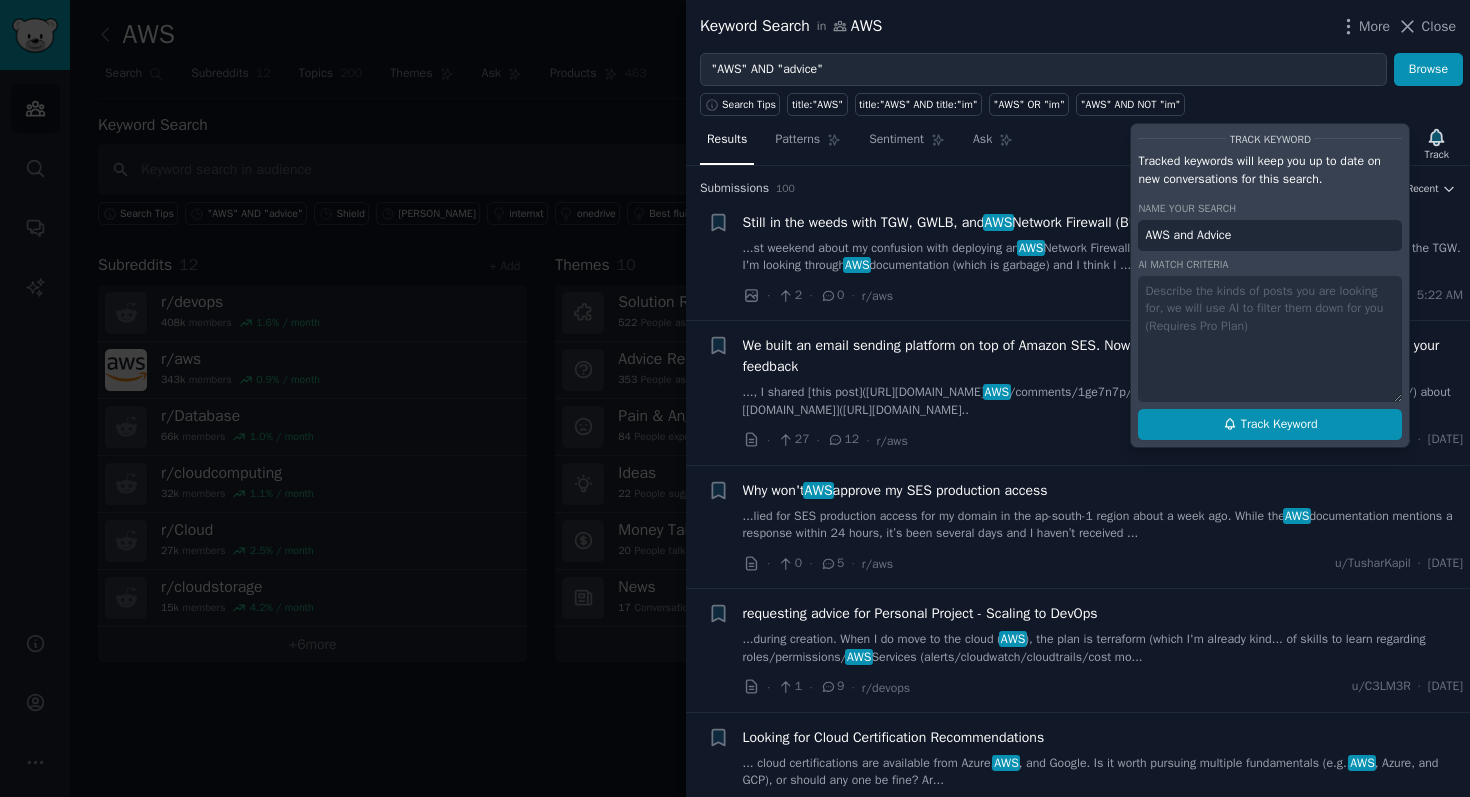 click 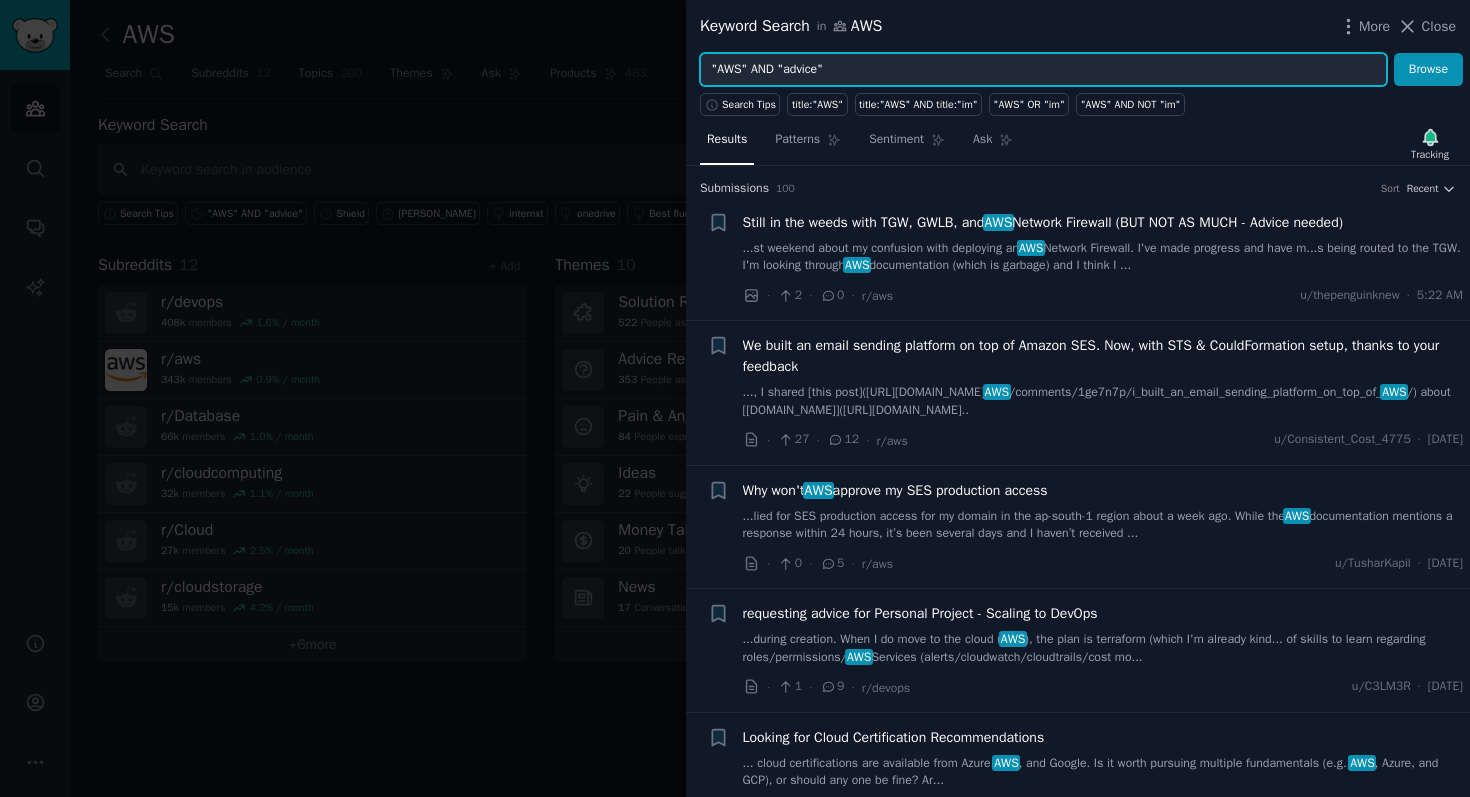 drag, startPoint x: 825, startPoint y: 67, endPoint x: 789, endPoint y: 74, distance: 36.67424 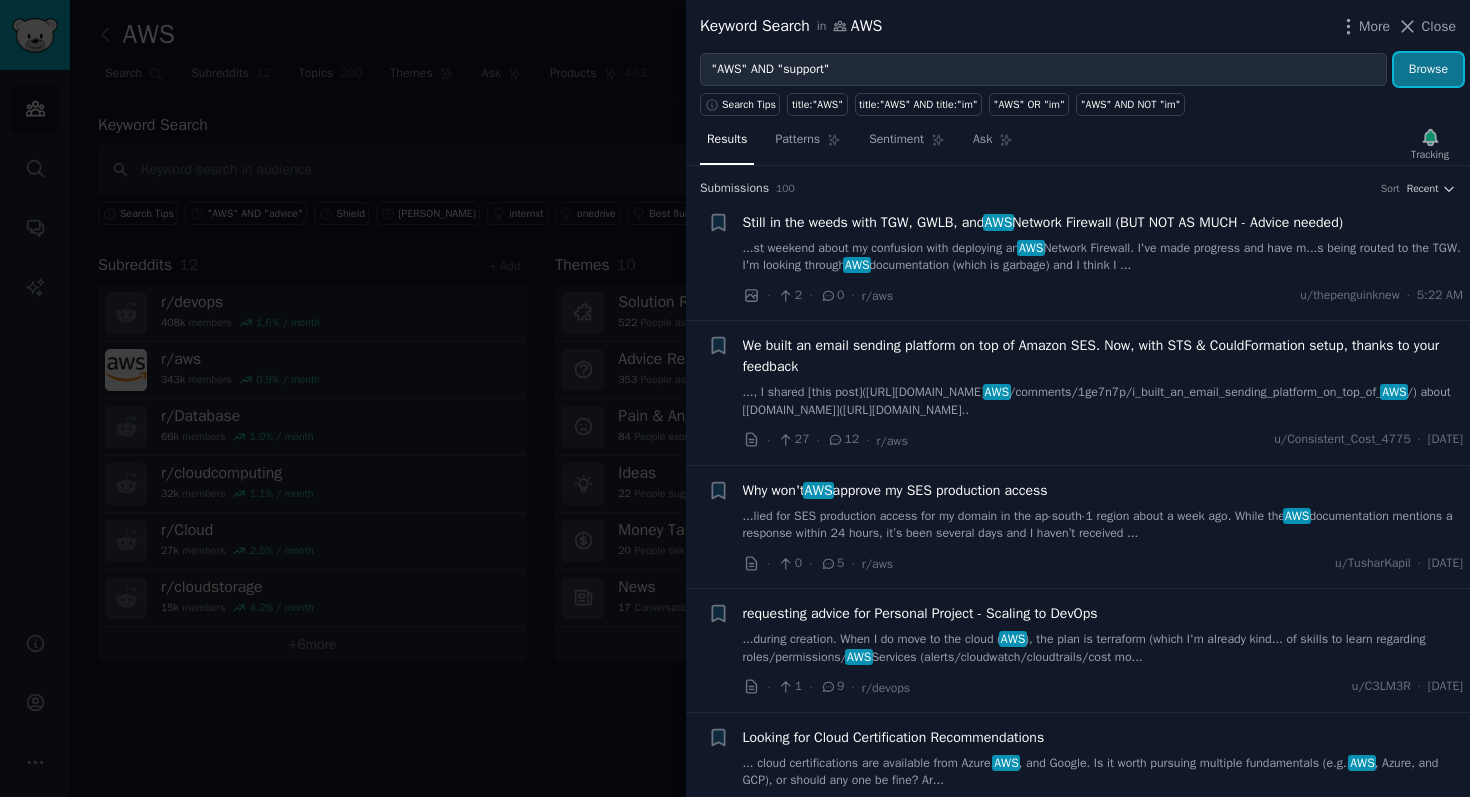 click on "Browse" at bounding box center (1428, 70) 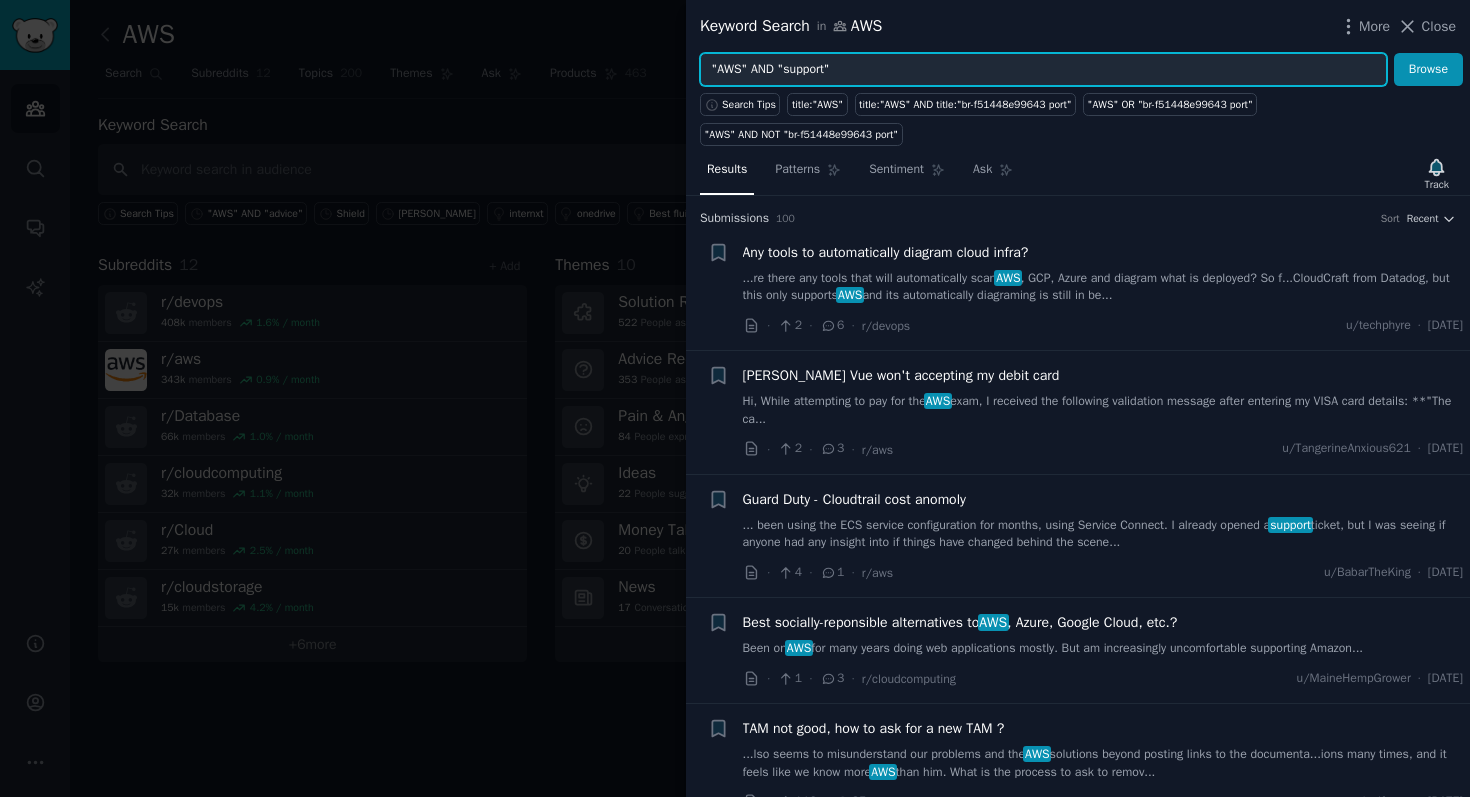 click on ""AWS" AND "support"" at bounding box center (1043, 70) 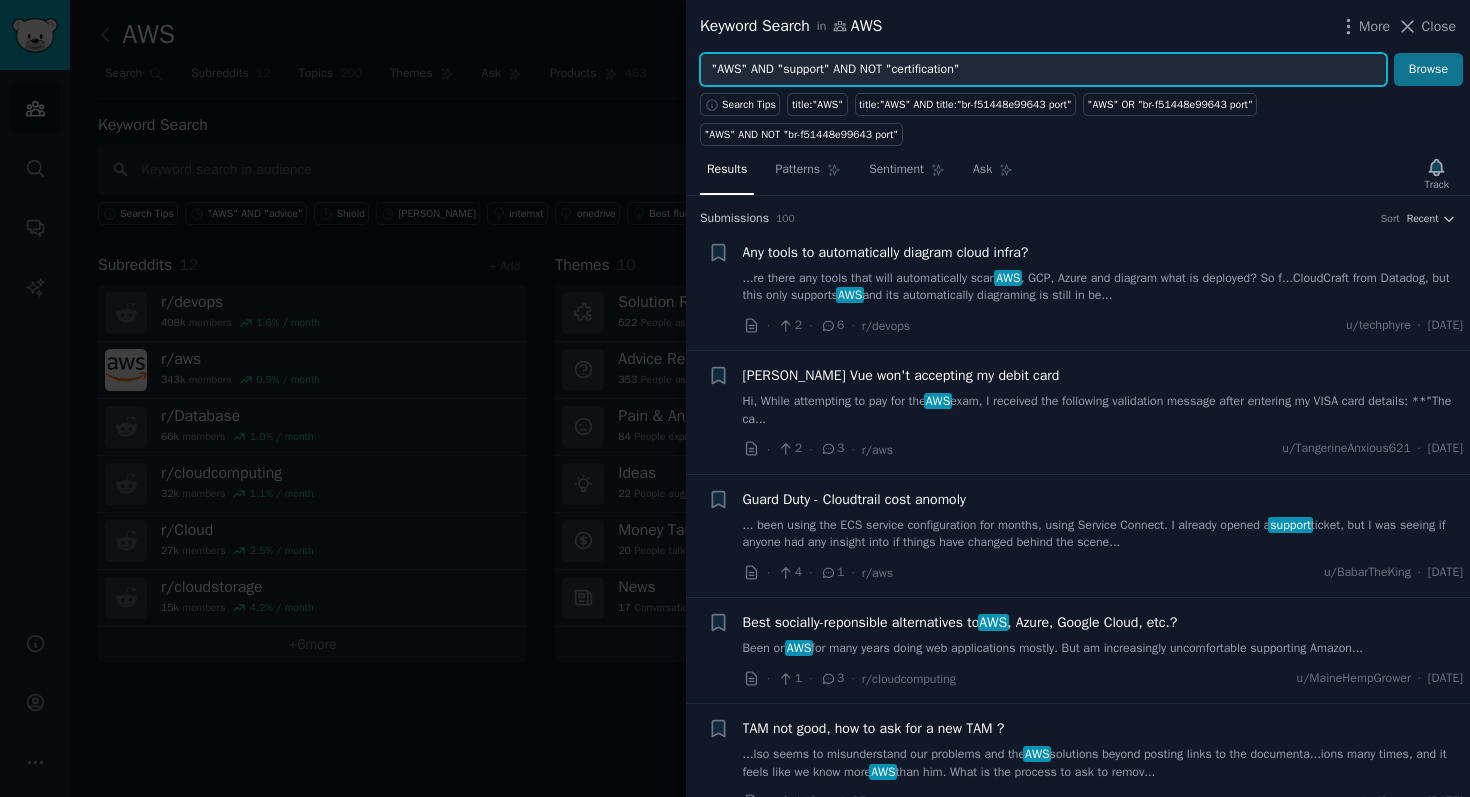 type on ""AWS" AND "support" AND NOT "certification"" 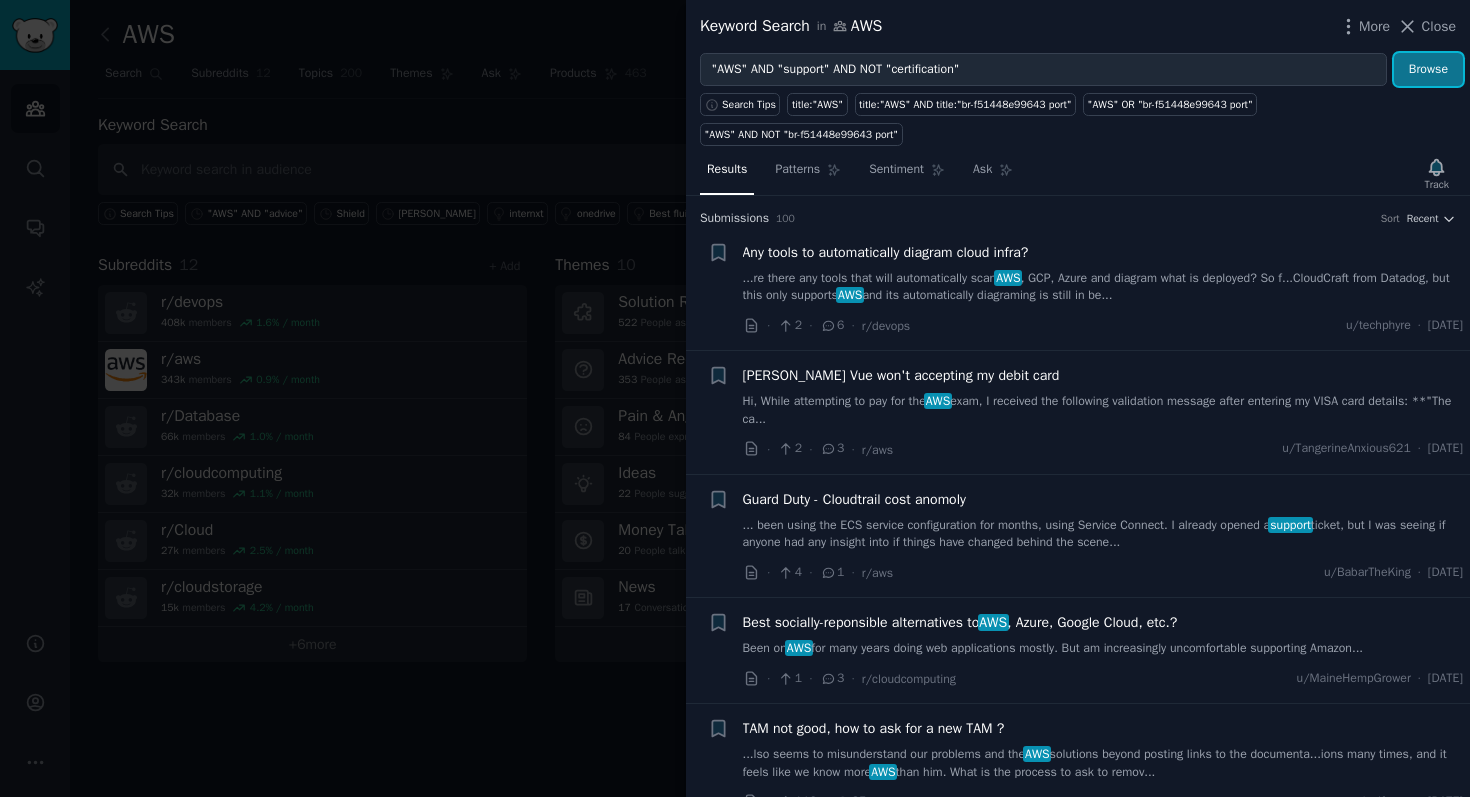 click on "Browse" at bounding box center (1428, 70) 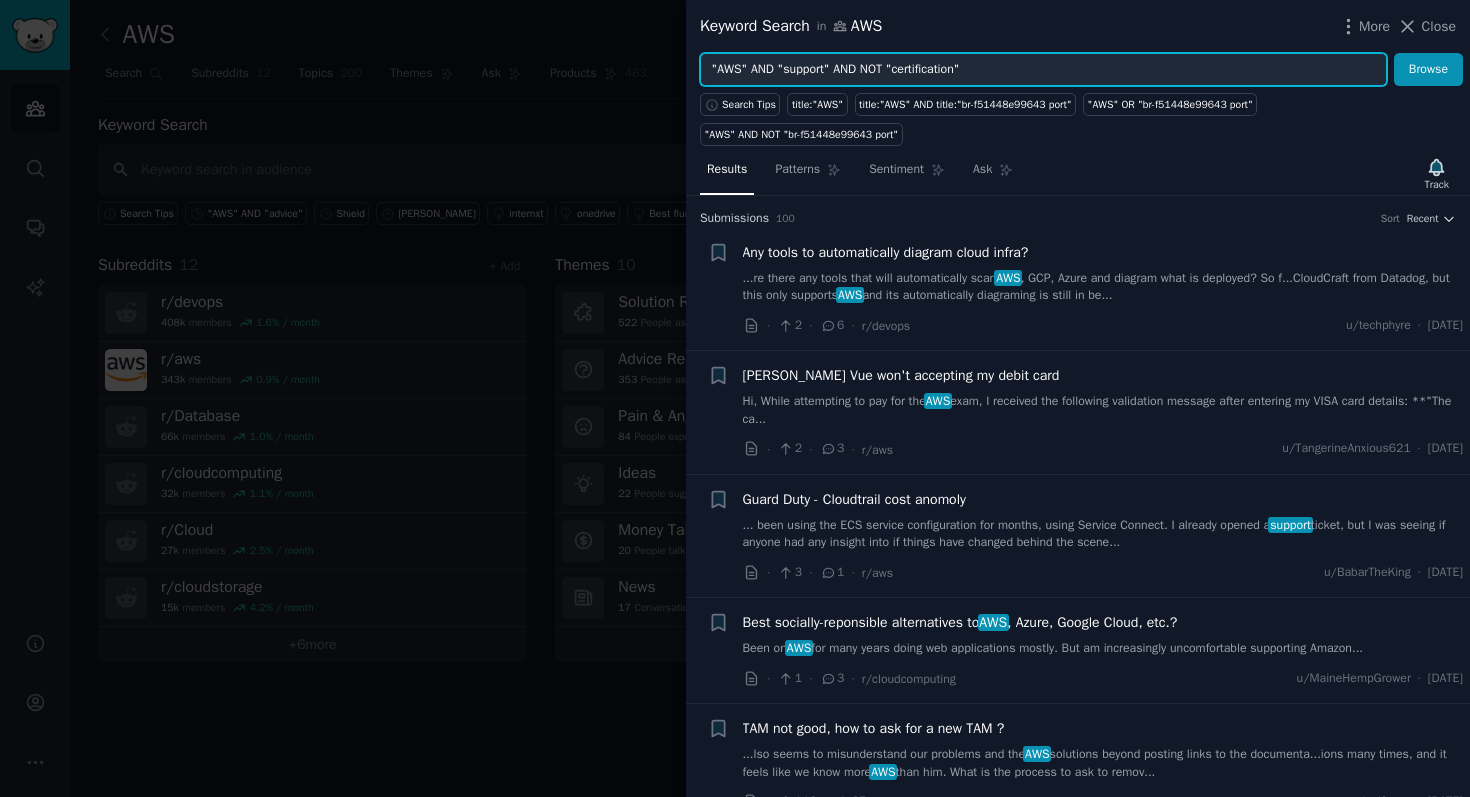 drag, startPoint x: 1002, startPoint y: 70, endPoint x: 709, endPoint y: 73, distance: 293.01535 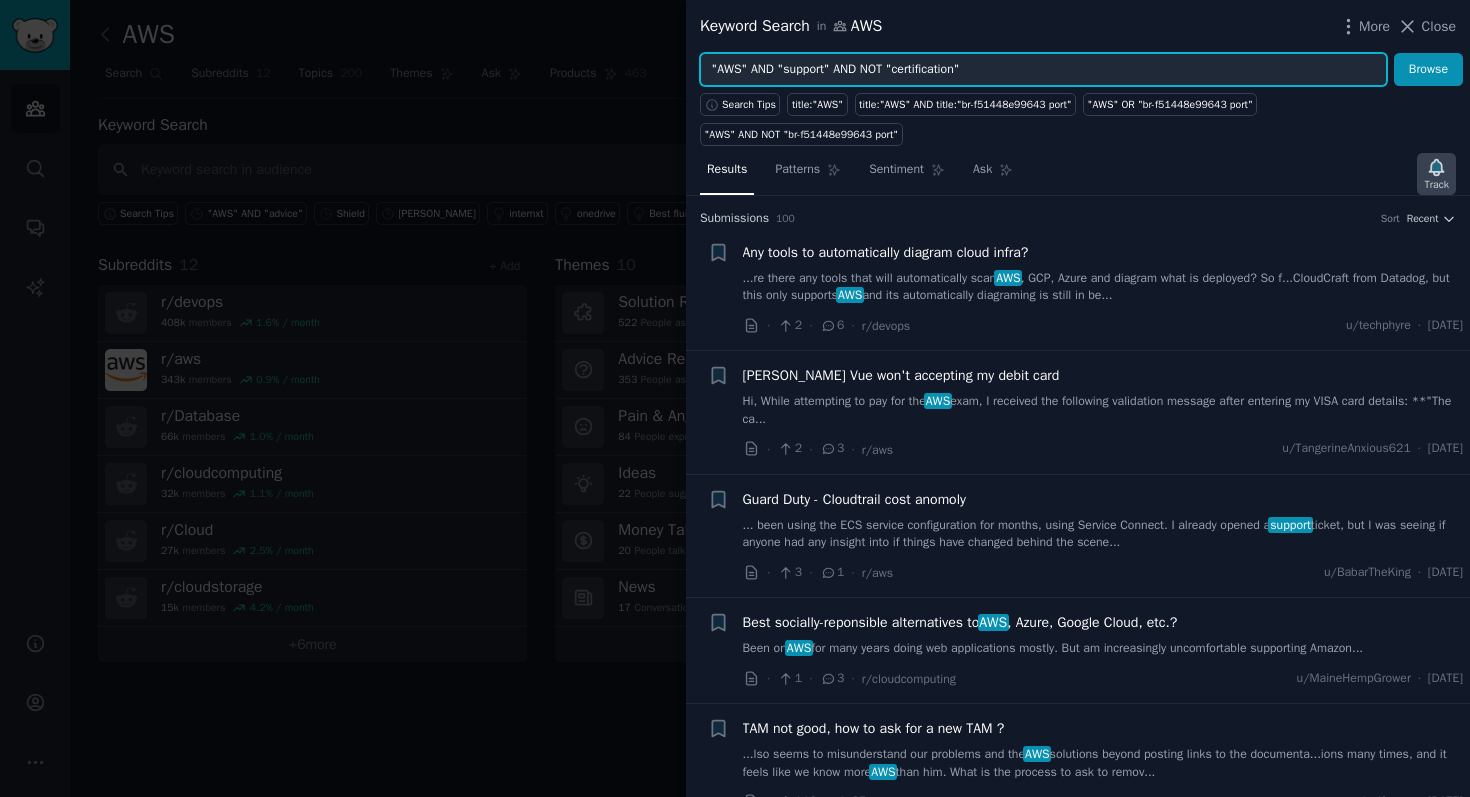 click 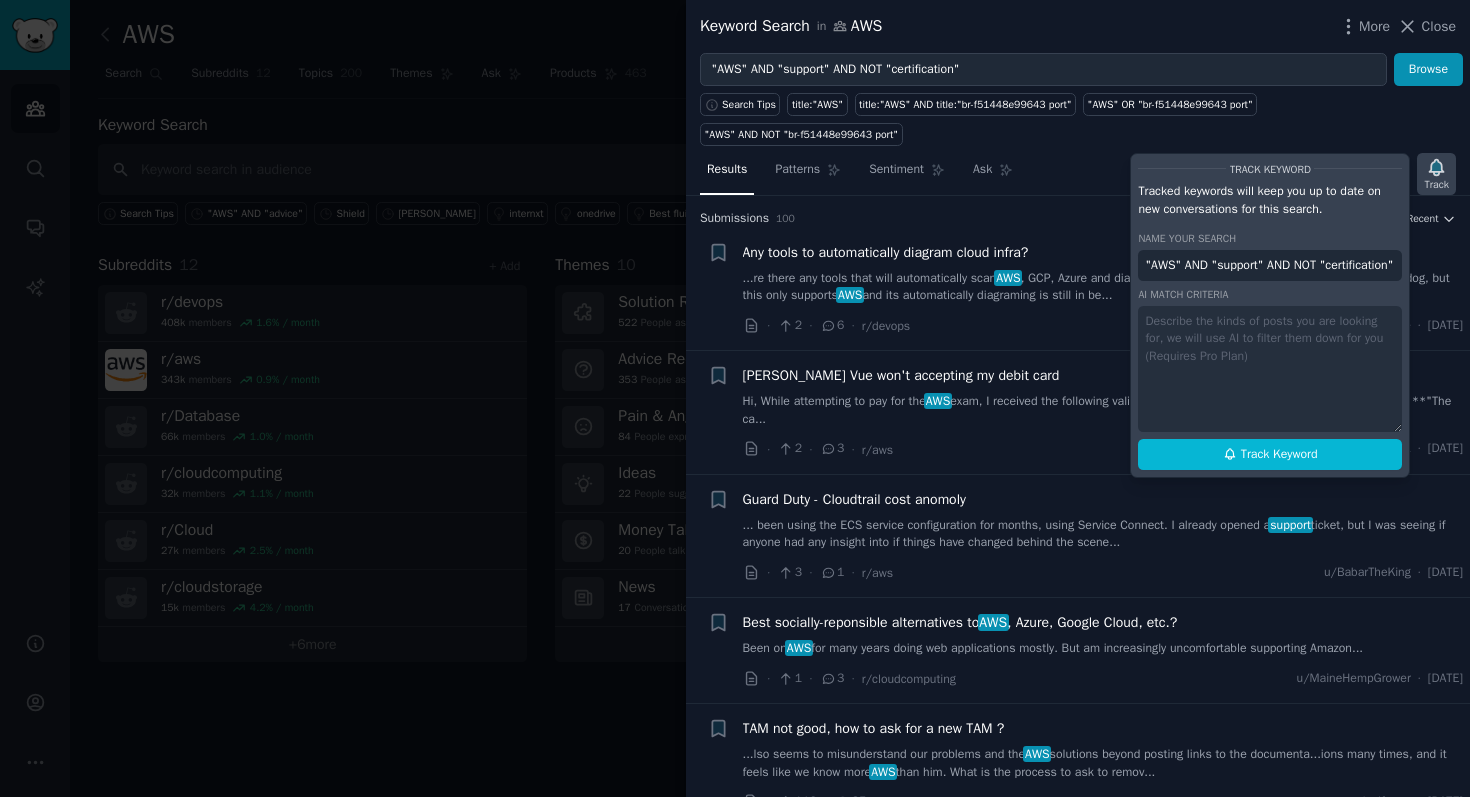 scroll, scrollTop: 0, scrollLeft: 64, axis: horizontal 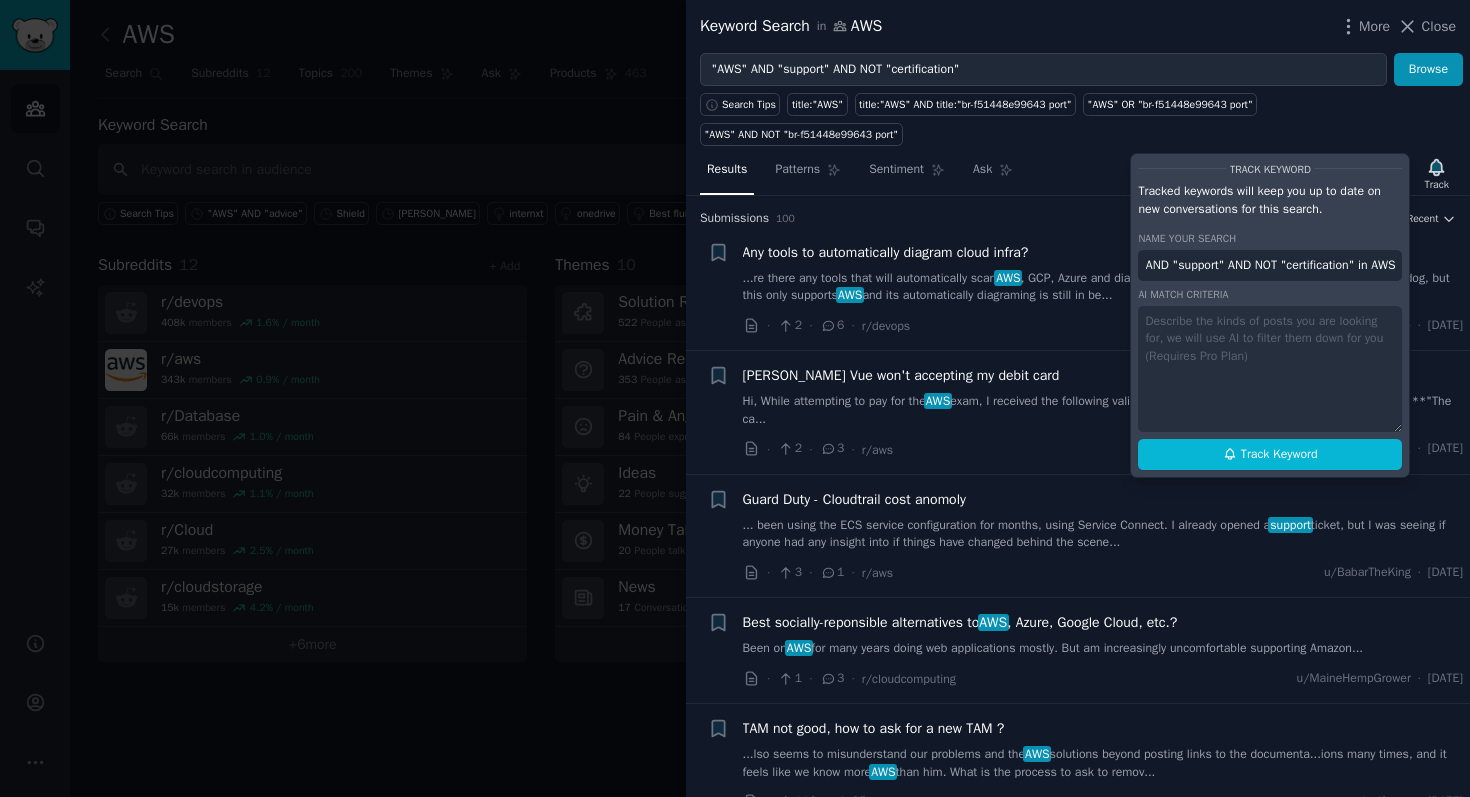 click on ""AWS" AND "support" AND NOT "certification" in AWS" at bounding box center [1270, 266] 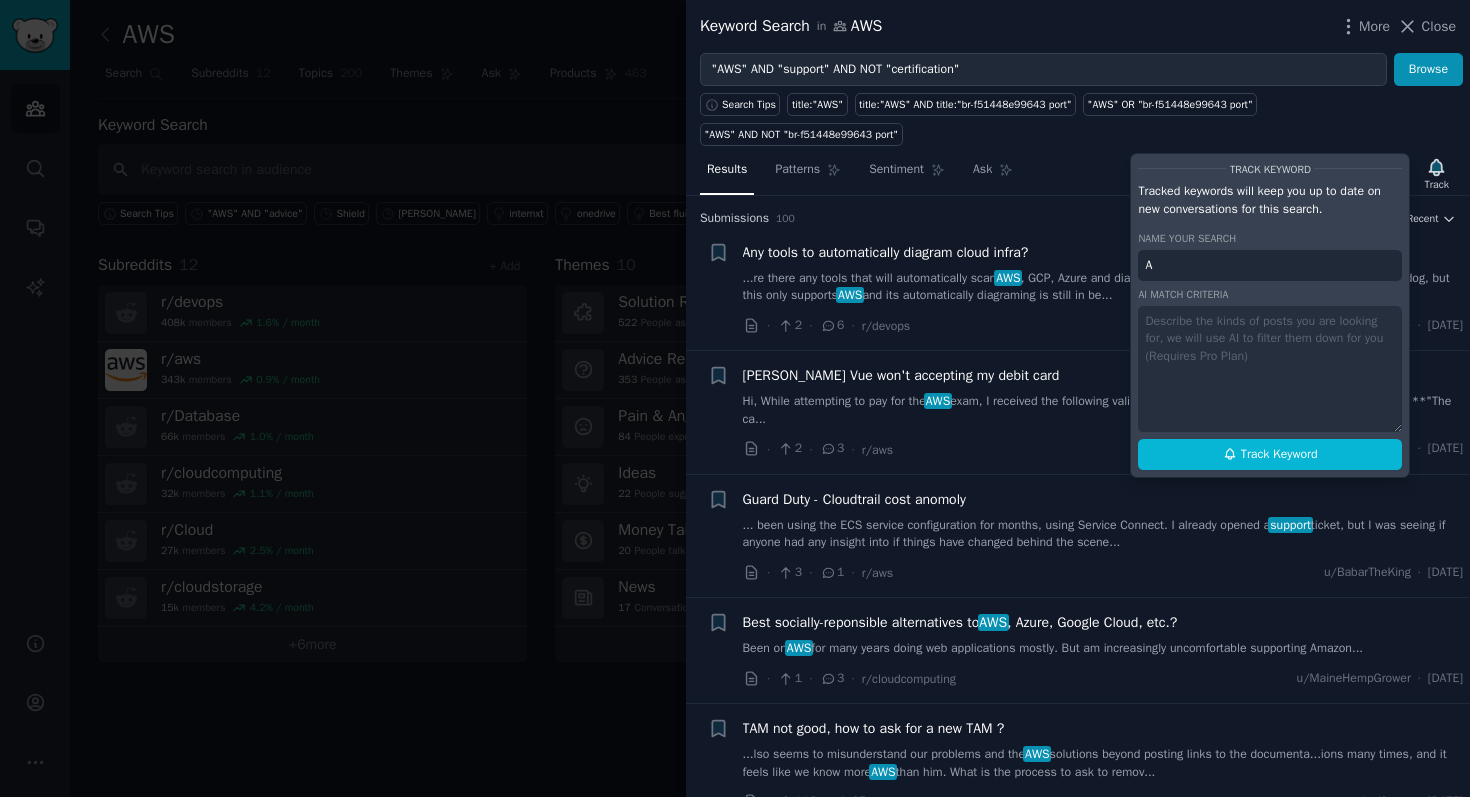 scroll, scrollTop: 0, scrollLeft: 0, axis: both 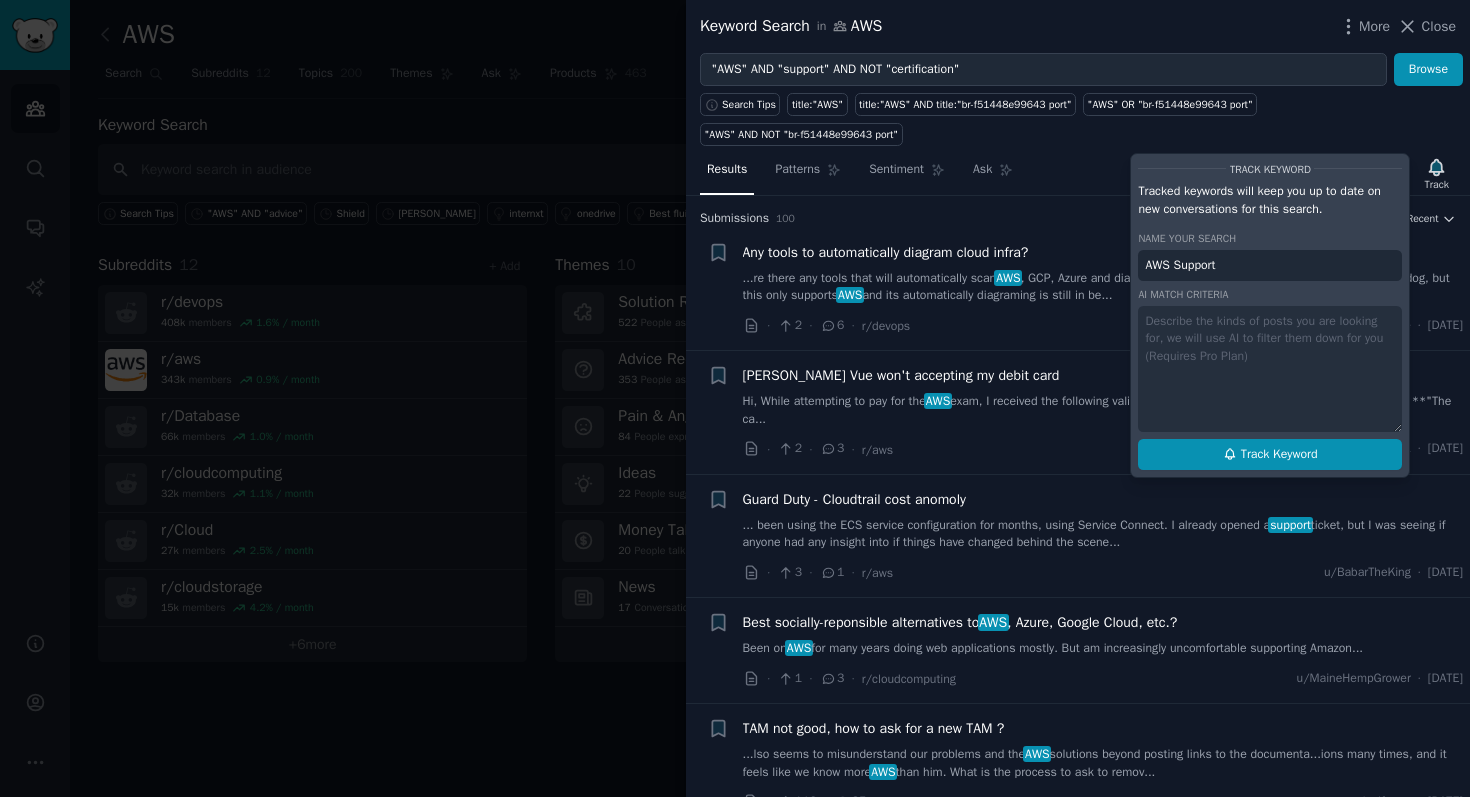 click on "Track Keyword" at bounding box center [1270, 455] 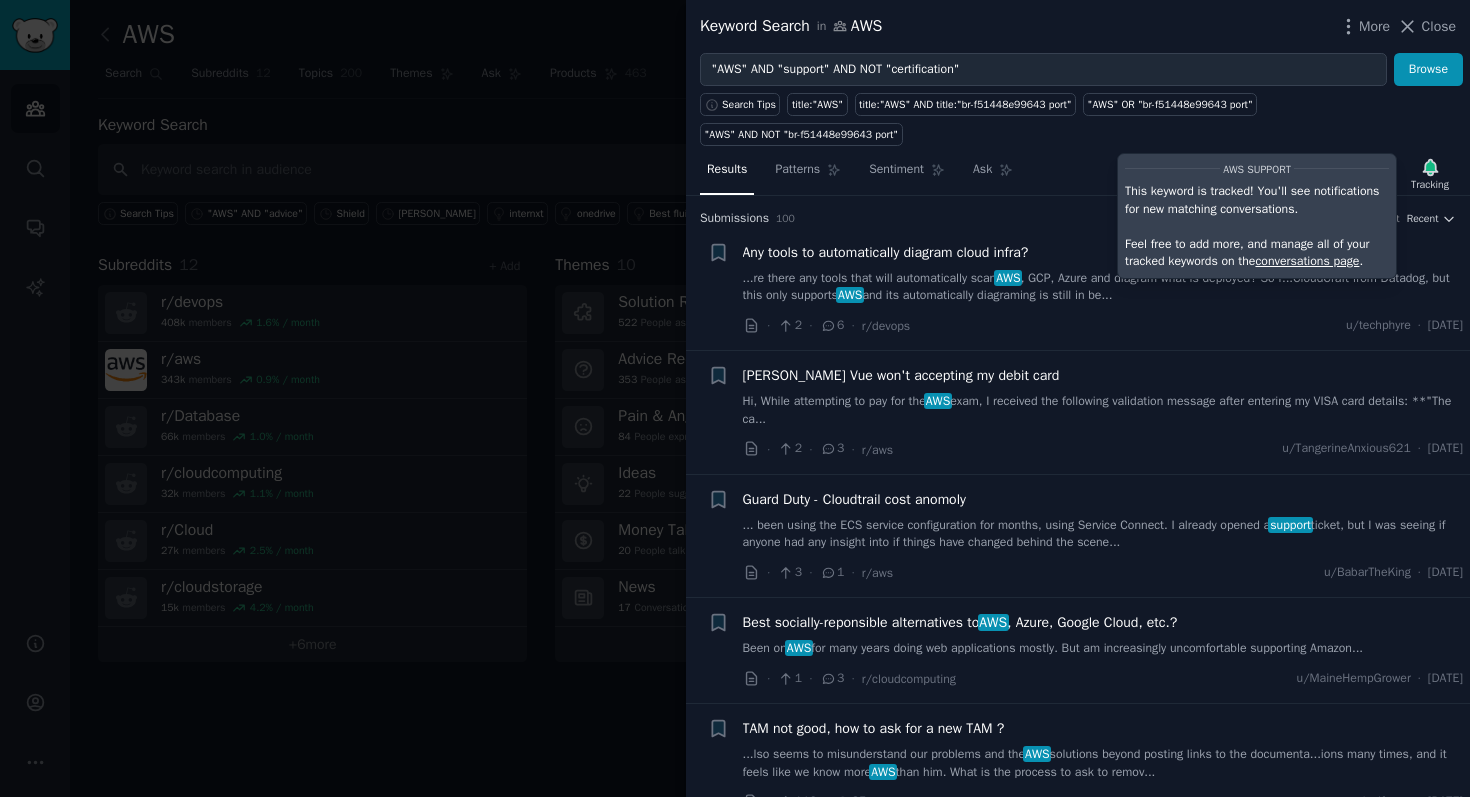 click at bounding box center (735, 398) 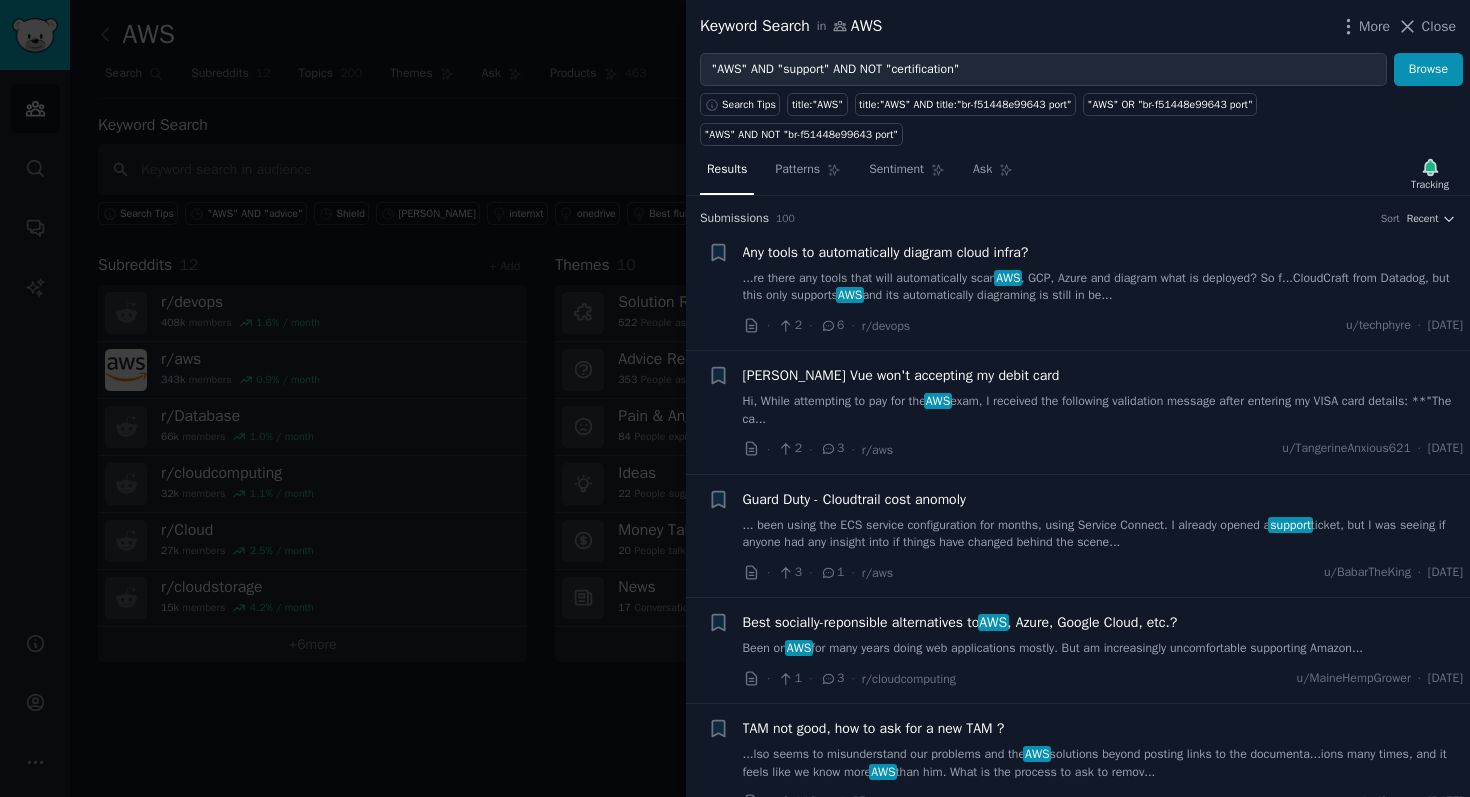 click at bounding box center [735, 398] 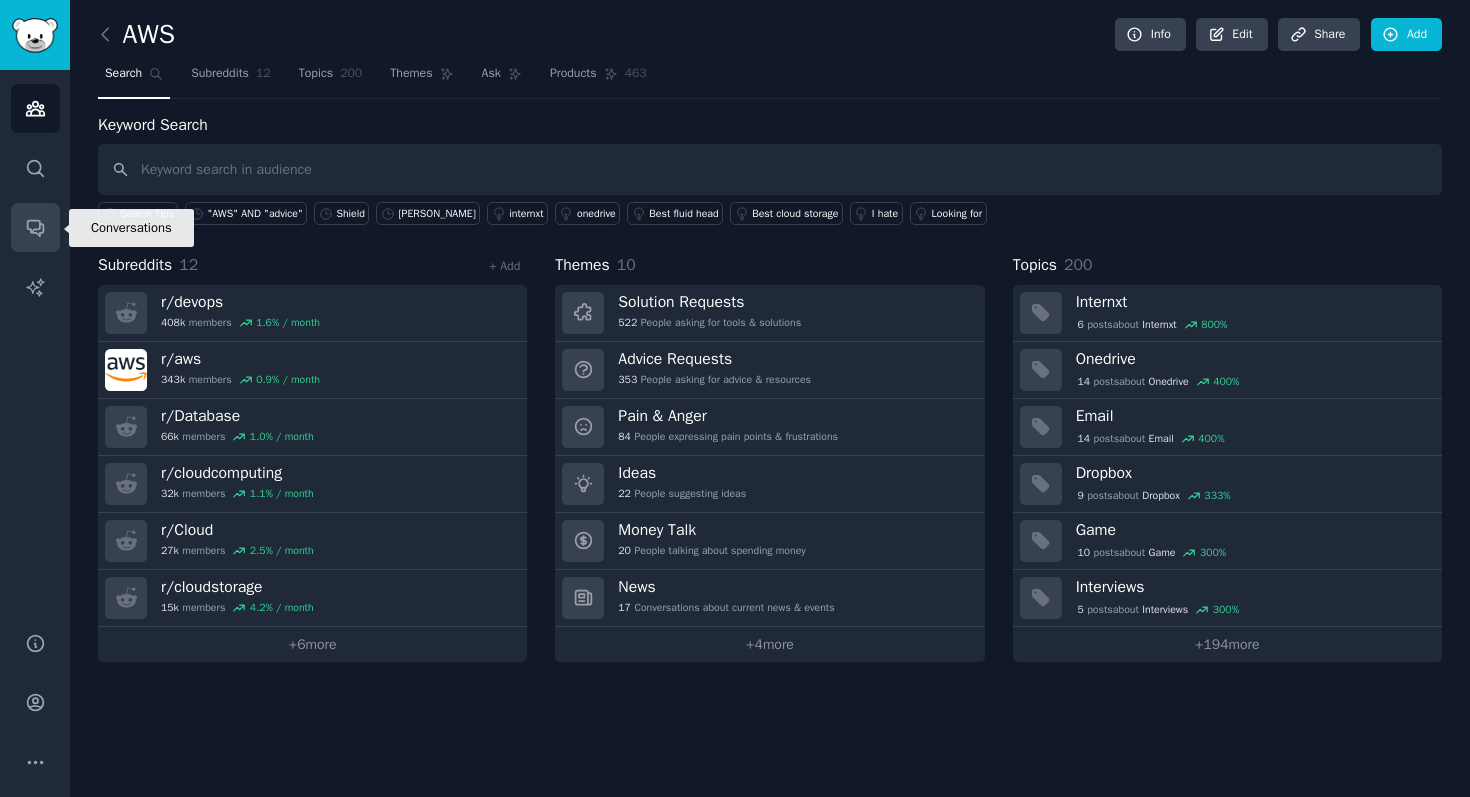 click 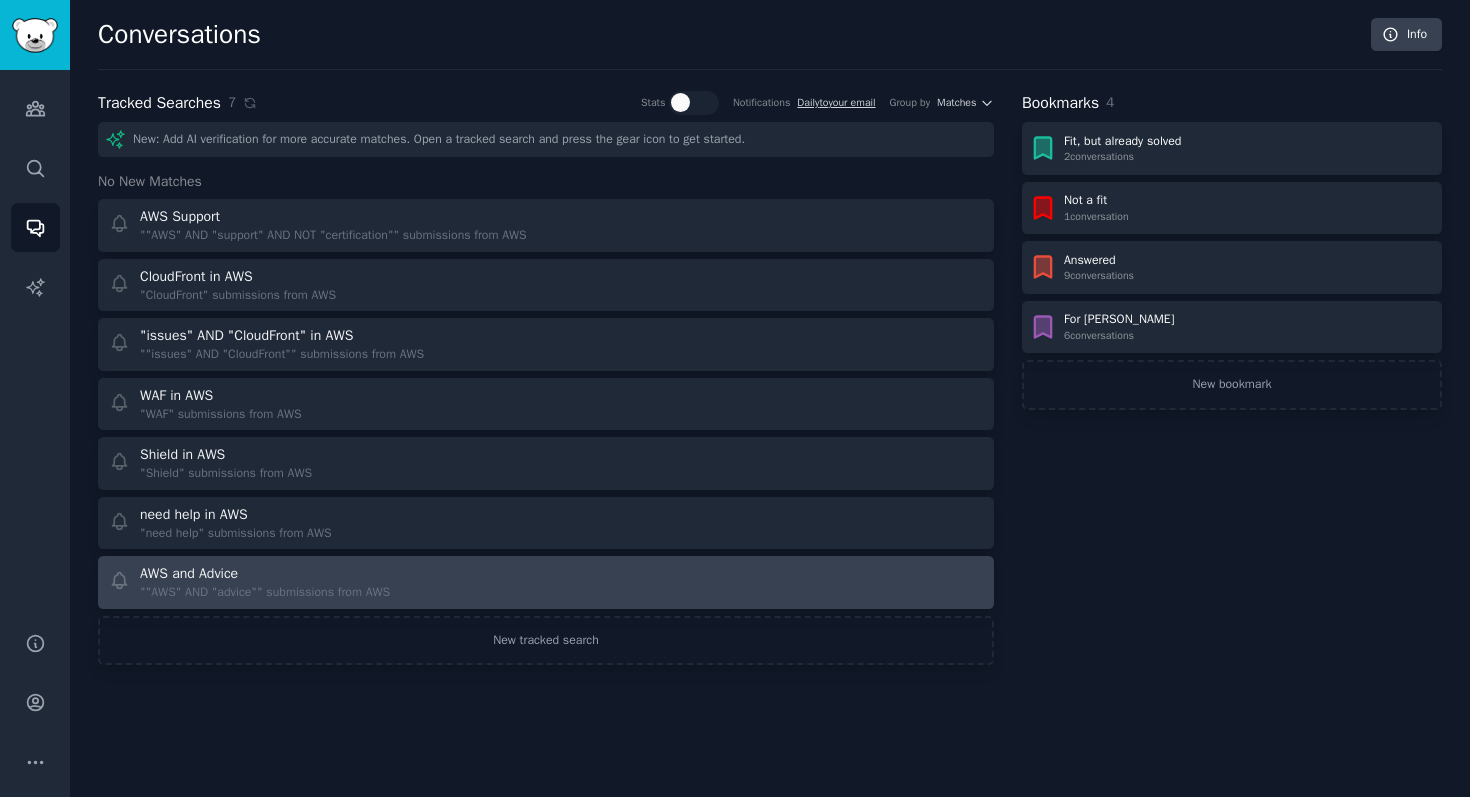 click on "AWS and Advice ""AWS" AND "advice"" submissions from AWS" at bounding box center [546, 582] 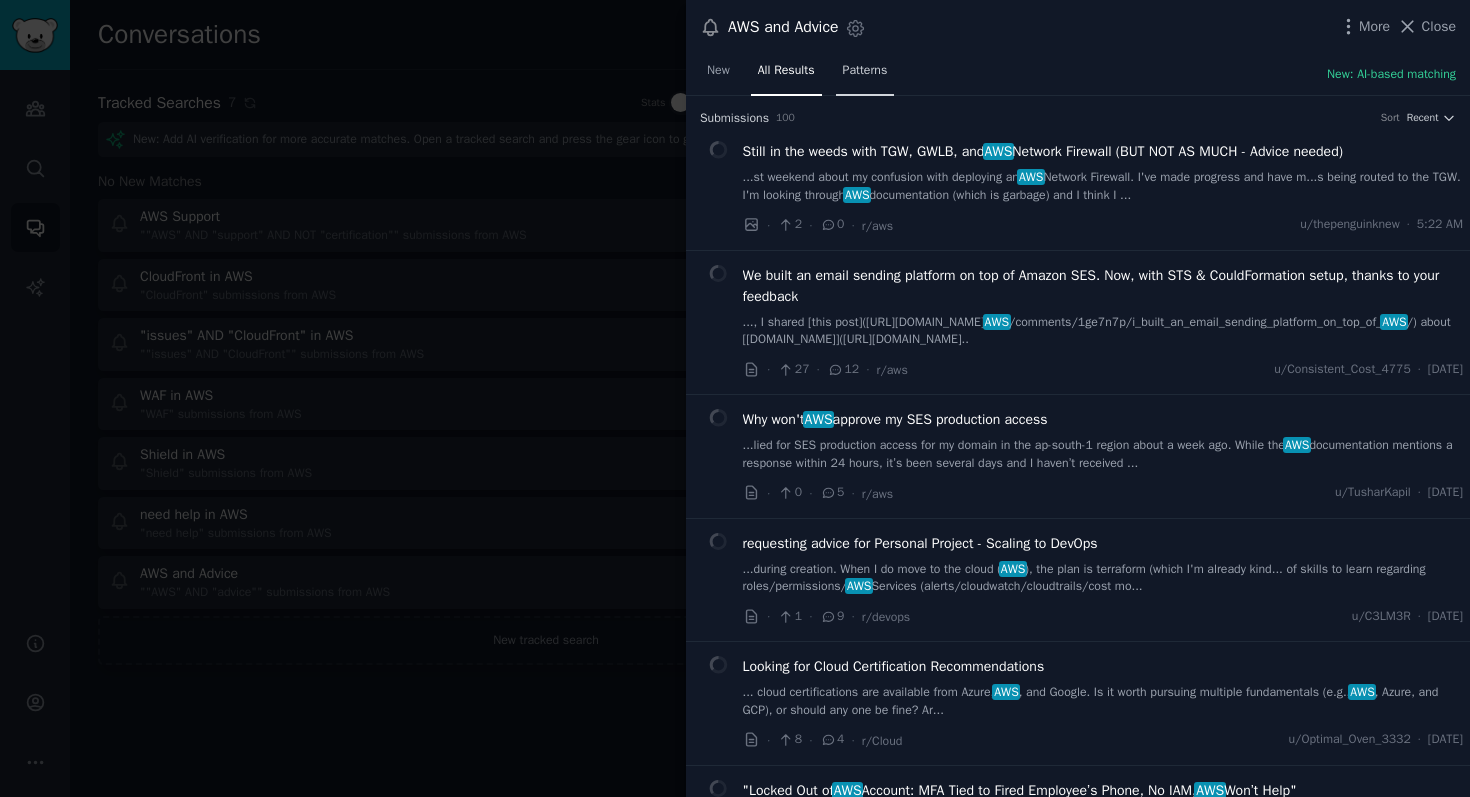 click on "Patterns" at bounding box center [865, 71] 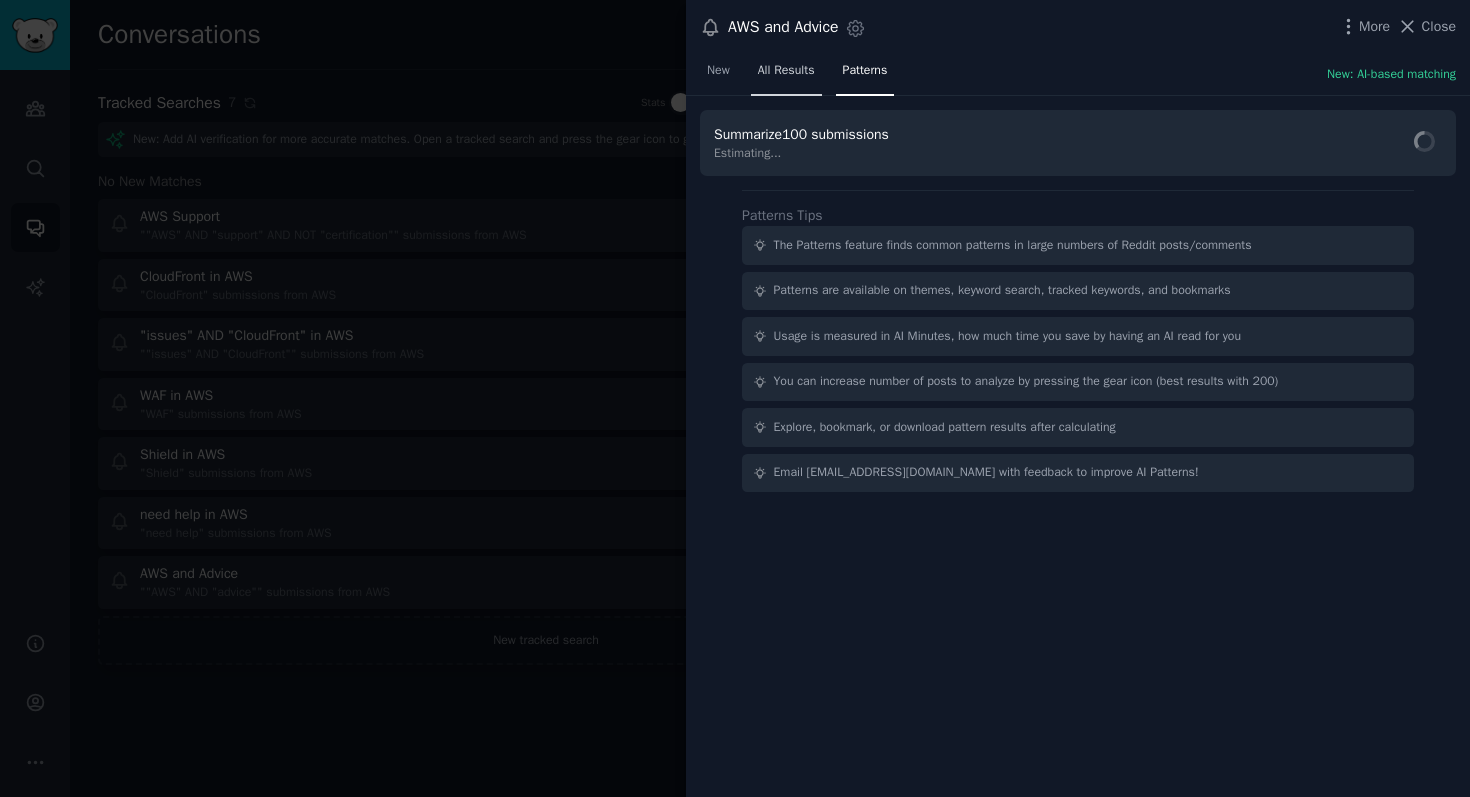 click on "All Results" at bounding box center (786, 71) 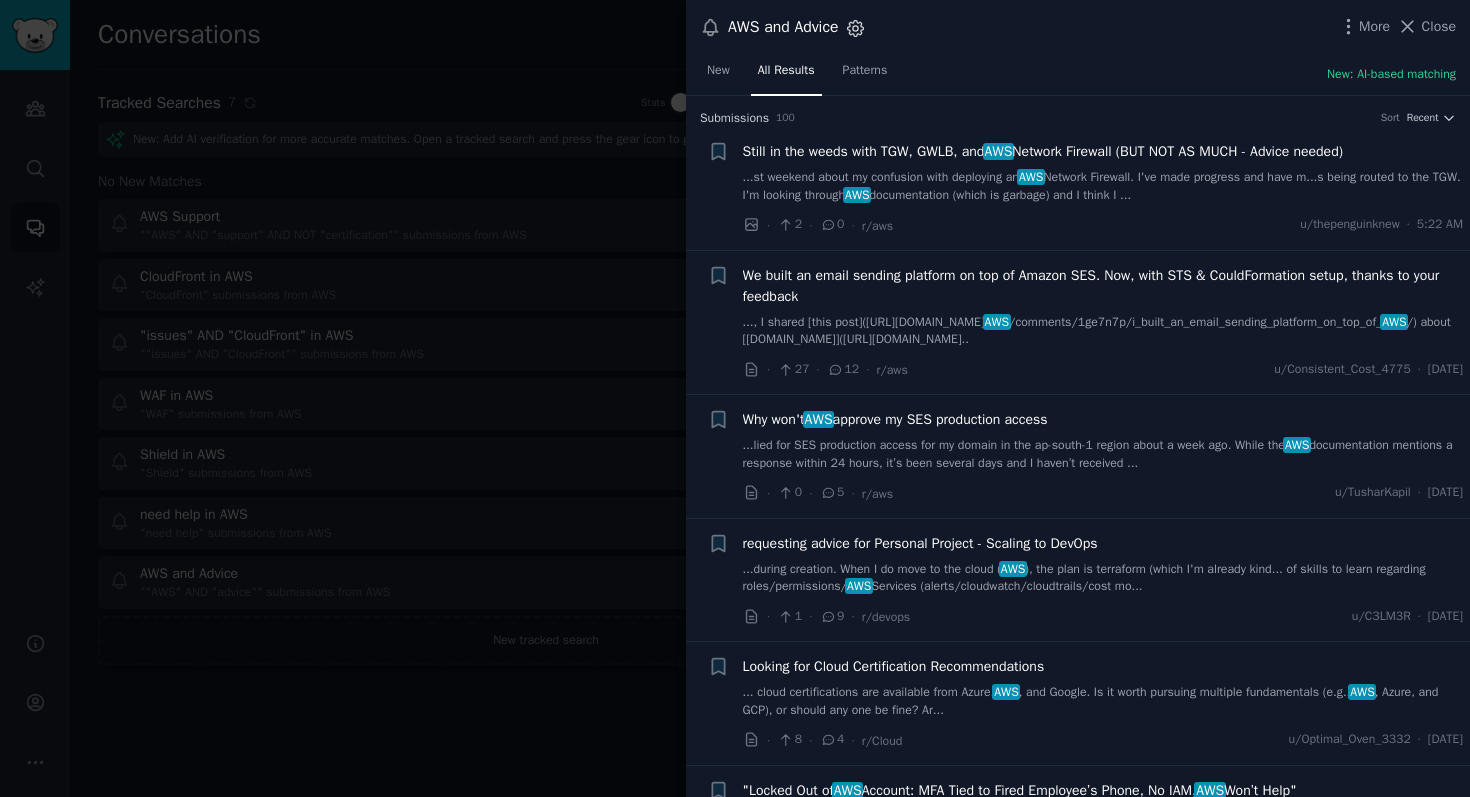 click 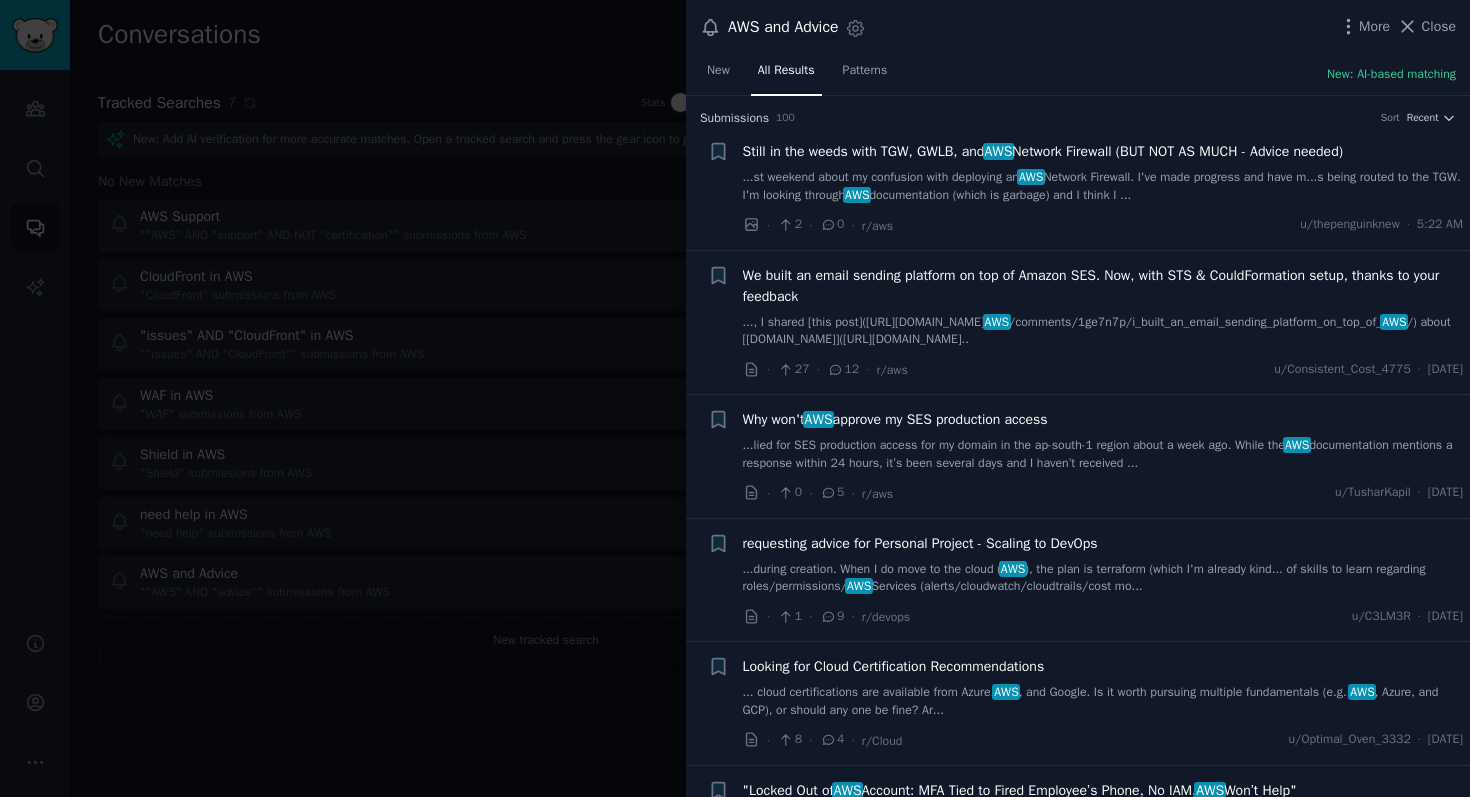 click on "Still in the weeds with TGW, GWLB, and  AWS  Network Firewall (BUT NOT AS MUCH - Advice needed)" at bounding box center (1043, 151) 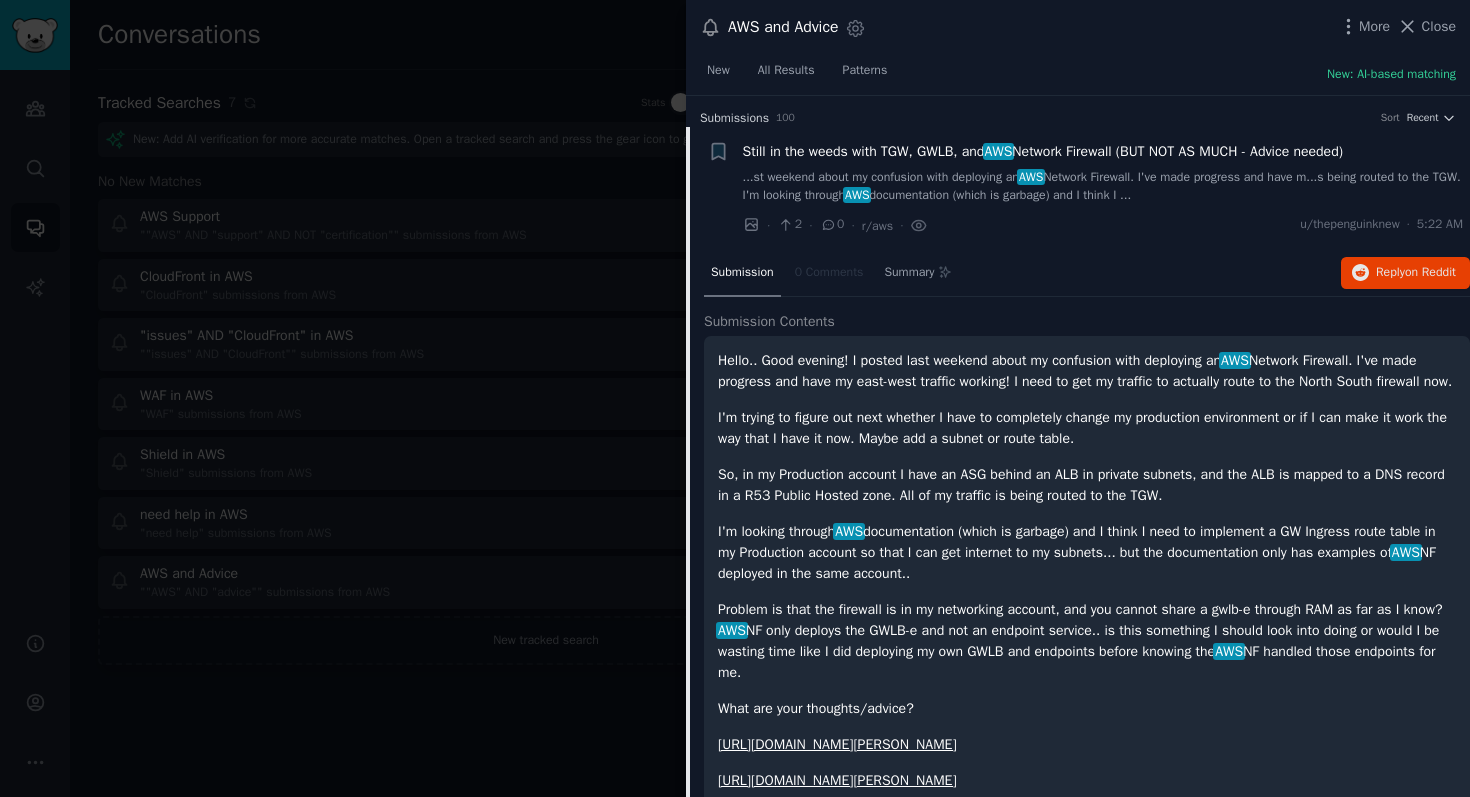 scroll, scrollTop: 31, scrollLeft: 0, axis: vertical 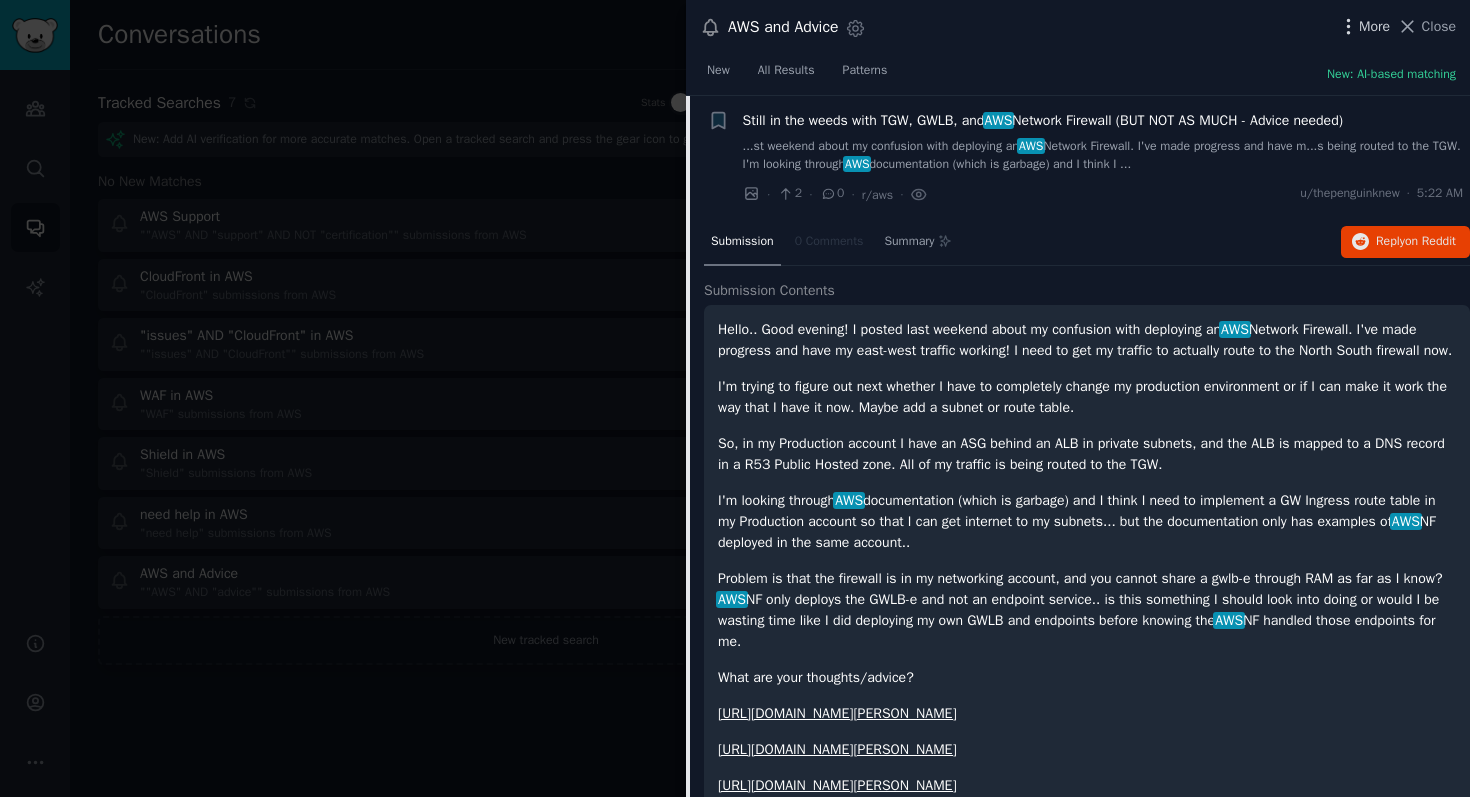 drag, startPoint x: 1421, startPoint y: 33, endPoint x: 1352, endPoint y: 15, distance: 71.30919 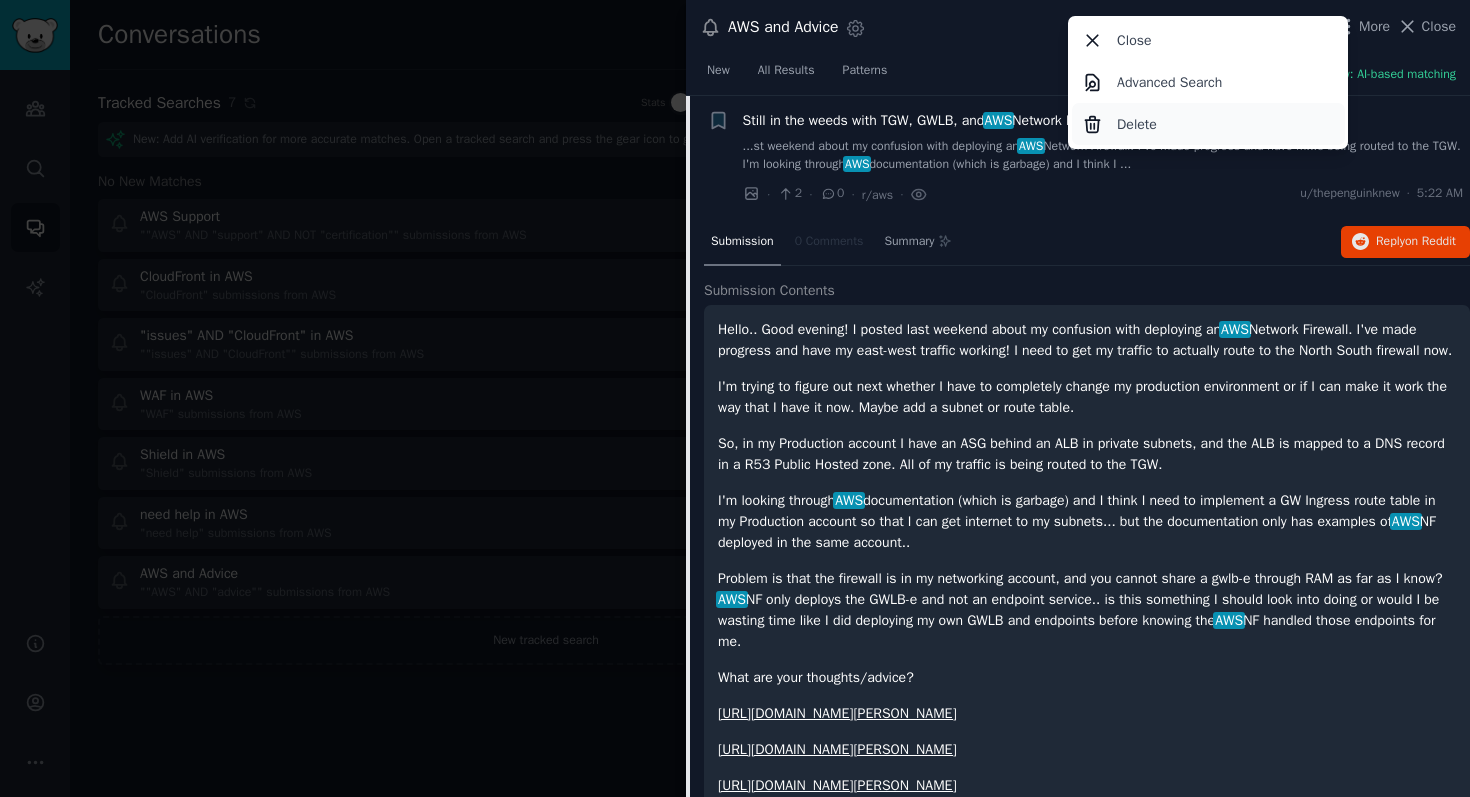 click on "Delete" at bounding box center [1137, 124] 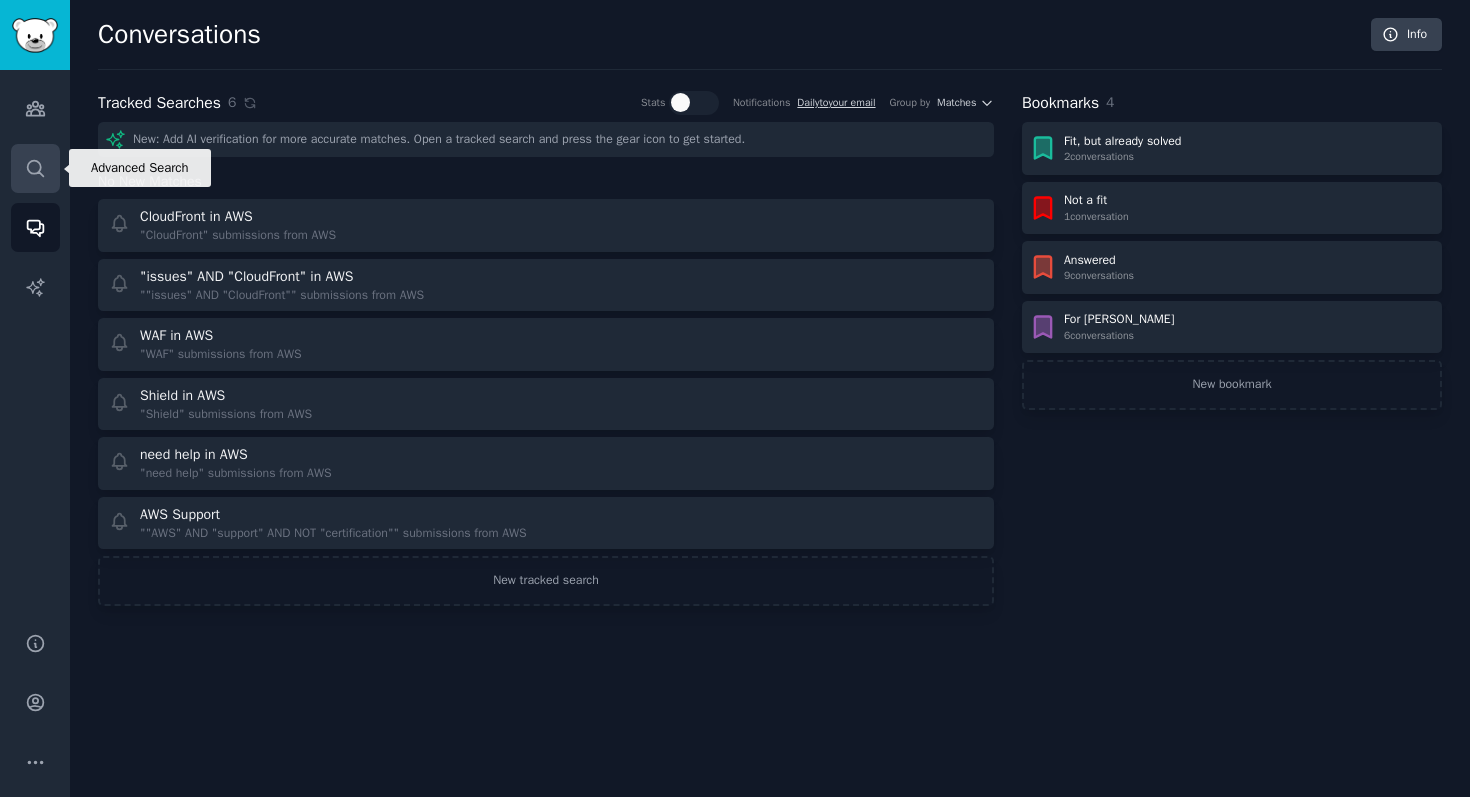click 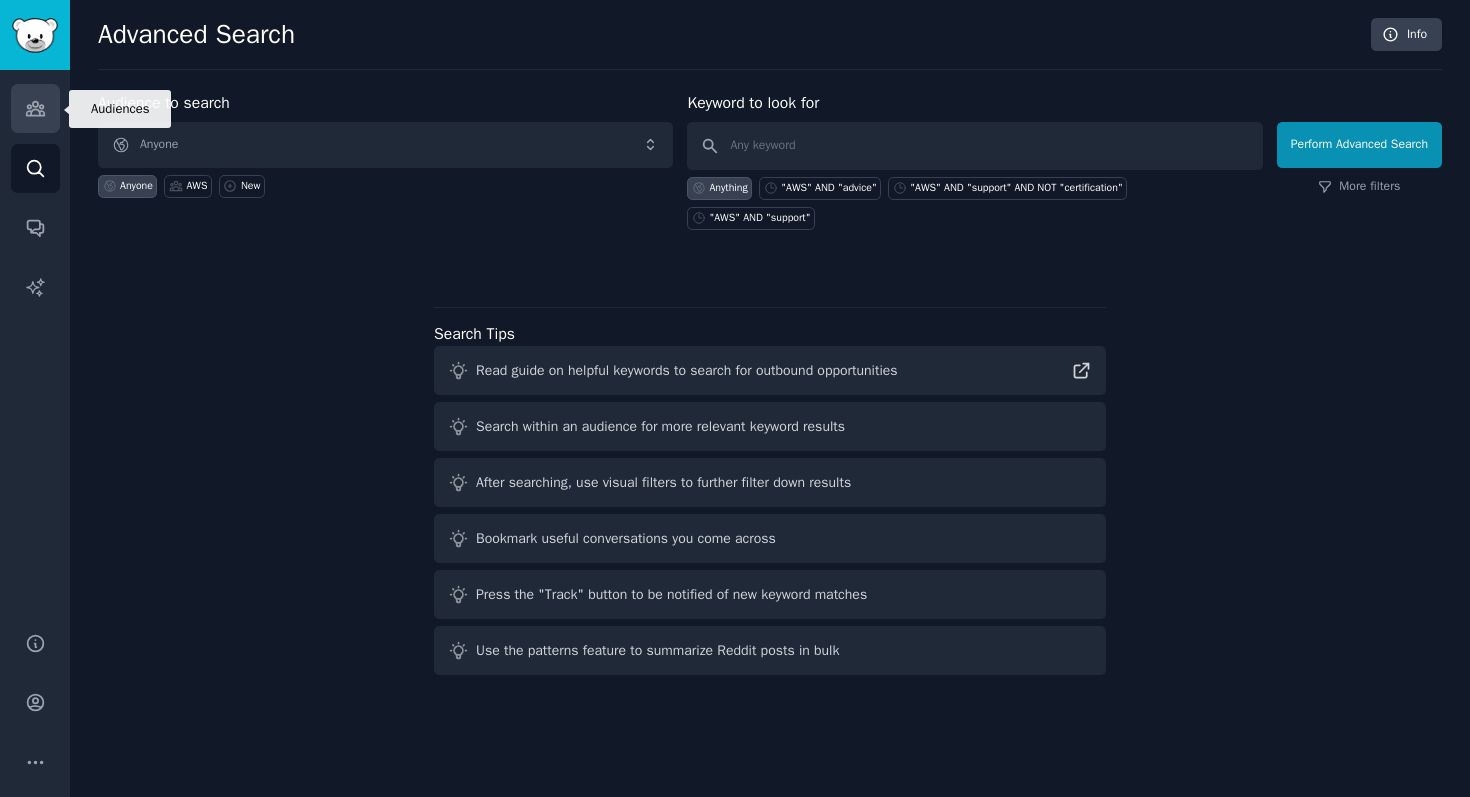 click on "Audiences" at bounding box center [35, 108] 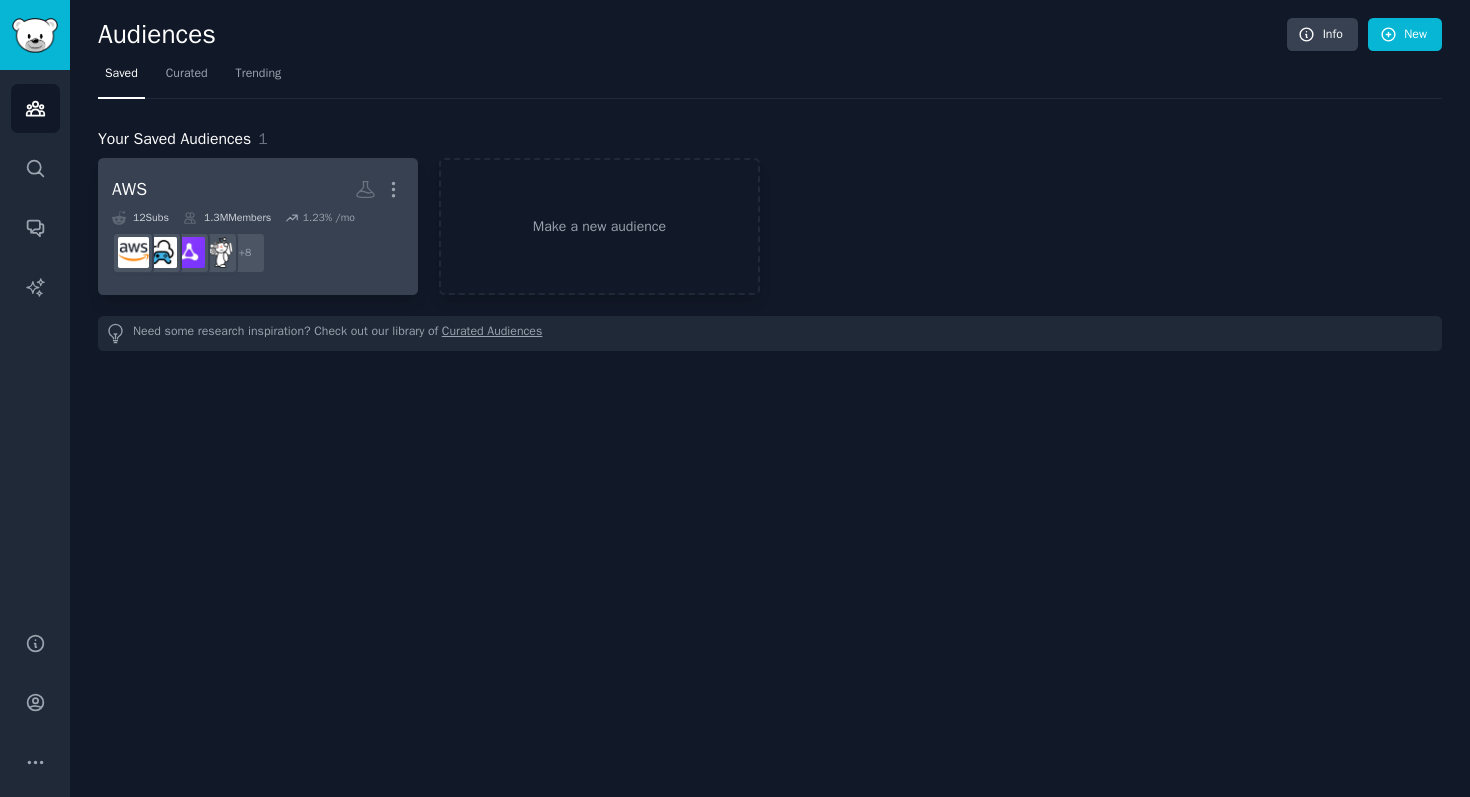 click on "r/devops, r/Cloud, r/Hosting, r/nosql, r/Database, r/web_infrastructure, r/cloudstorage, r/AWS_cloud + 8" at bounding box center (258, 253) 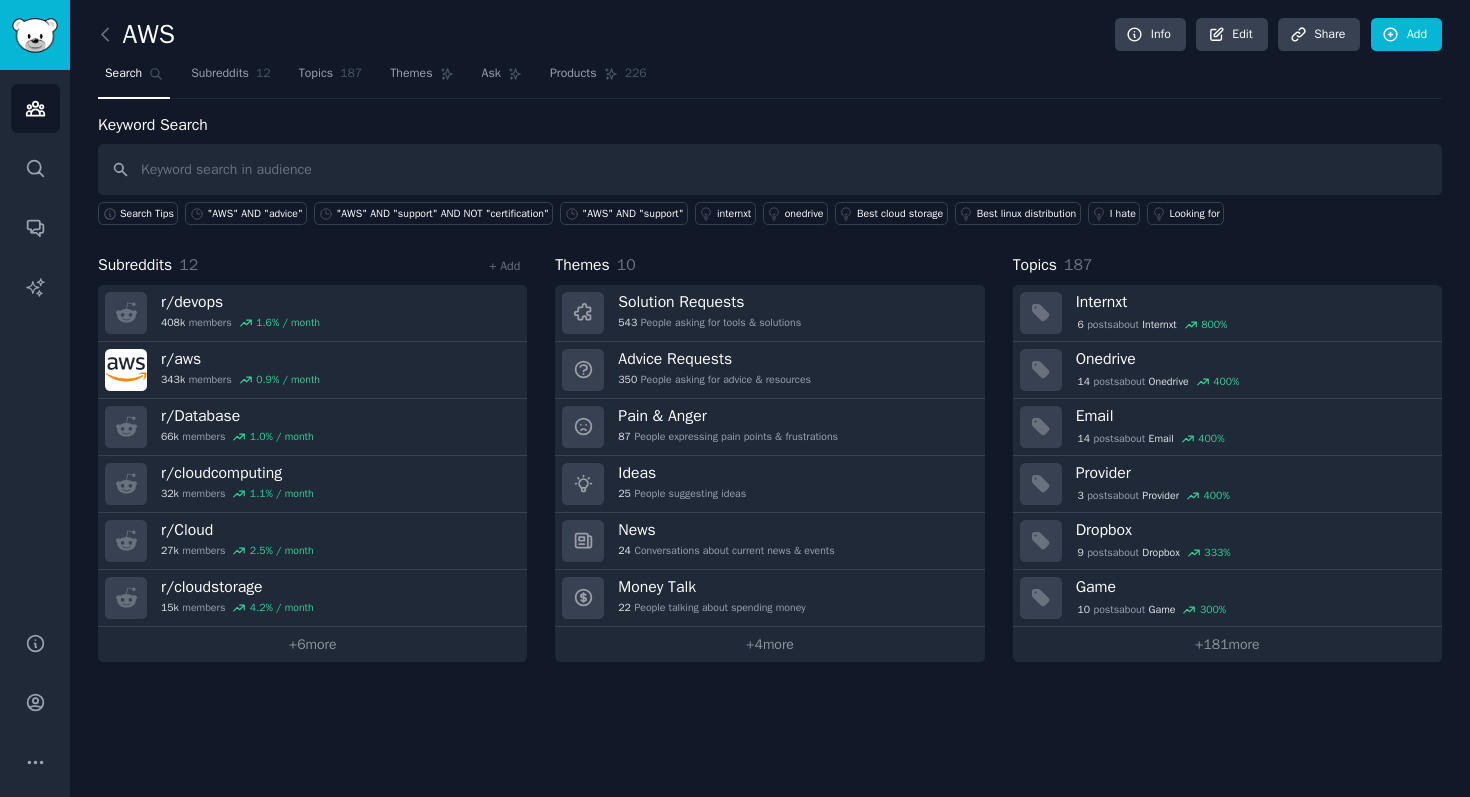 click at bounding box center (770, 169) 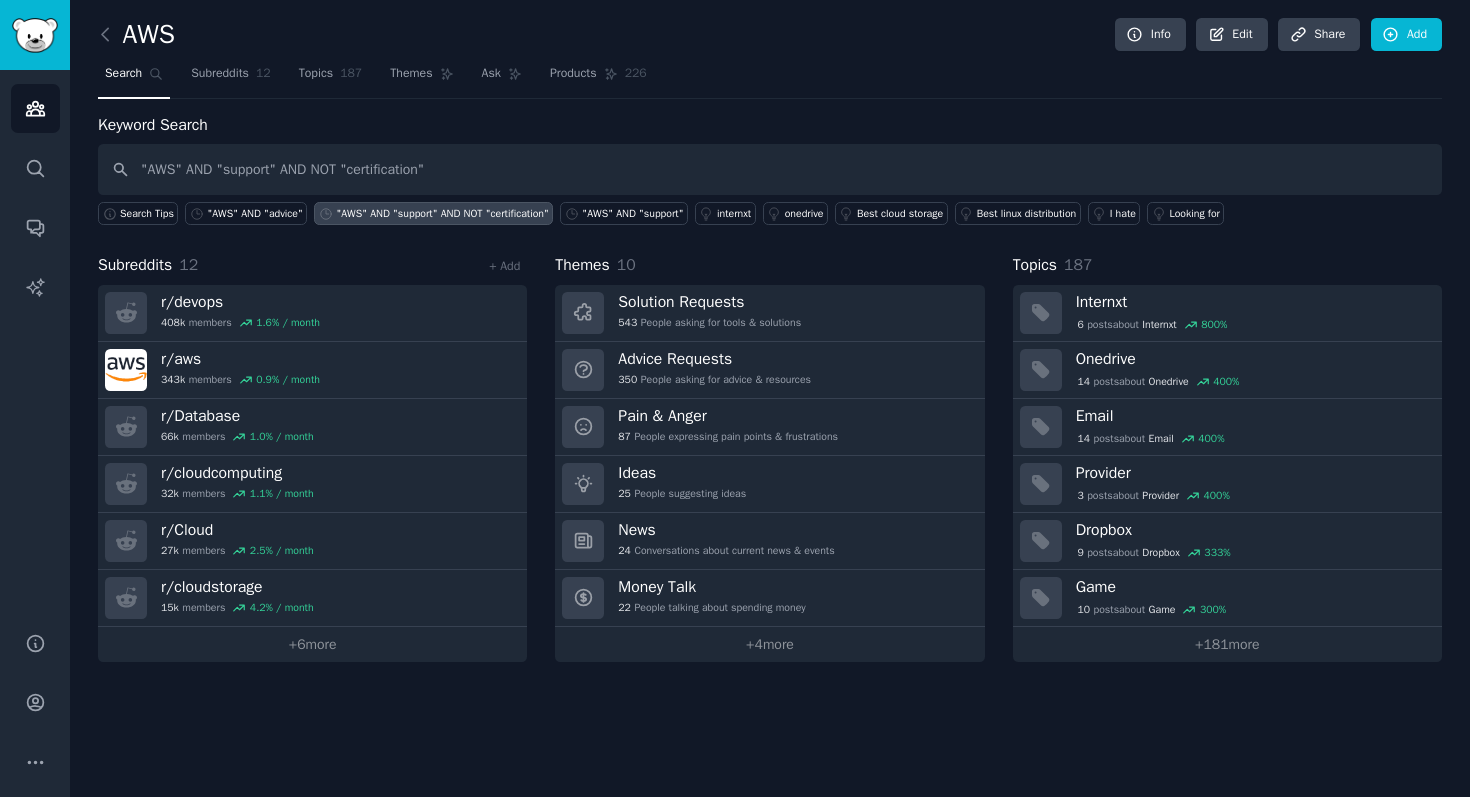 drag, startPoint x: 279, startPoint y: 174, endPoint x: 229, endPoint y: 174, distance: 50 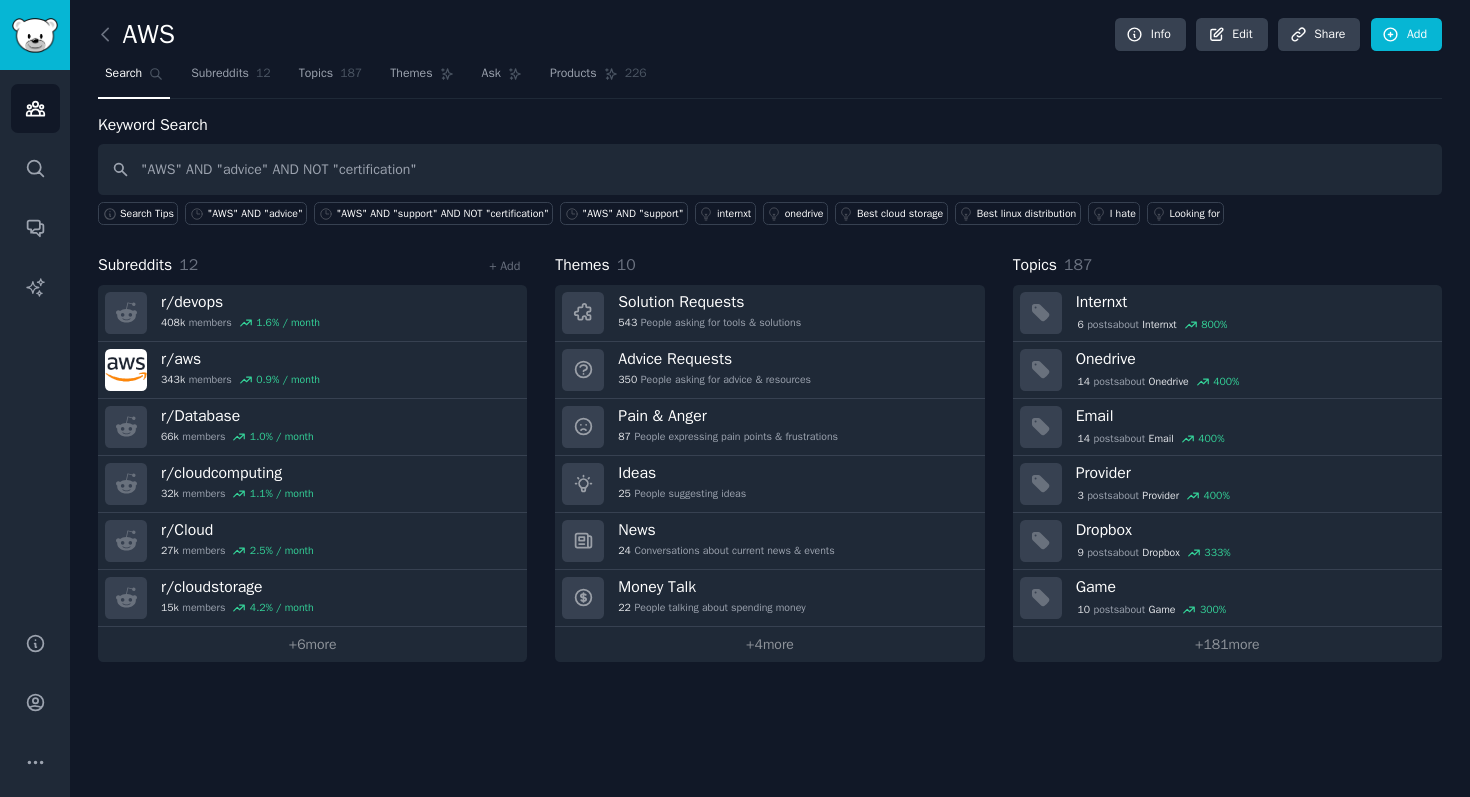 type on ""AWS" AND "advice" AND NOT "certification"" 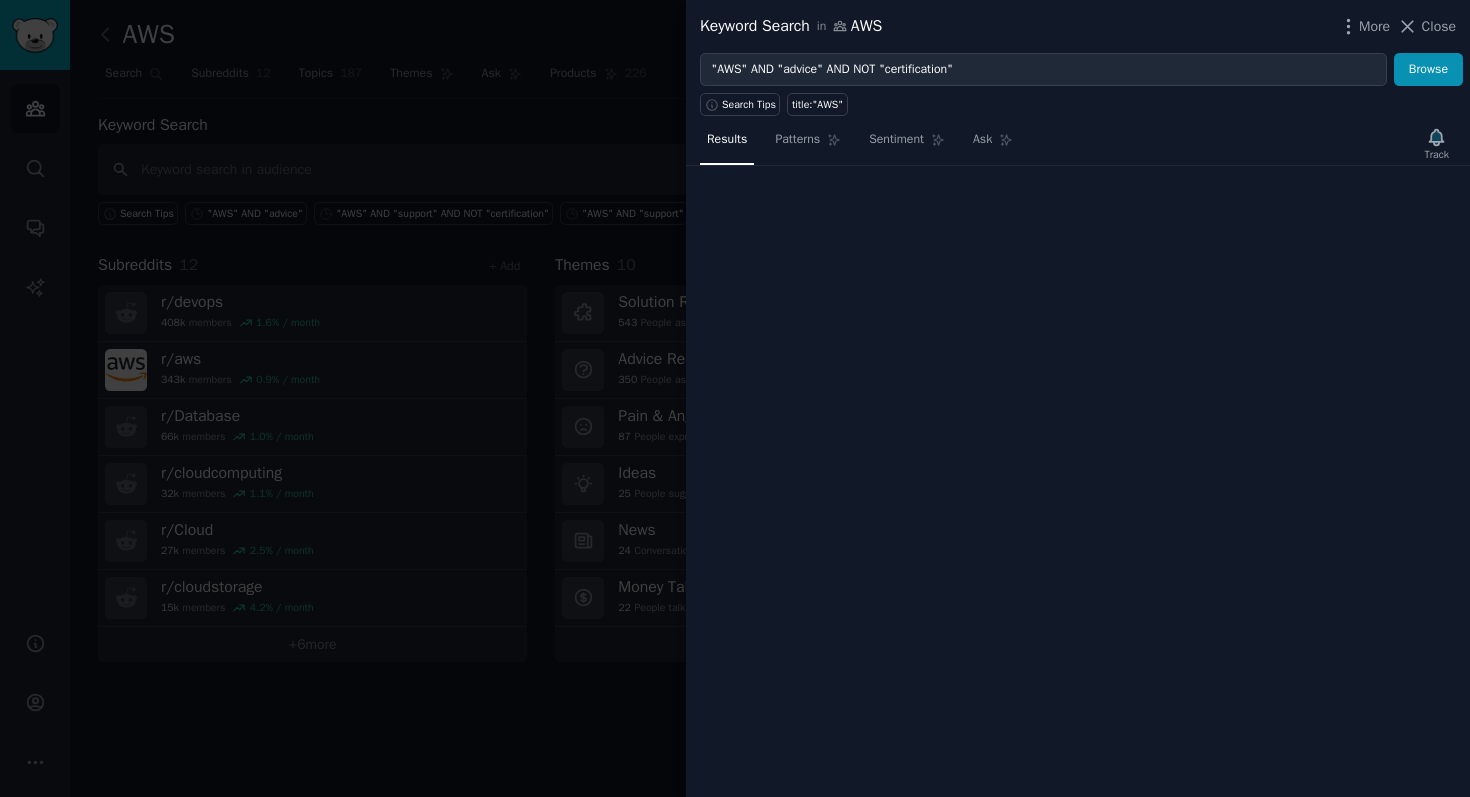 type 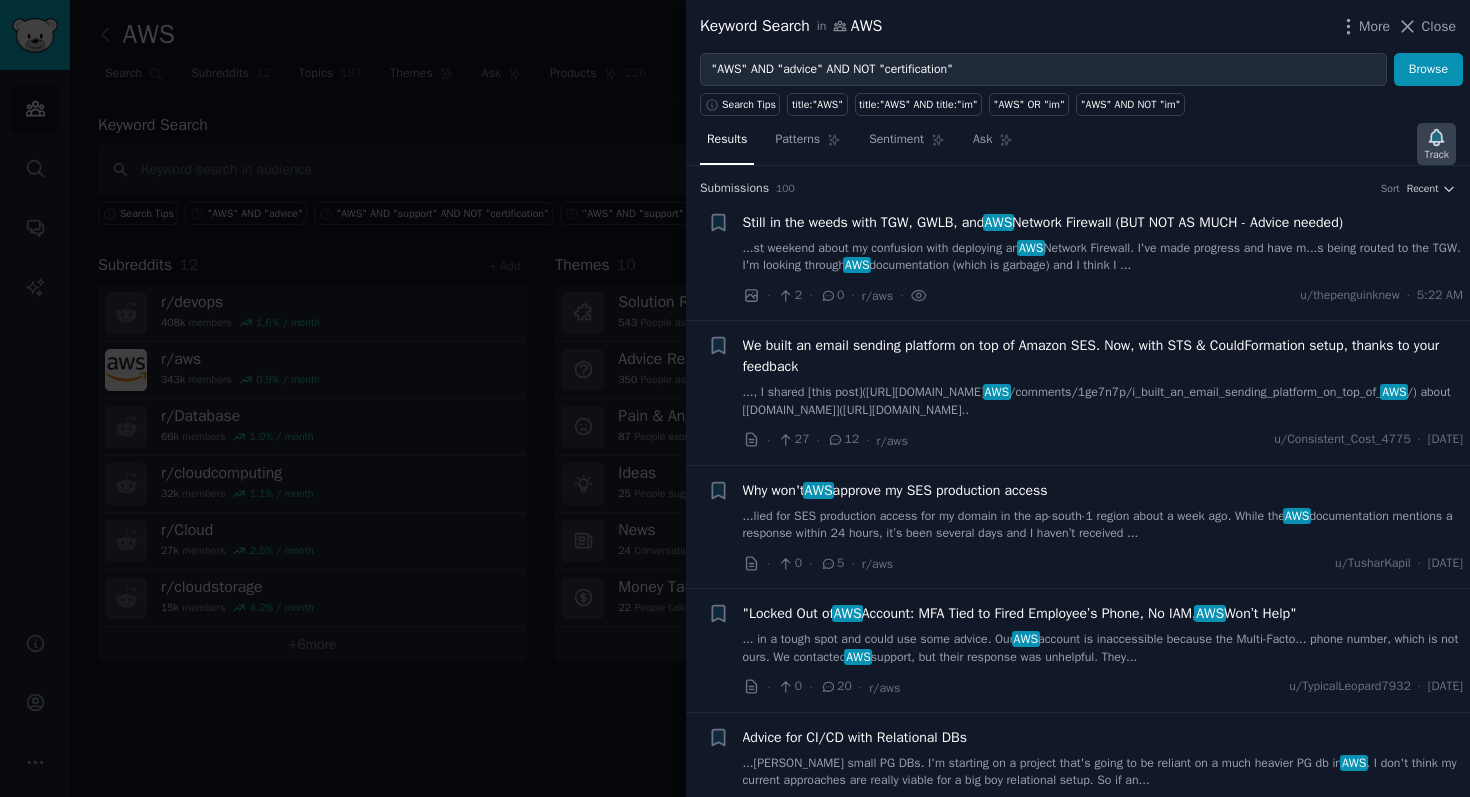 click 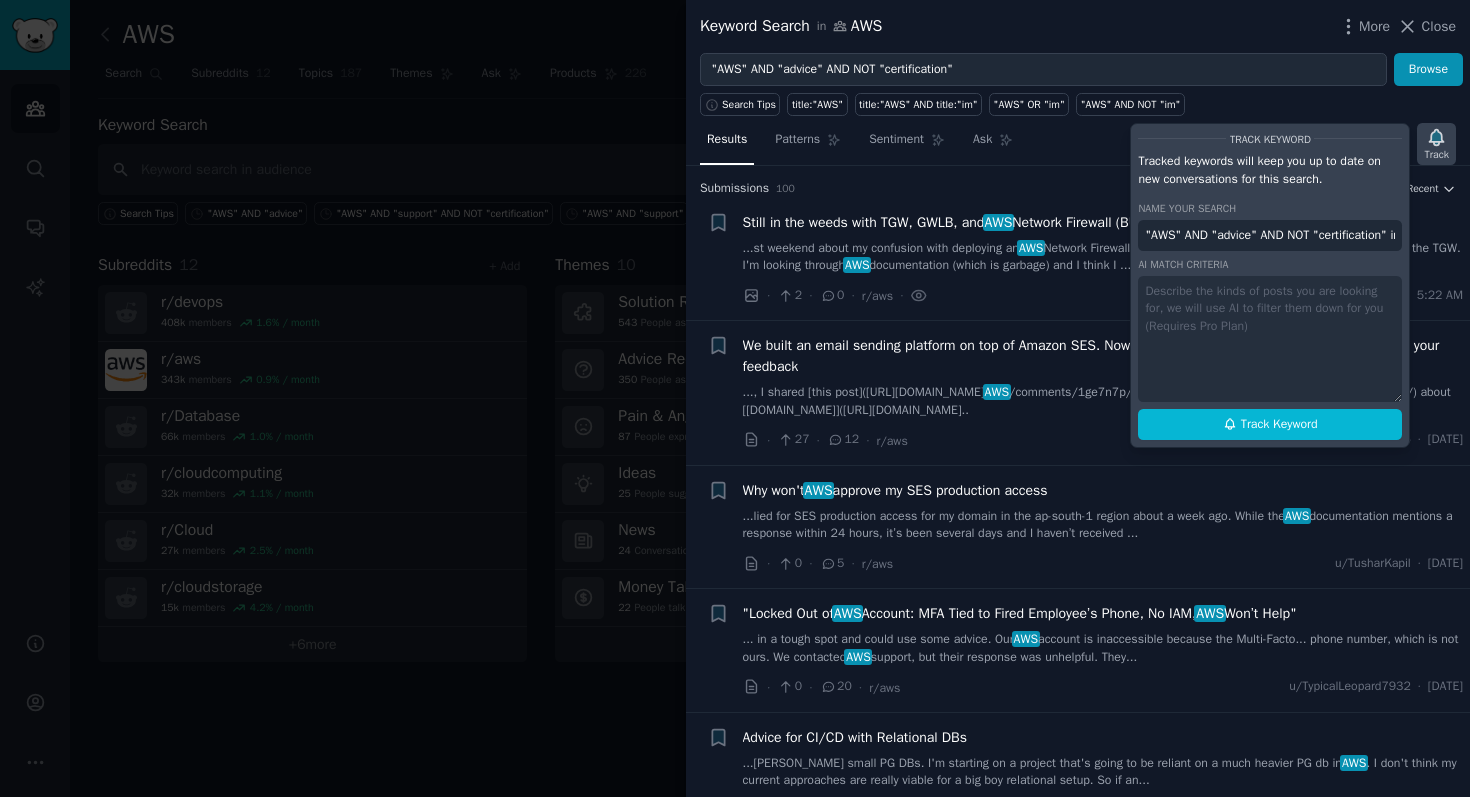scroll, scrollTop: 0, scrollLeft: 57, axis: horizontal 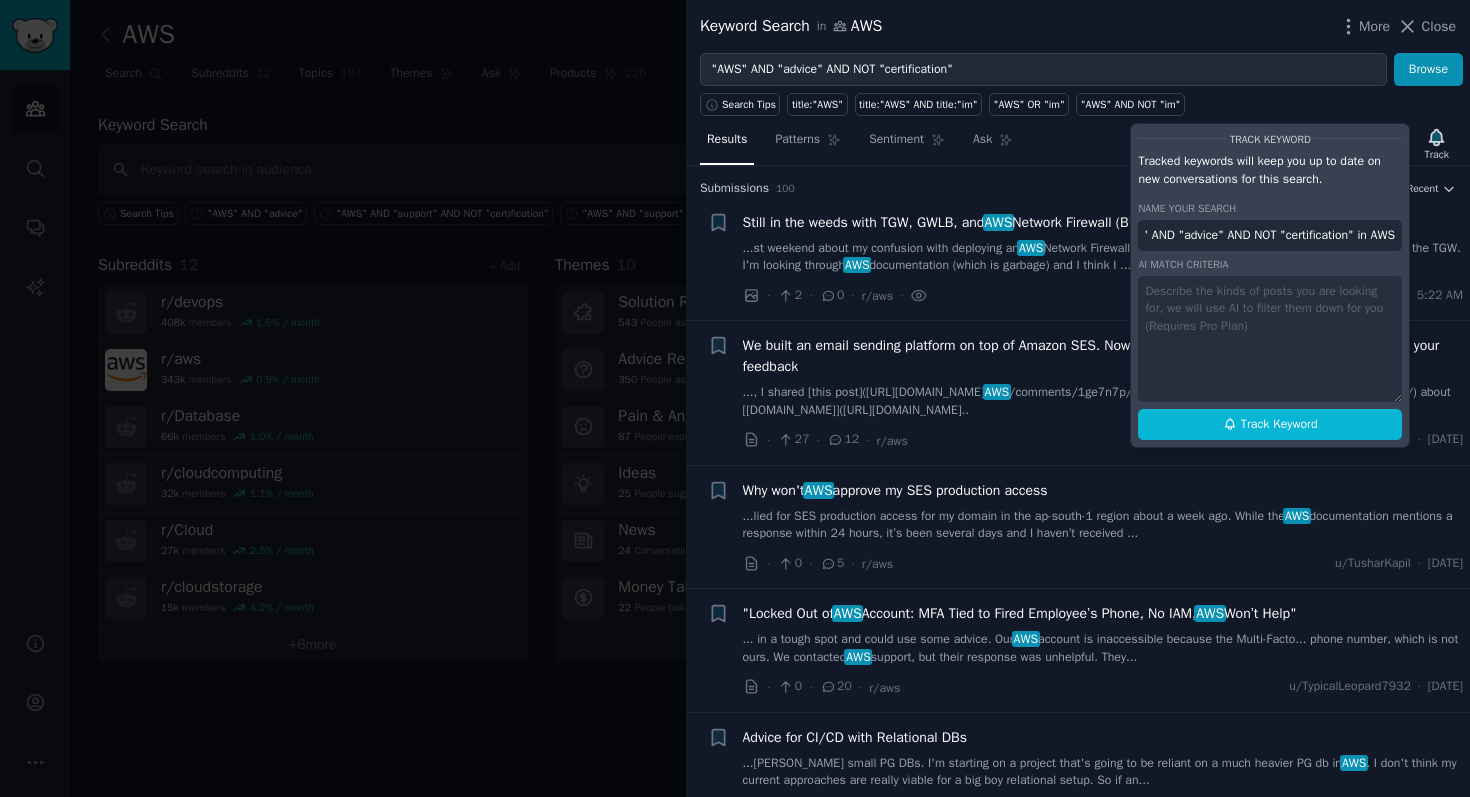 click on ""AWS" AND "advice" AND NOT "certification" in AWS" at bounding box center [1270, 236] 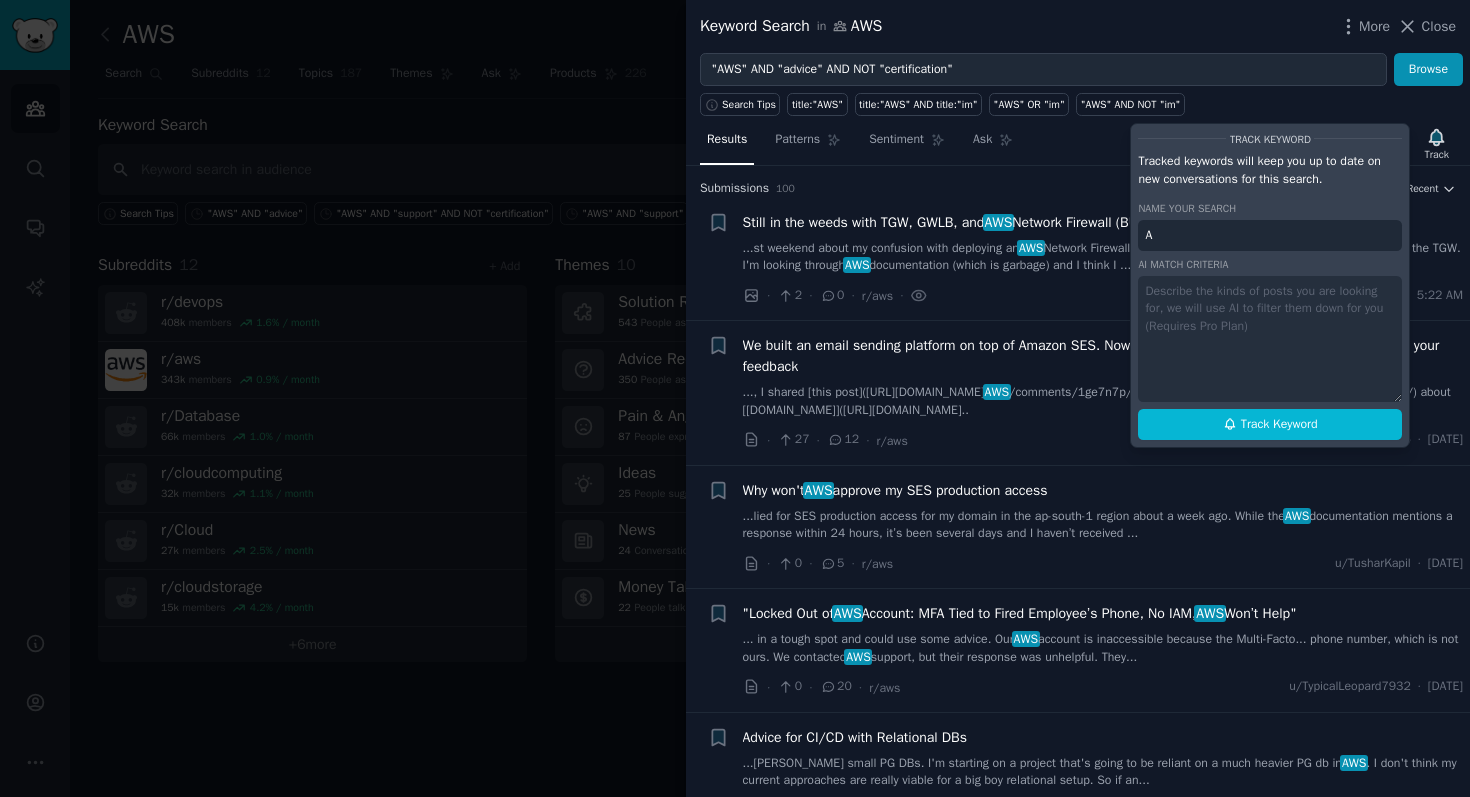 scroll, scrollTop: 0, scrollLeft: 0, axis: both 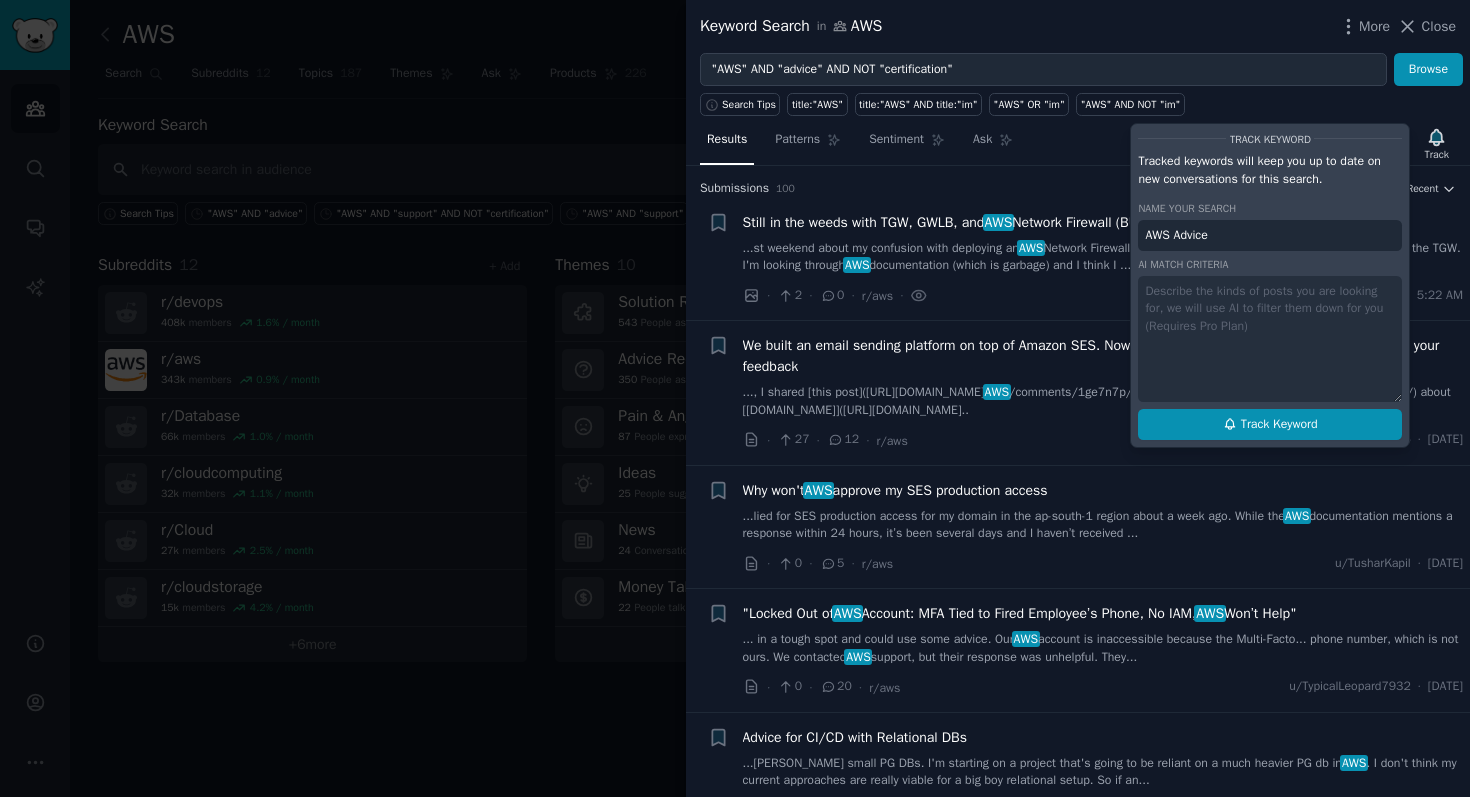 click on "Track Keyword" at bounding box center (1270, 425) 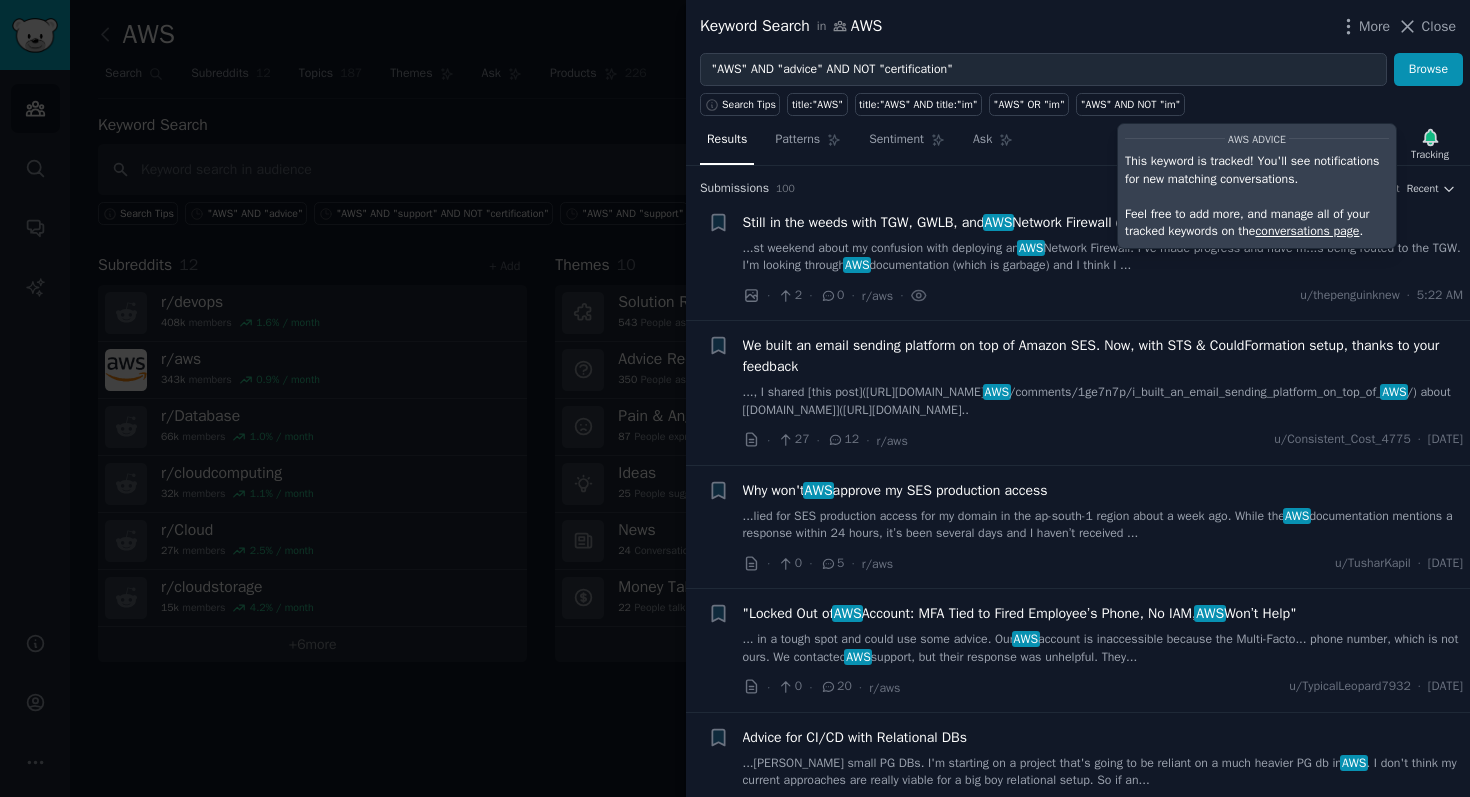 click at bounding box center (735, 398) 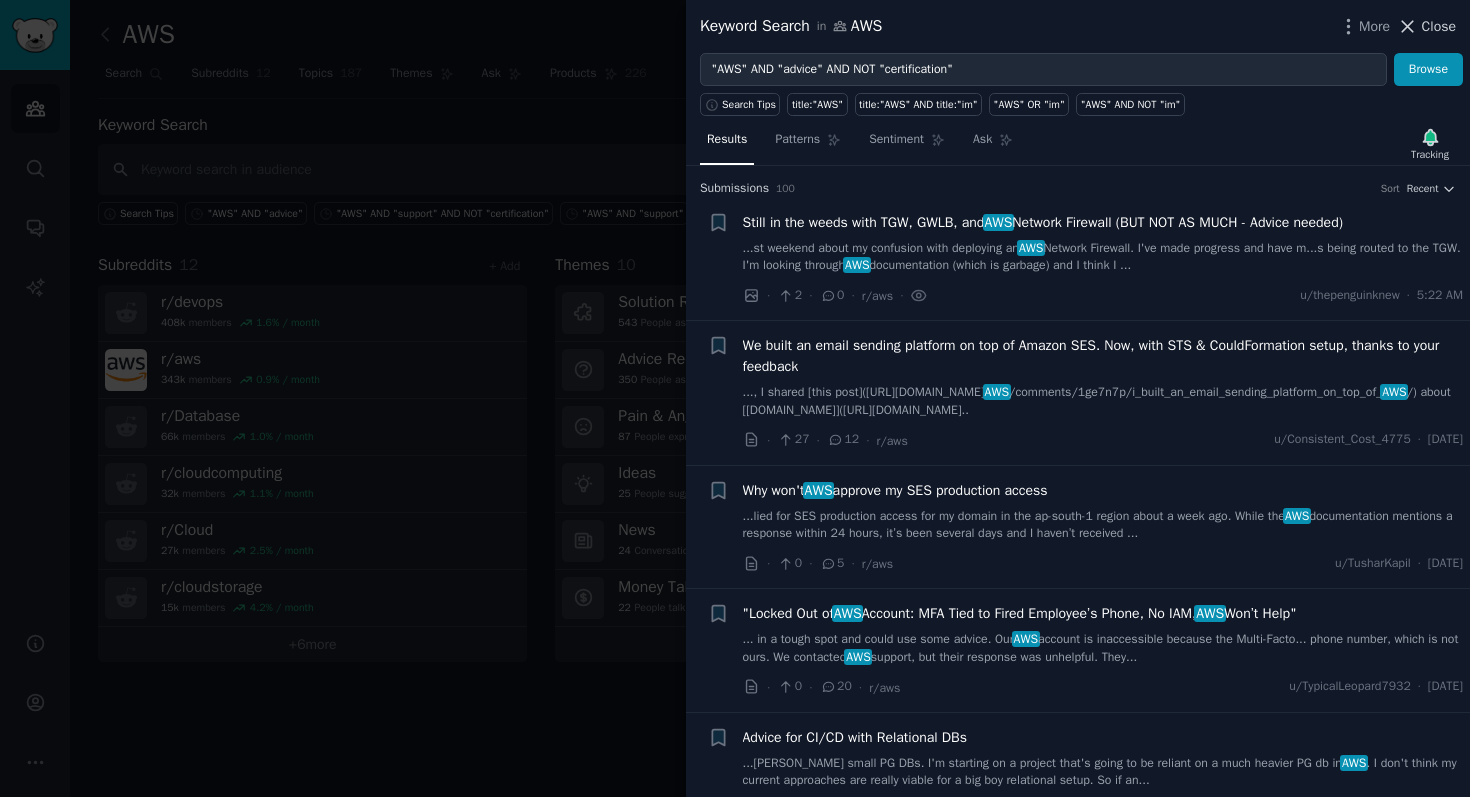 click on "Close" at bounding box center (1439, 26) 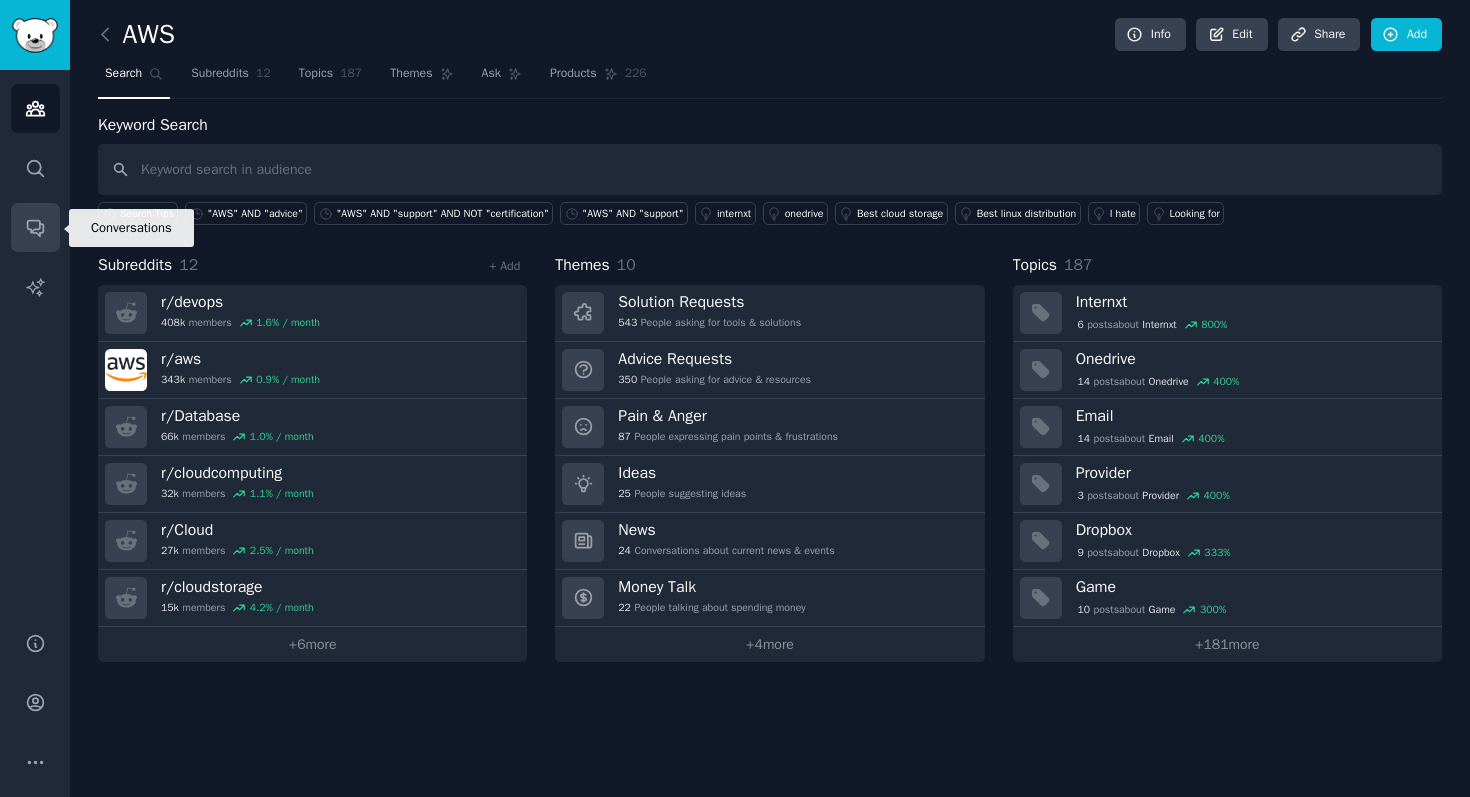 click 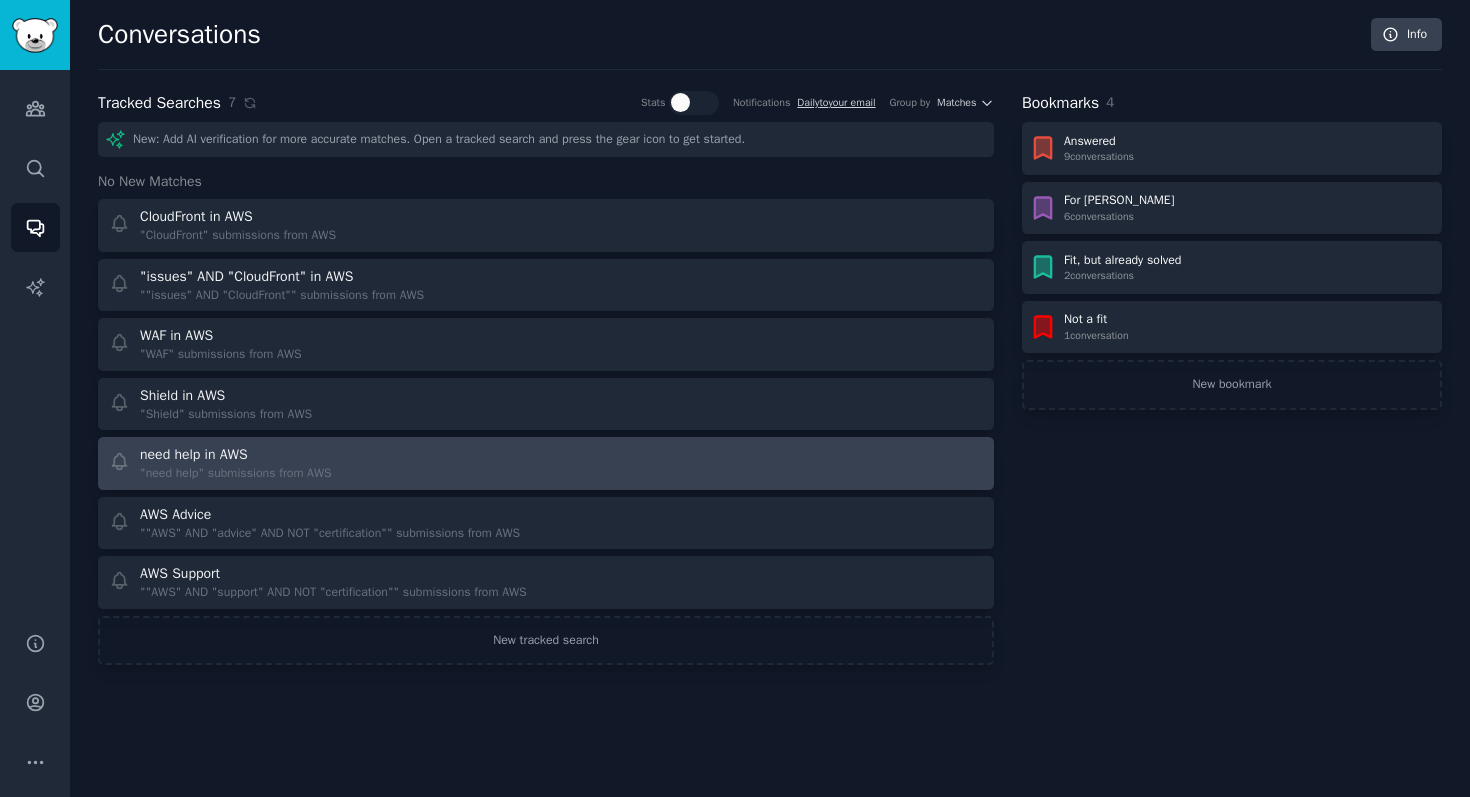 click on "need help in AWS "need help" submissions from AWS" at bounding box center (321, 463) 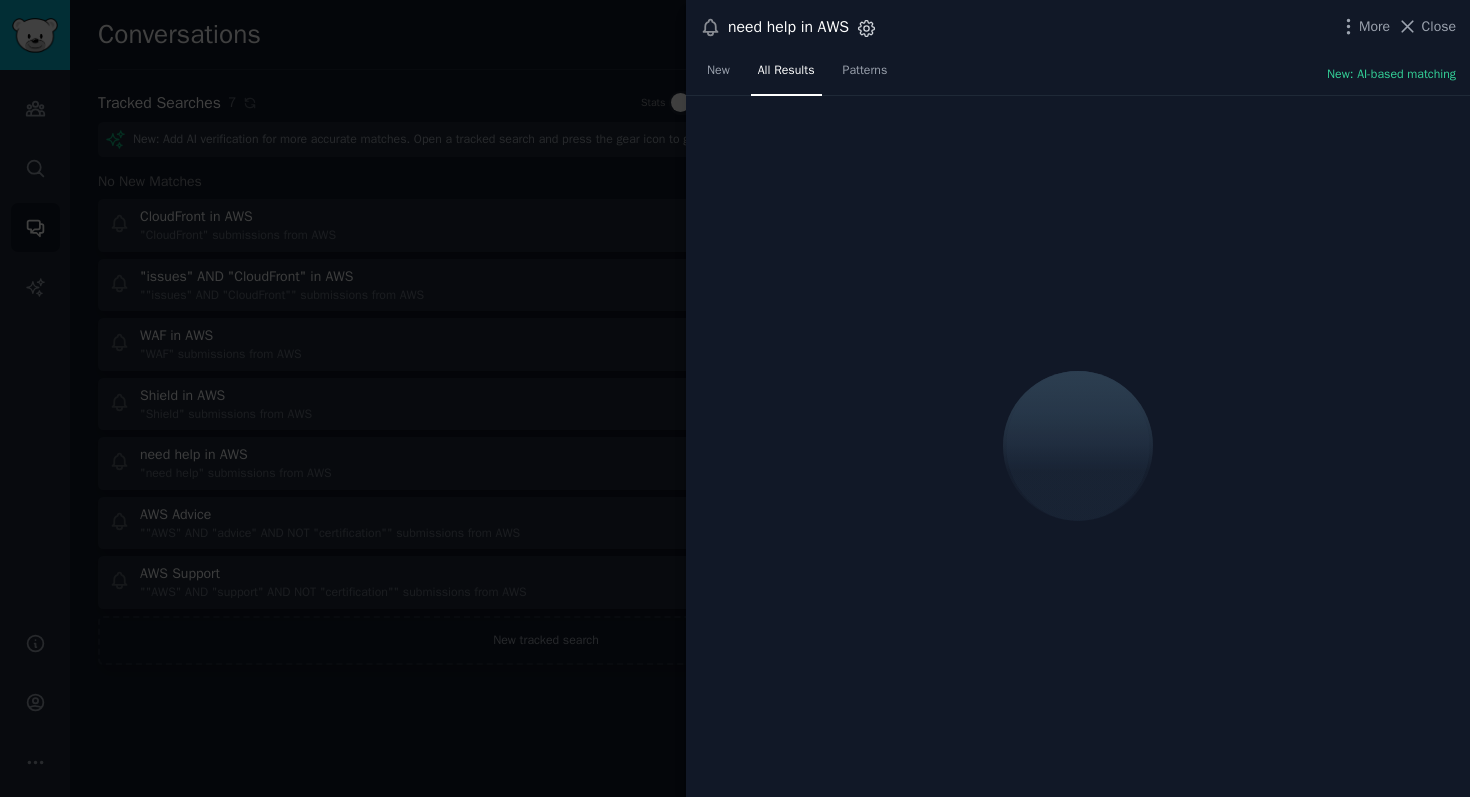 click 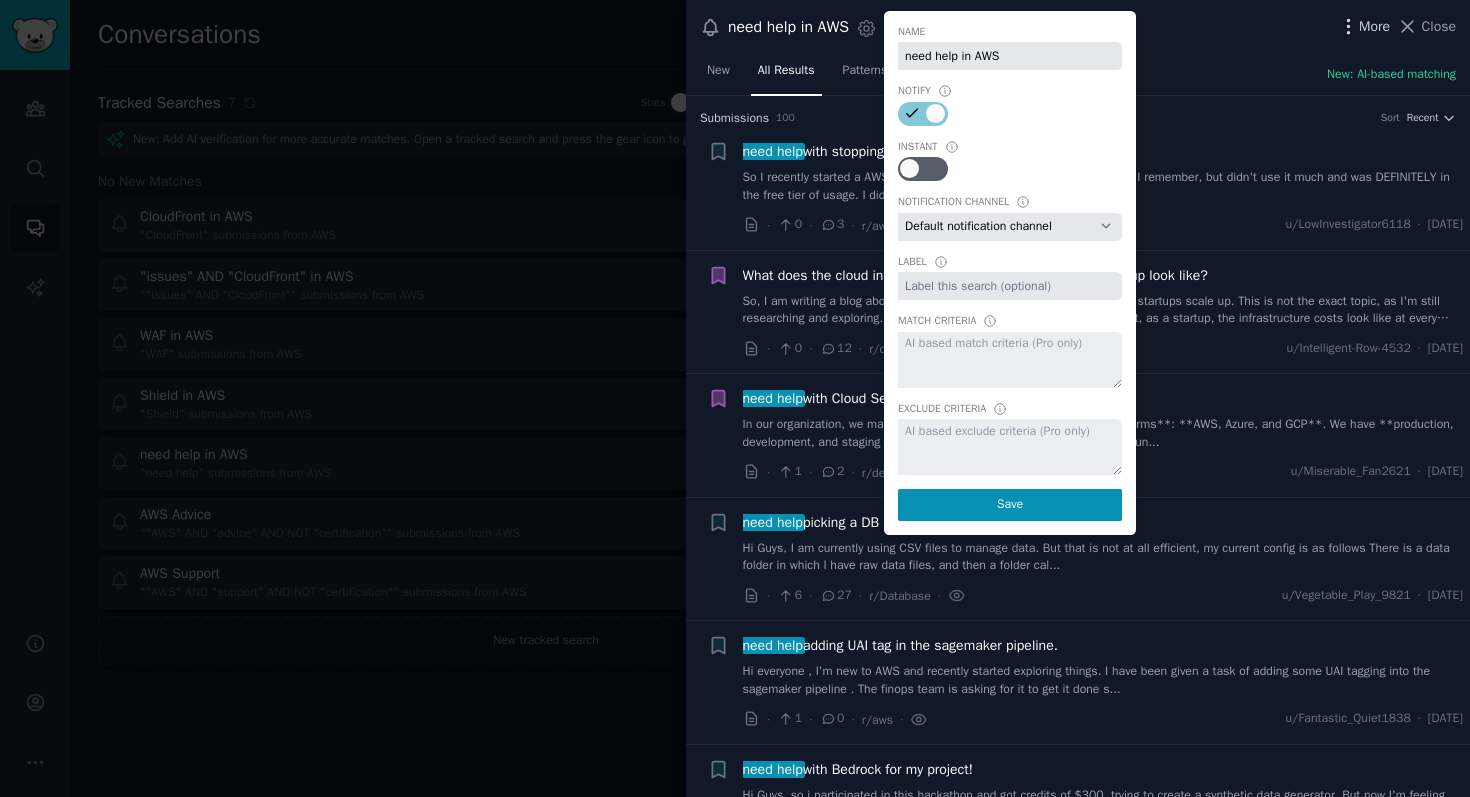click 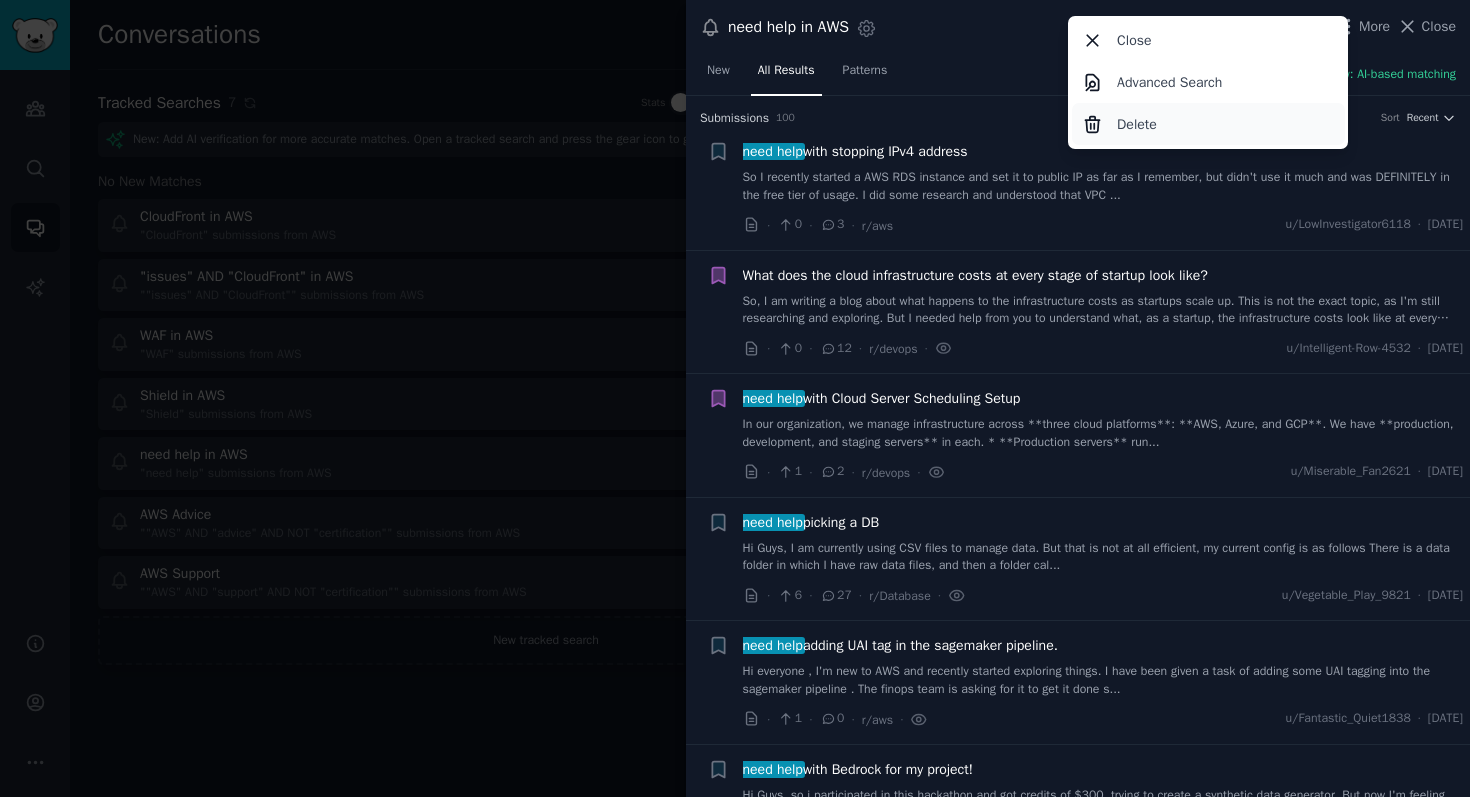 click on "Delete" 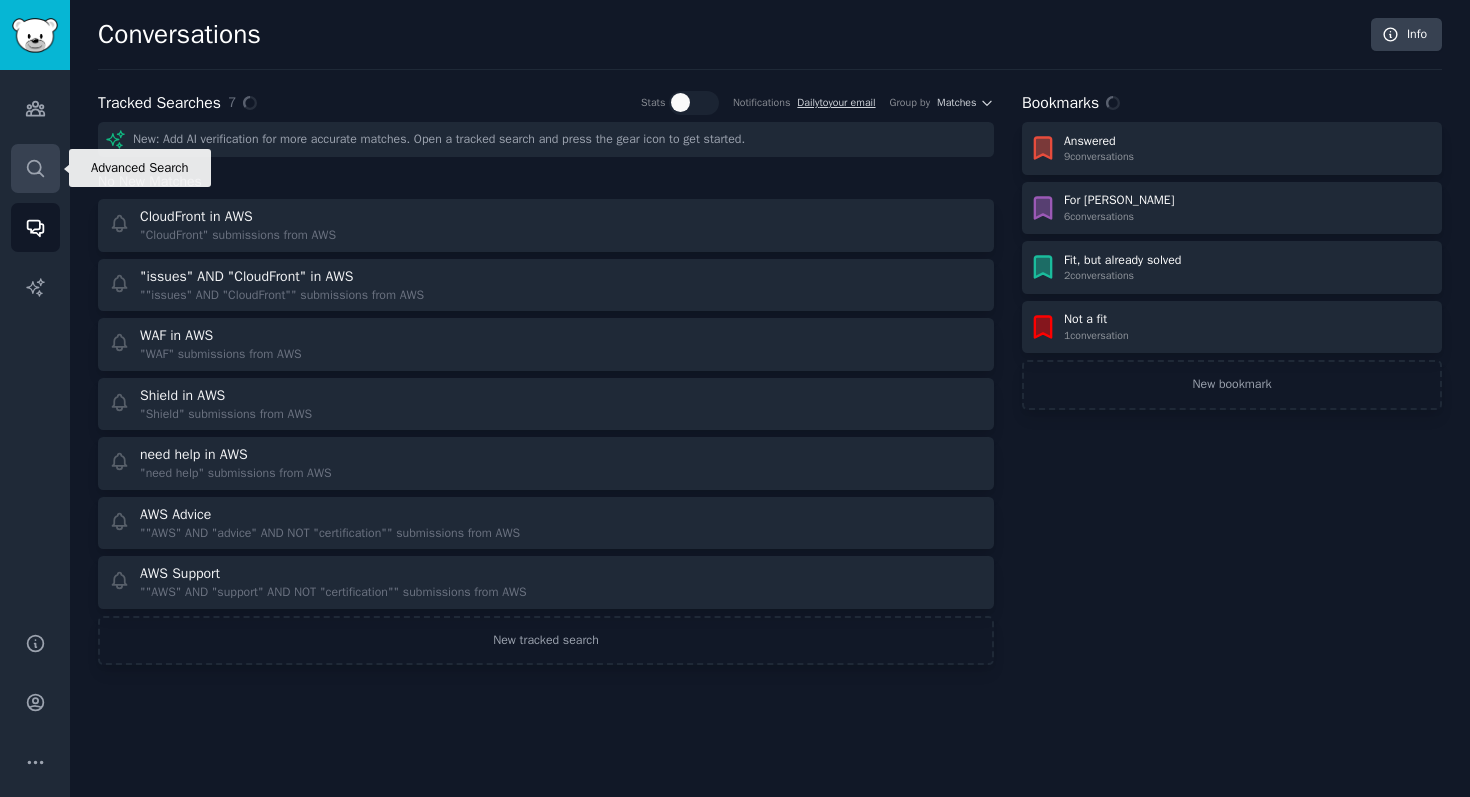 click 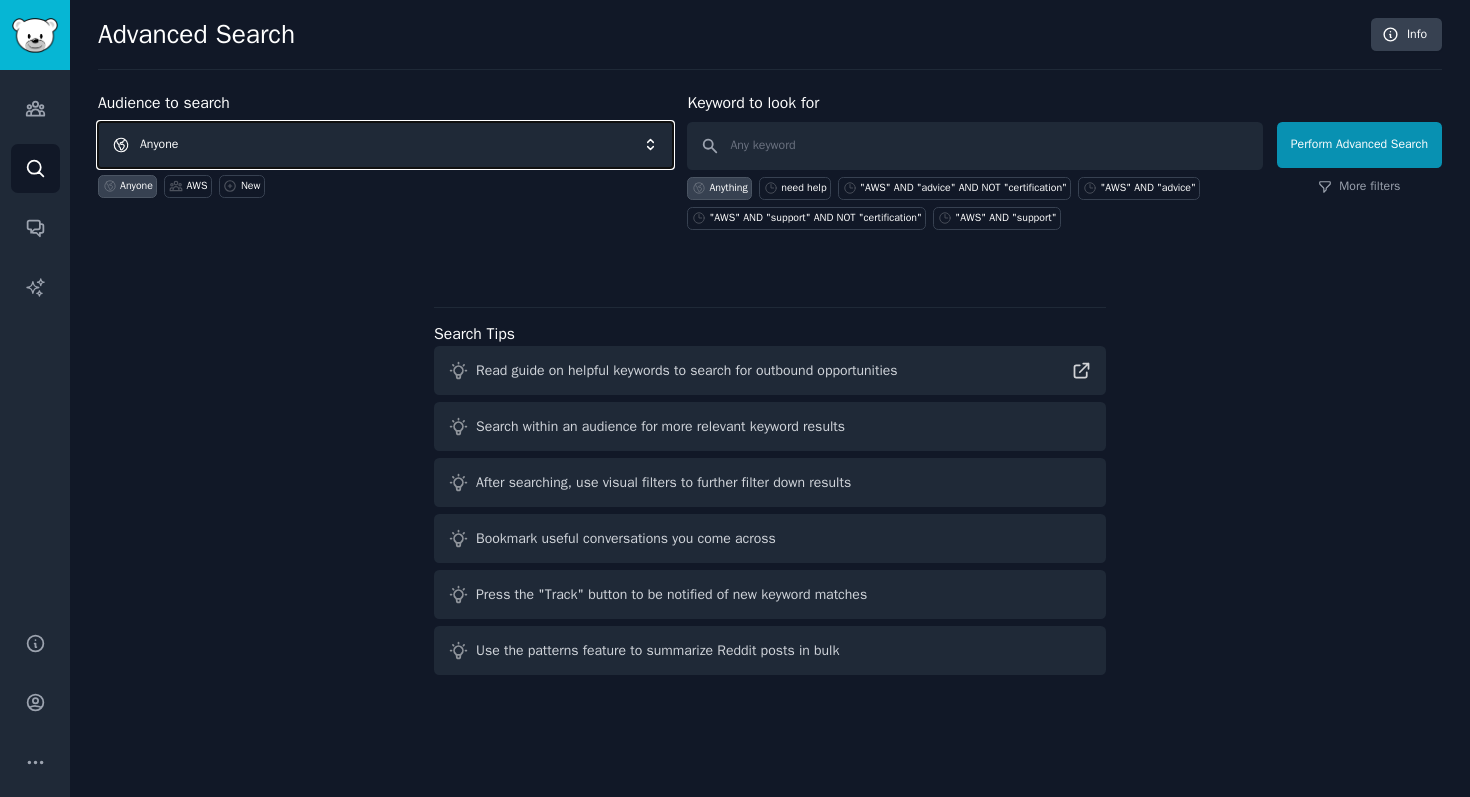 click on "Anyone" at bounding box center [385, 145] 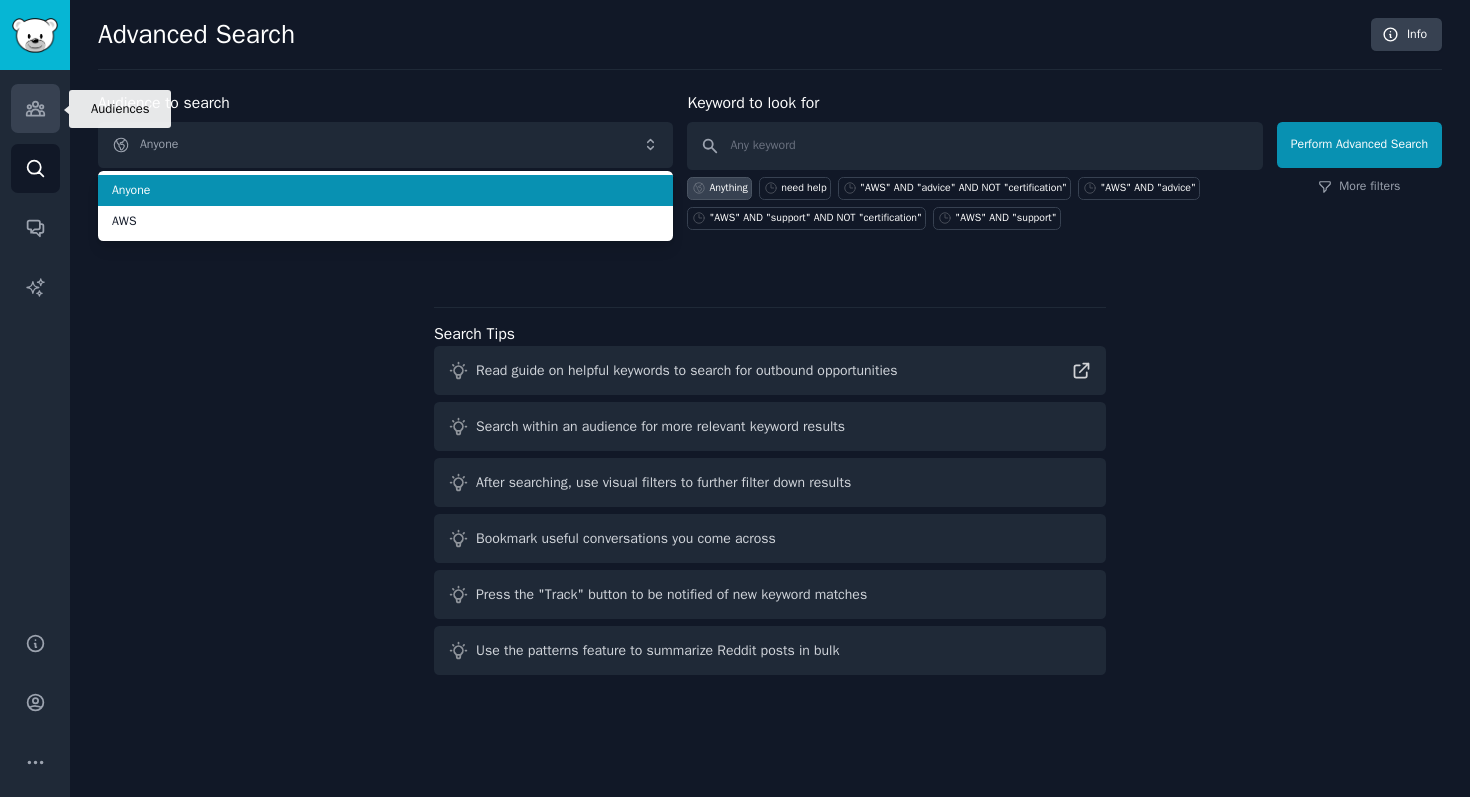 click 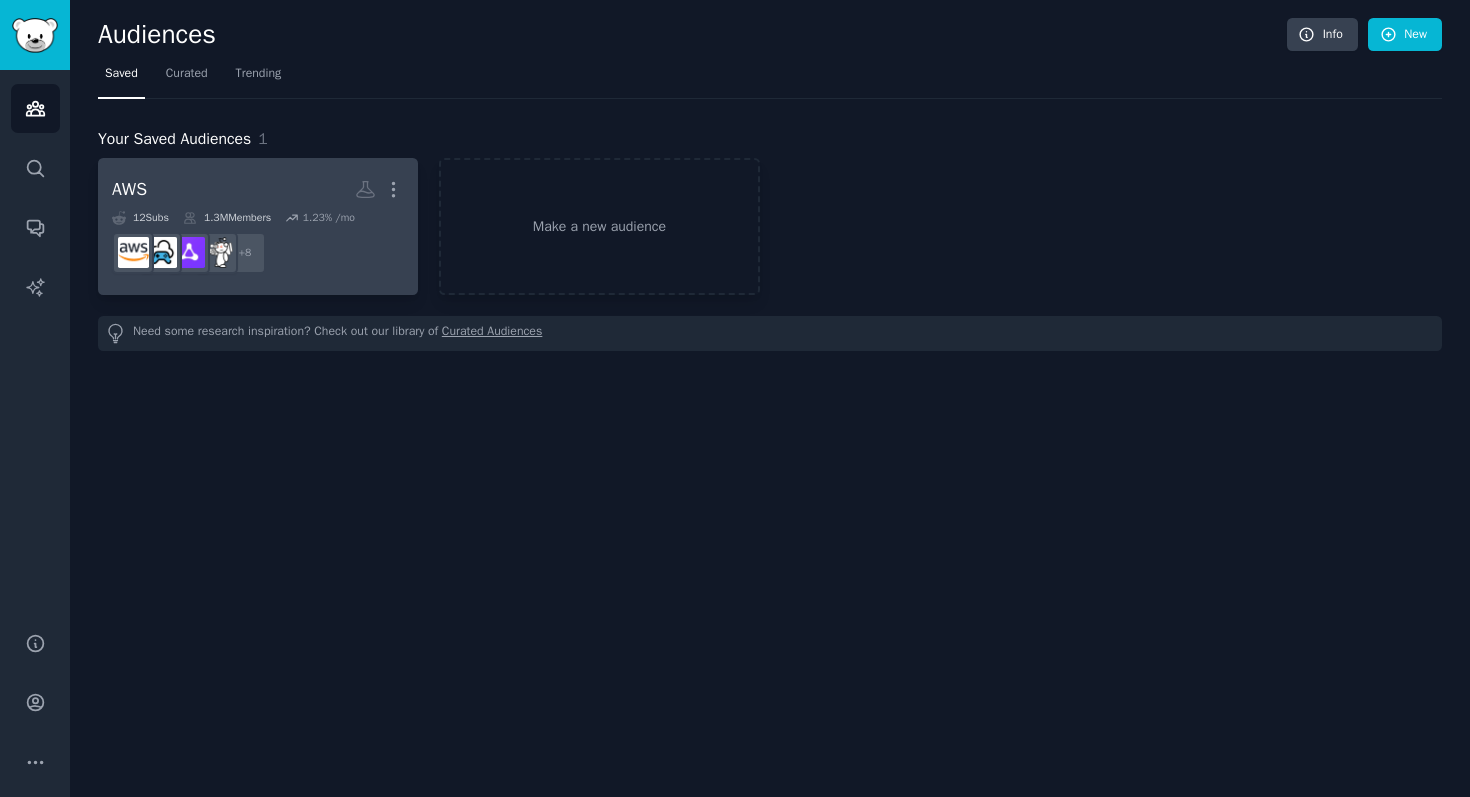 click on "AWS More" at bounding box center [258, 189] 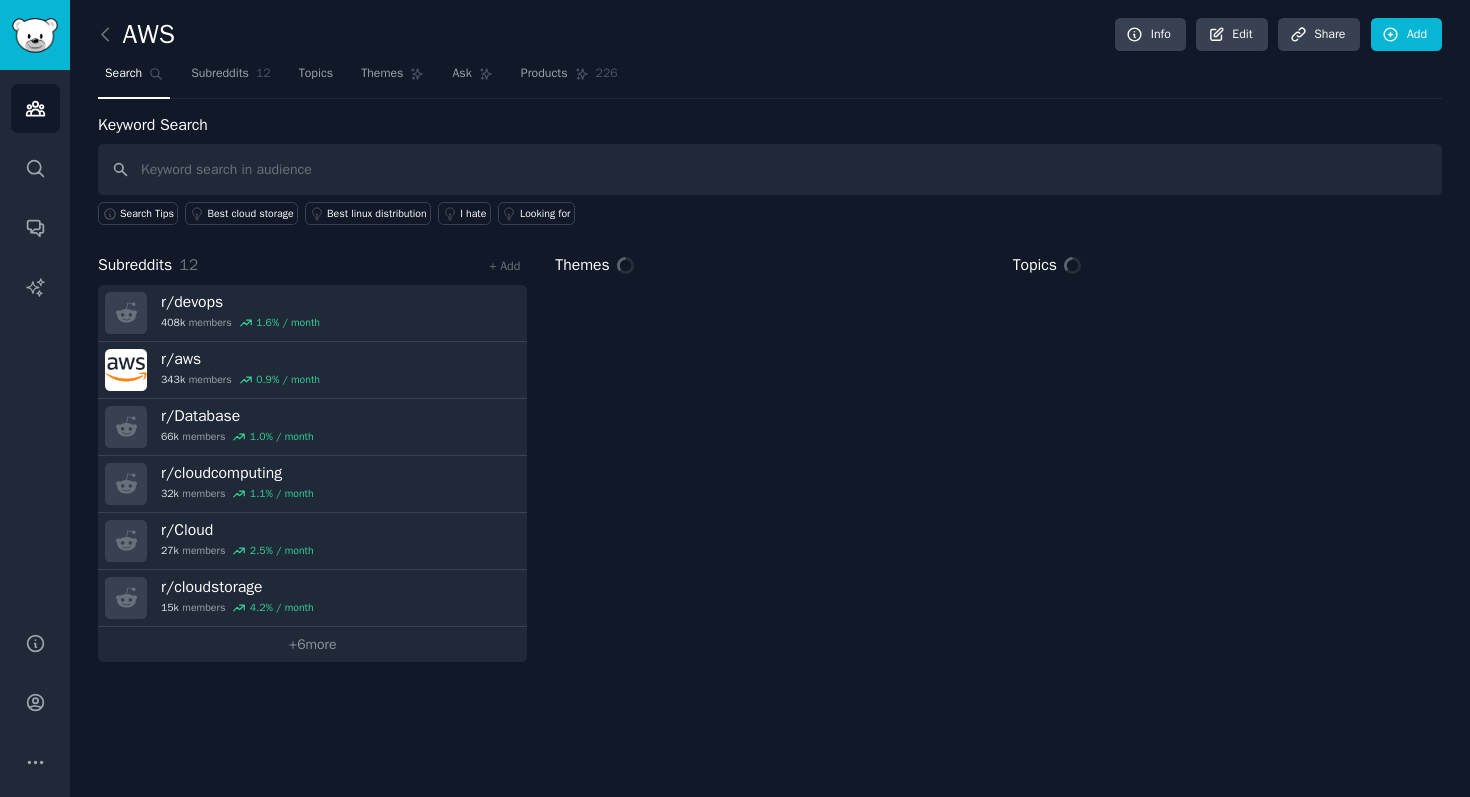 click at bounding box center (770, 169) 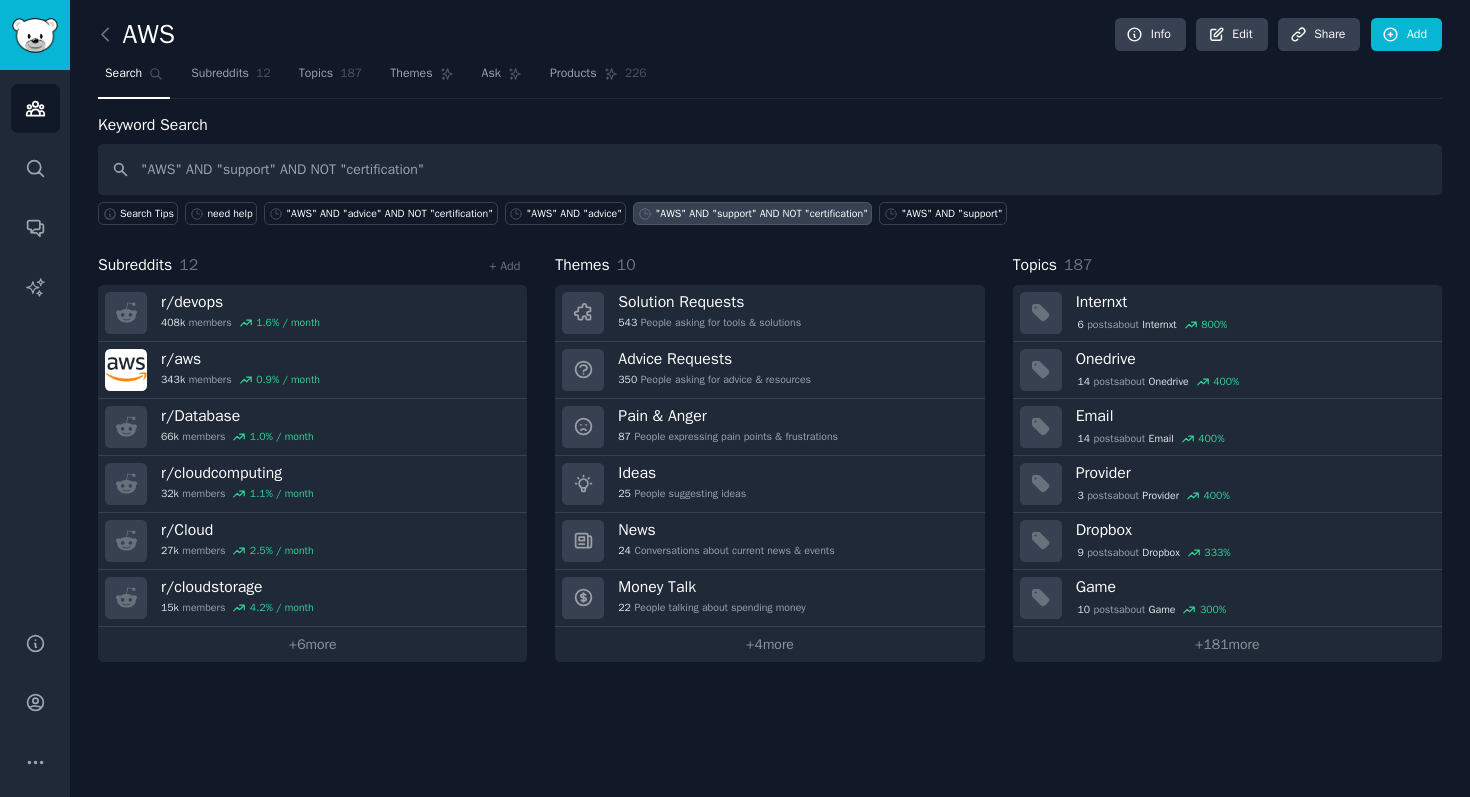 drag, startPoint x: 279, startPoint y: 168, endPoint x: 230, endPoint y: 168, distance: 49 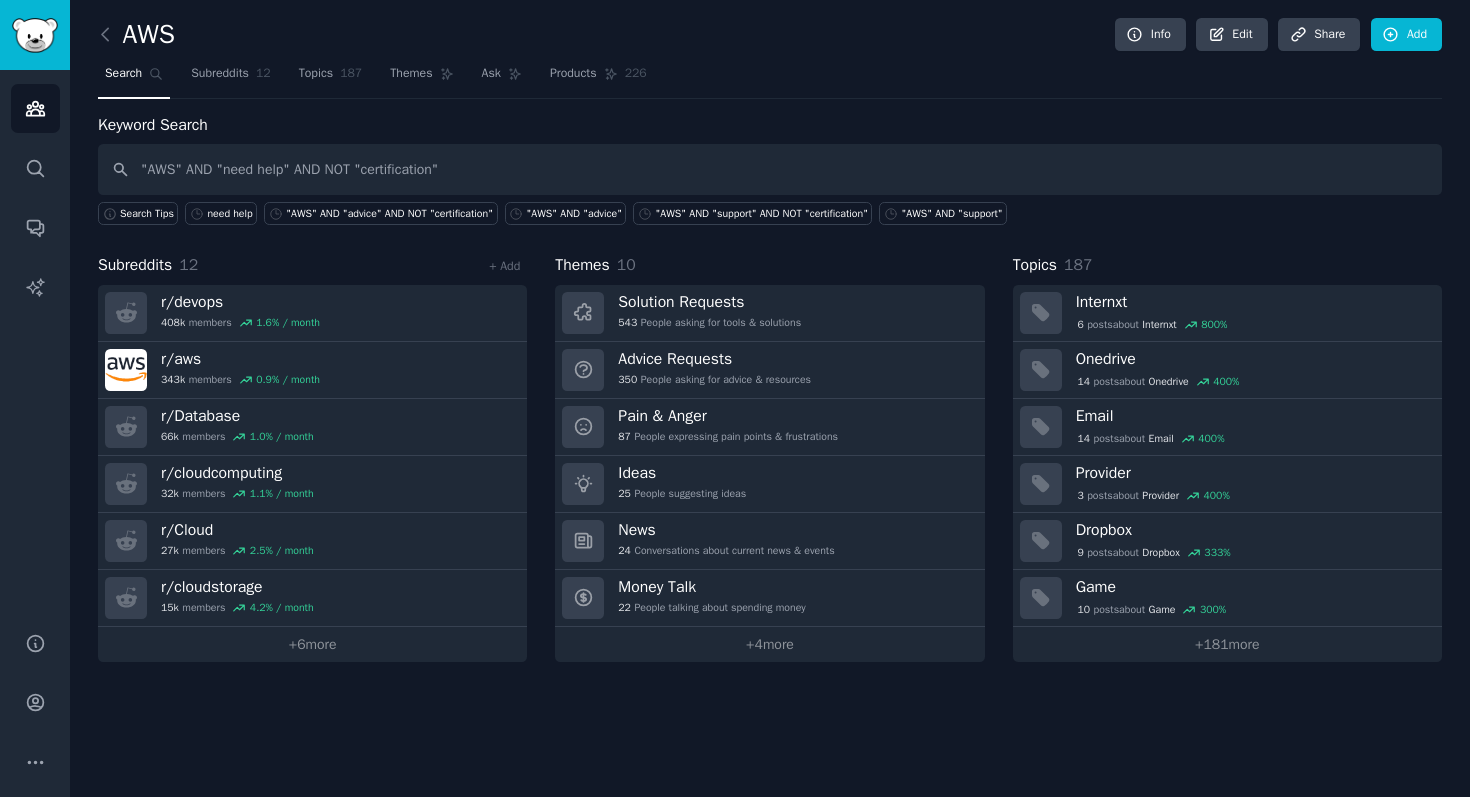 click on "Keyword Search "AWS" AND "need help" AND NOT "certification" Search Tips need help "AWS" AND "advice" AND NOT "certification" "AWS" AND "advice" "AWS" AND "support" AND NOT "certification" "AWS" AND "support"" at bounding box center (770, 169) 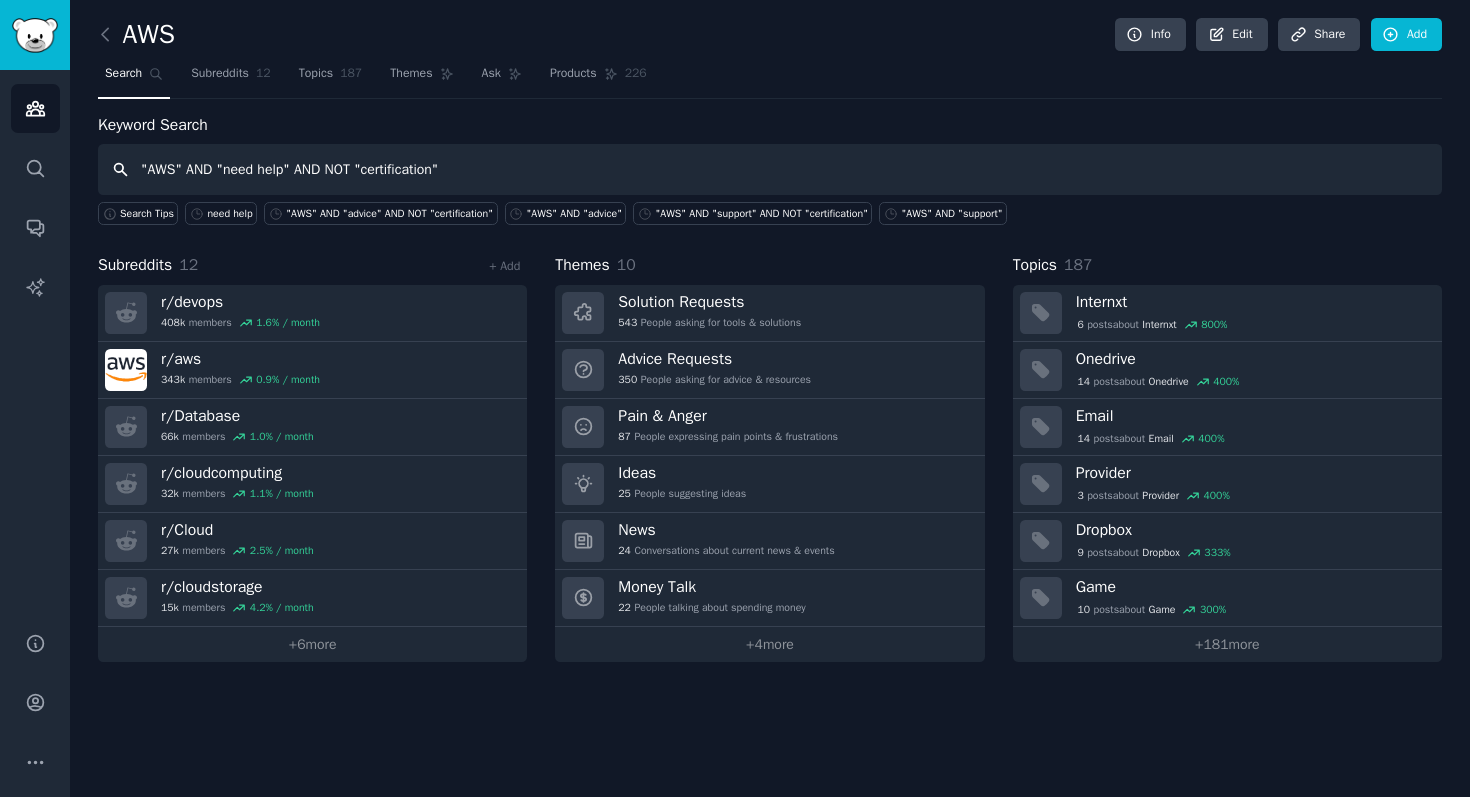 click on ""AWS" AND "need help" AND NOT "certification"" at bounding box center (770, 169) 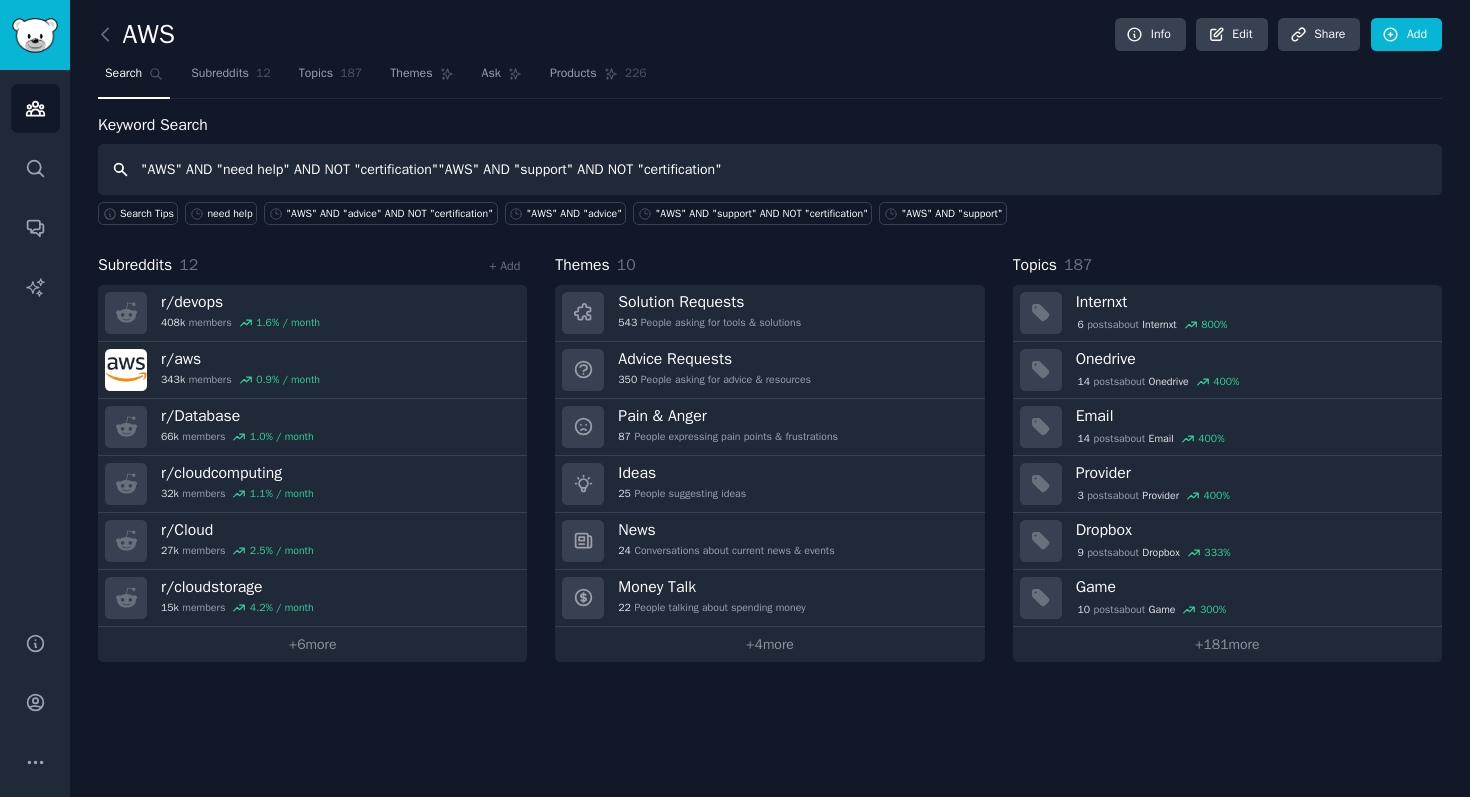type on ""AWS" AND "need help" AND NOT "certification"" 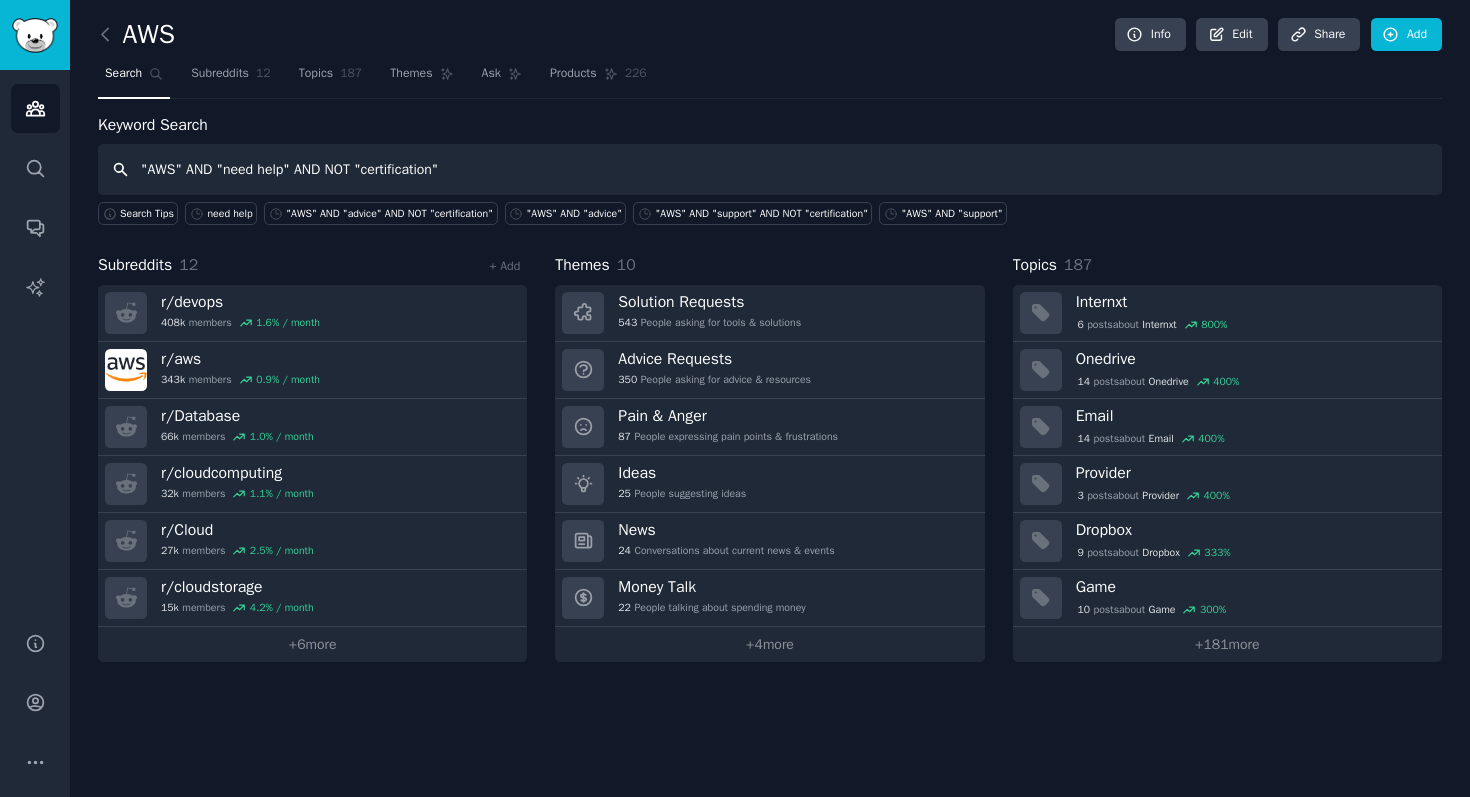 type 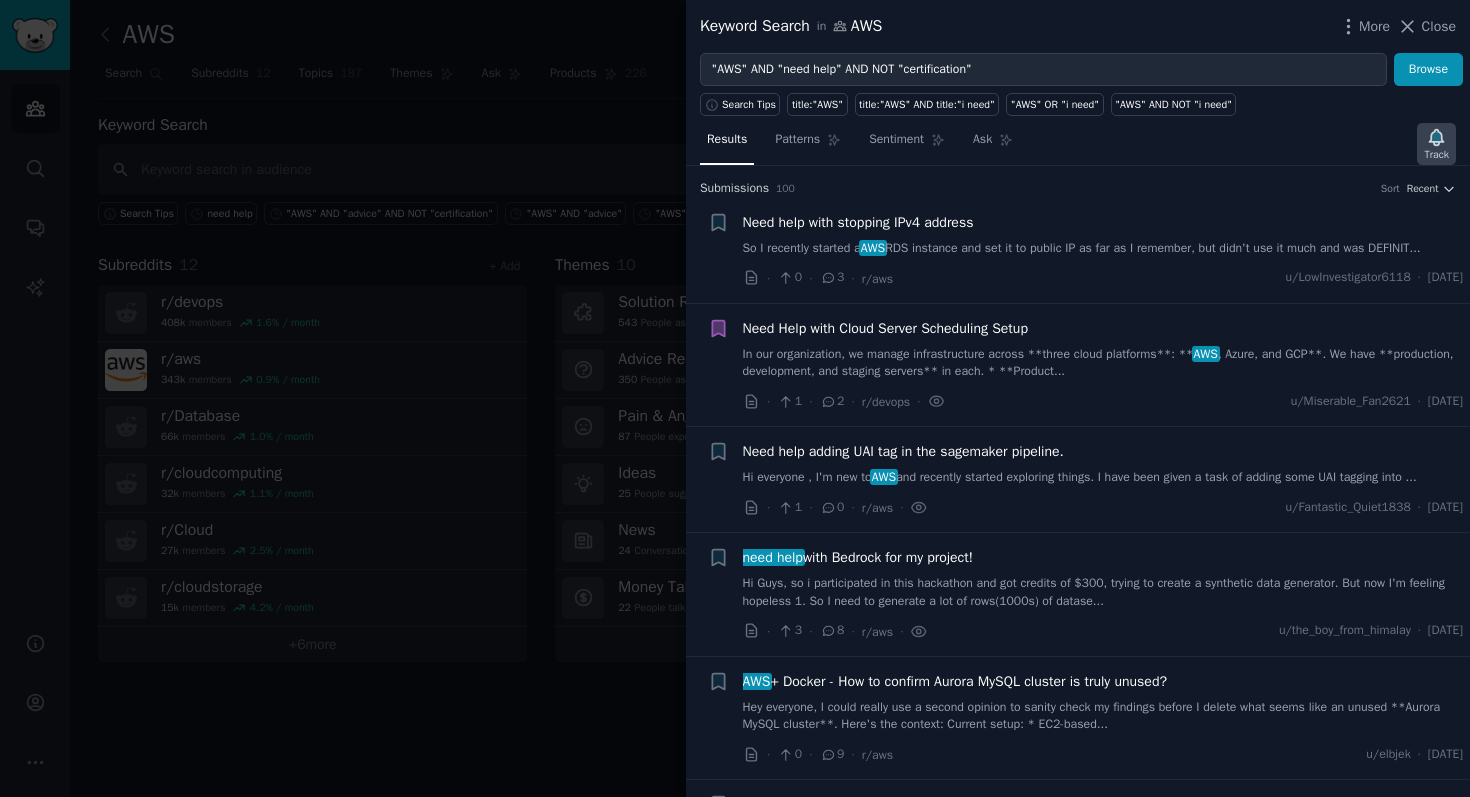 click 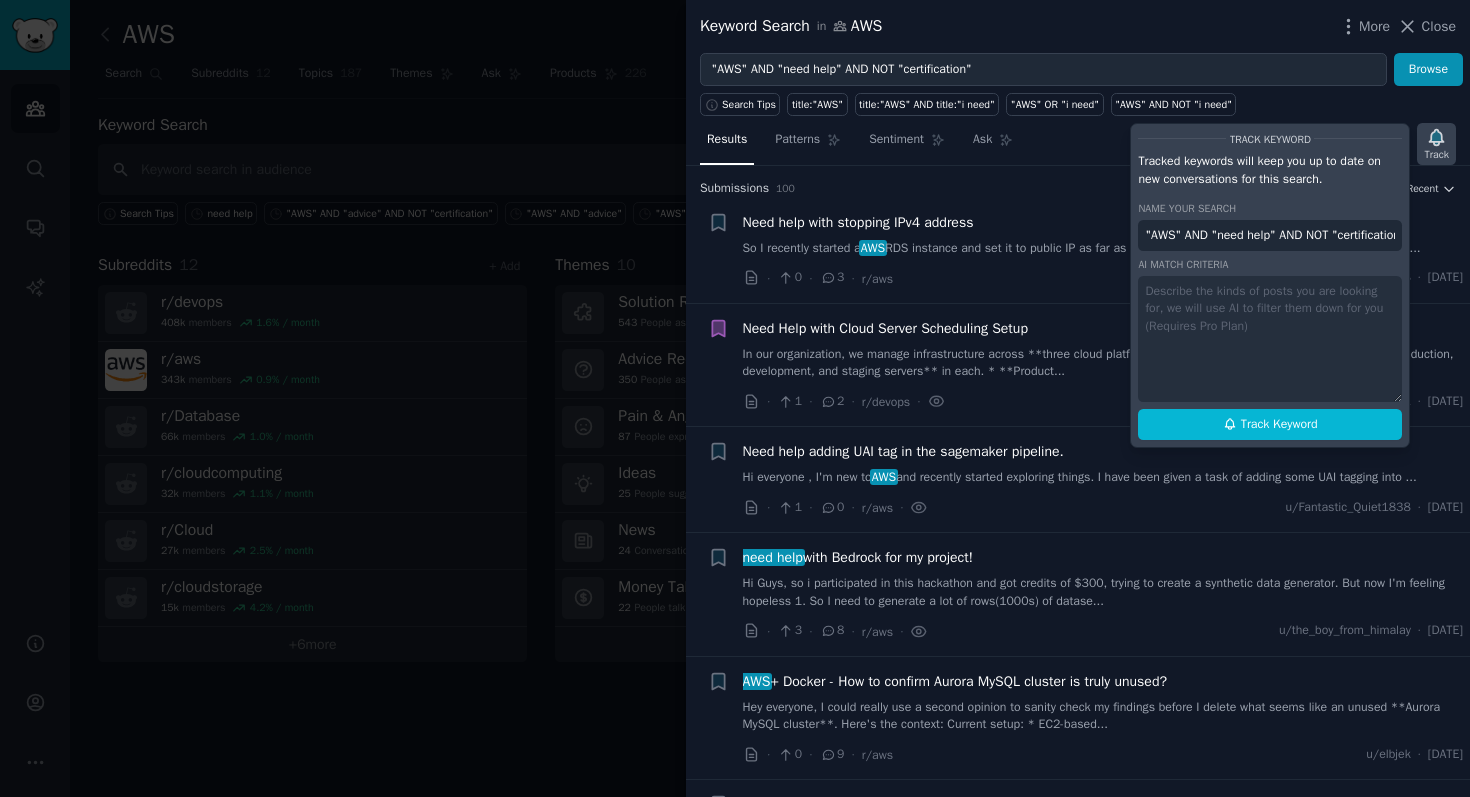 scroll, scrollTop: 0, scrollLeft: 76, axis: horizontal 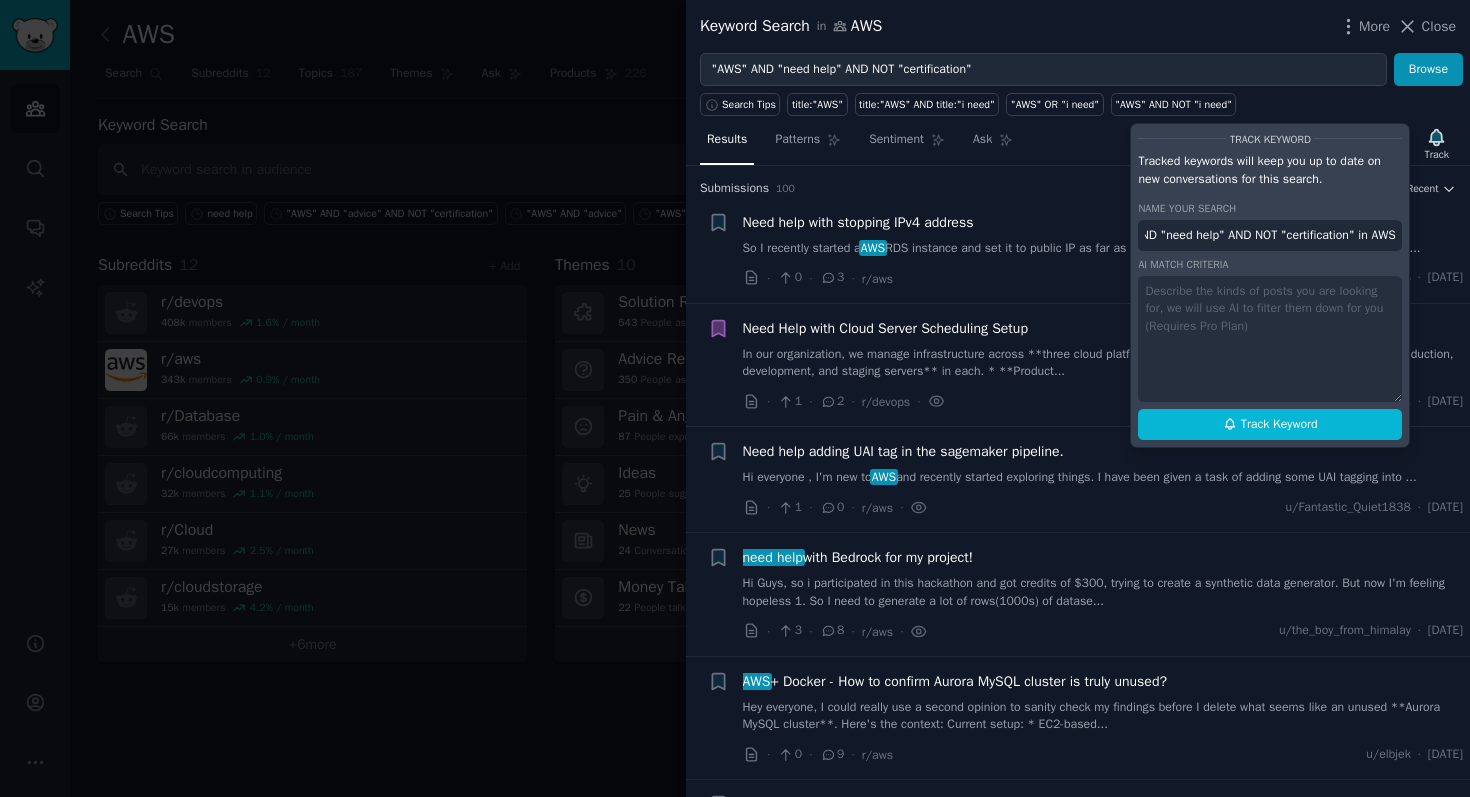 click on ""AWS" AND "need help" AND NOT "certification" in AWS" at bounding box center [1270, 236] 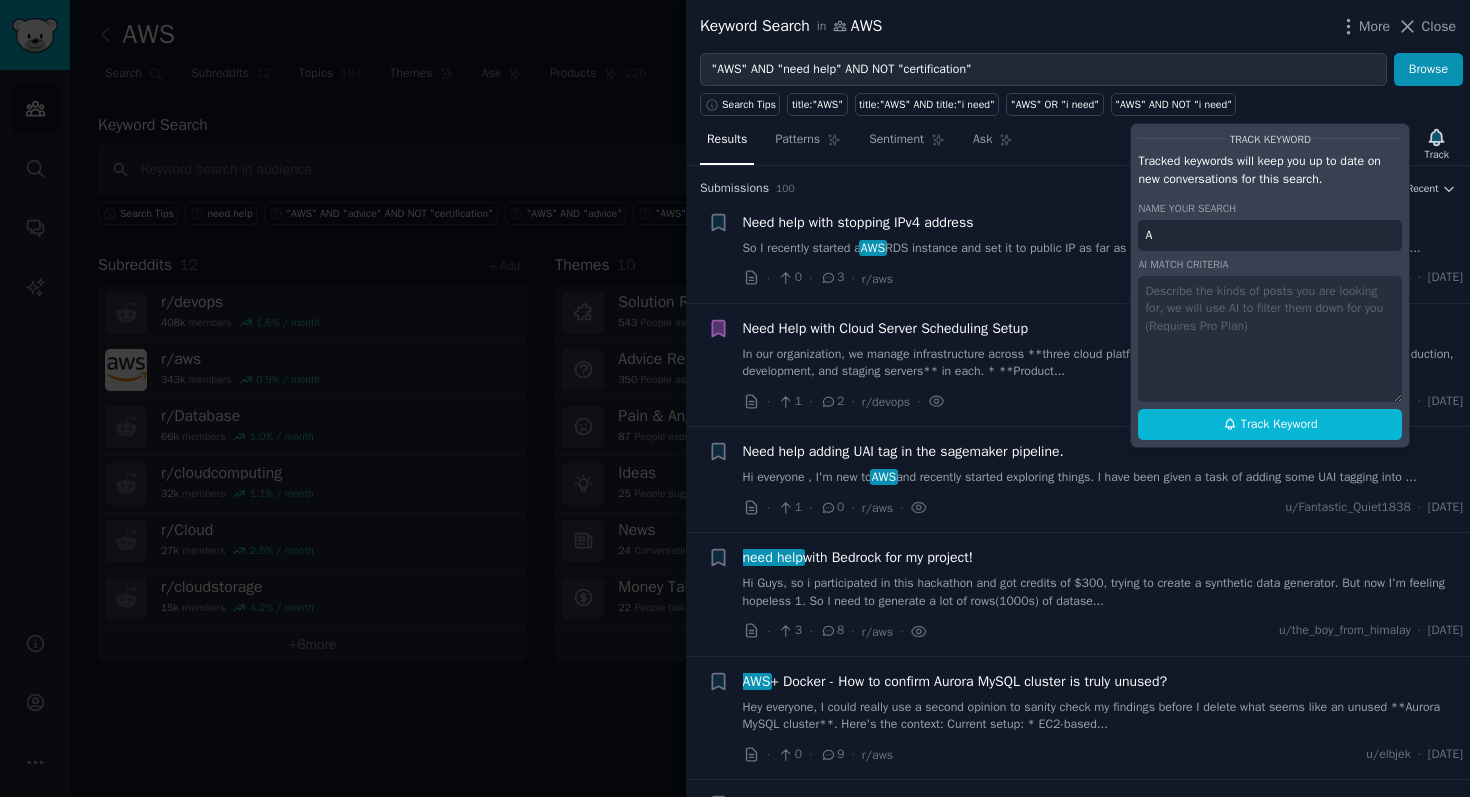 scroll, scrollTop: 0, scrollLeft: 0, axis: both 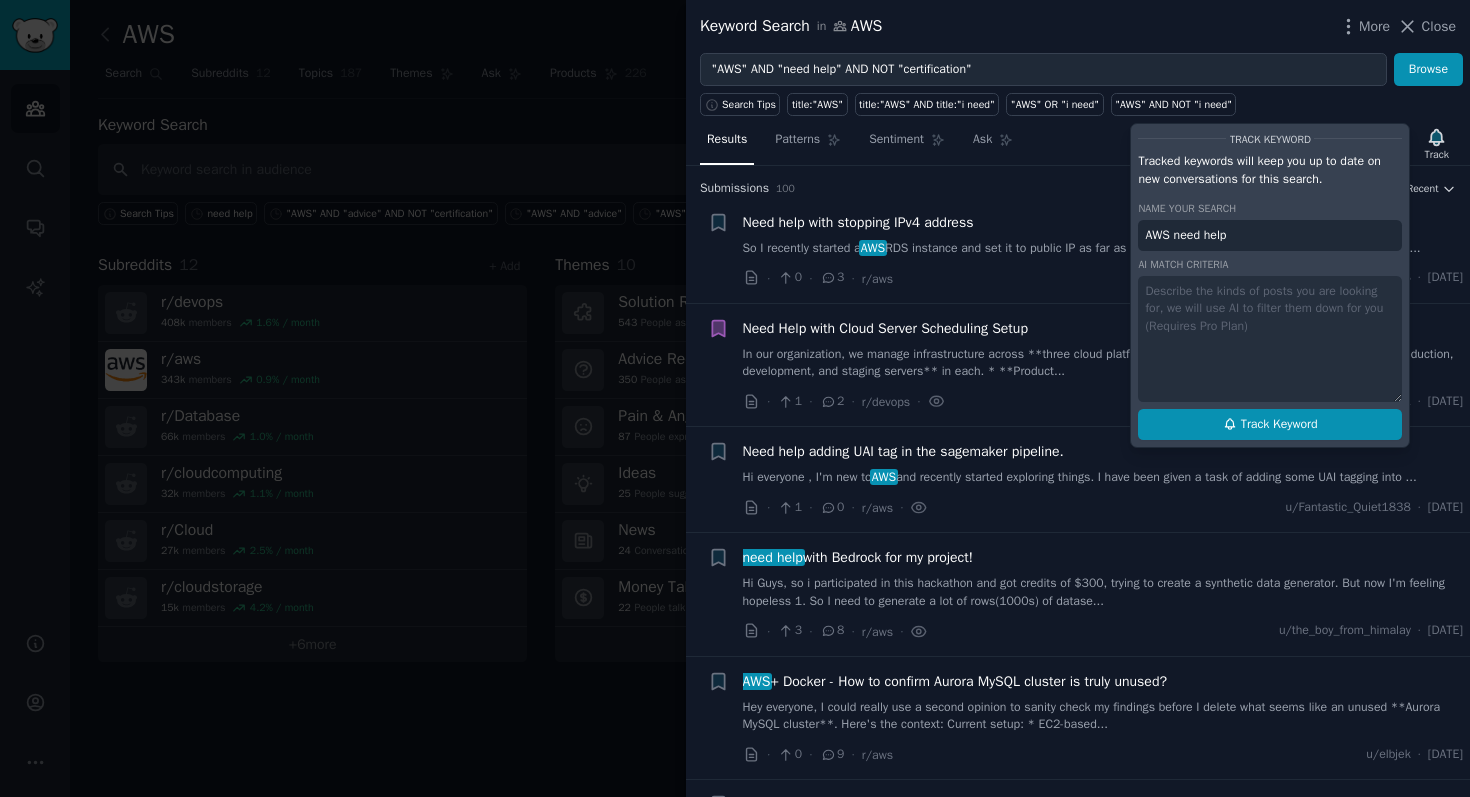 click on "Track Keyword" at bounding box center (1270, 425) 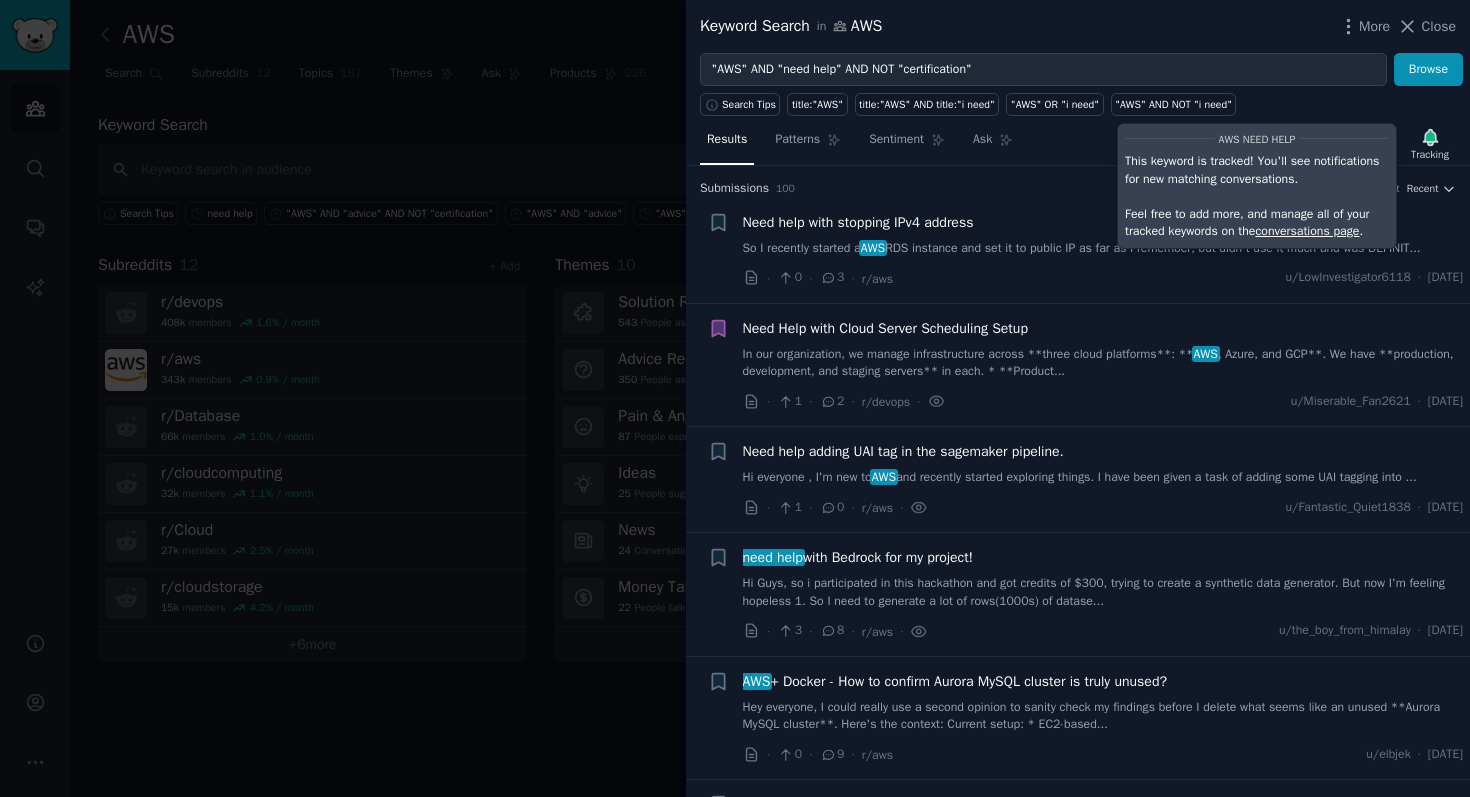 click at bounding box center [735, 398] 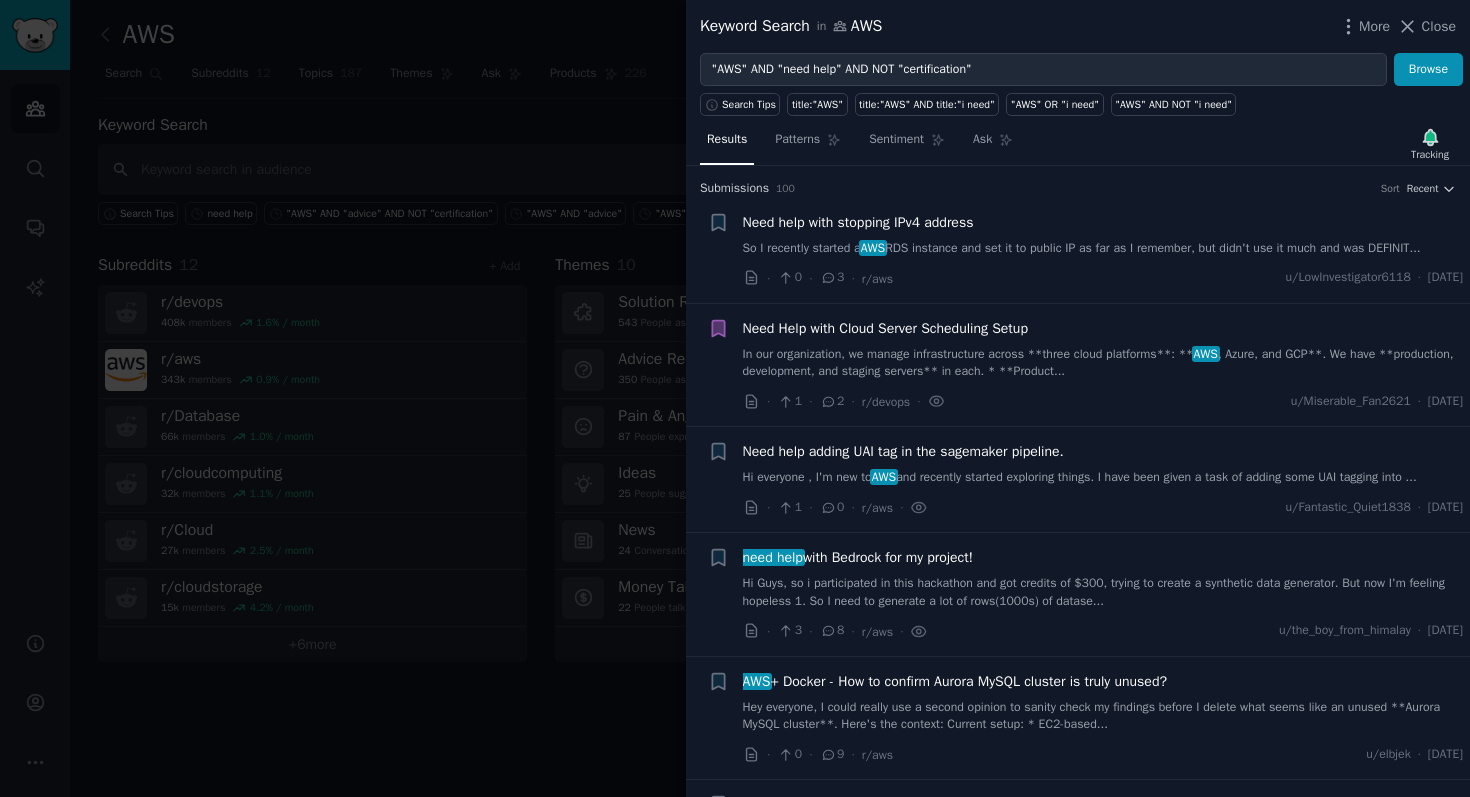 click at bounding box center (735, 398) 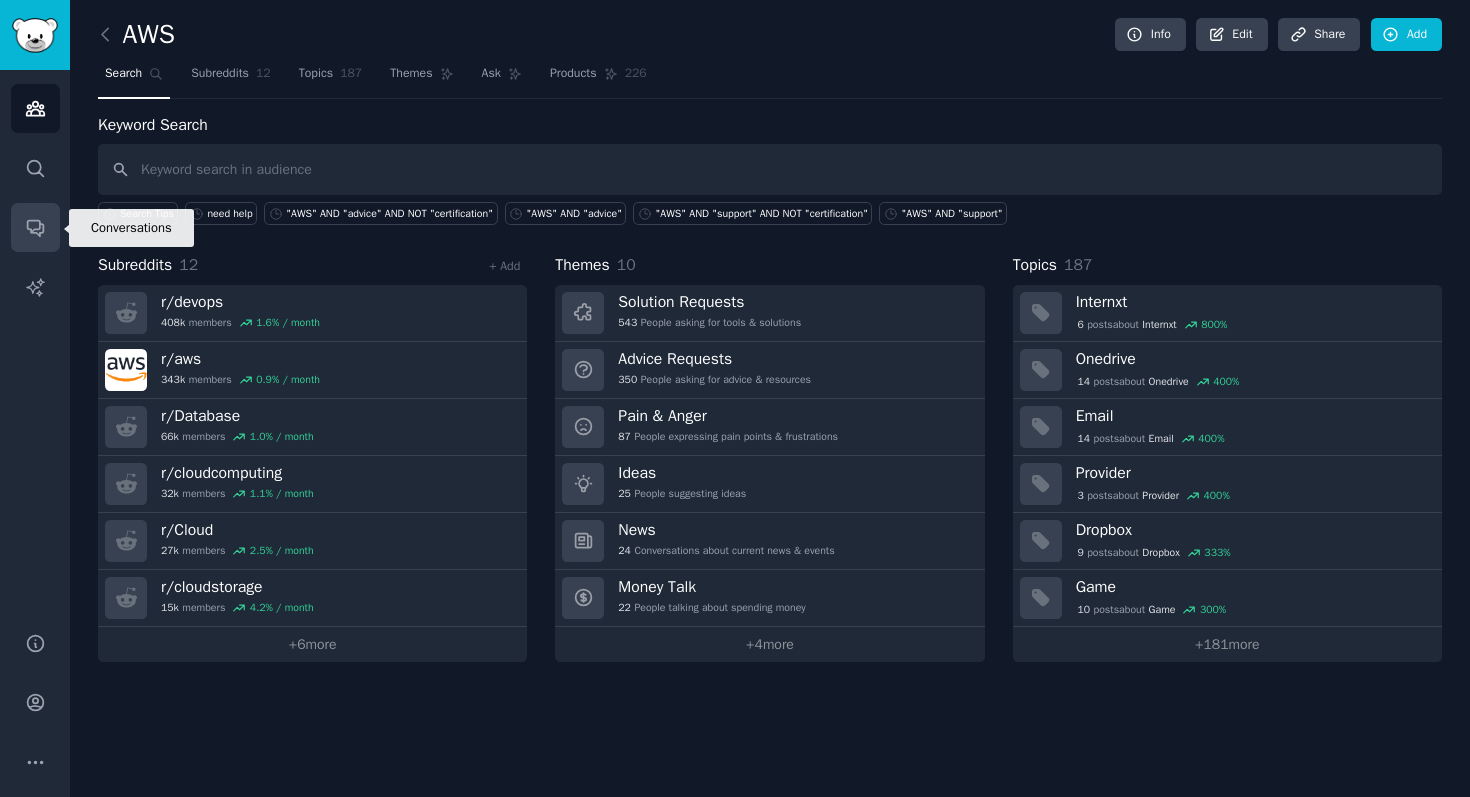 click 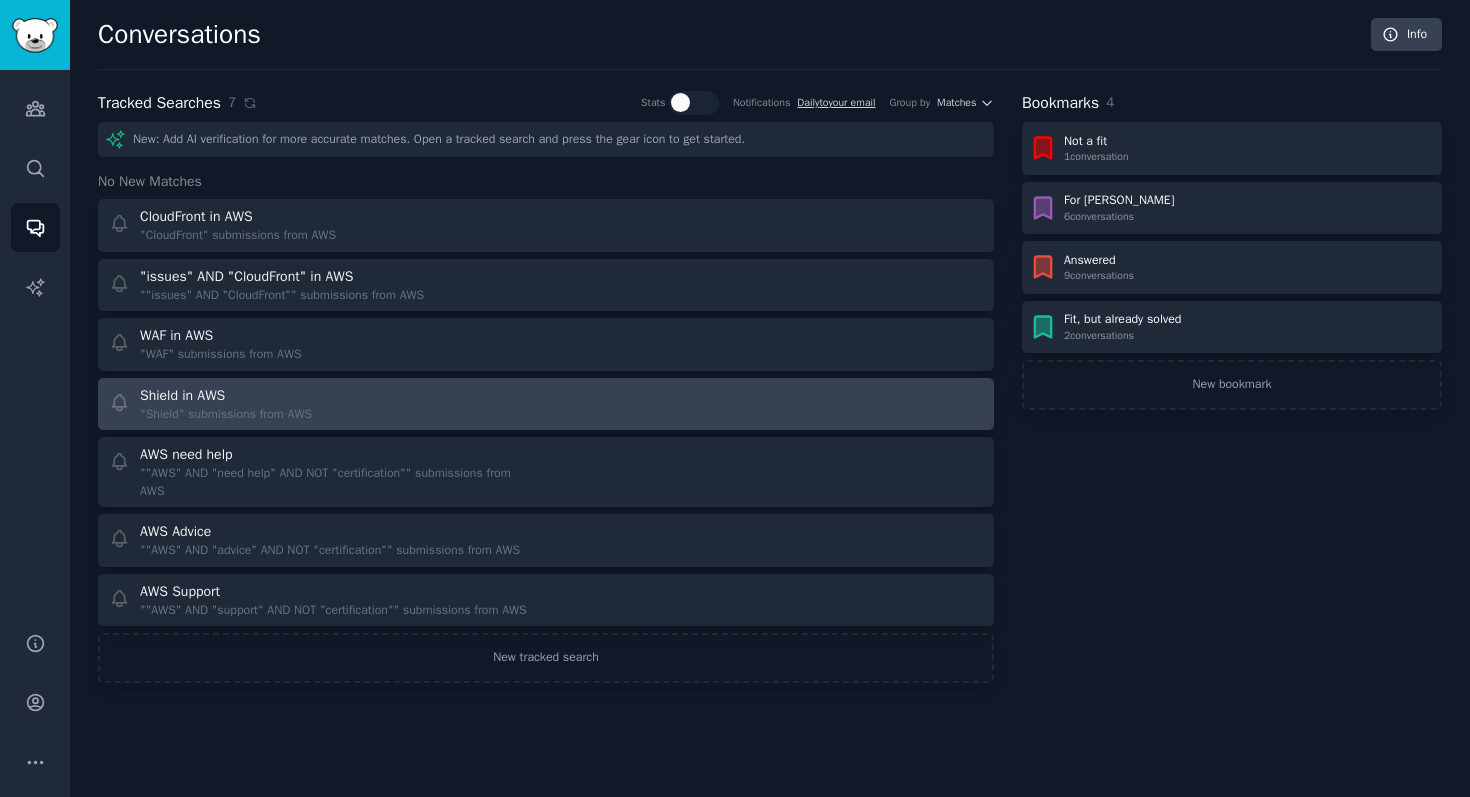 click on "Shield in AWS "Shield" submissions from AWS" at bounding box center [321, 404] 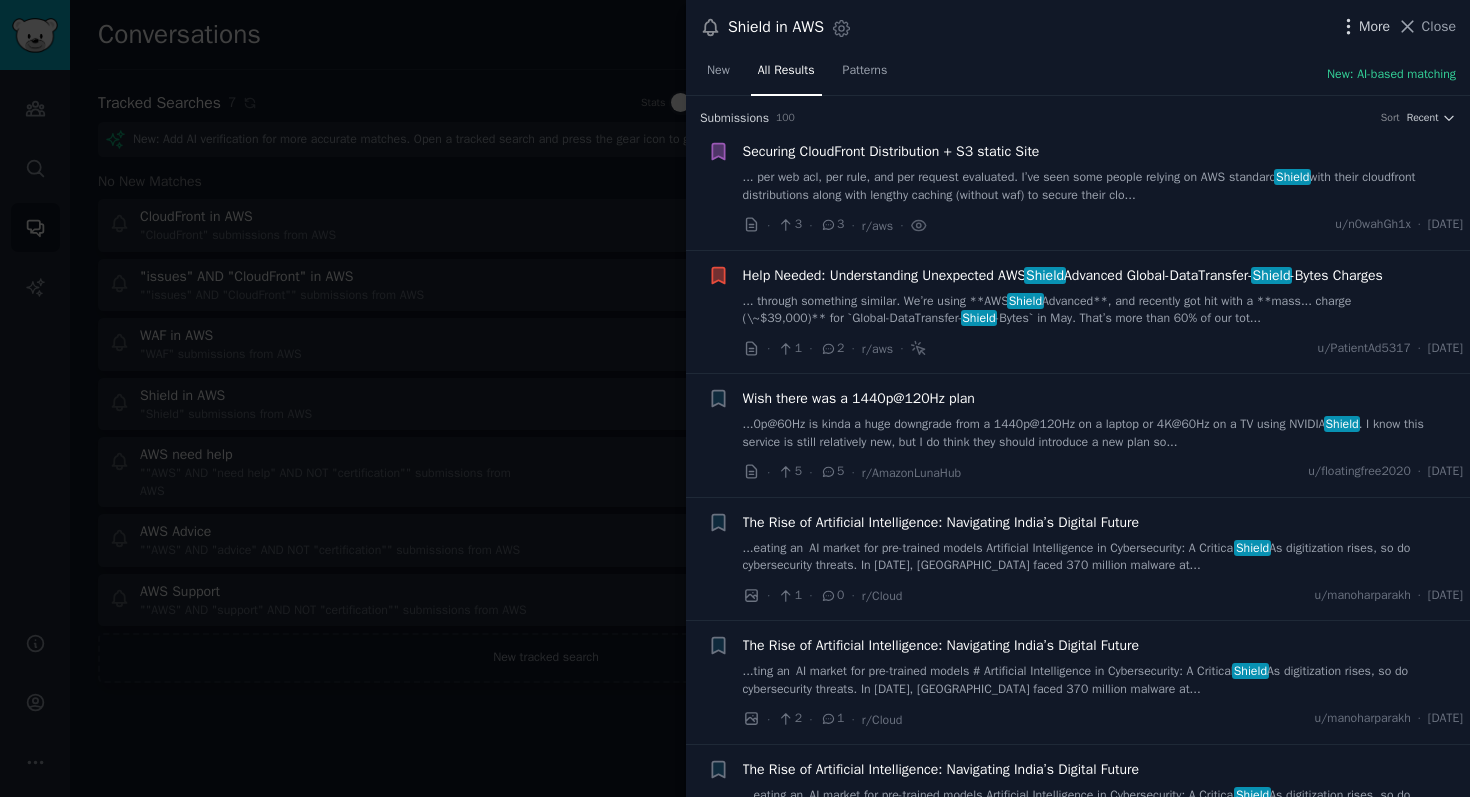 click 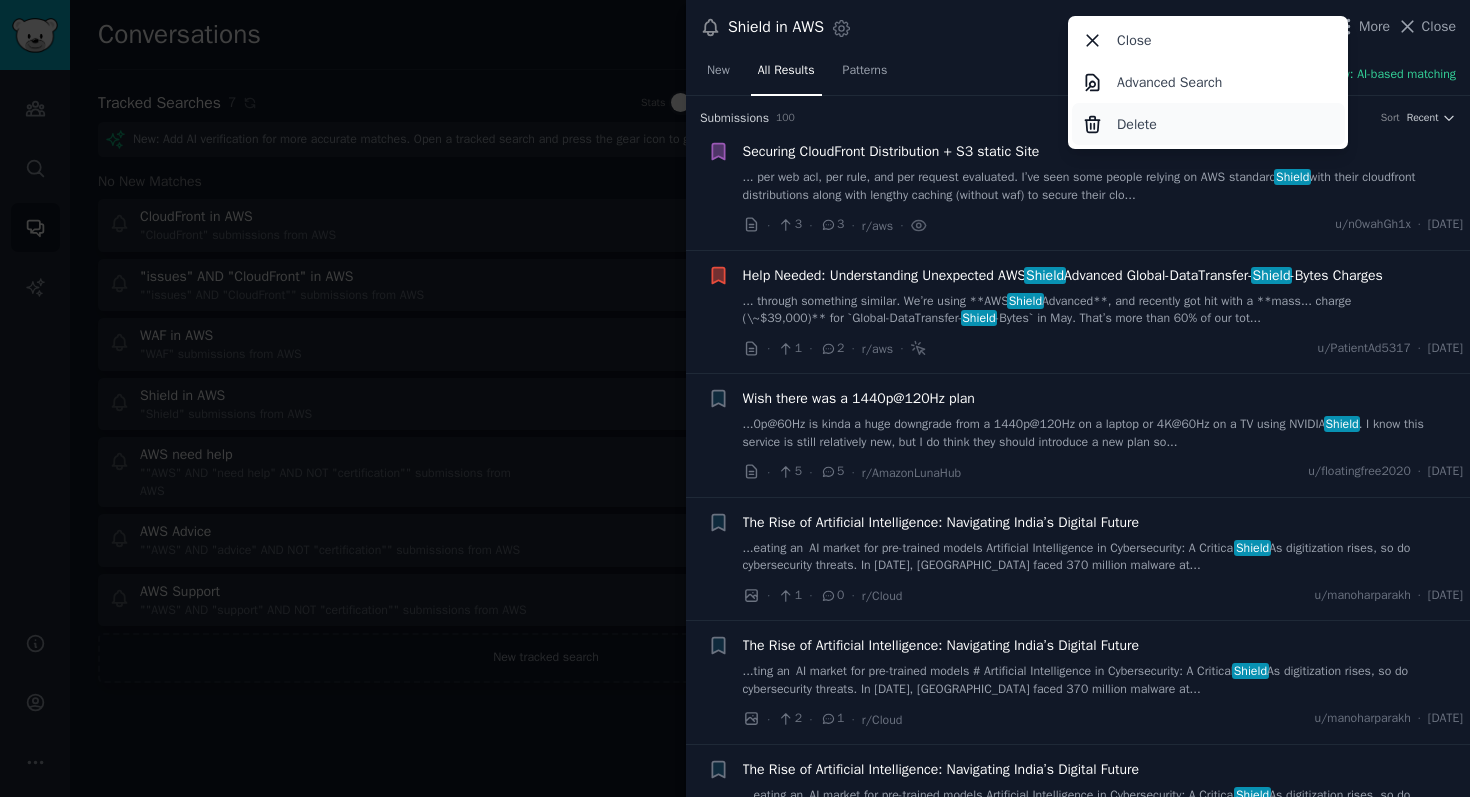 click on "Delete" 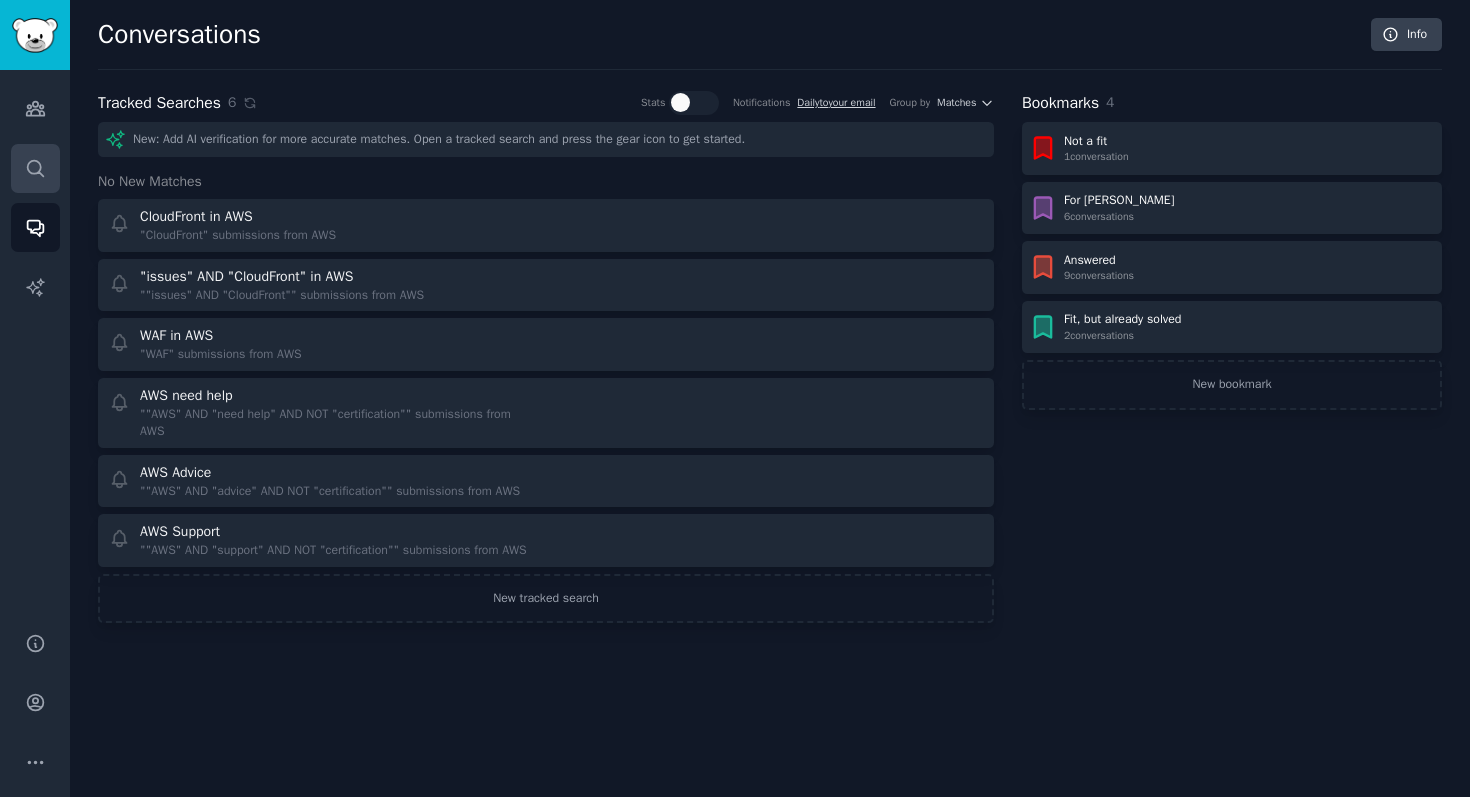click 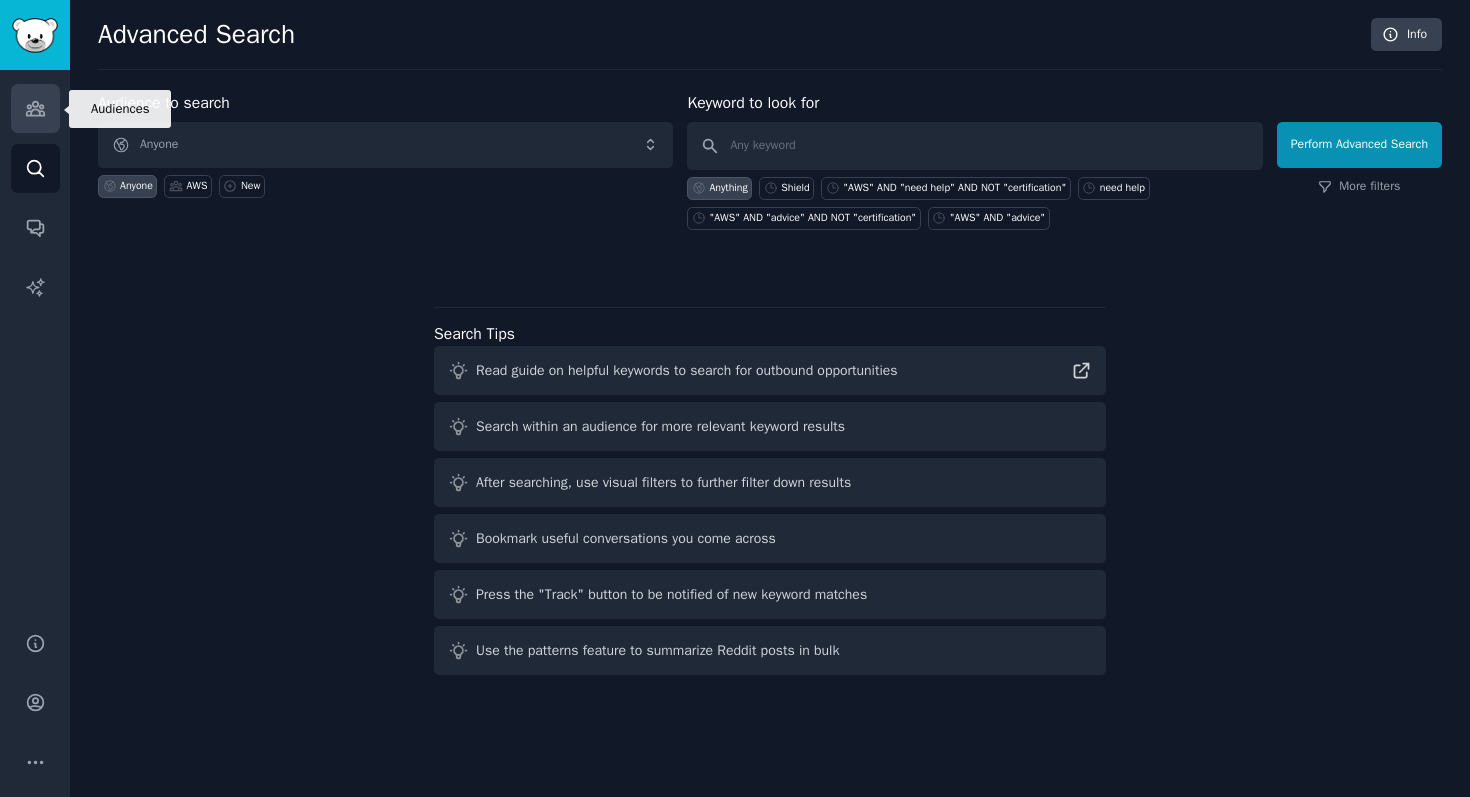 click on "Audiences" at bounding box center [35, 108] 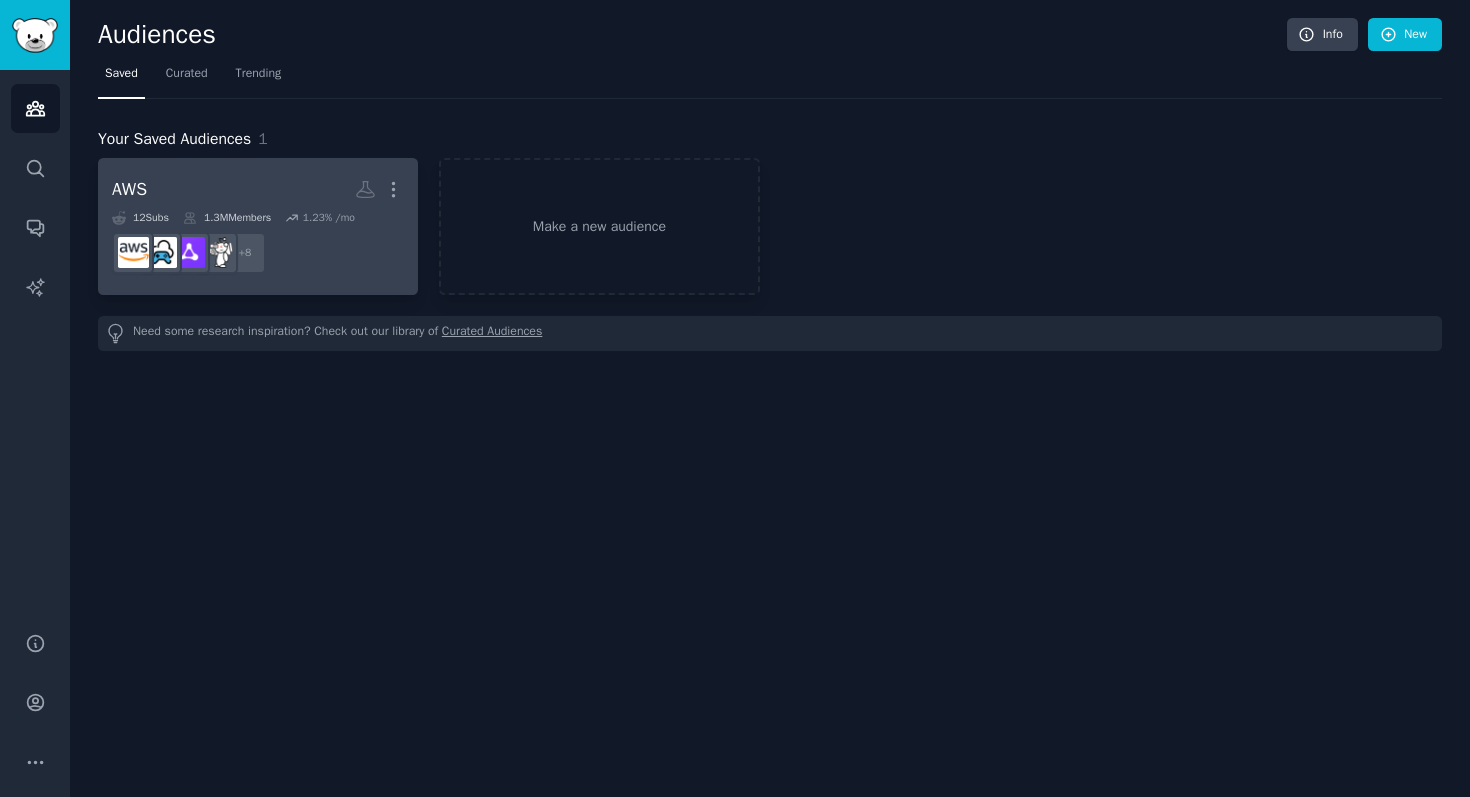 click on "AWS More" at bounding box center [258, 189] 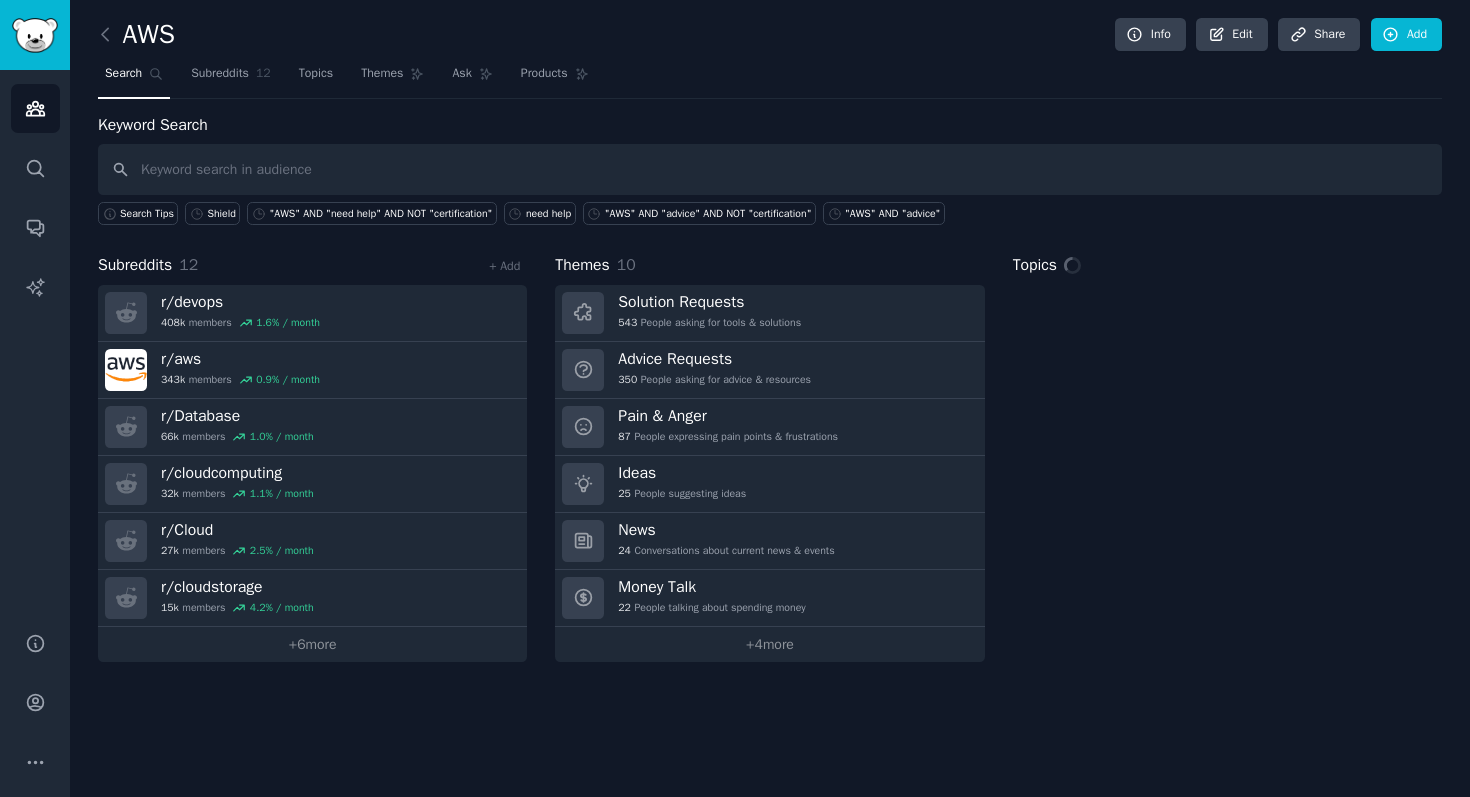 click at bounding box center [770, 169] 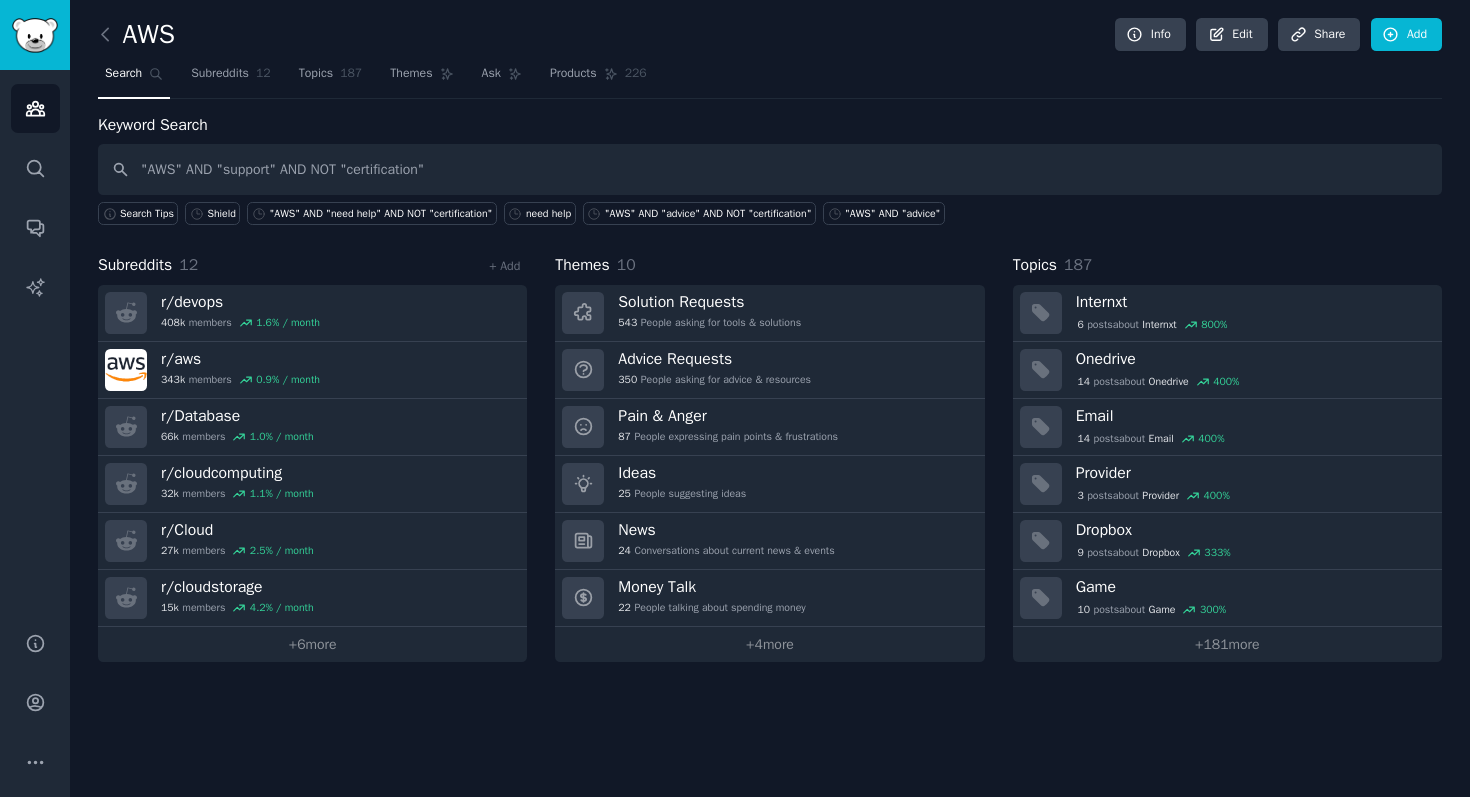 drag, startPoint x: 279, startPoint y: 165, endPoint x: 229, endPoint y: 167, distance: 50.039986 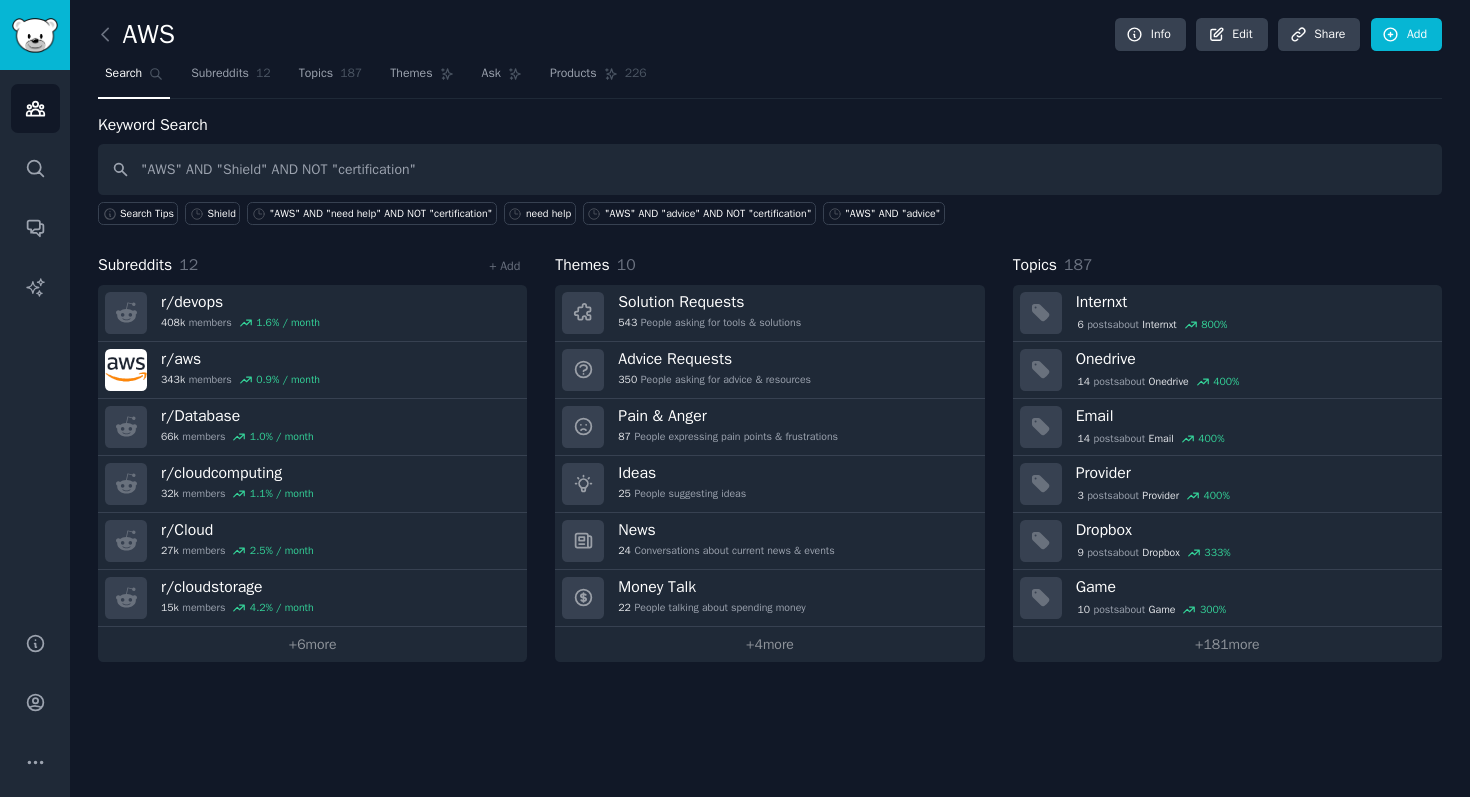 drag, startPoint x: 504, startPoint y: 175, endPoint x: 85, endPoint y: 173, distance: 419.00476 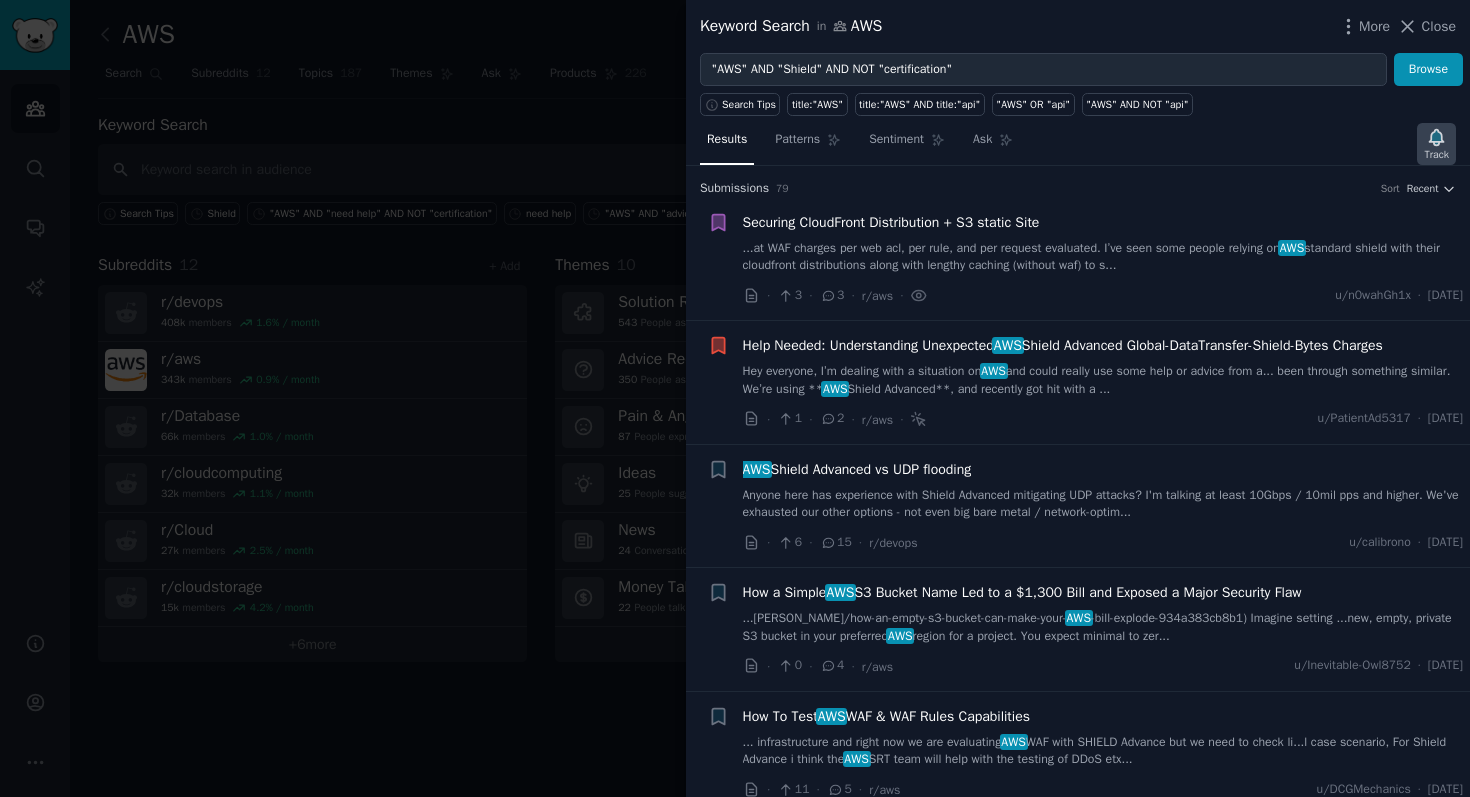 click on "Track" at bounding box center (1436, 155) 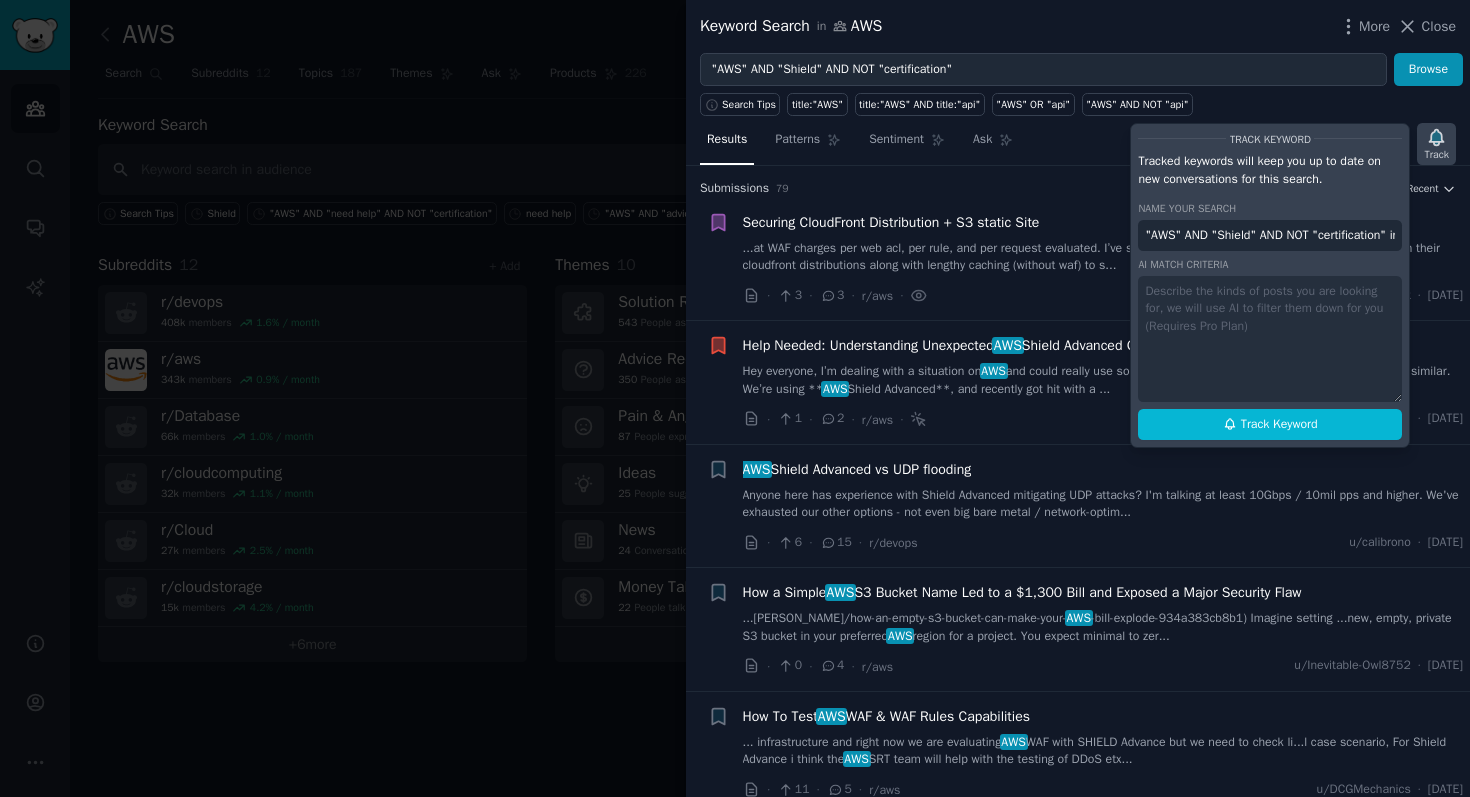 scroll, scrollTop: 0, scrollLeft: 55, axis: horizontal 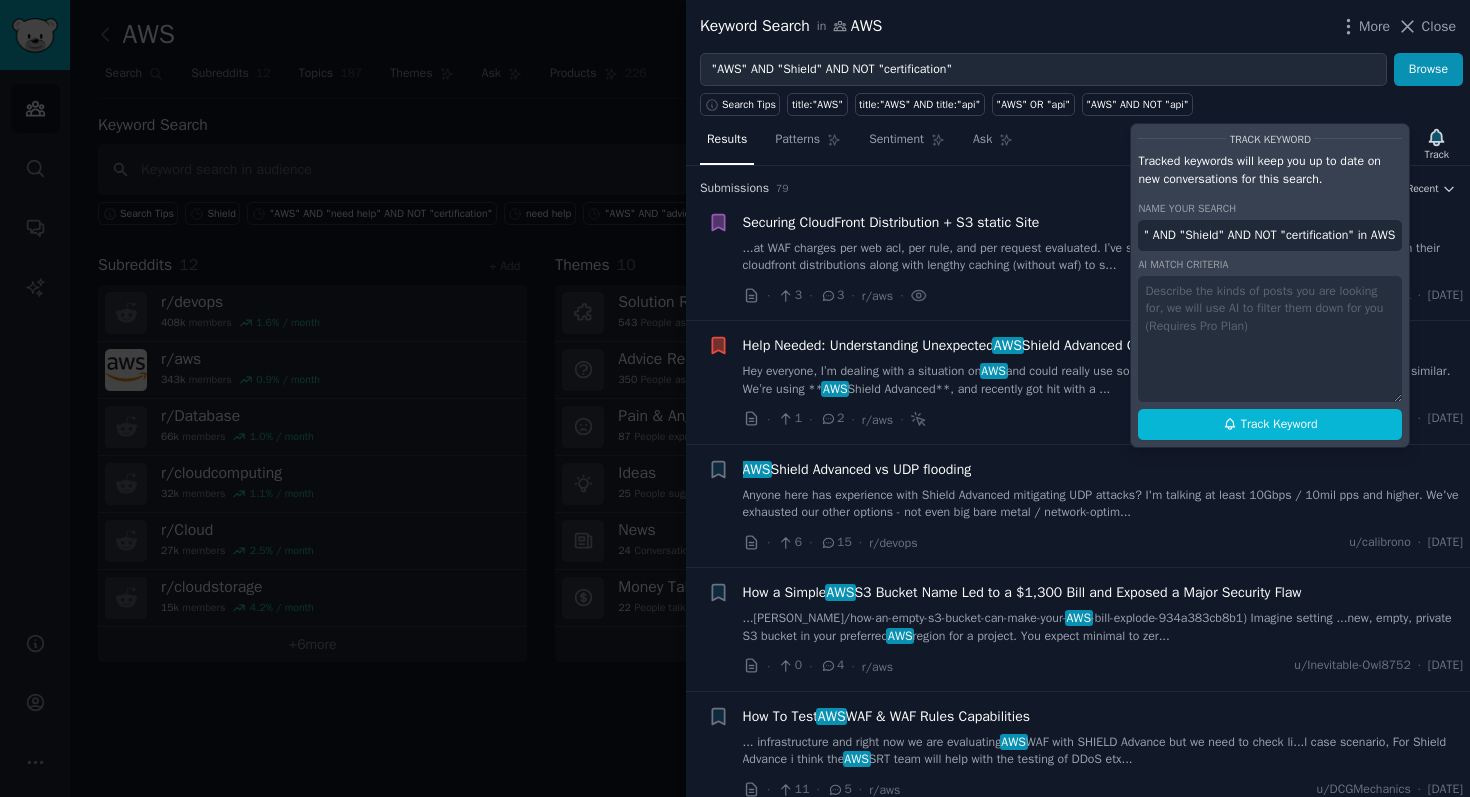 click on ""AWS" AND "Shield" AND NOT "certification" in AWS" at bounding box center [1270, 236] 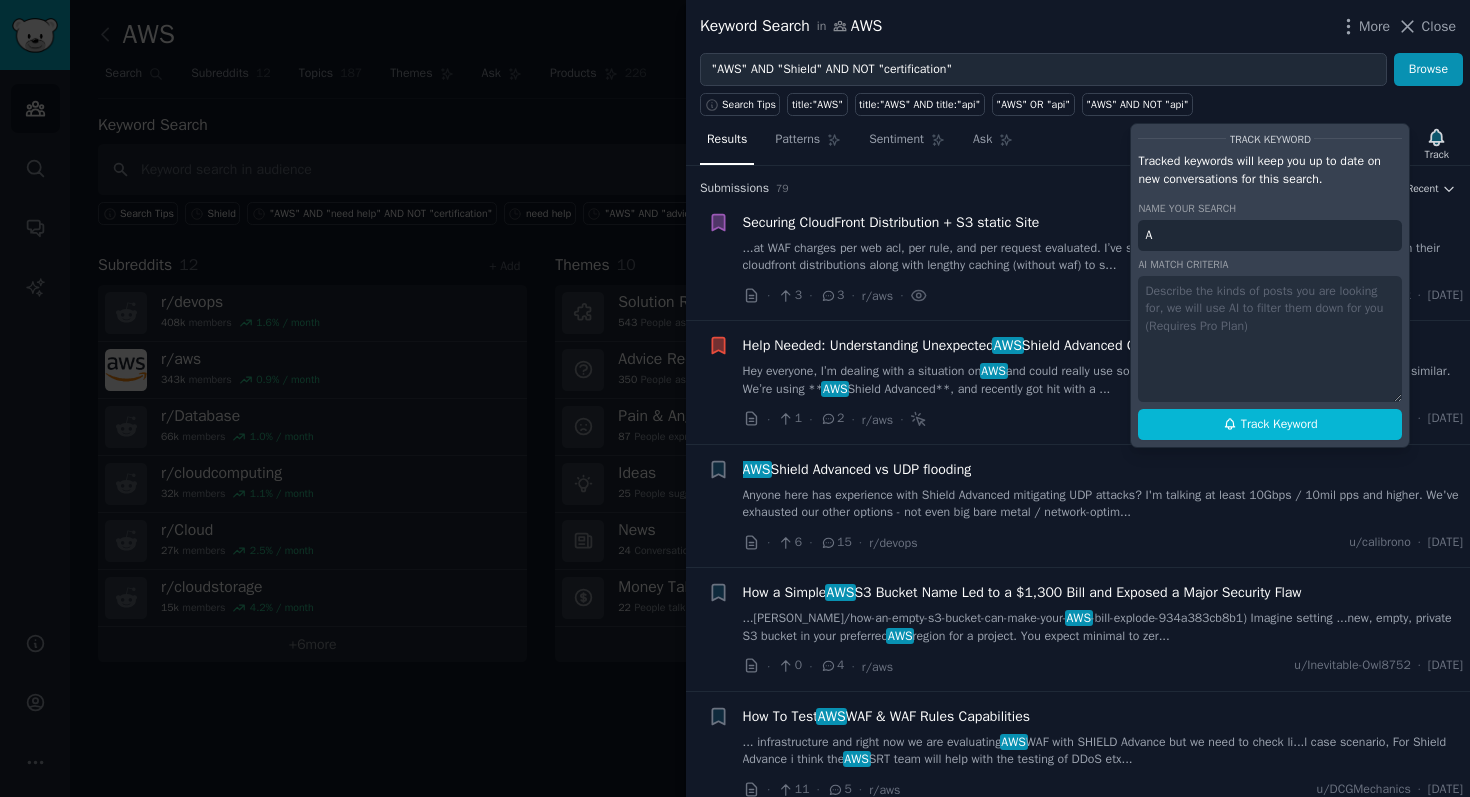 scroll, scrollTop: 0, scrollLeft: 0, axis: both 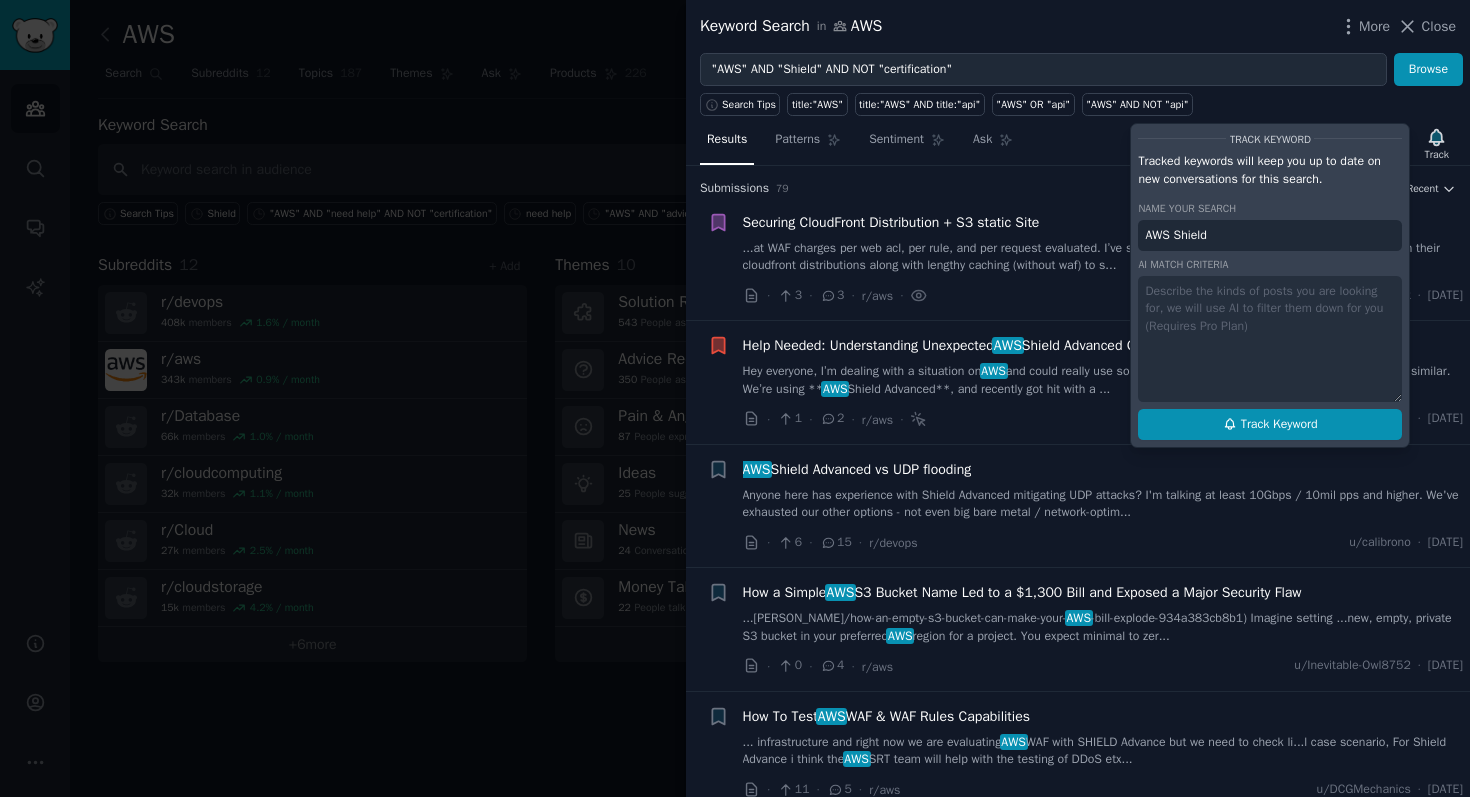 click on "Track Keyword" at bounding box center [1279, 425] 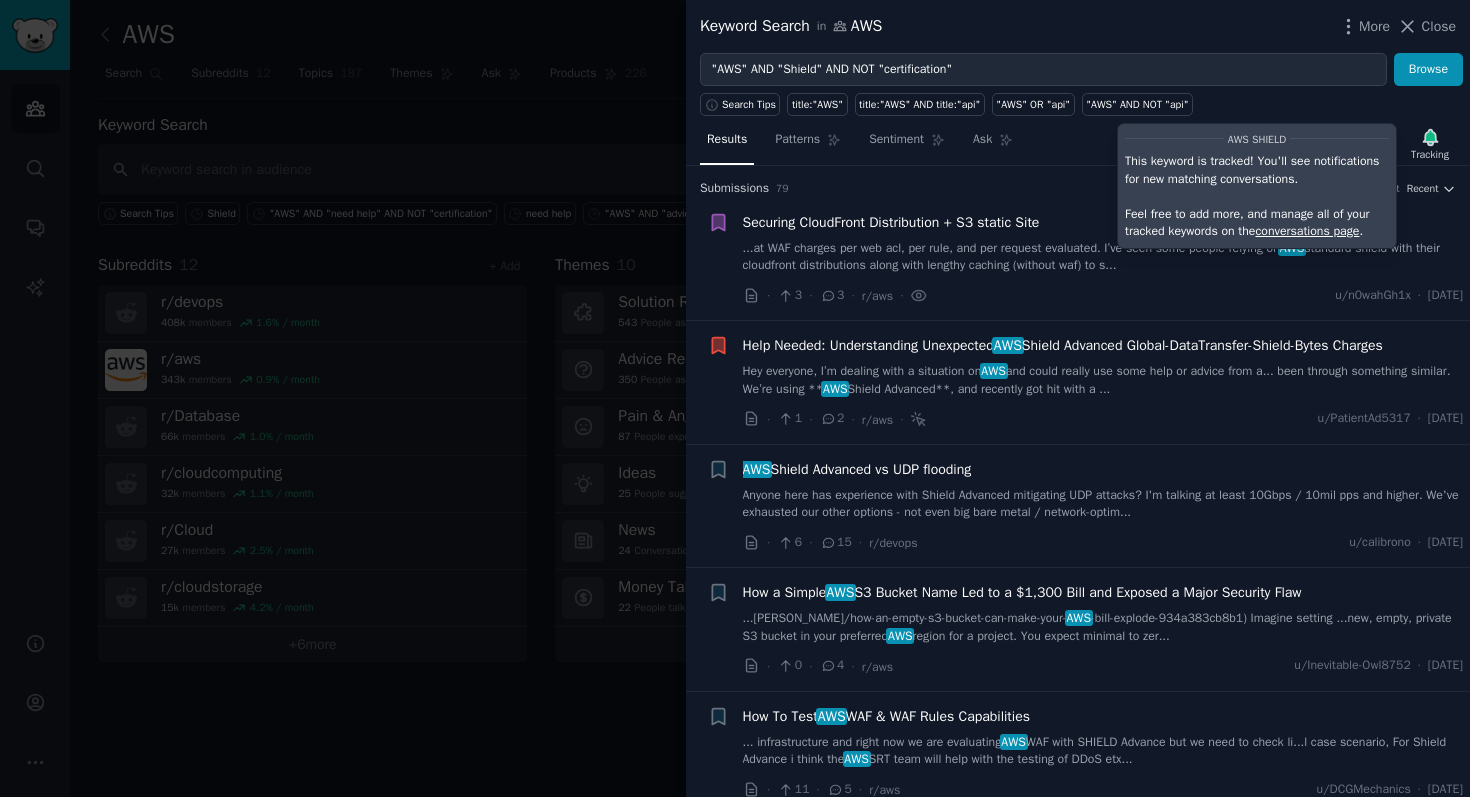 click at bounding box center (735, 398) 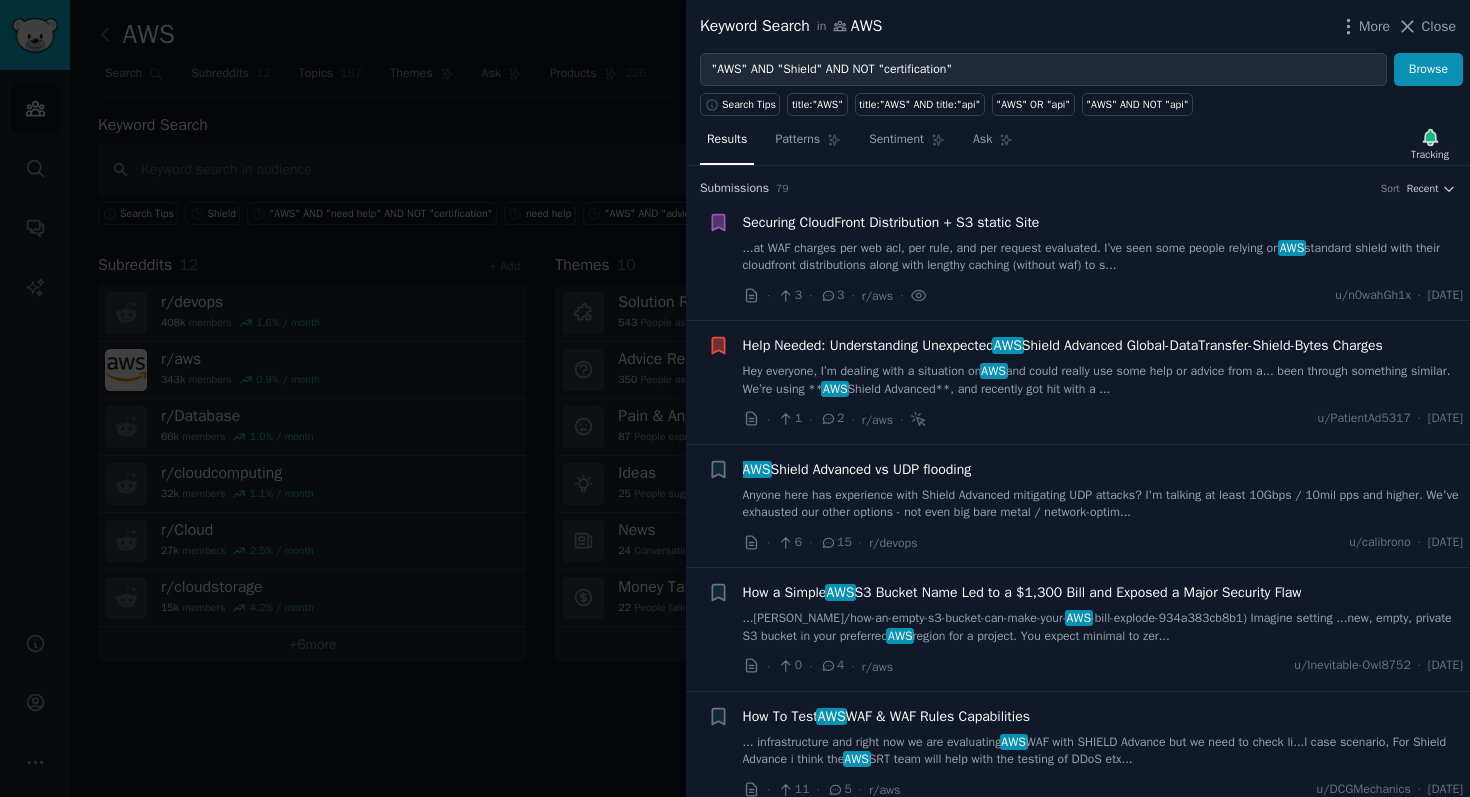 click at bounding box center [735, 398] 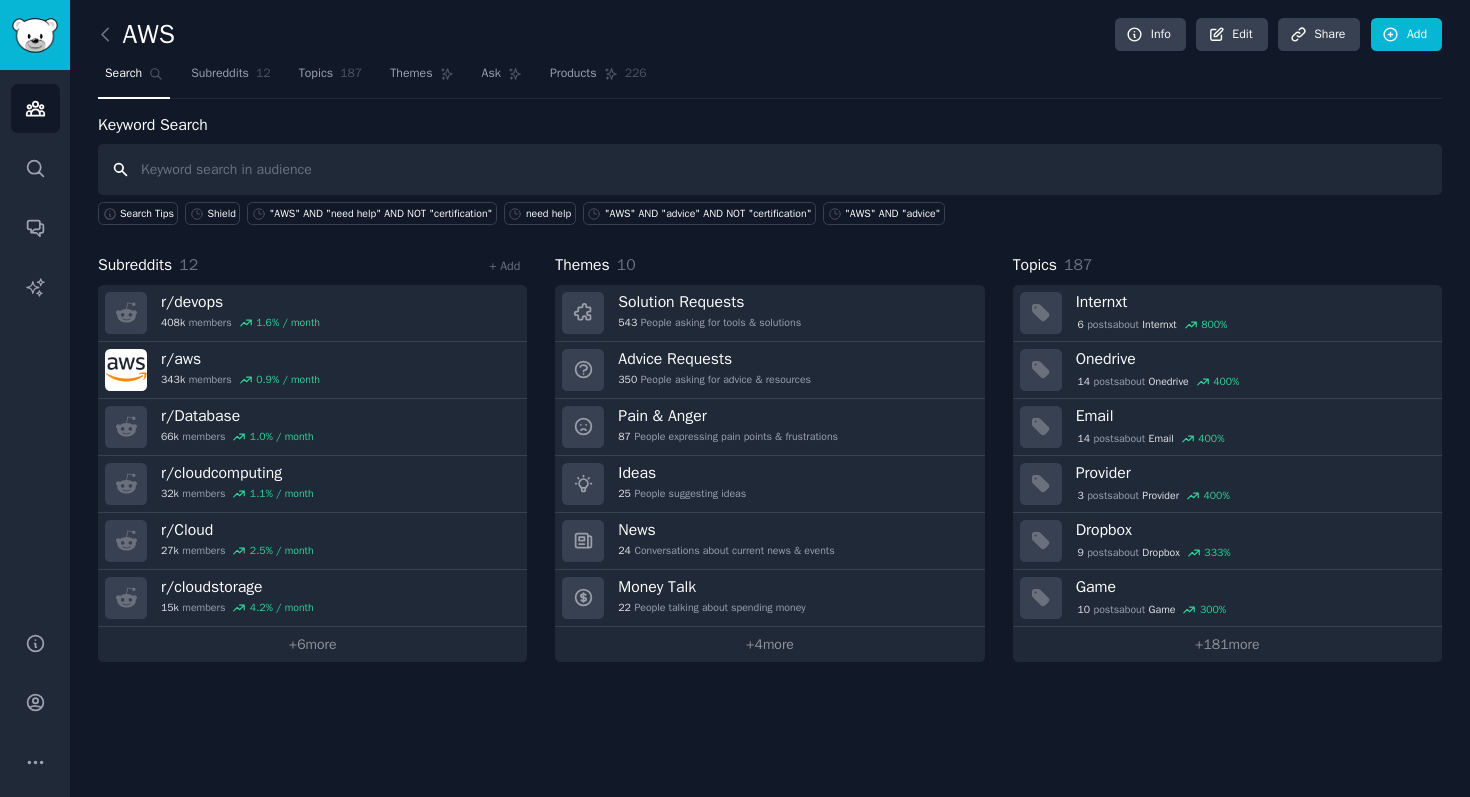 click at bounding box center [770, 169] 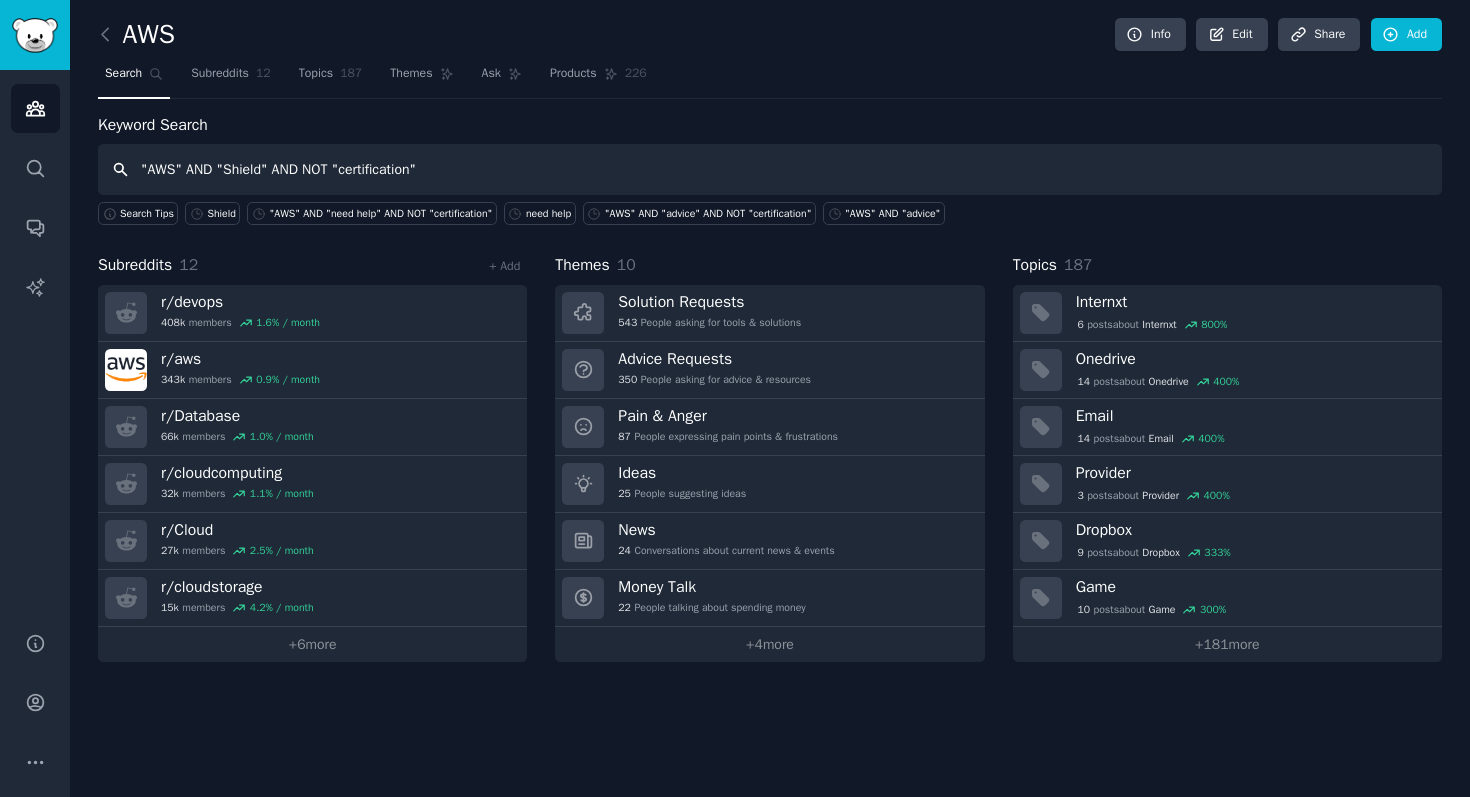 drag, startPoint x: 270, startPoint y: 173, endPoint x: 230, endPoint y: 171, distance: 40.04997 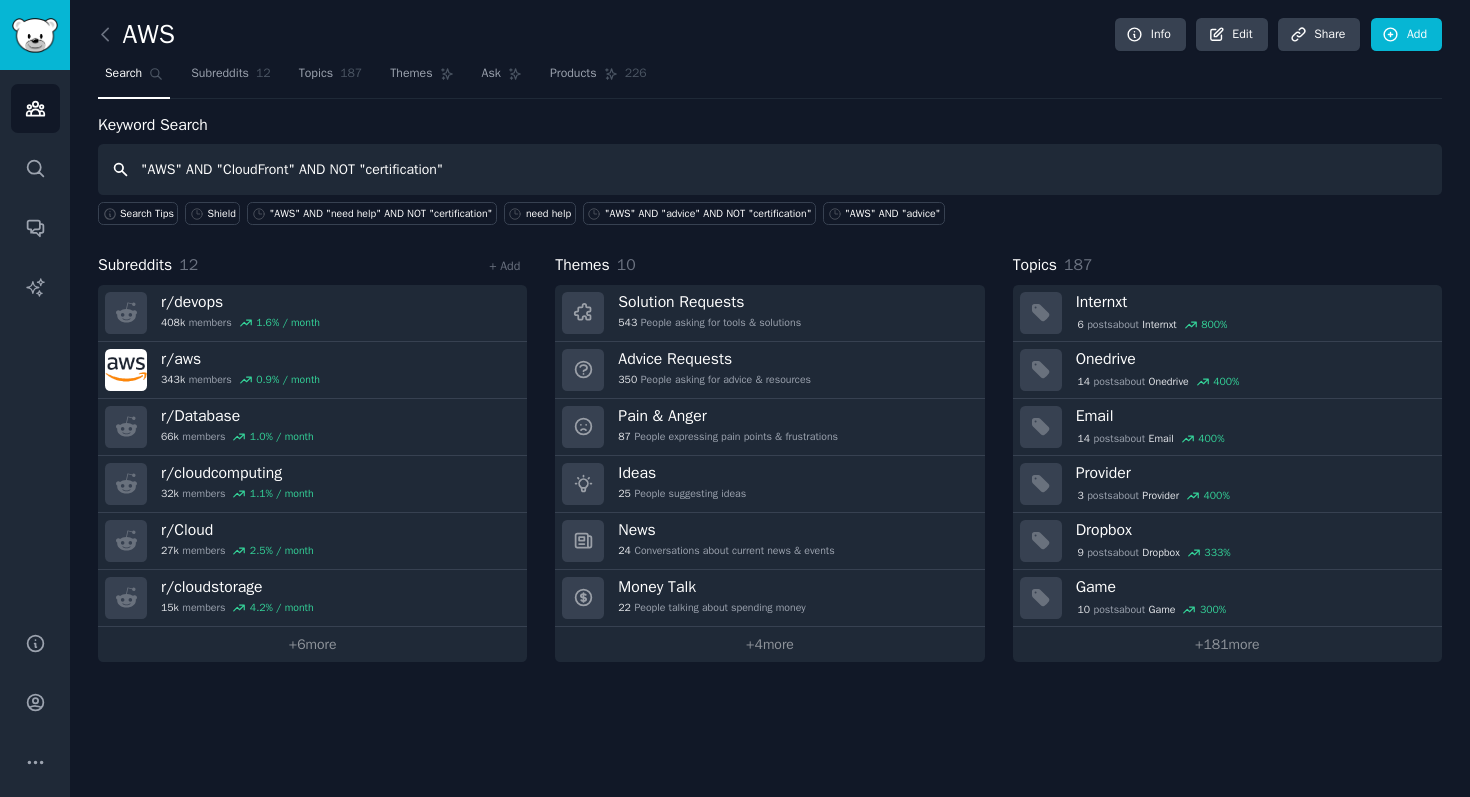 click on ""AWS" AND "CloudFront" AND NOT "certification"" at bounding box center (770, 169) 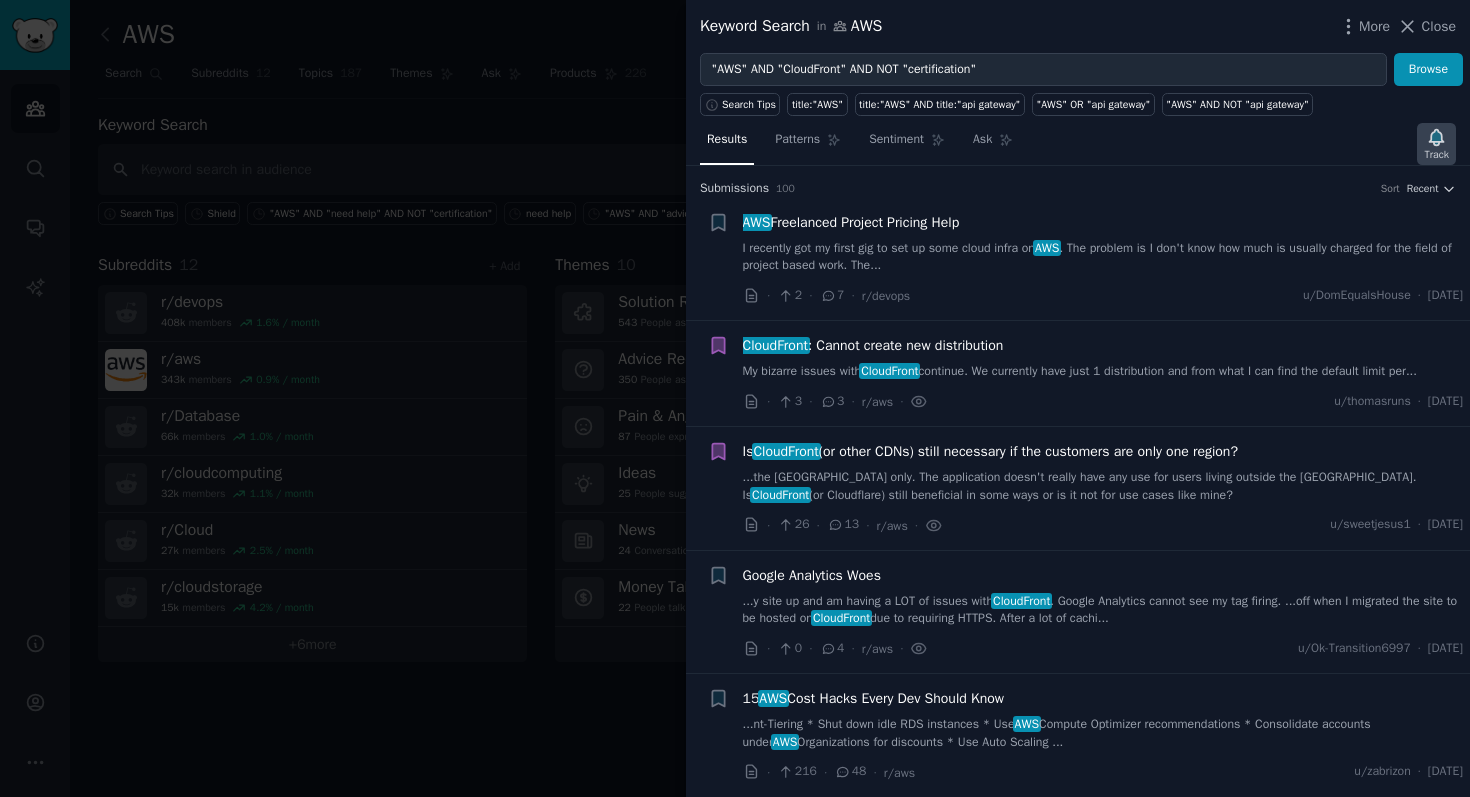 click 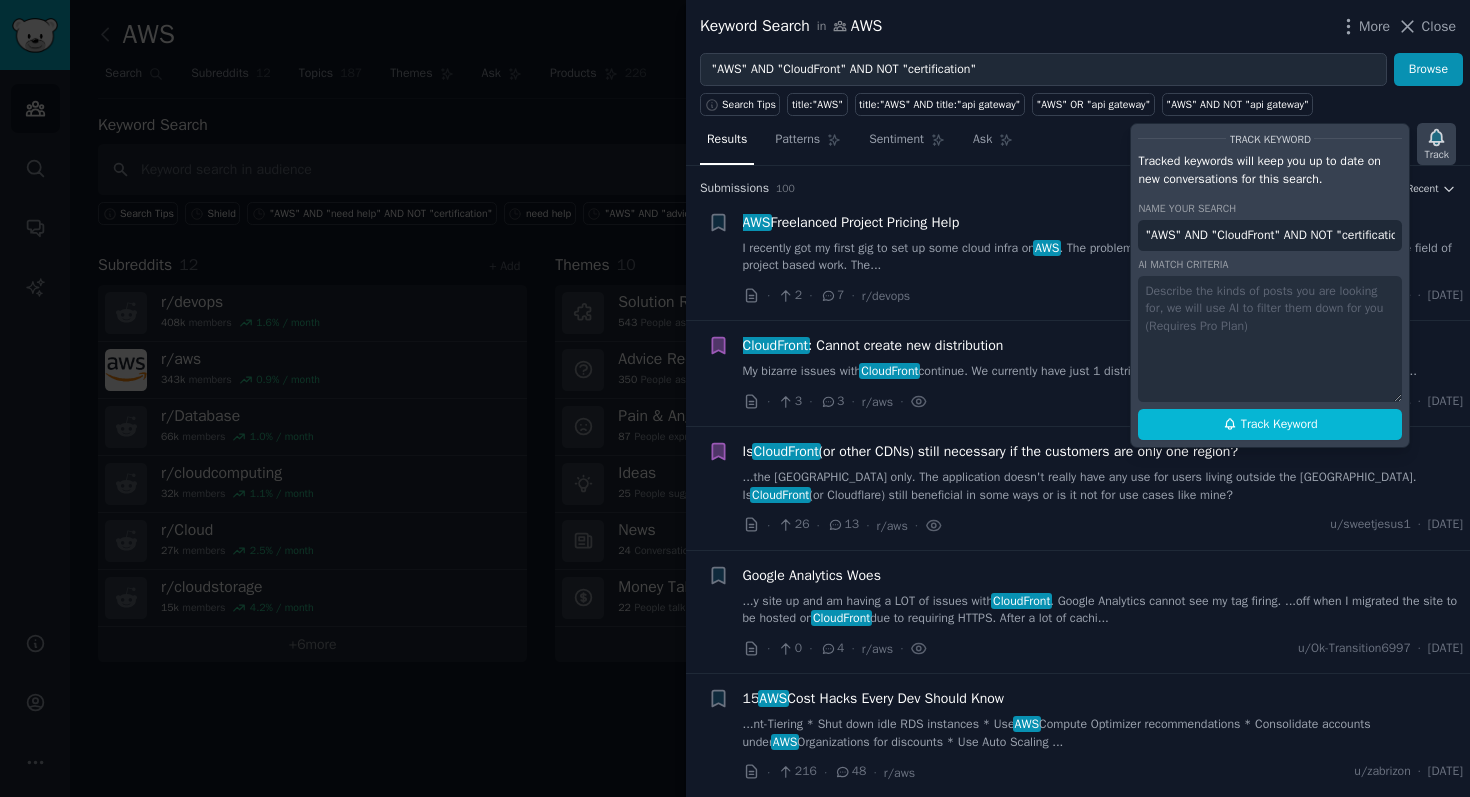 scroll, scrollTop: 0, scrollLeft: 83, axis: horizontal 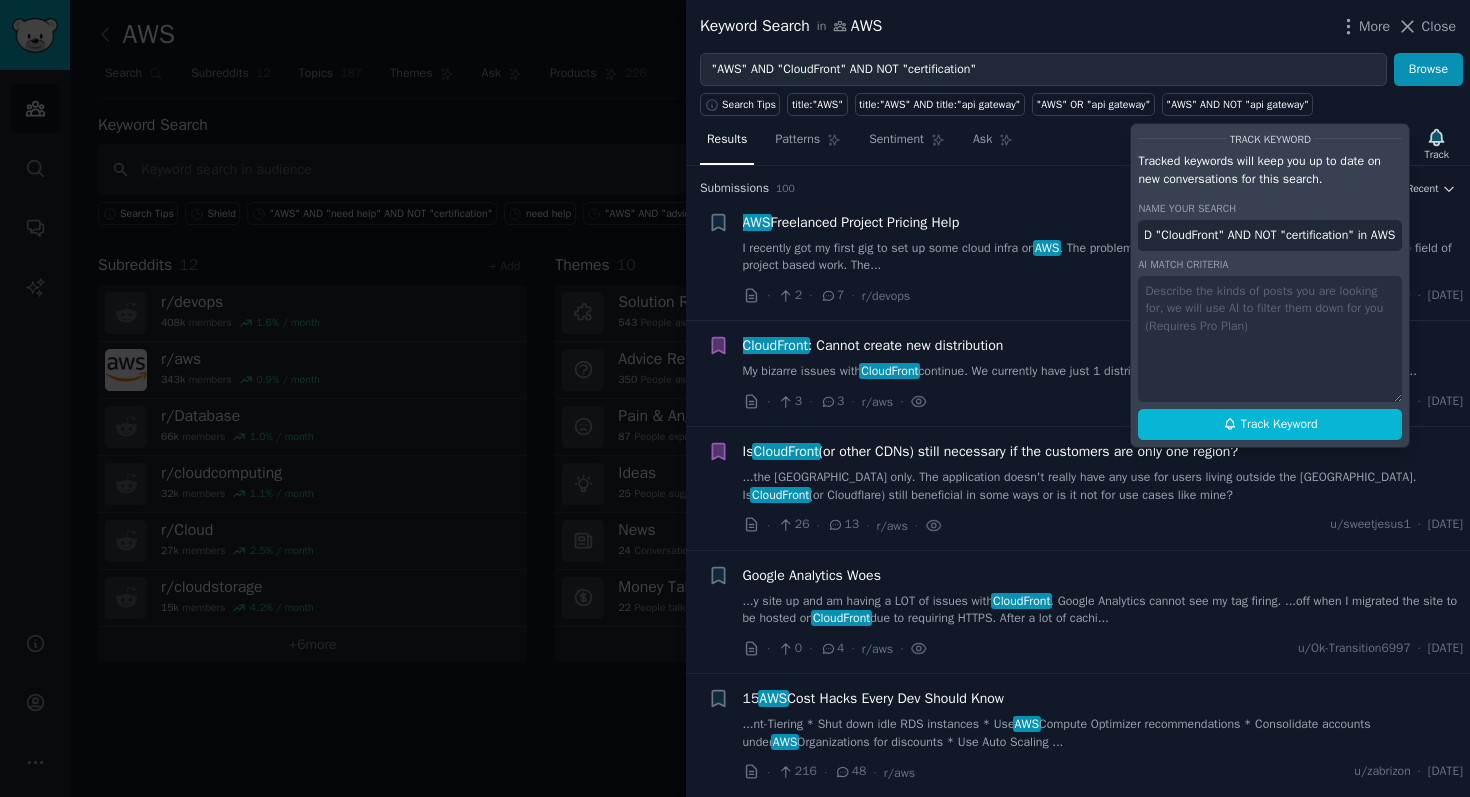 click on ""AWS" AND "CloudFront" AND NOT "certification" in AWS" at bounding box center (1270, 236) 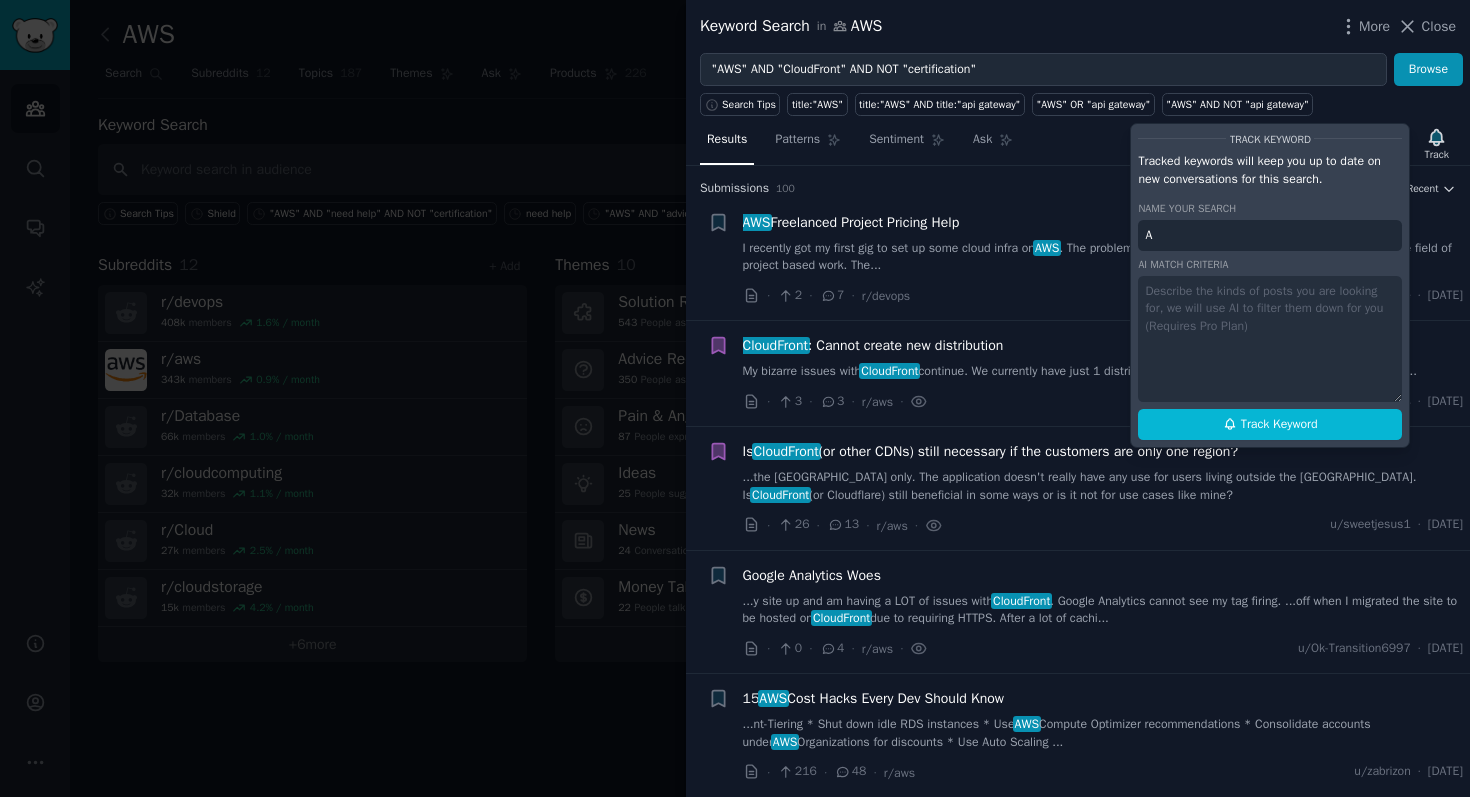 scroll, scrollTop: 0, scrollLeft: 0, axis: both 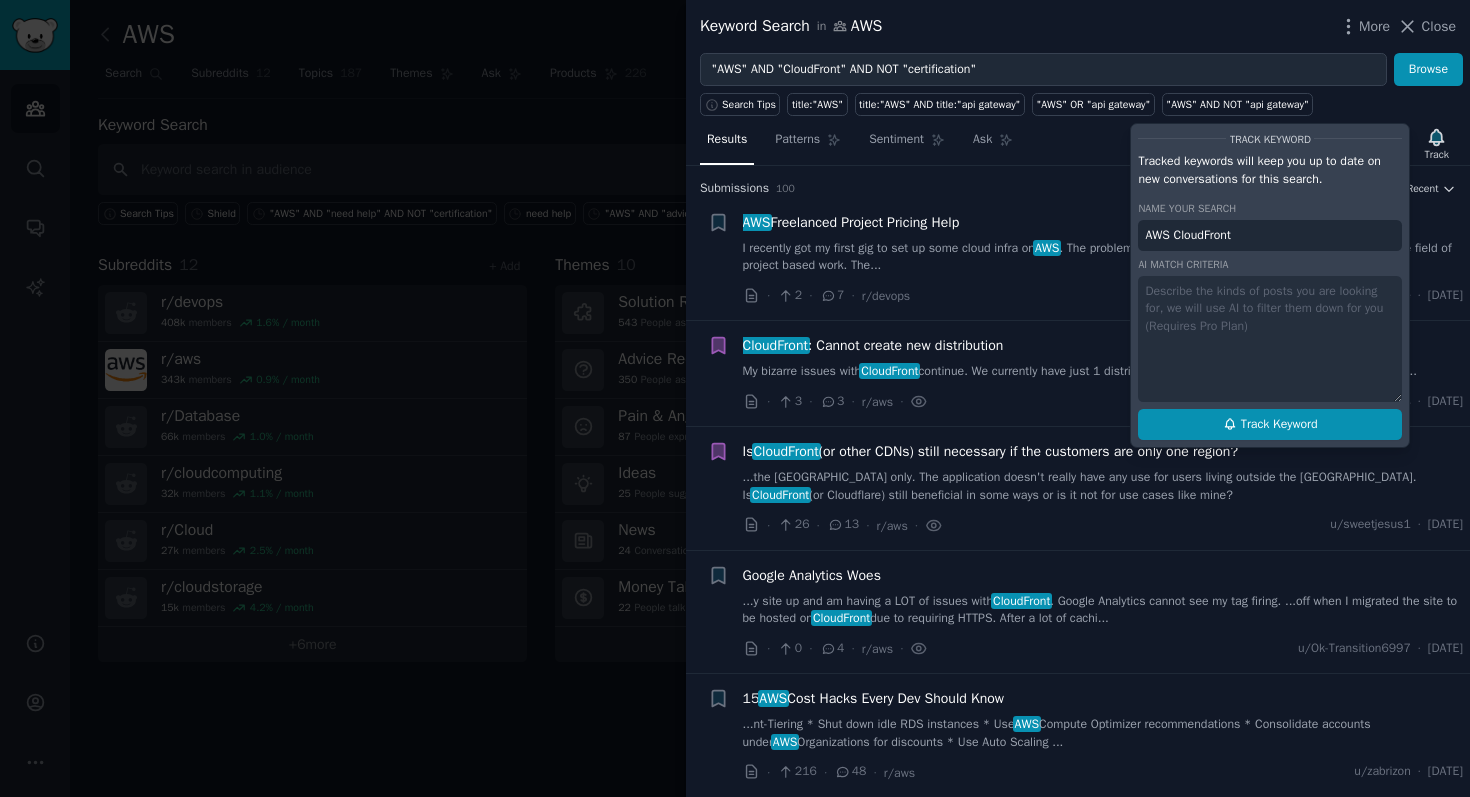 click on "Track Keyword" at bounding box center [1270, 425] 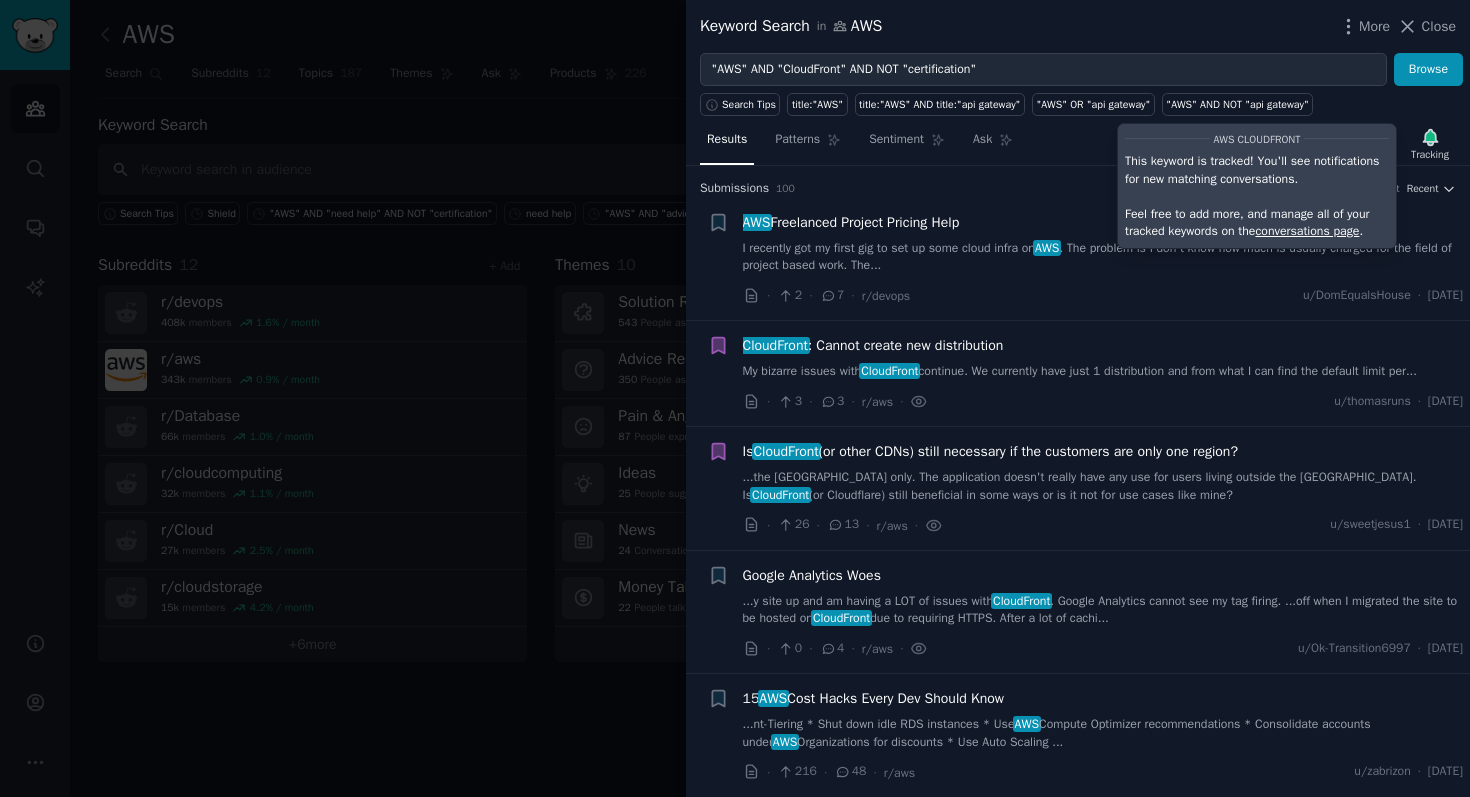 click at bounding box center (735, 398) 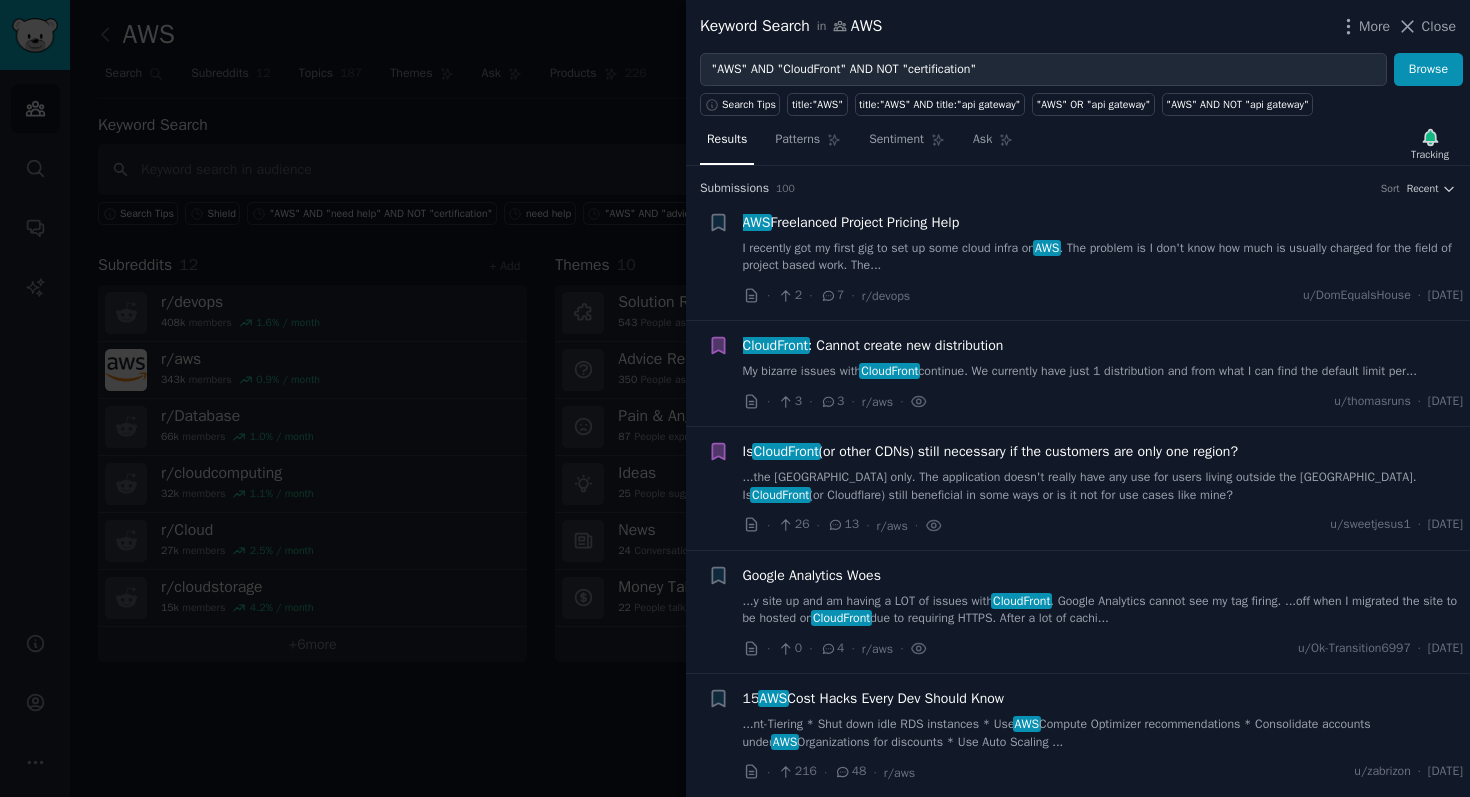 click at bounding box center [735, 398] 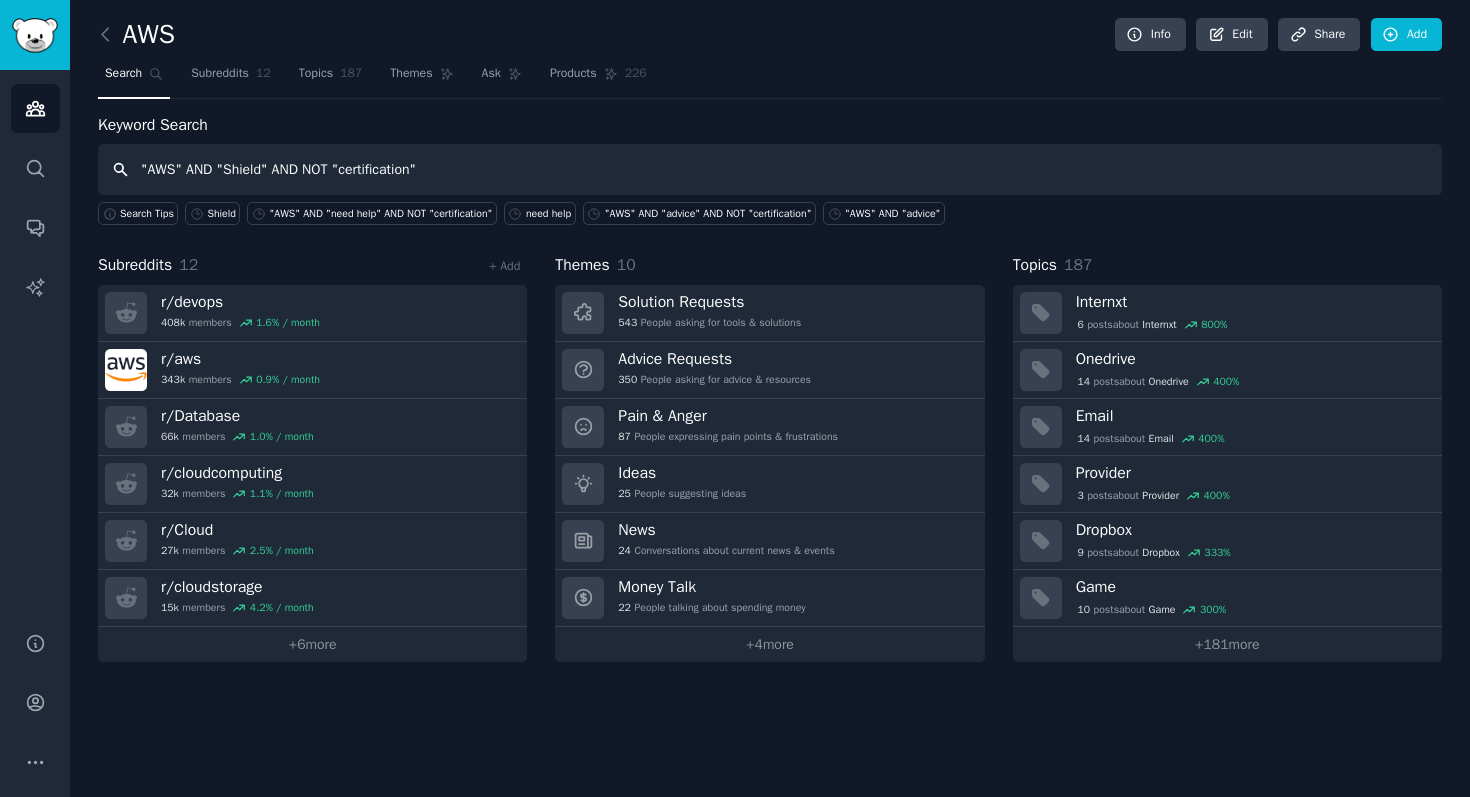 drag, startPoint x: 269, startPoint y: 171, endPoint x: 228, endPoint y: 172, distance: 41.01219 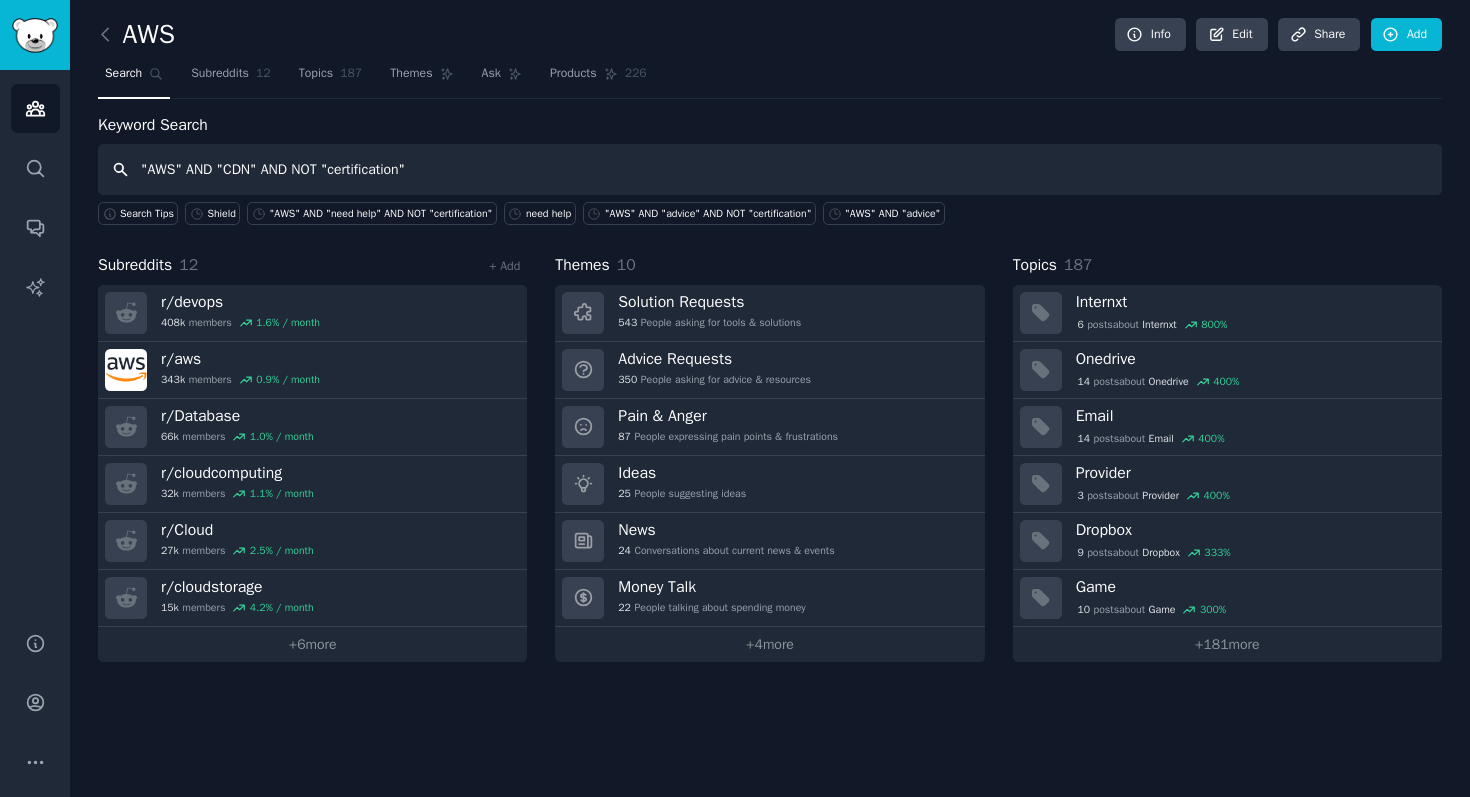 click on ""AWS" AND "CDN" AND NOT "certification"" at bounding box center (770, 169) 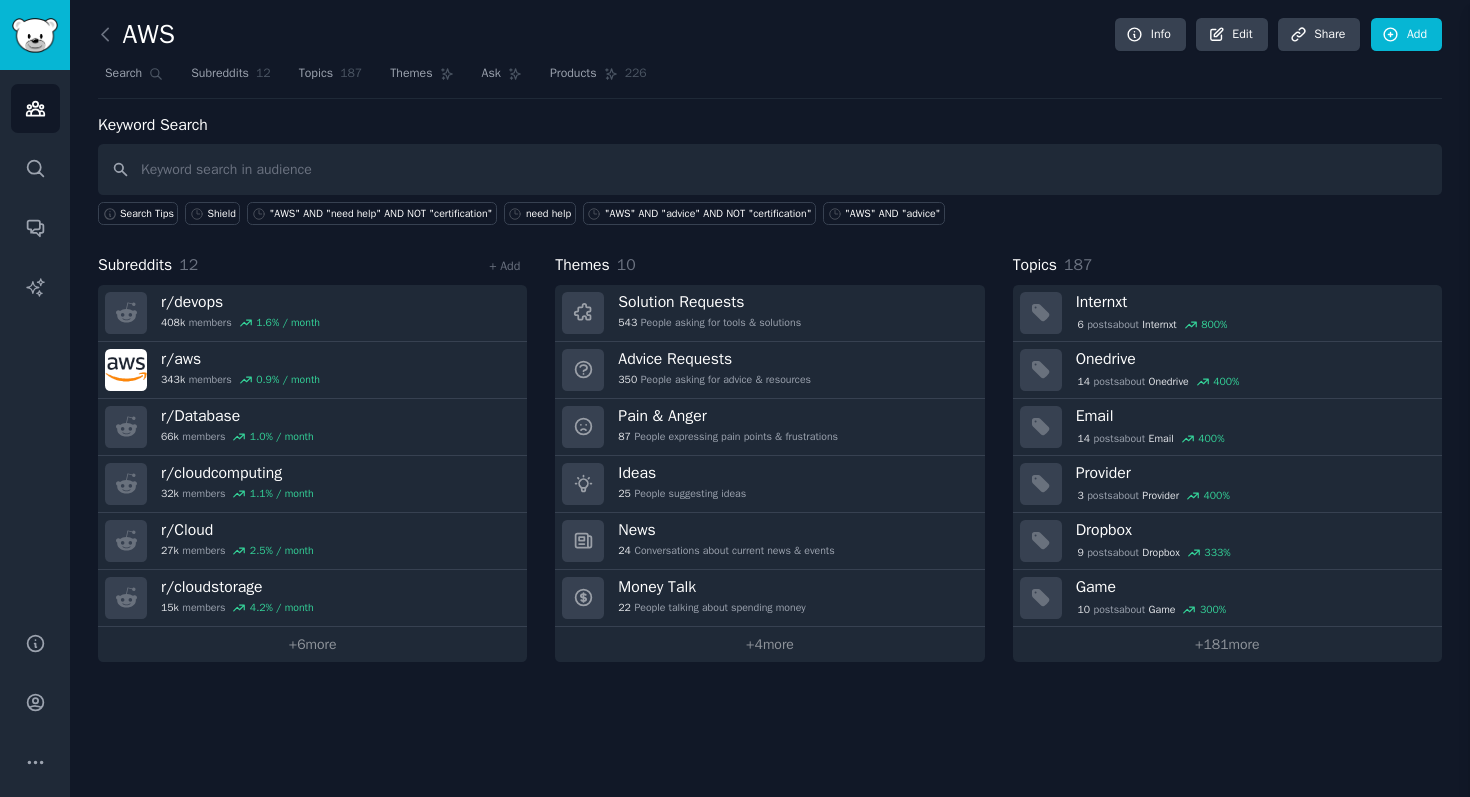 type 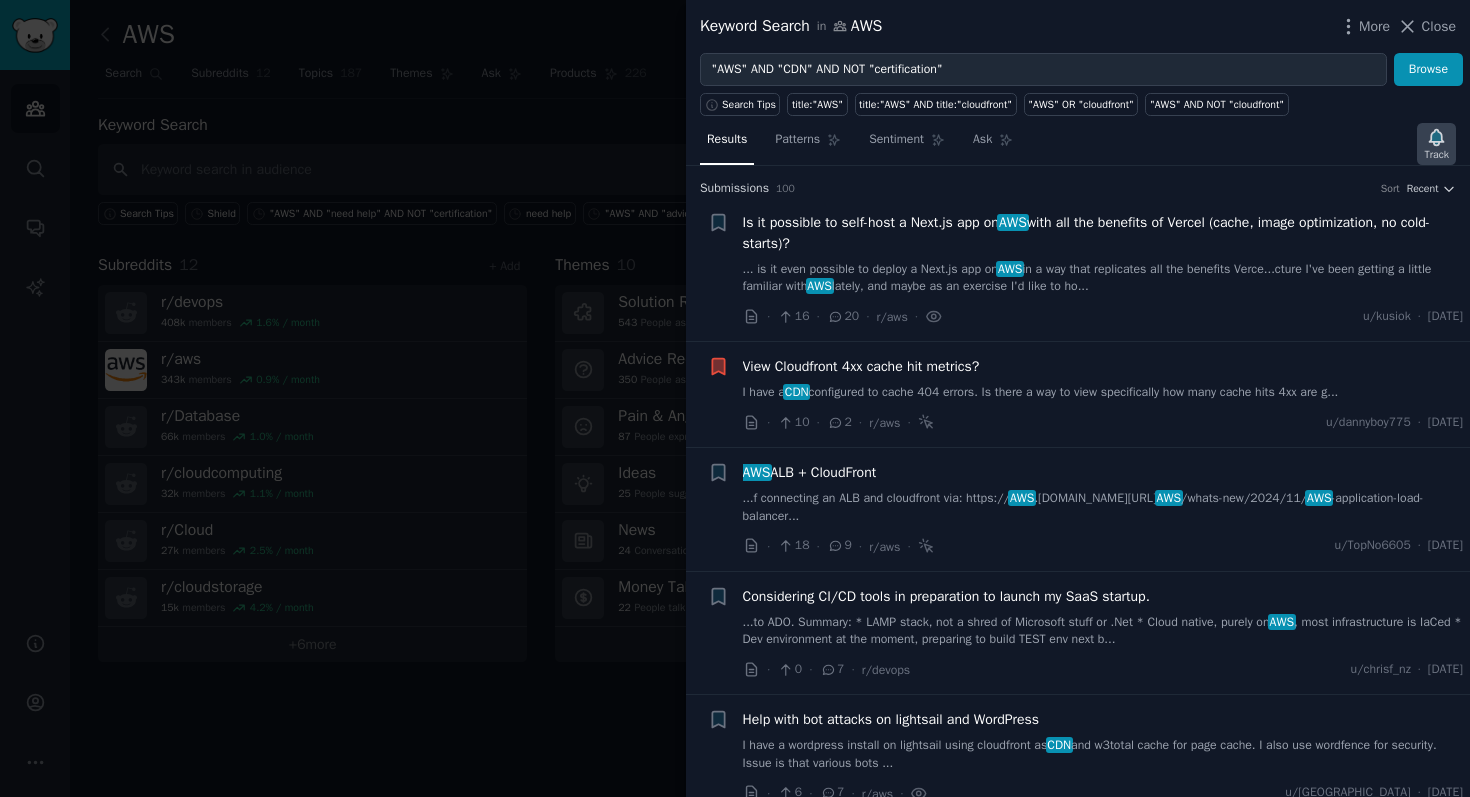 click 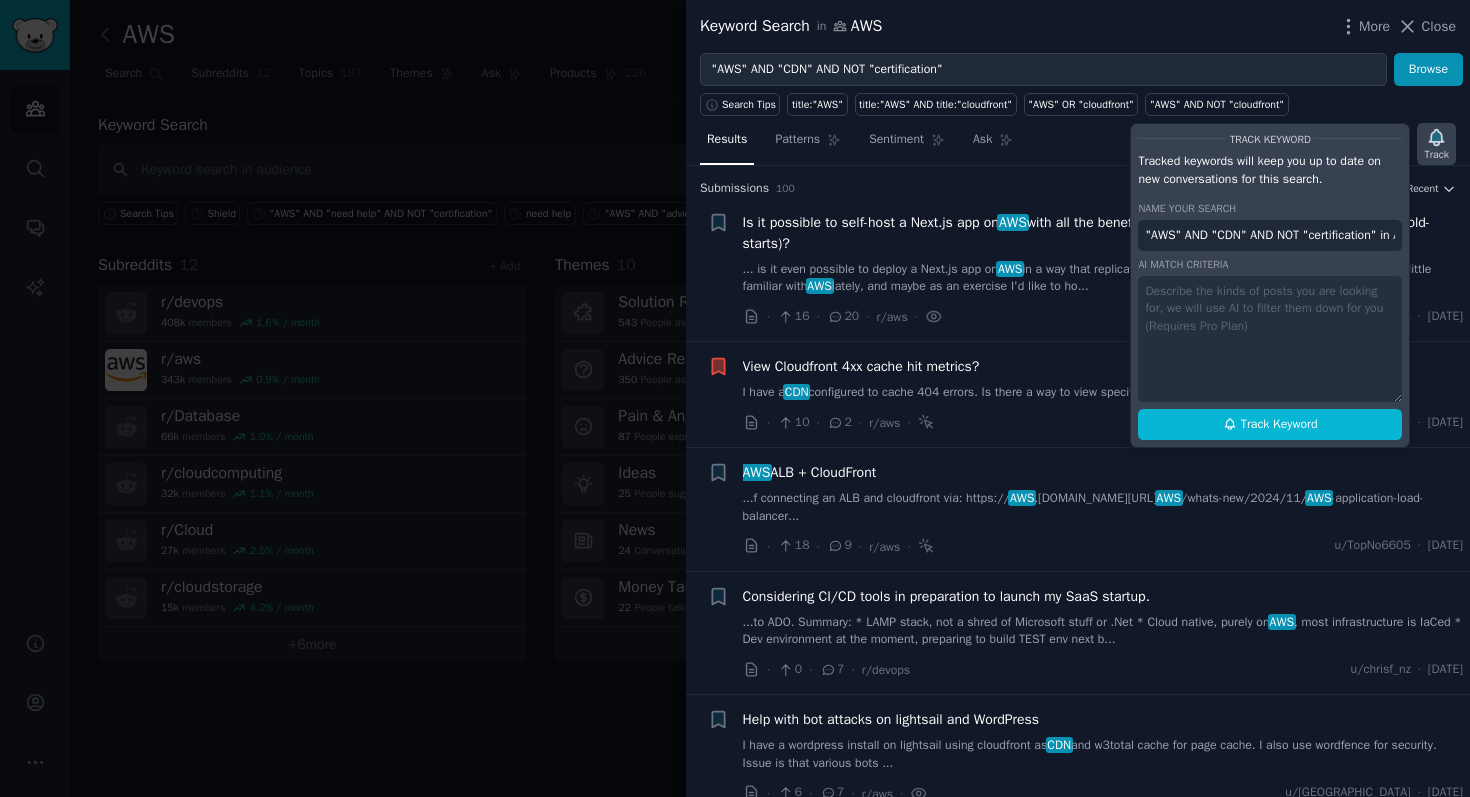 scroll, scrollTop: 0, scrollLeft: 46, axis: horizontal 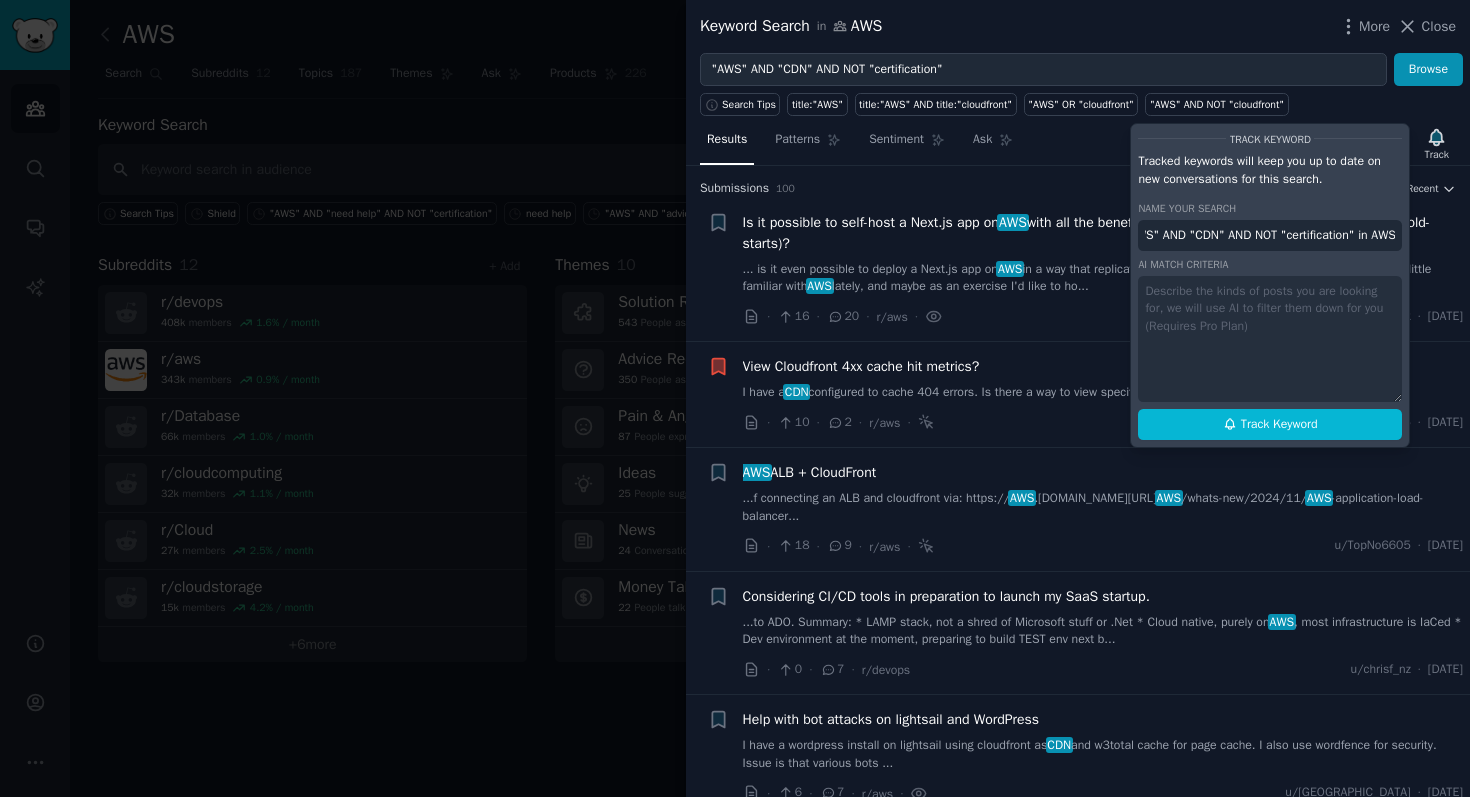 click on ""AWS" AND "CDN" AND NOT "certification" in AWS" at bounding box center [1270, 236] 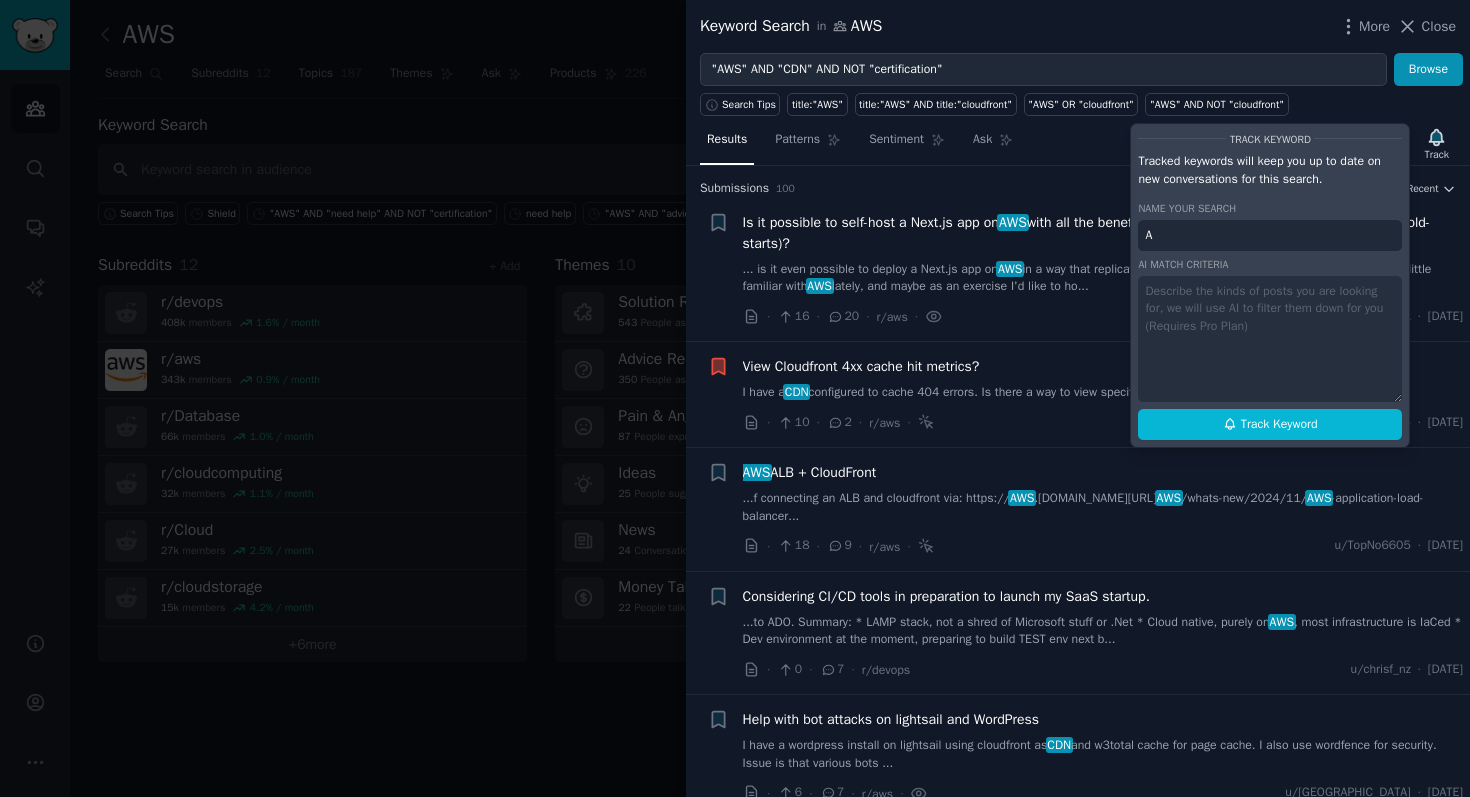 scroll, scrollTop: 0, scrollLeft: 0, axis: both 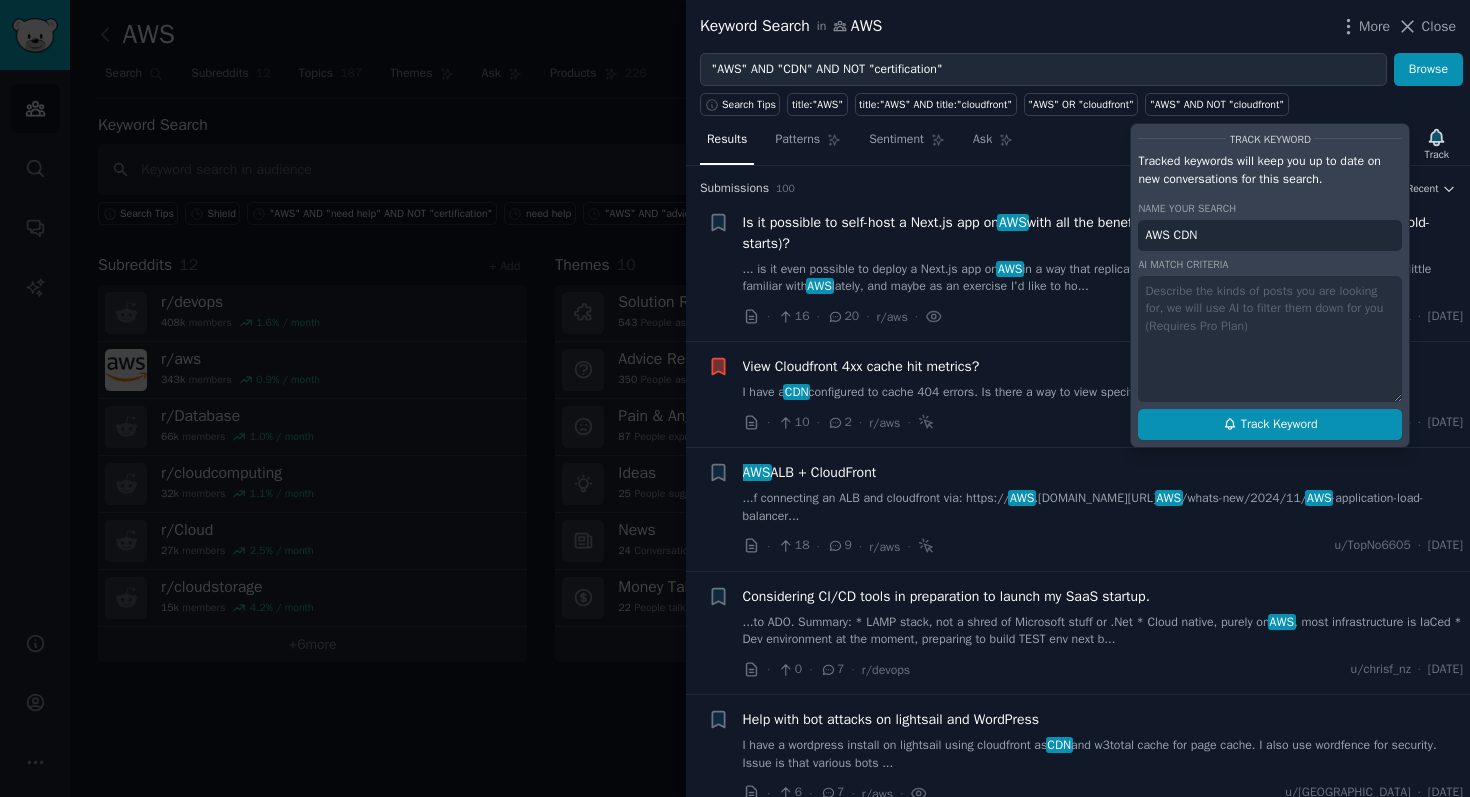 click 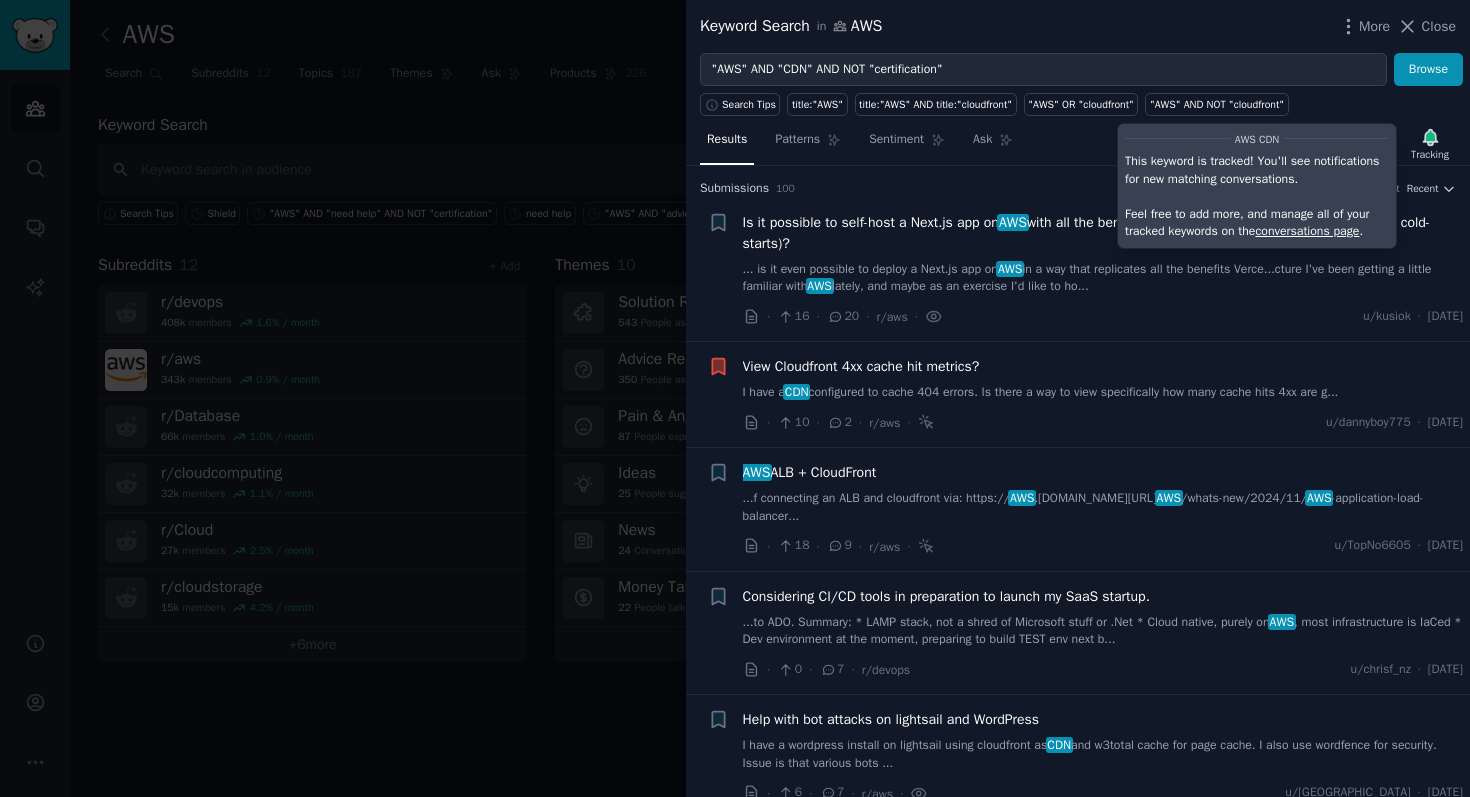 click at bounding box center [735, 398] 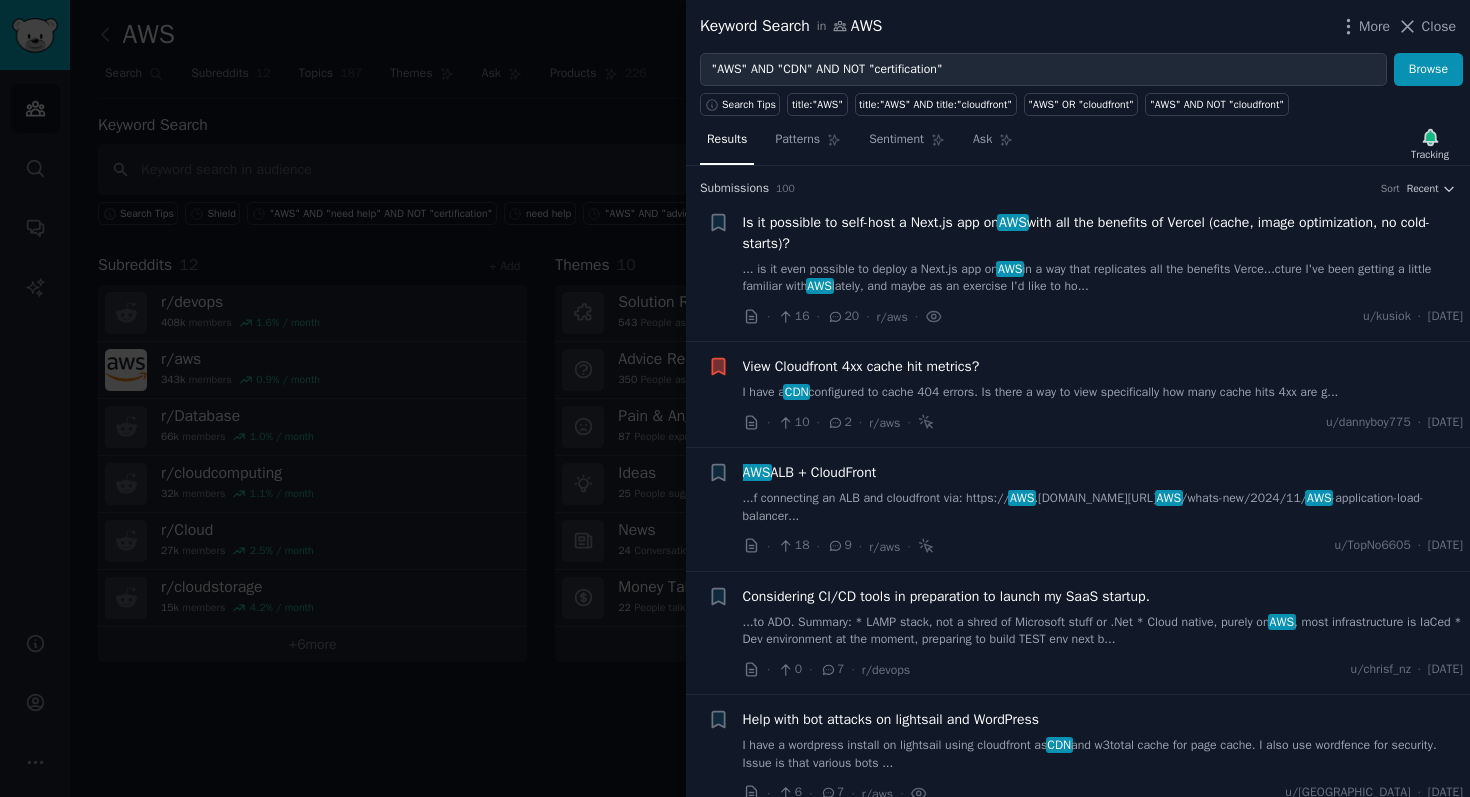 click at bounding box center (735, 398) 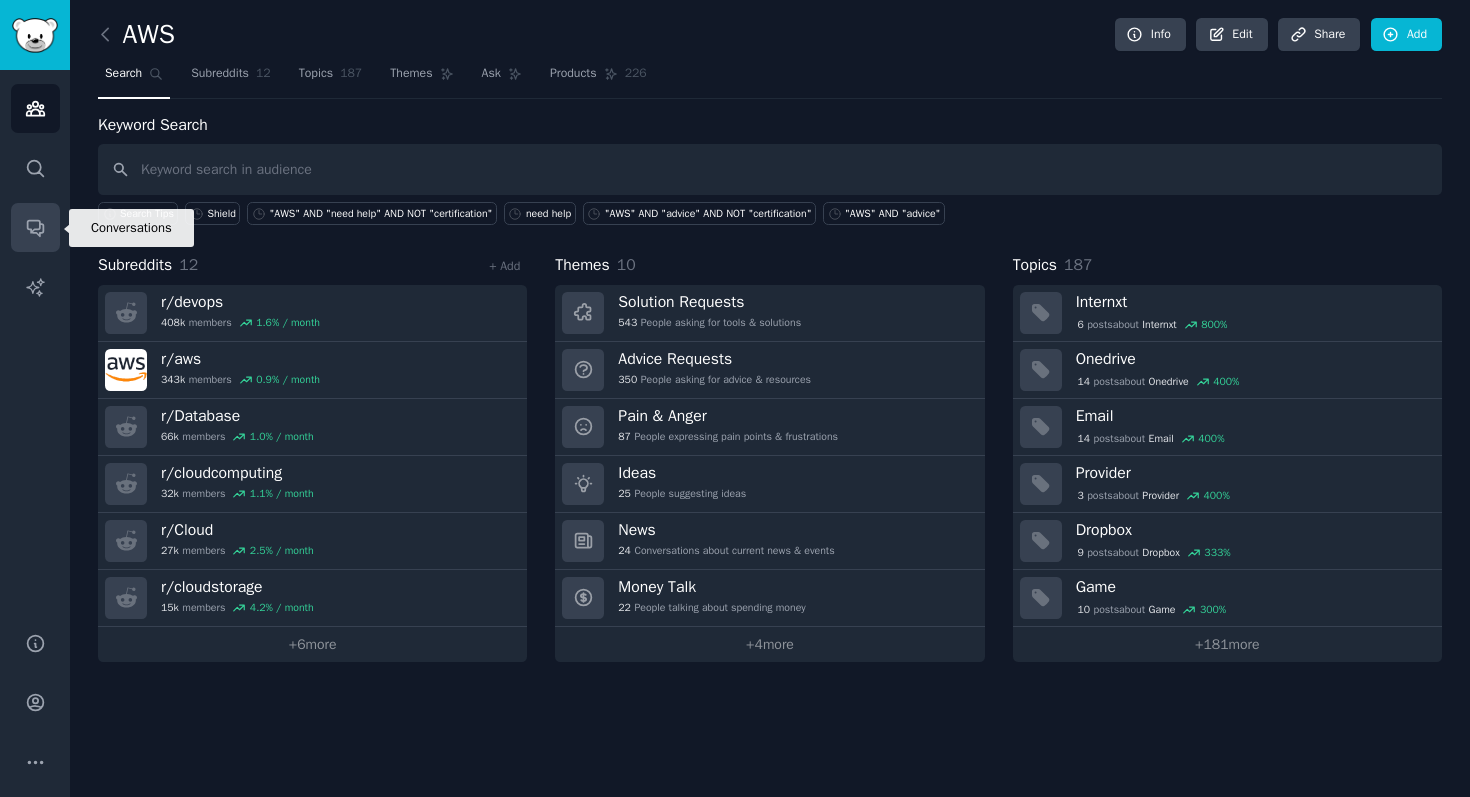 click on "Conversations" at bounding box center (35, 227) 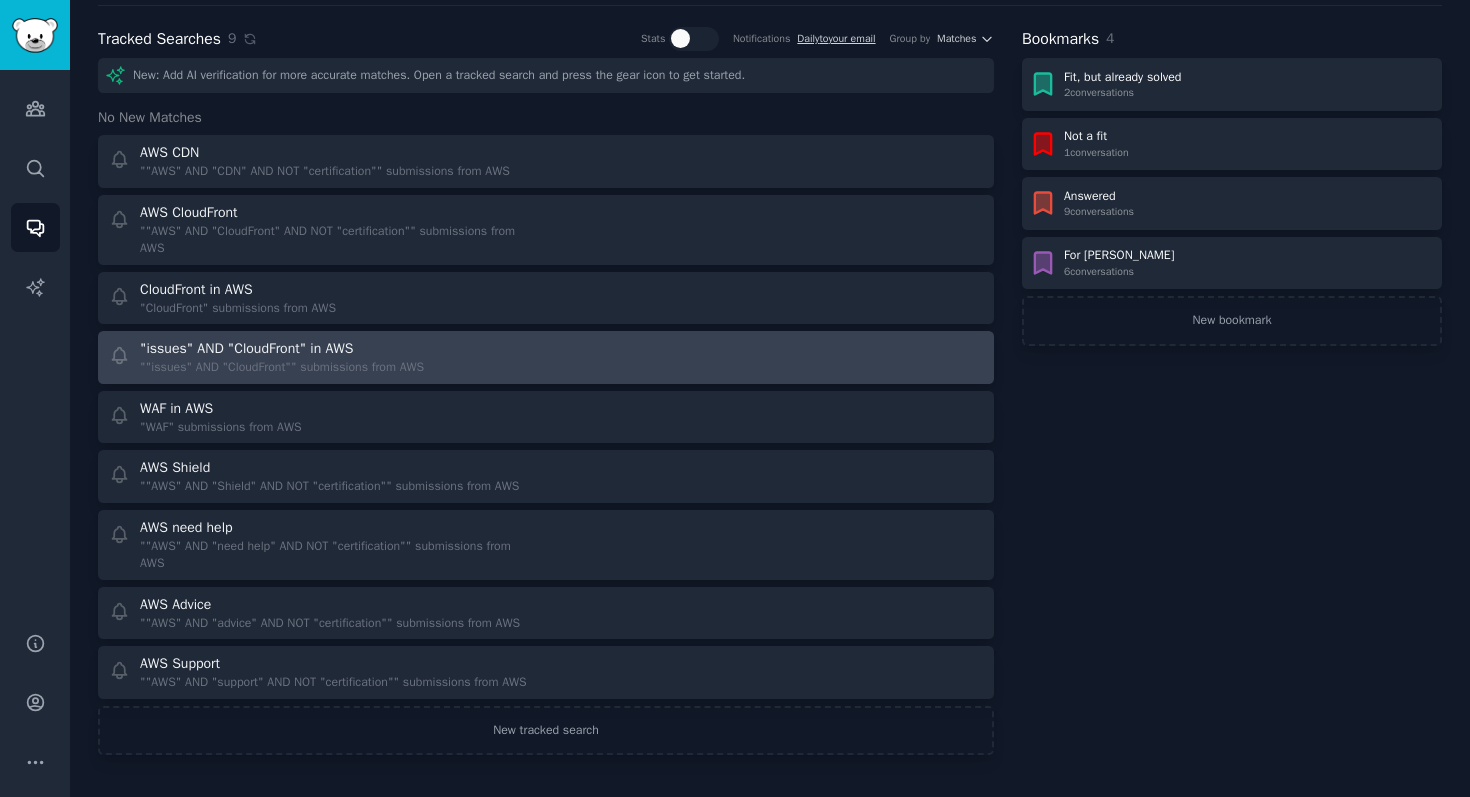 scroll, scrollTop: 132, scrollLeft: 0, axis: vertical 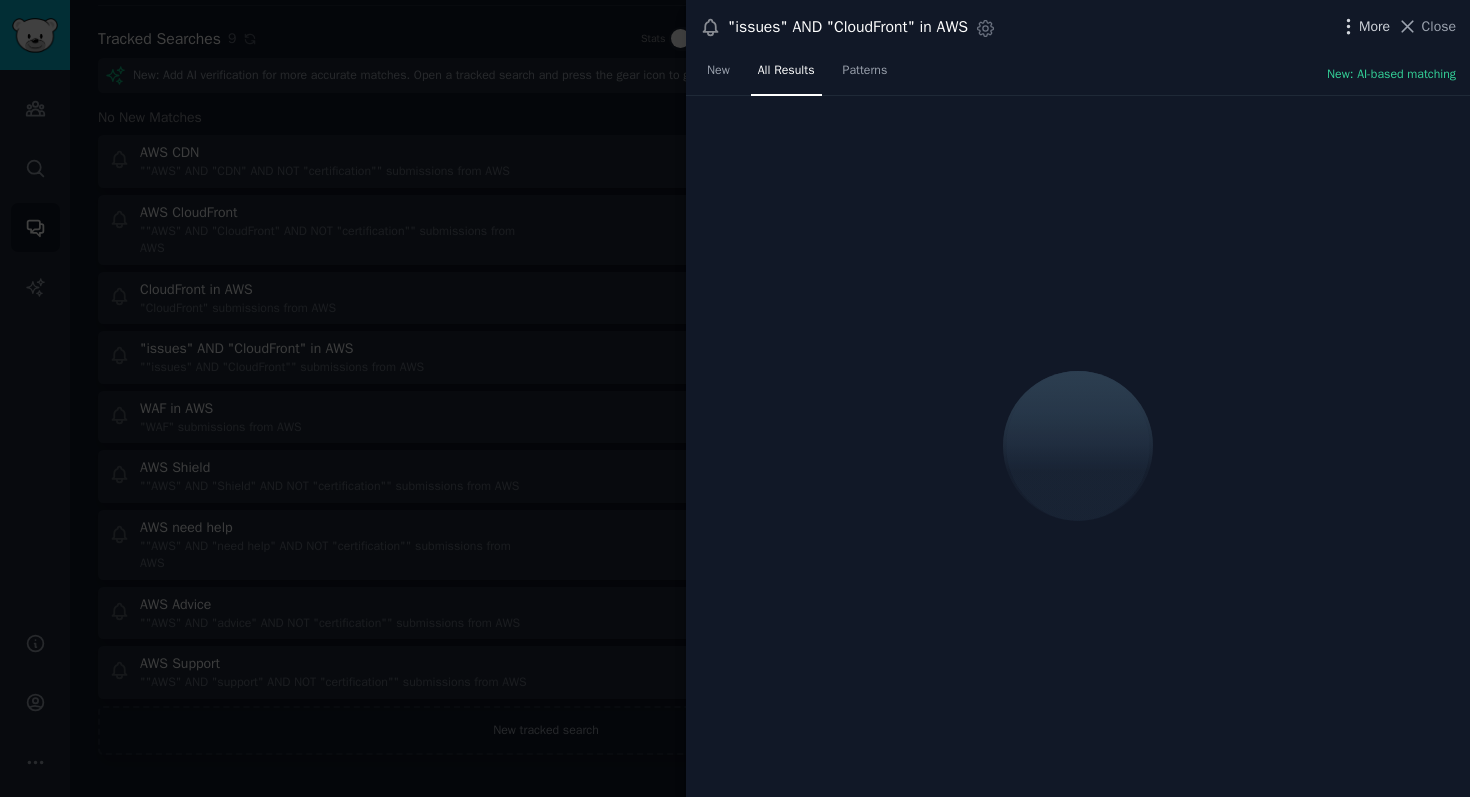 click 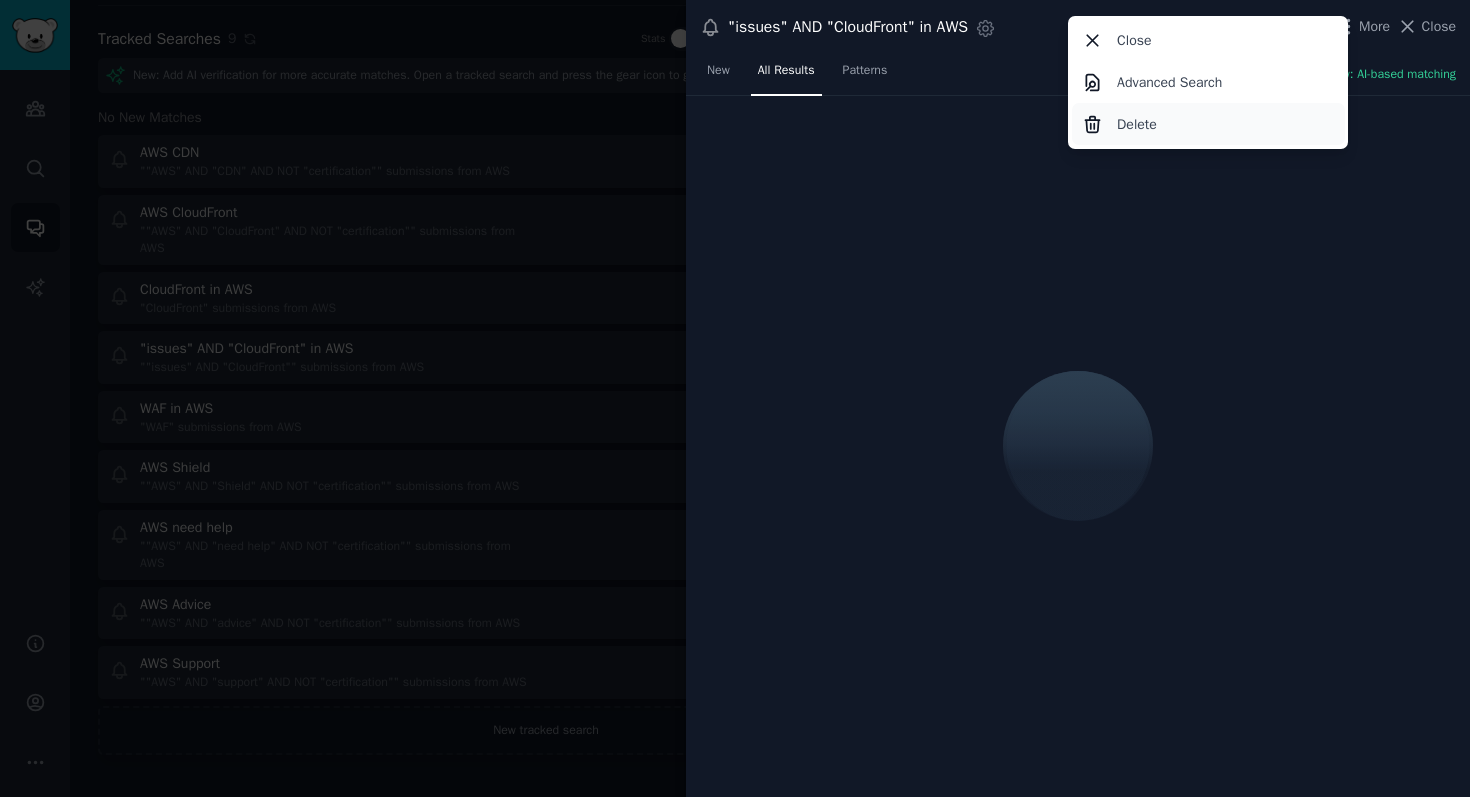 click on "Delete" 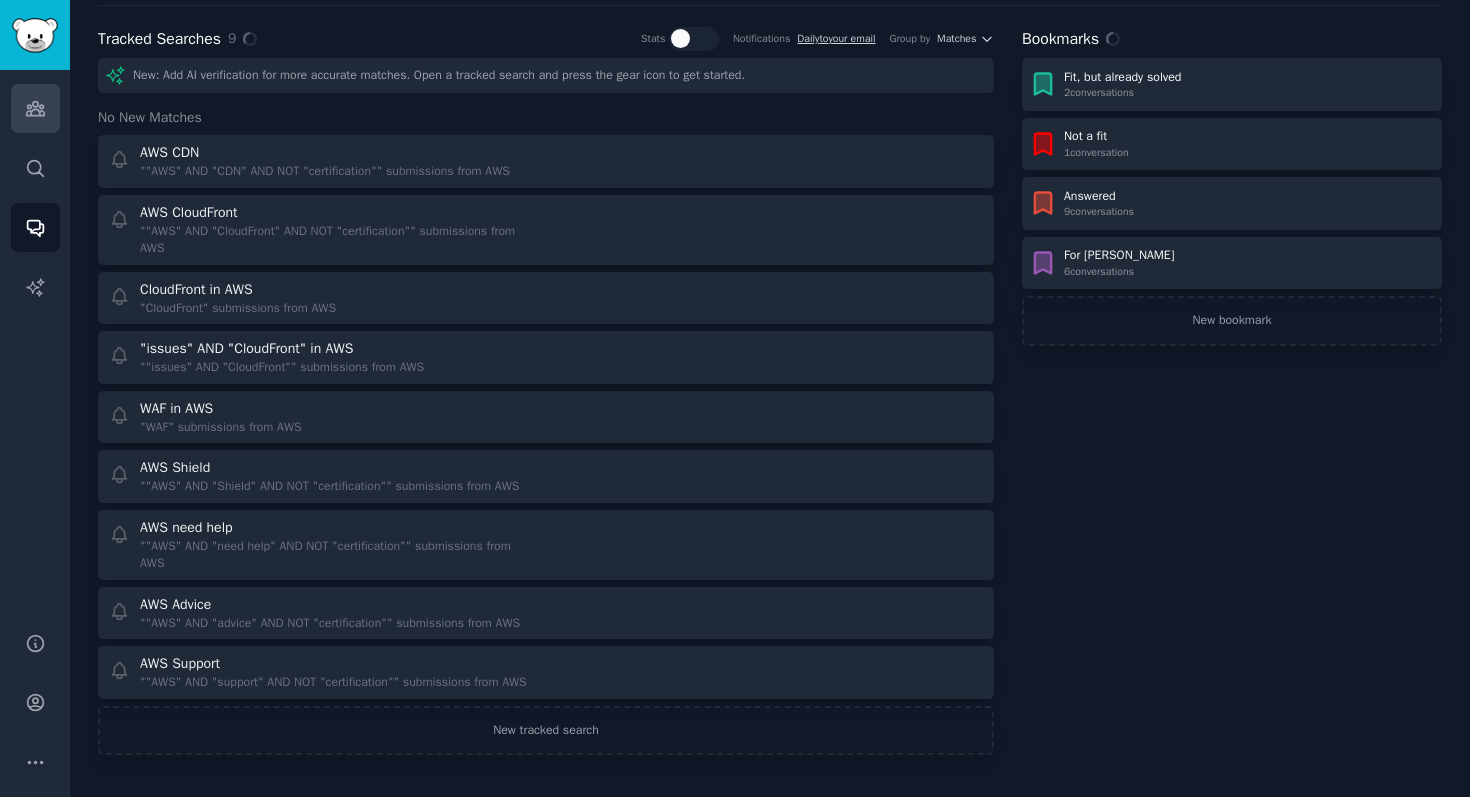 scroll, scrollTop: 74, scrollLeft: 0, axis: vertical 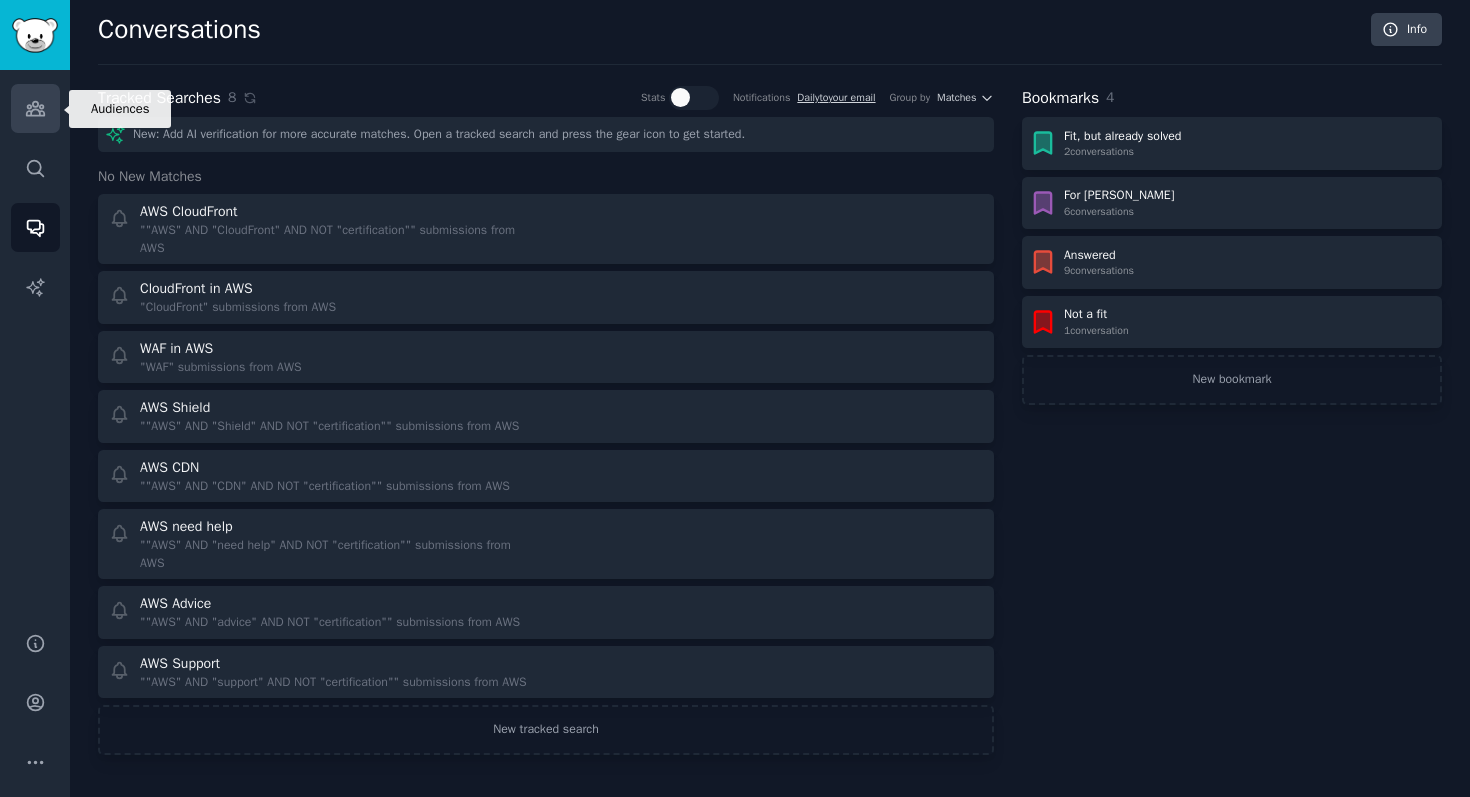 click on "Audiences" at bounding box center [35, 108] 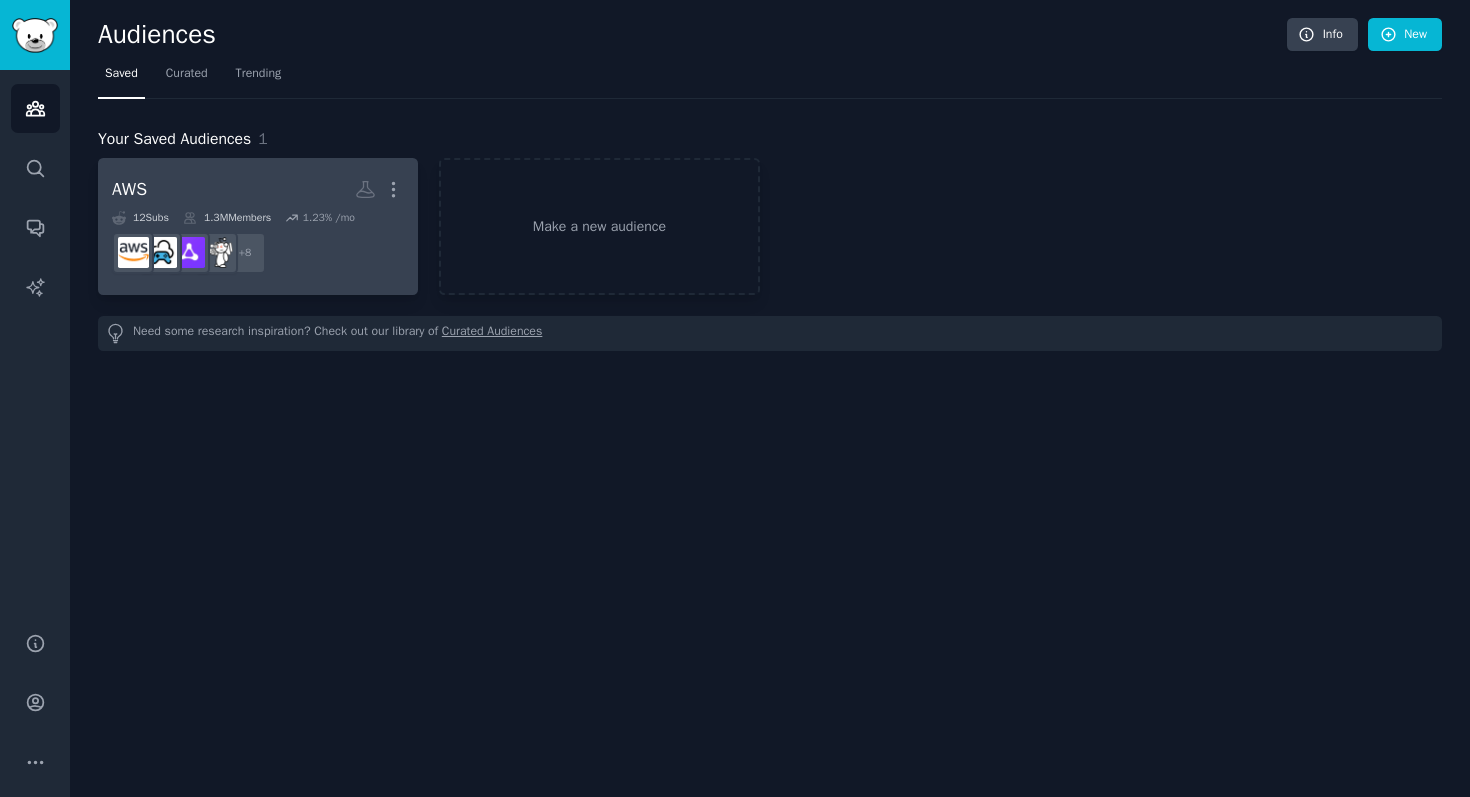 click 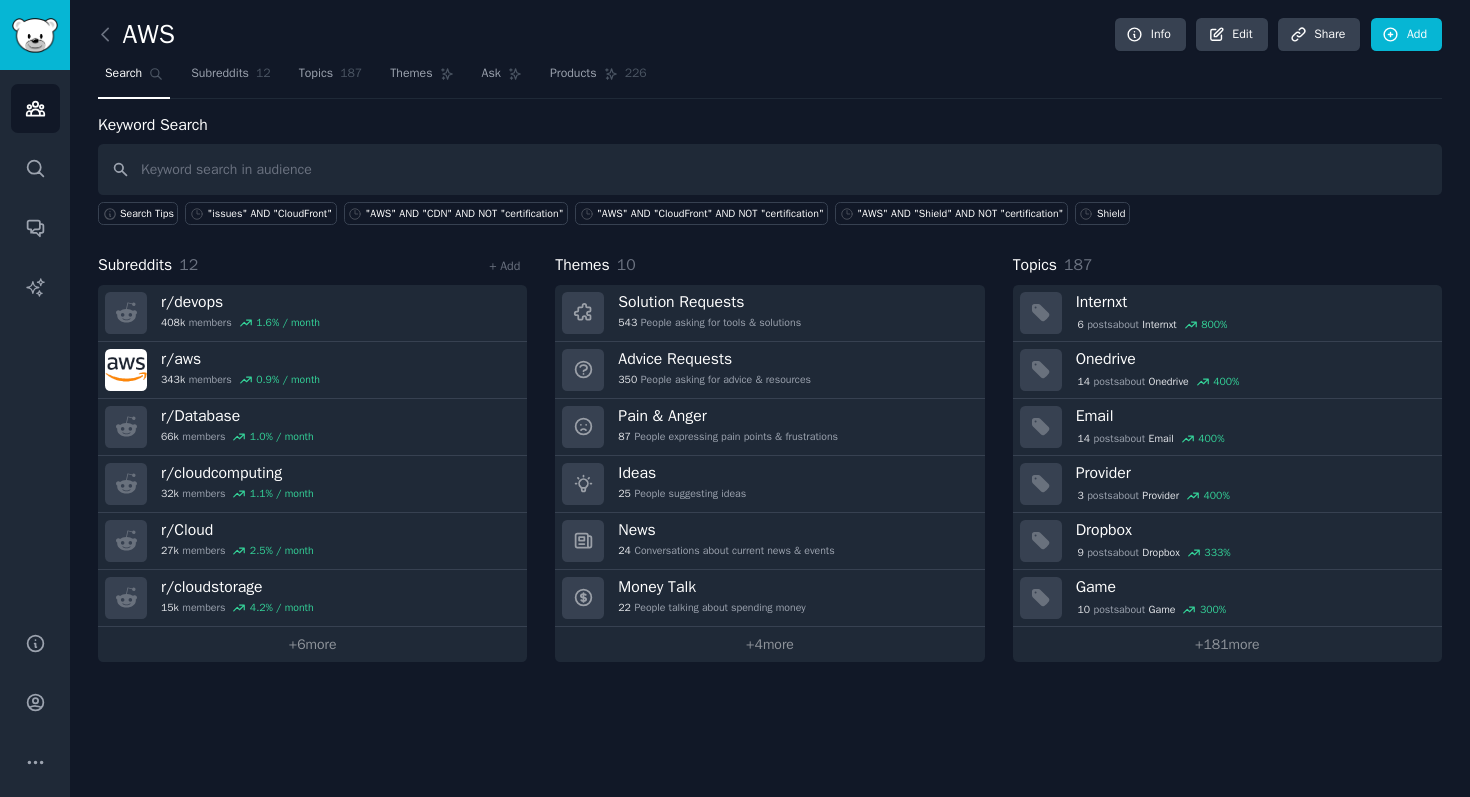 click at bounding box center [770, 169] 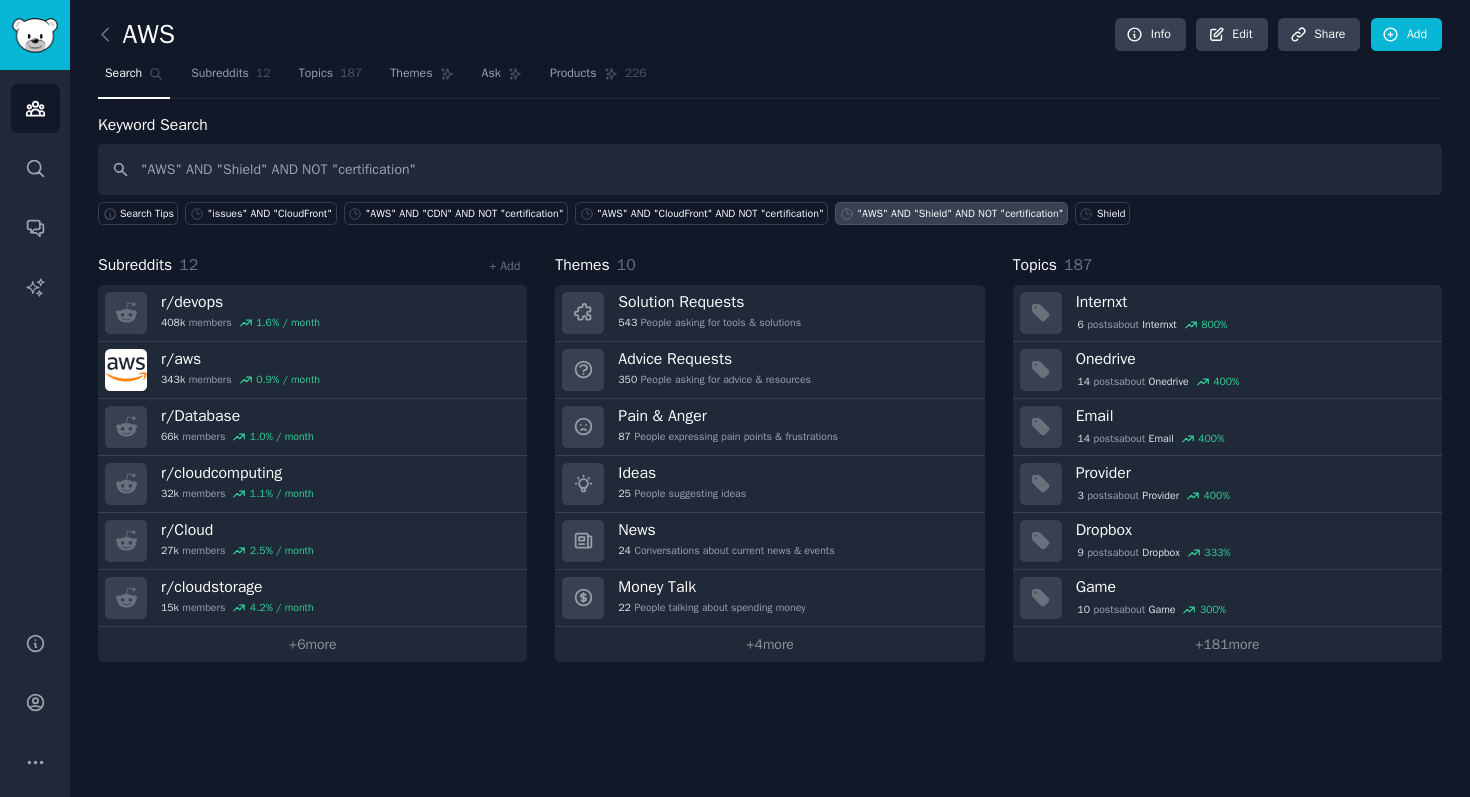 drag, startPoint x: 269, startPoint y: 174, endPoint x: 226, endPoint y: 174, distance: 43 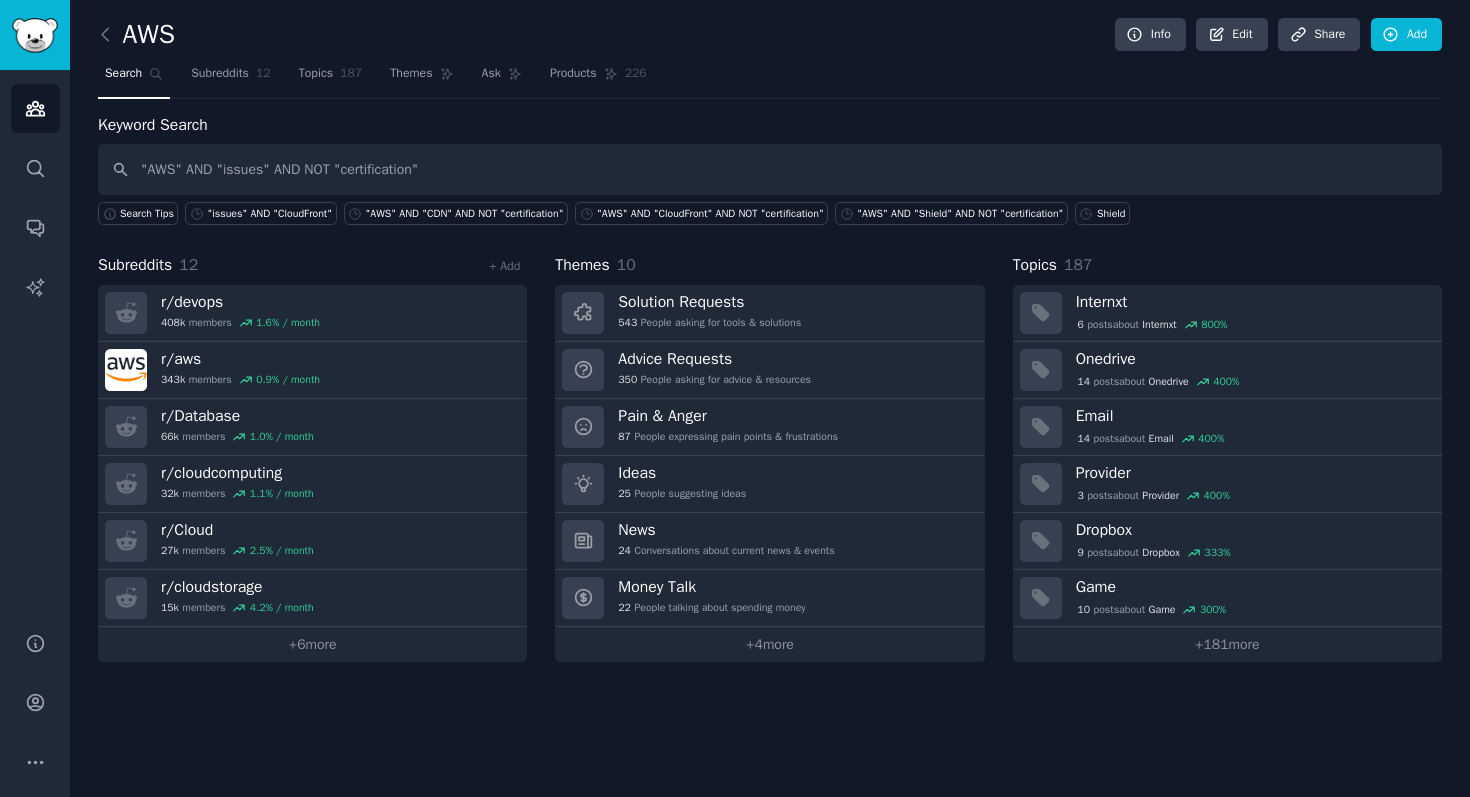 click on ""AWS" AND "issues" AND NOT "certification"" at bounding box center [770, 169] 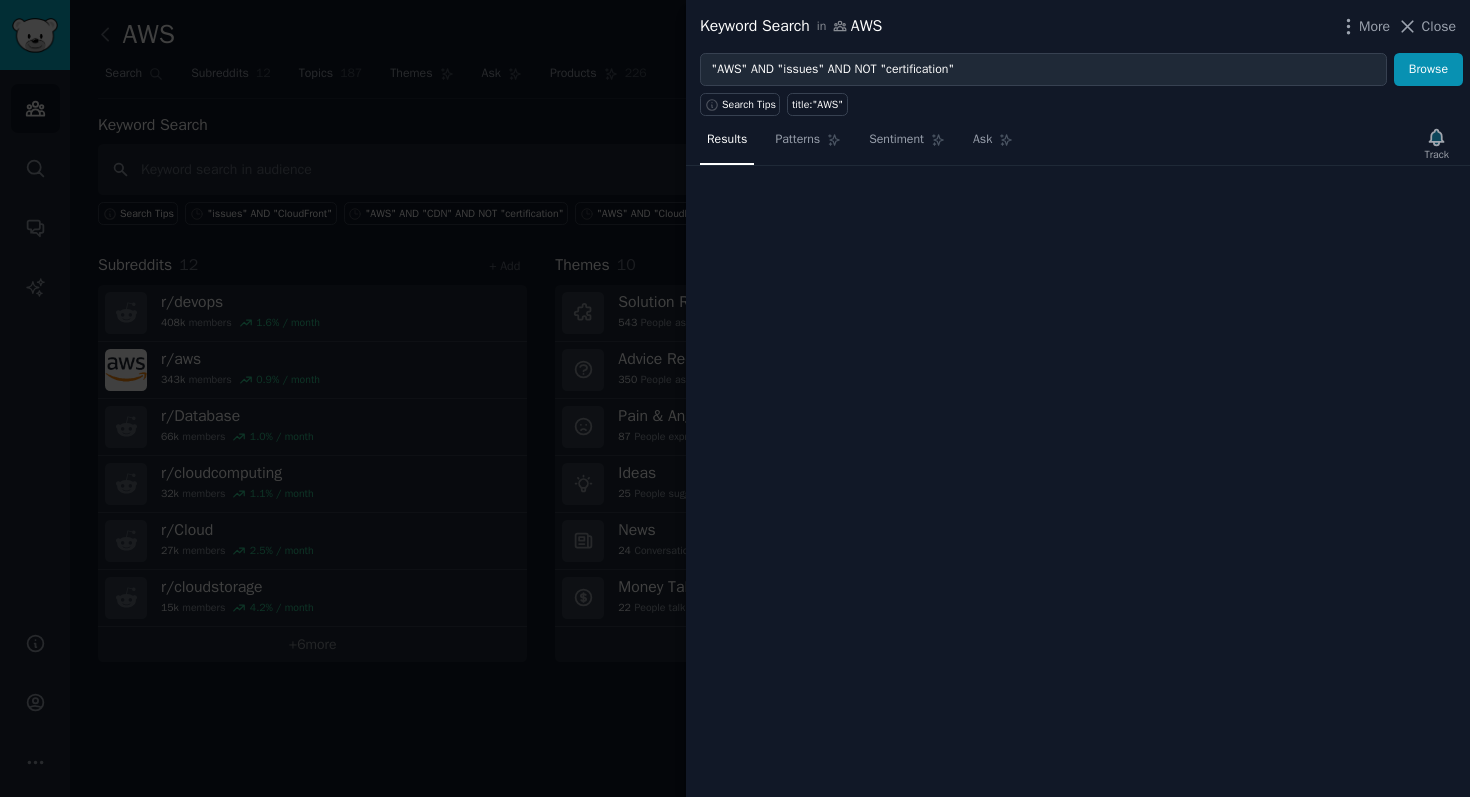 type 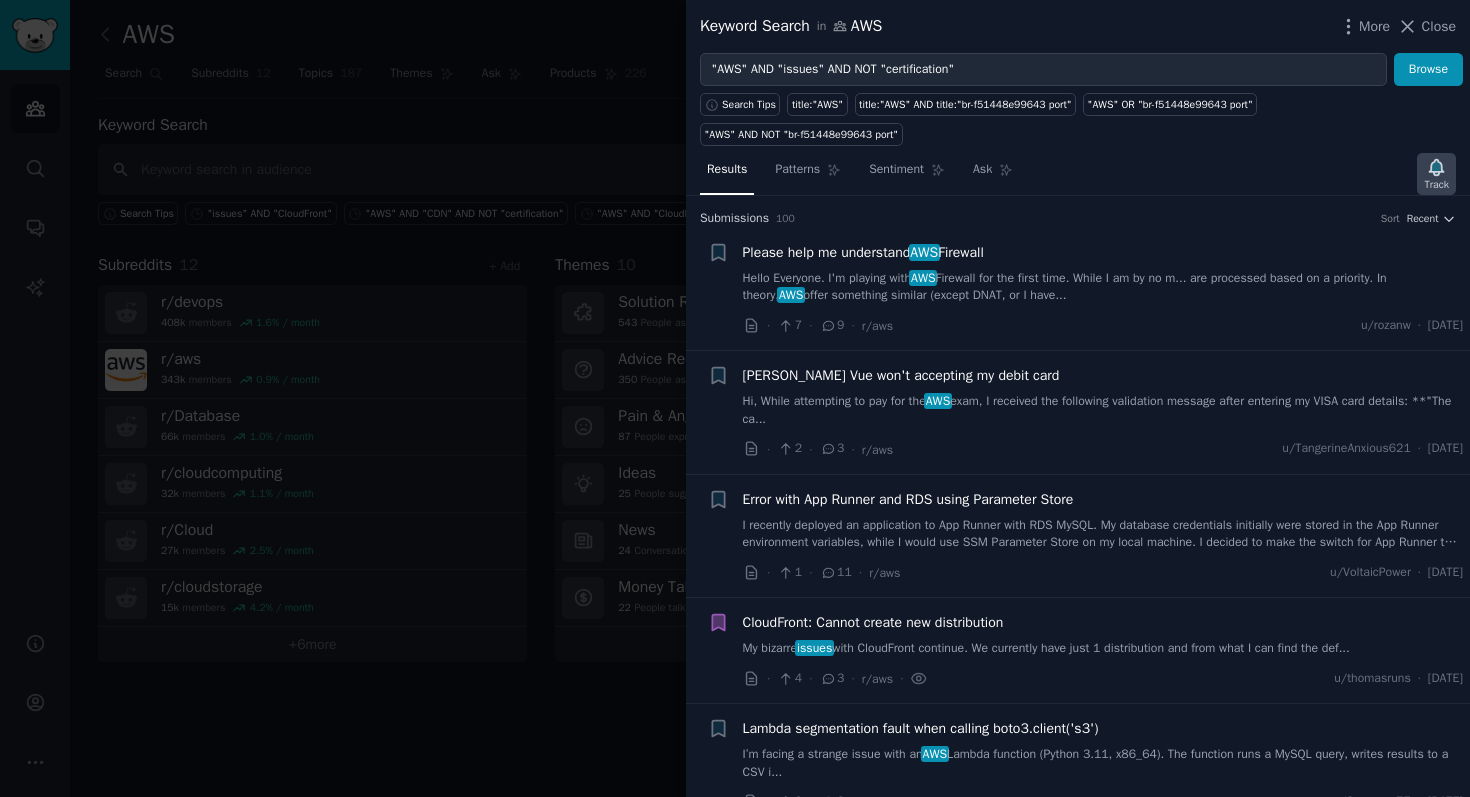click on "Track" at bounding box center (1436, 174) 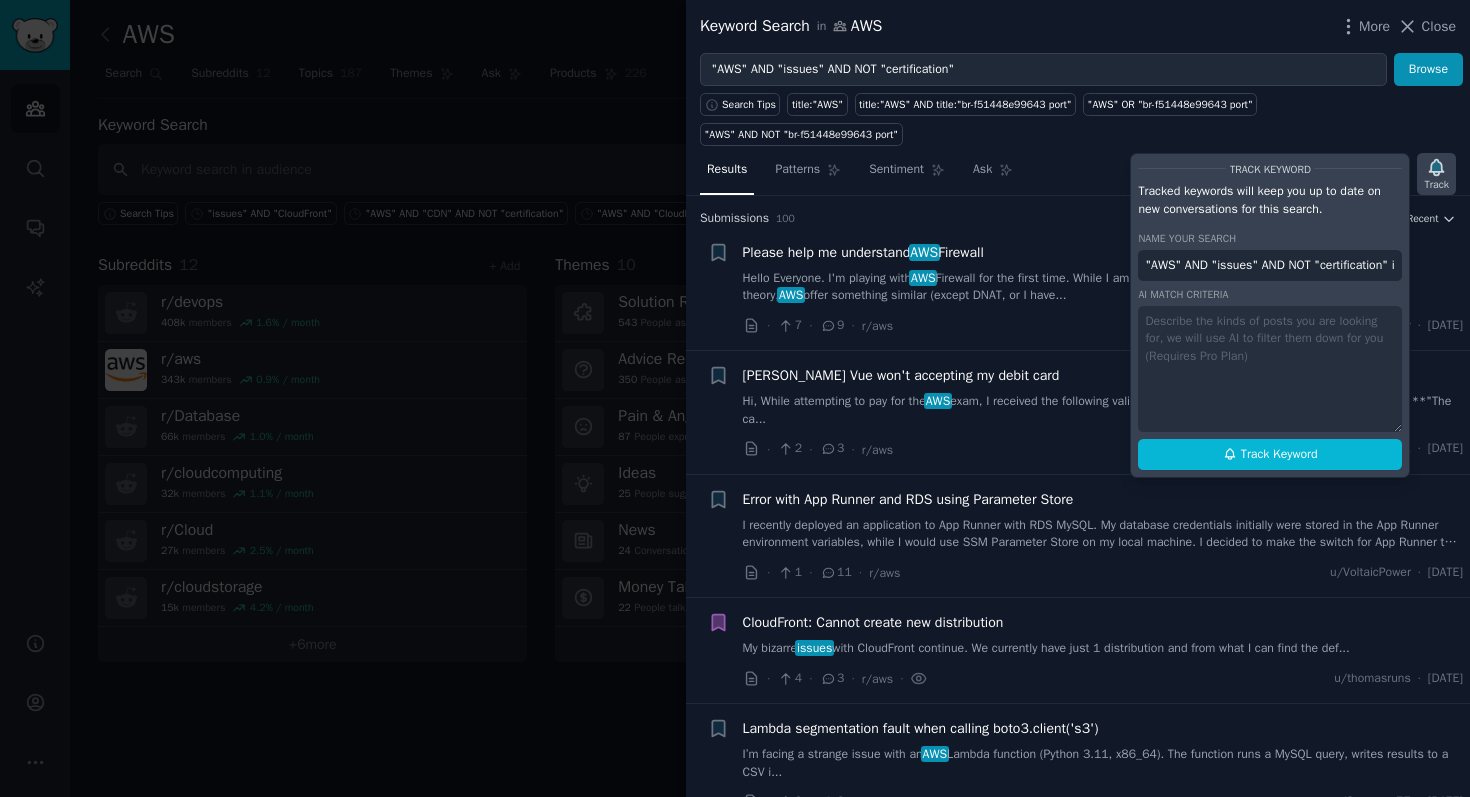 scroll, scrollTop: 0, scrollLeft: 56, axis: horizontal 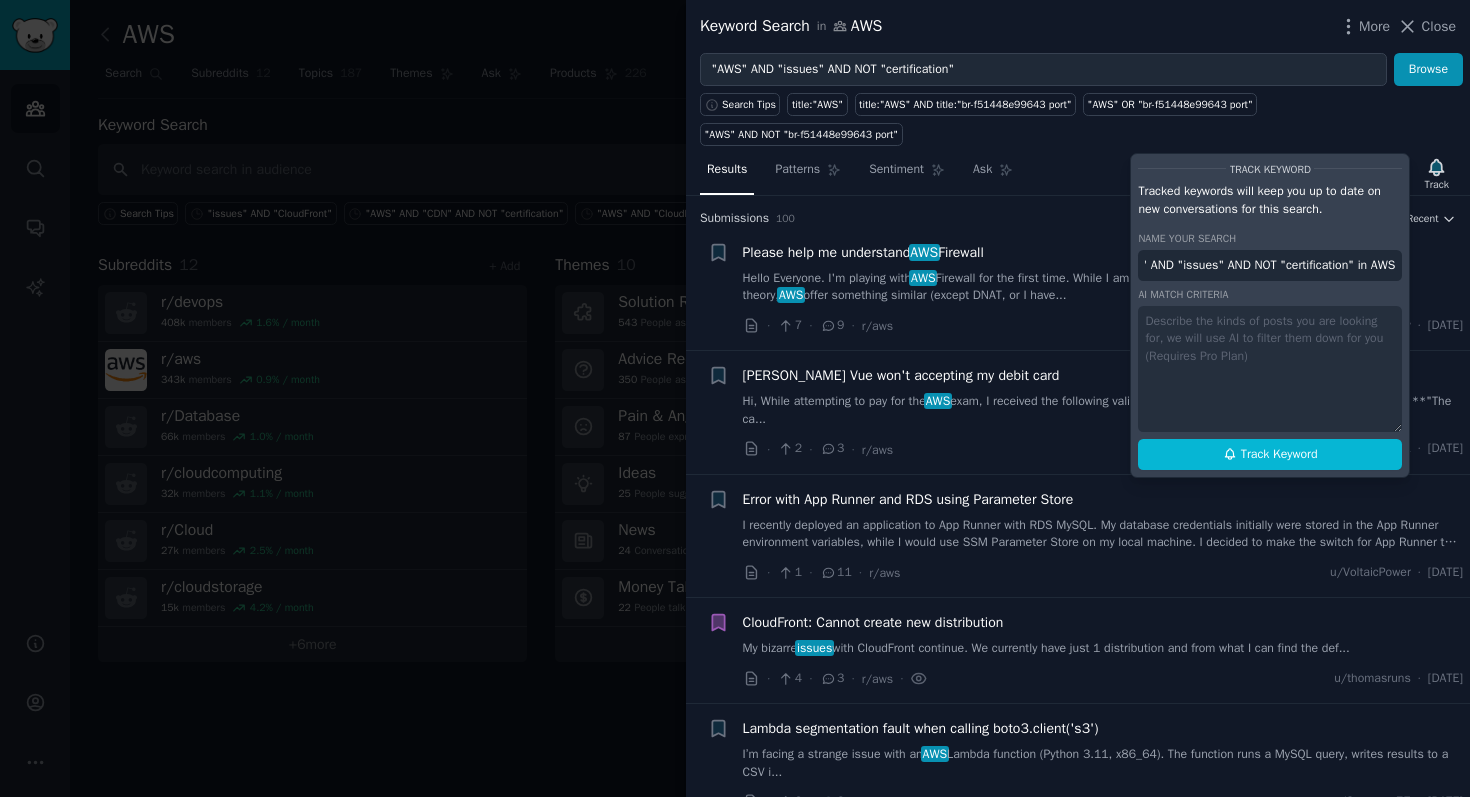 click on ""AWS" AND "issues" AND NOT "certification" in AWS" at bounding box center (1270, 266) 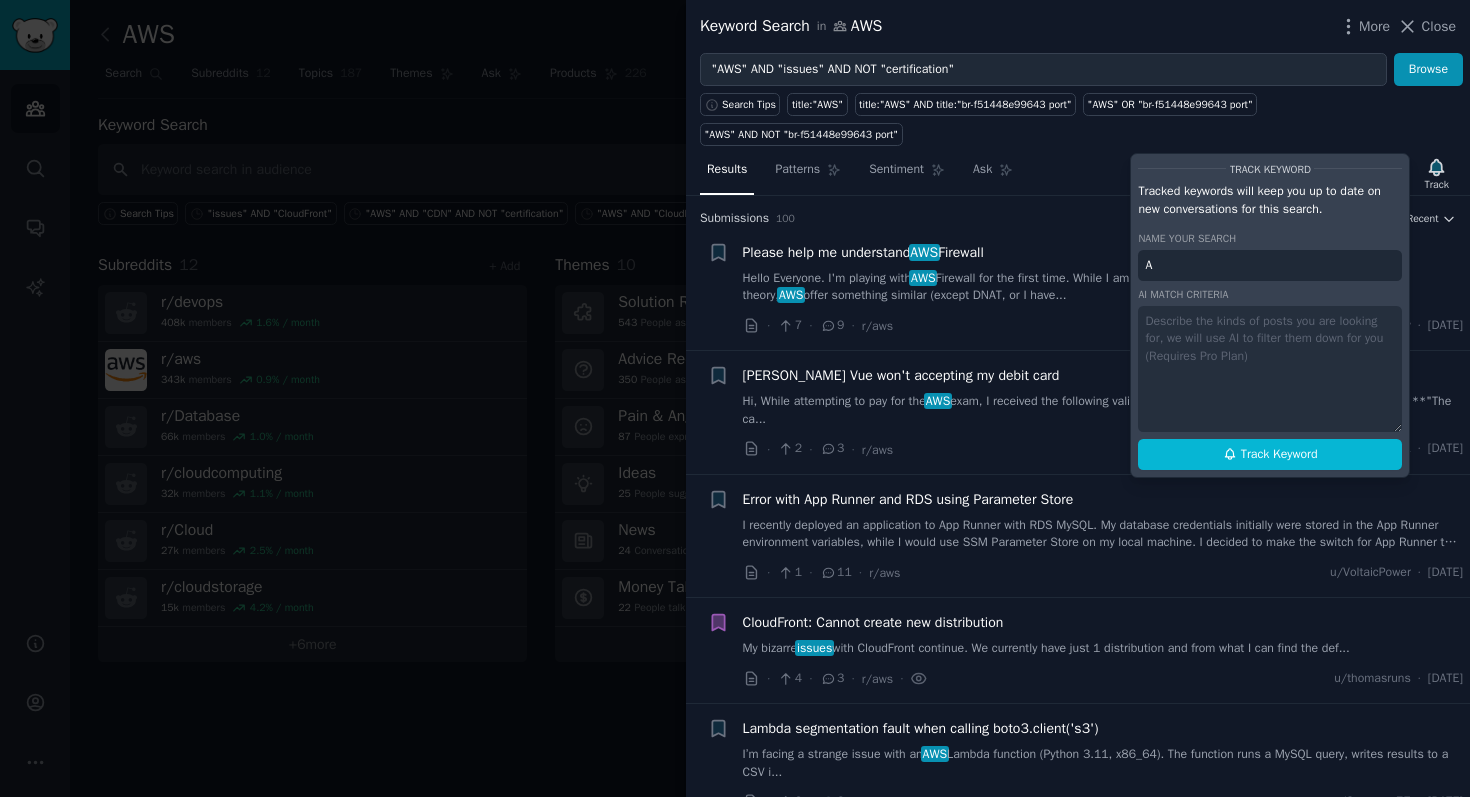 scroll, scrollTop: 0, scrollLeft: 0, axis: both 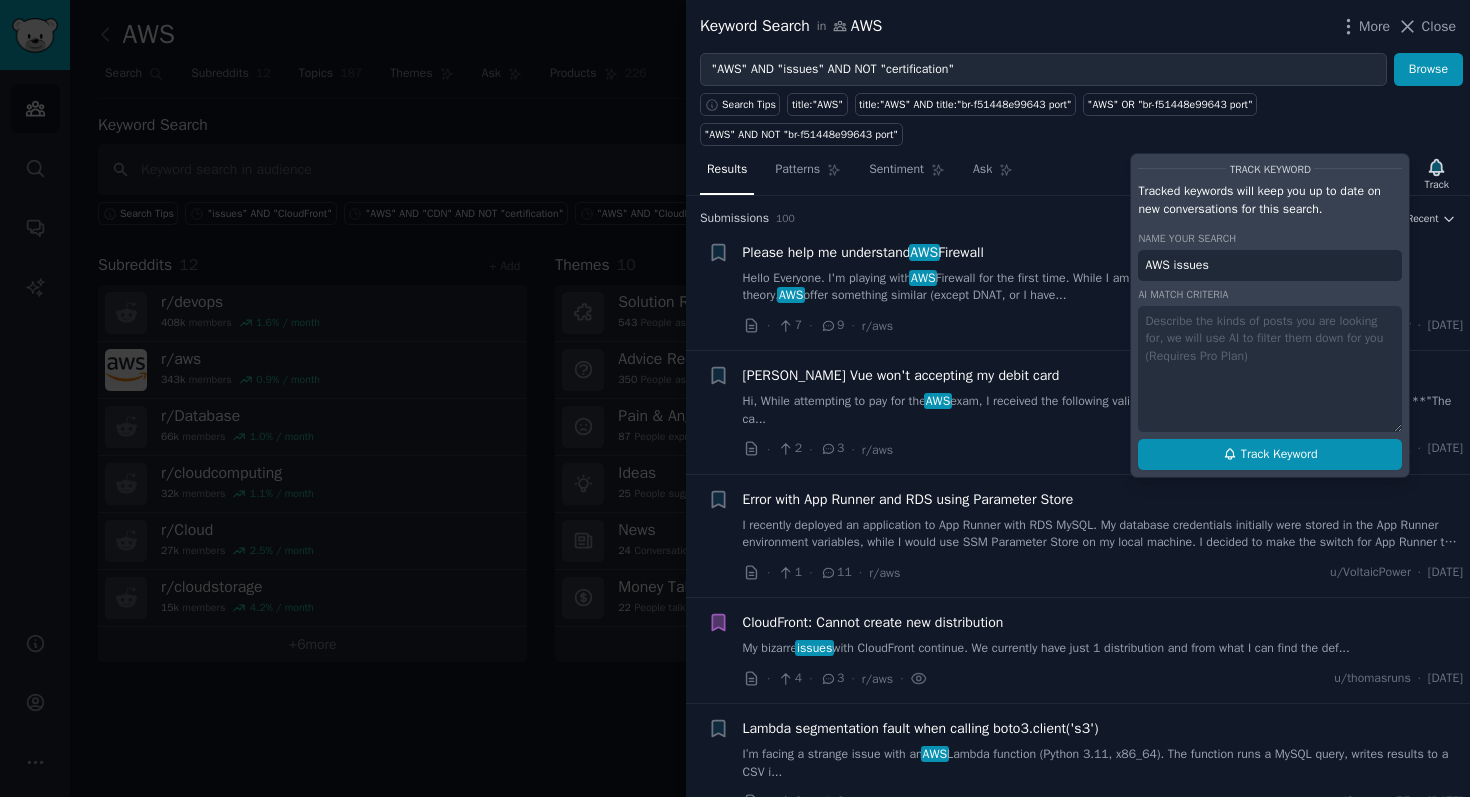 click on "Track Keyword" at bounding box center (1279, 455) 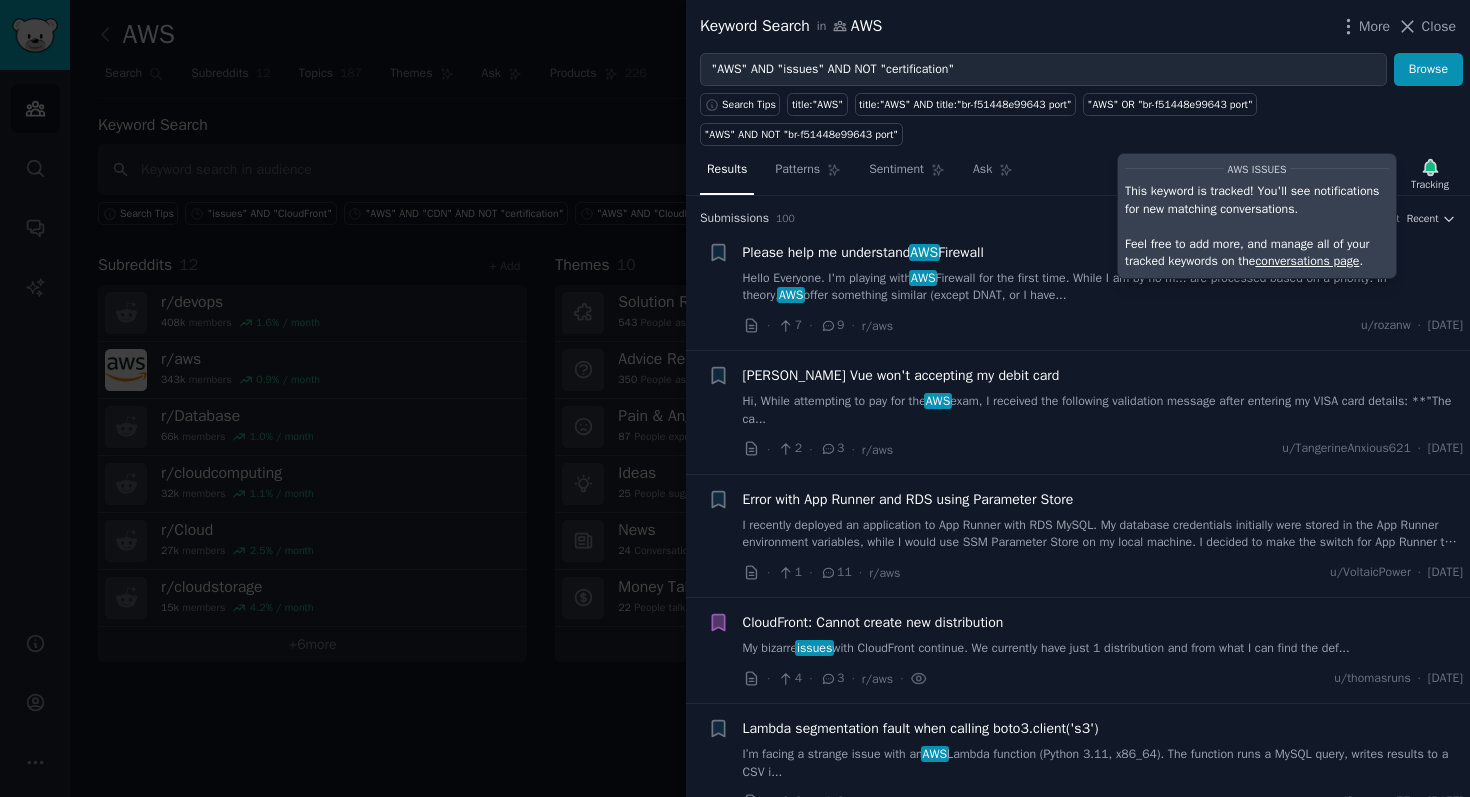 click at bounding box center (735, 398) 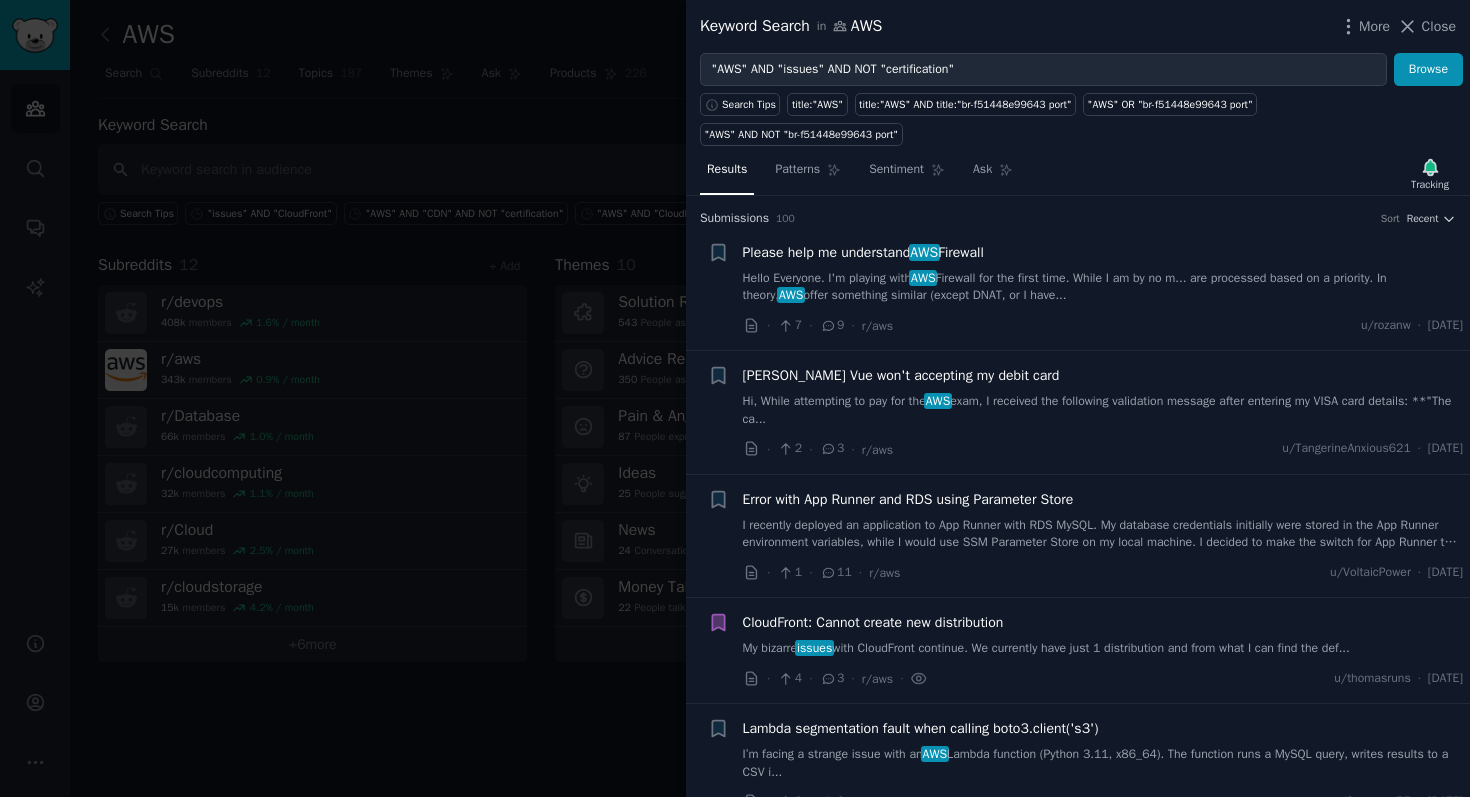 click at bounding box center [735, 398] 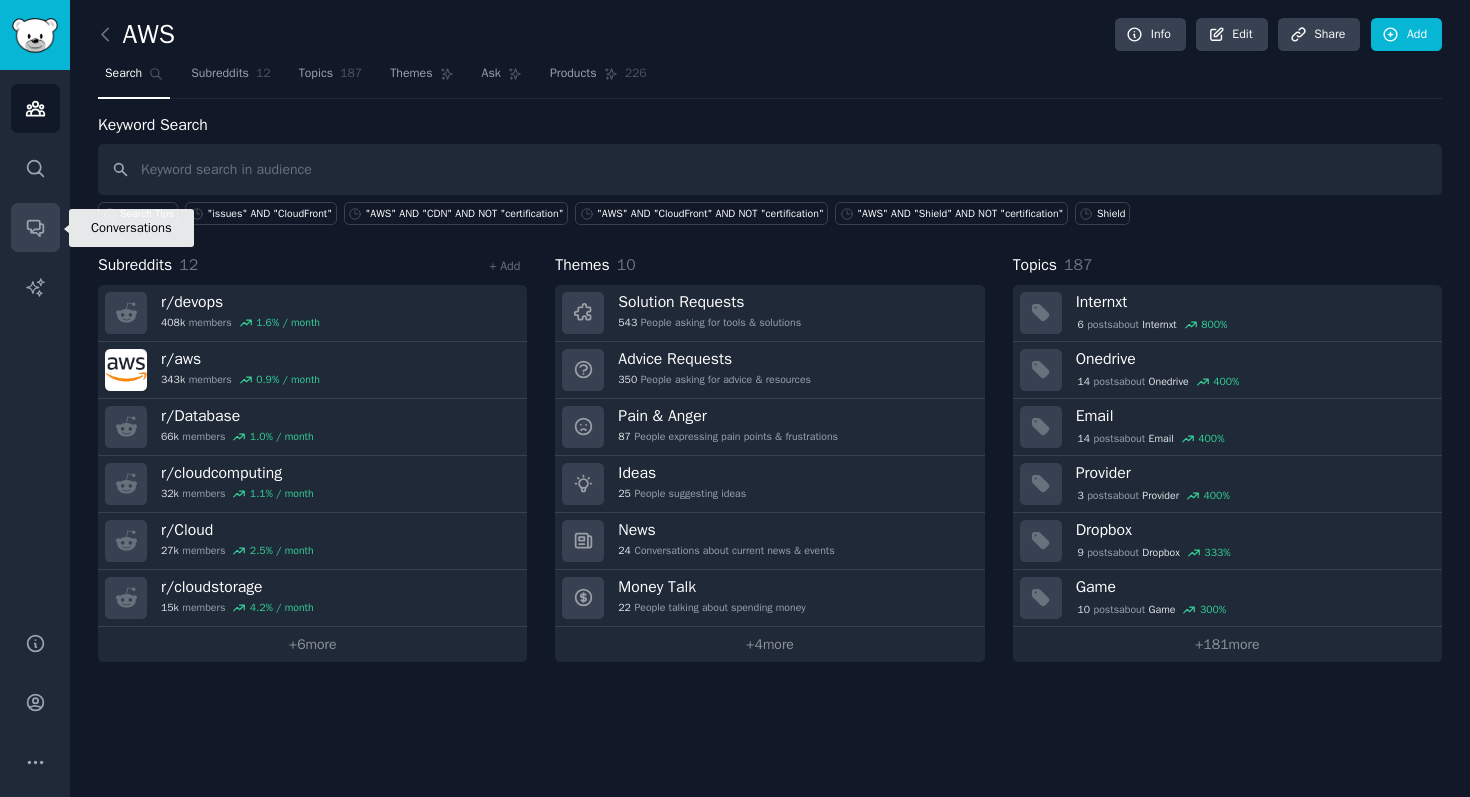 click 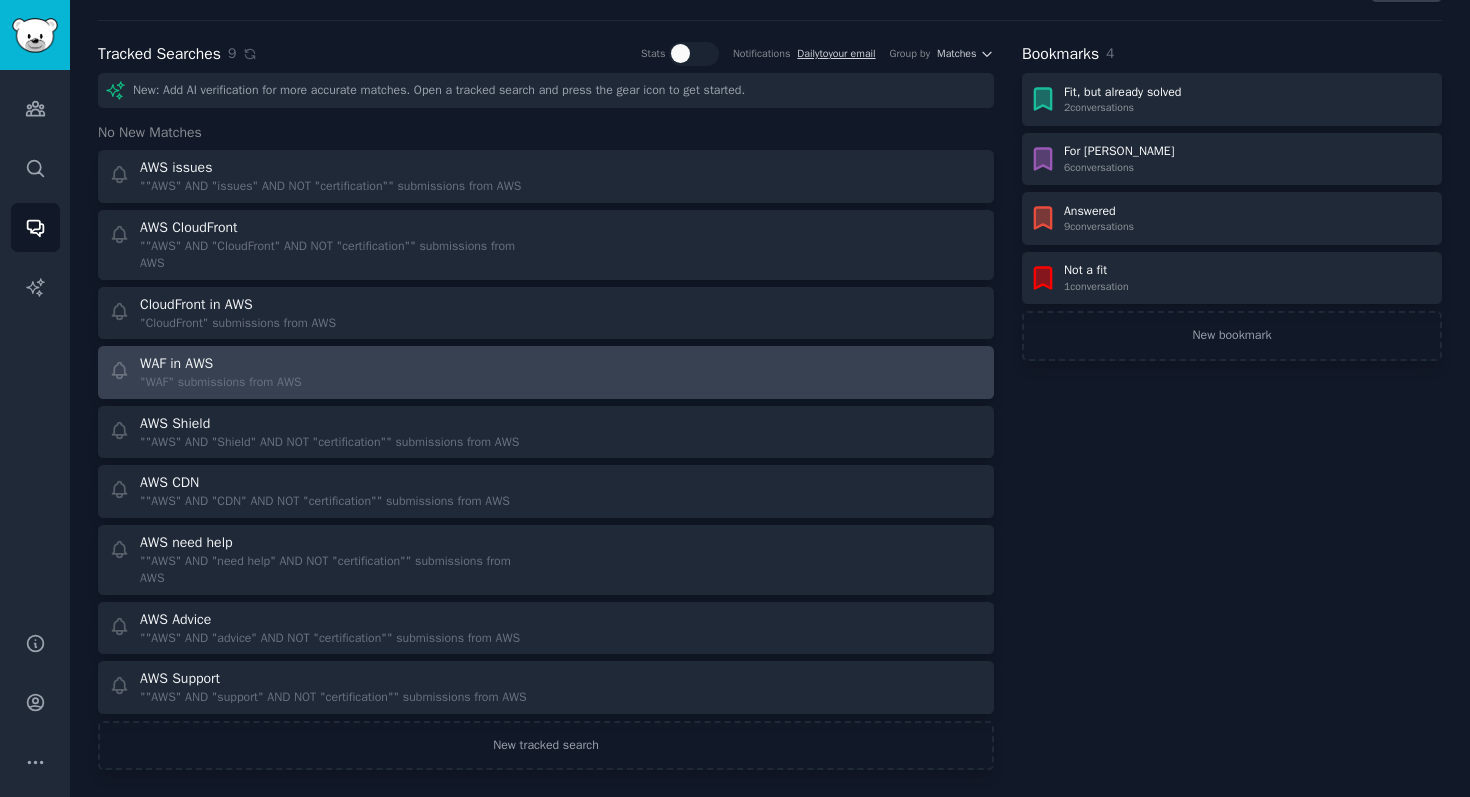 scroll, scrollTop: 59, scrollLeft: 0, axis: vertical 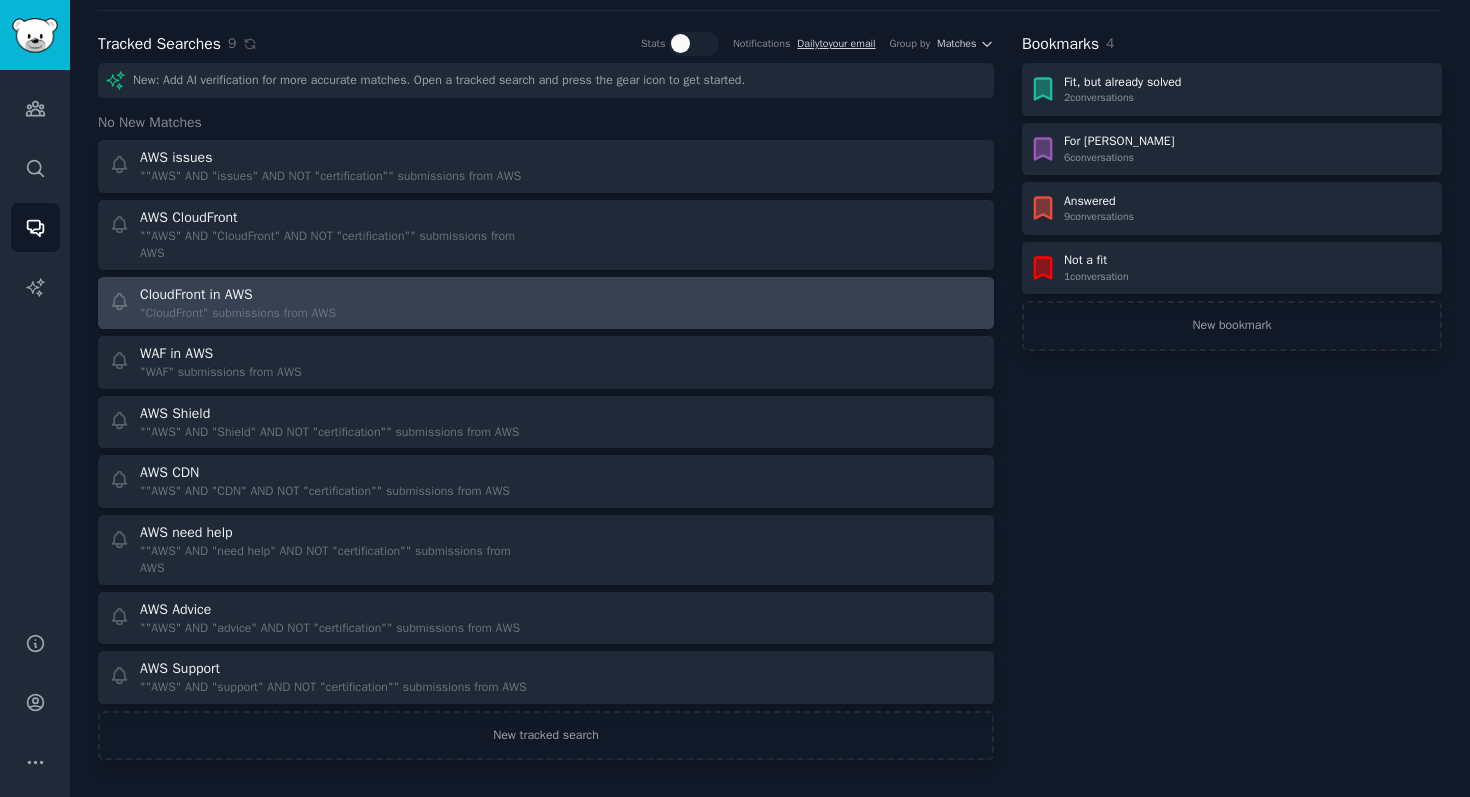 click at bounding box center [772, 303] 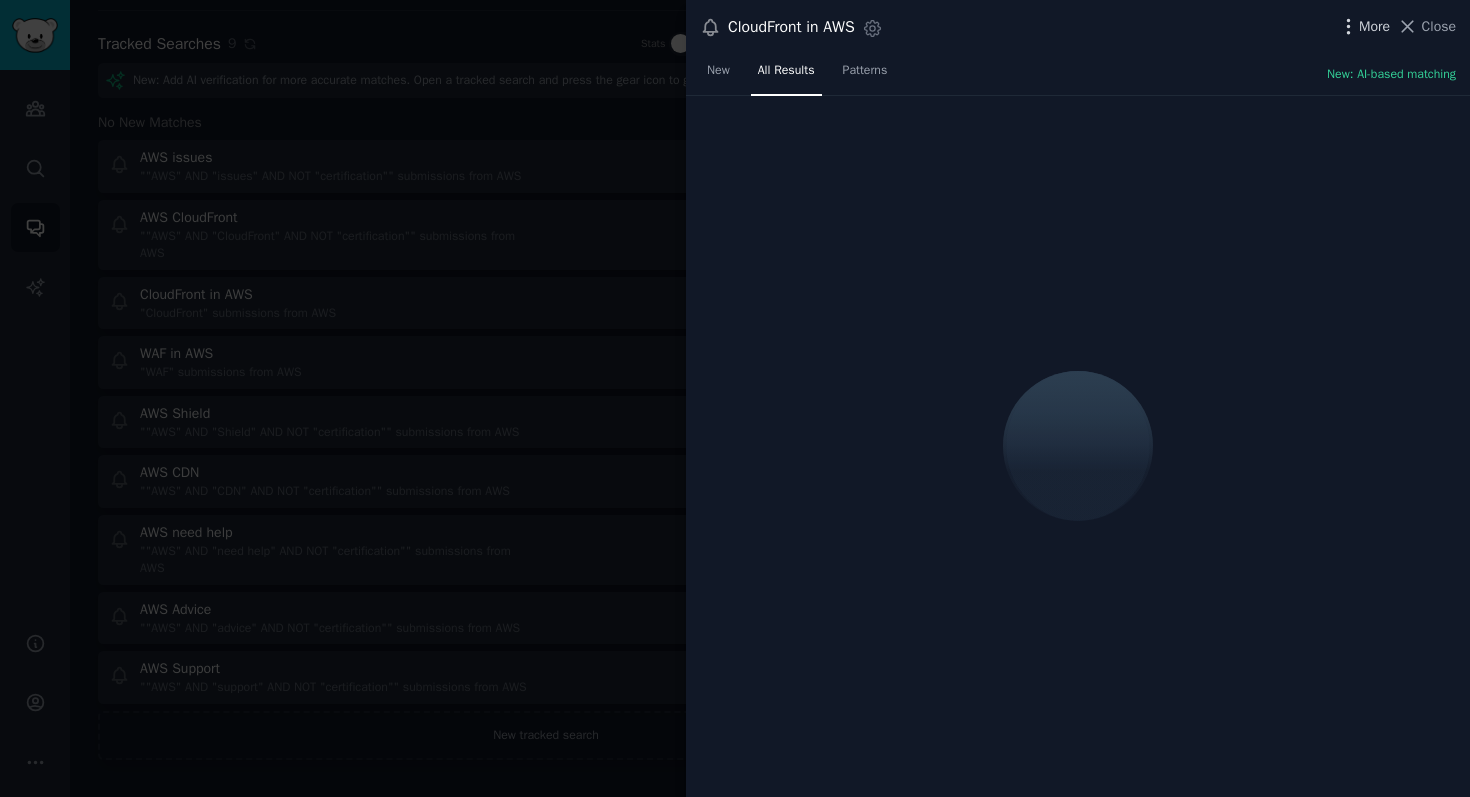 click on "More" at bounding box center [1374, 26] 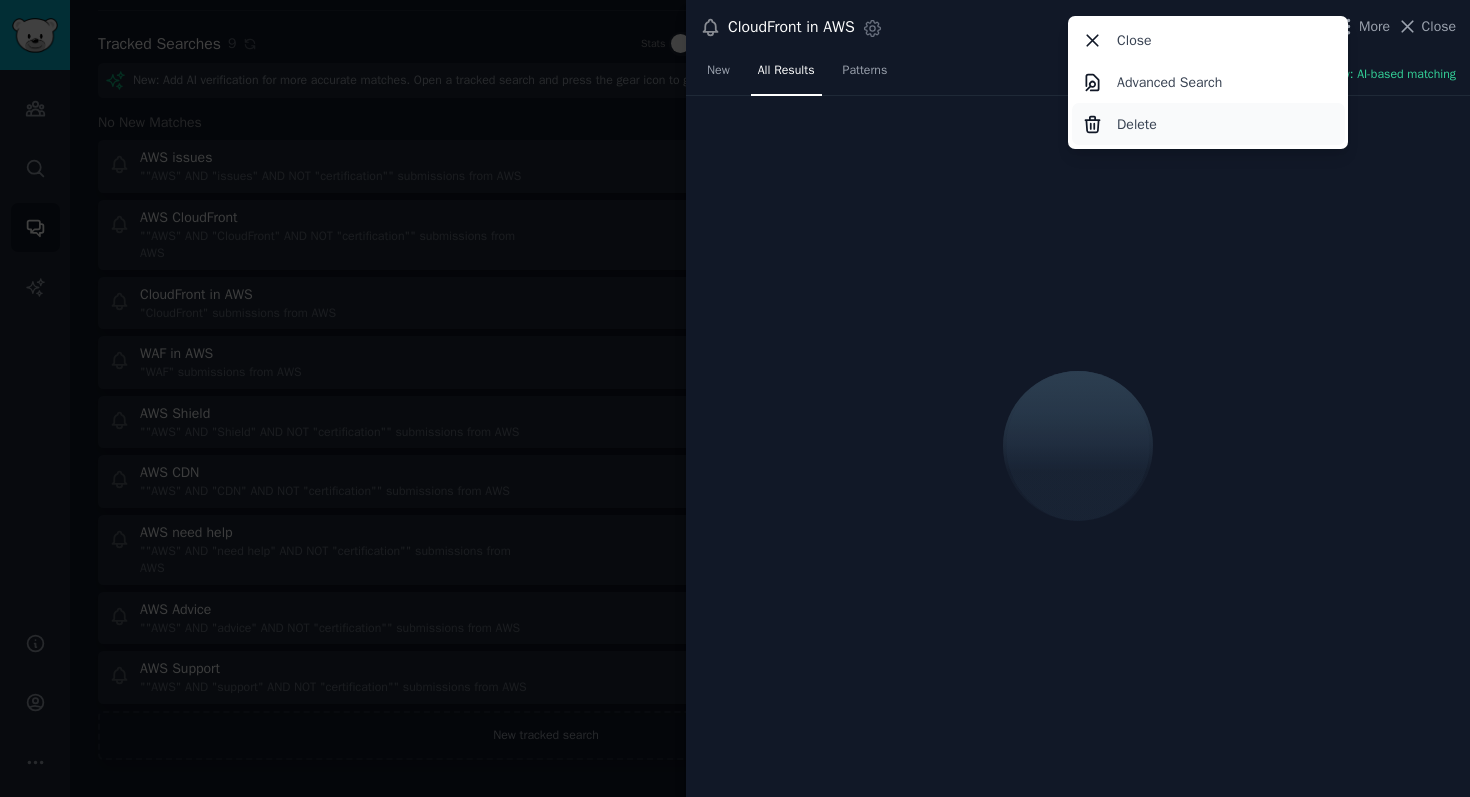 click on "Delete" at bounding box center (1137, 124) 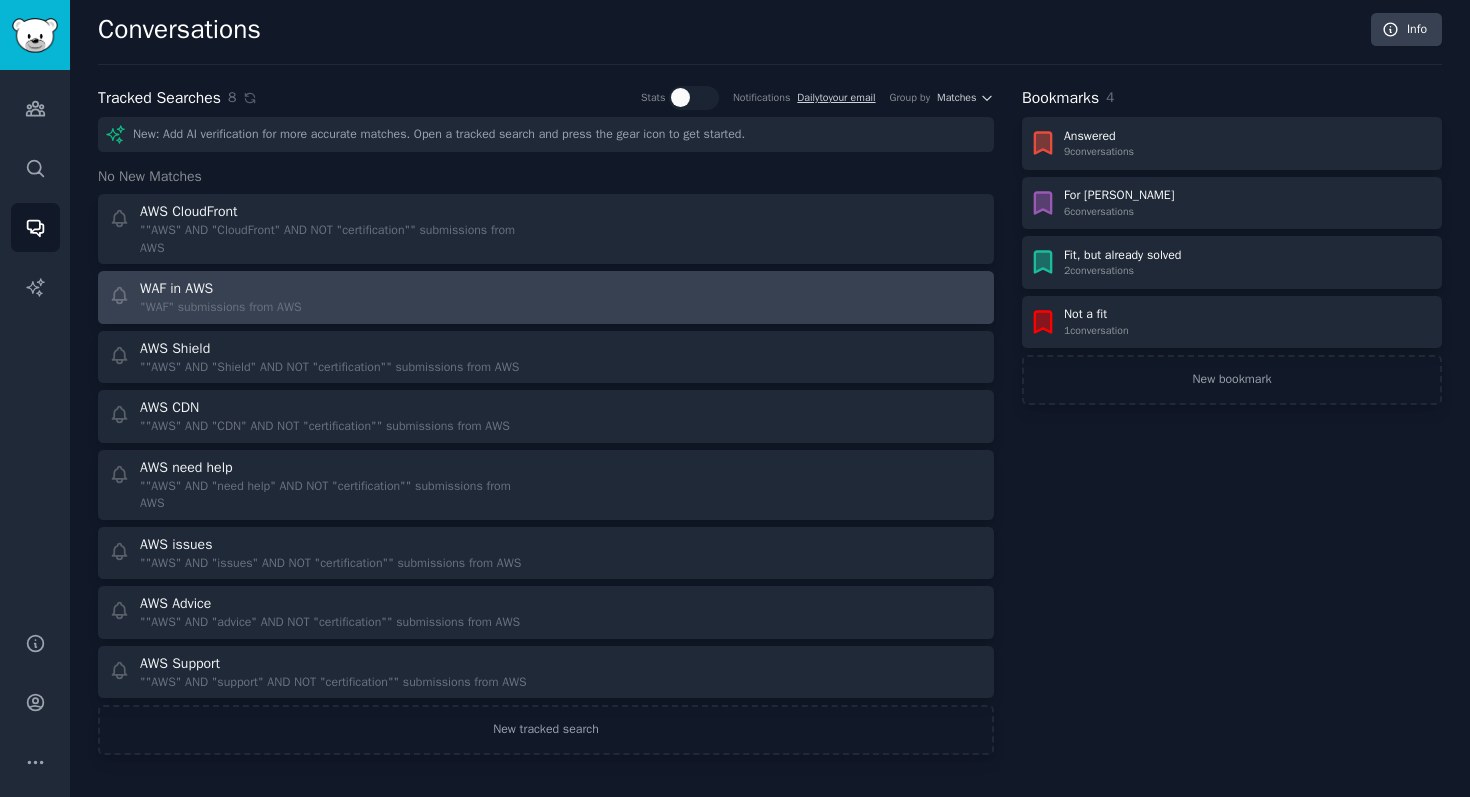 click on "WAF in AWS "WAF" submissions from AWS" at bounding box center [546, 297] 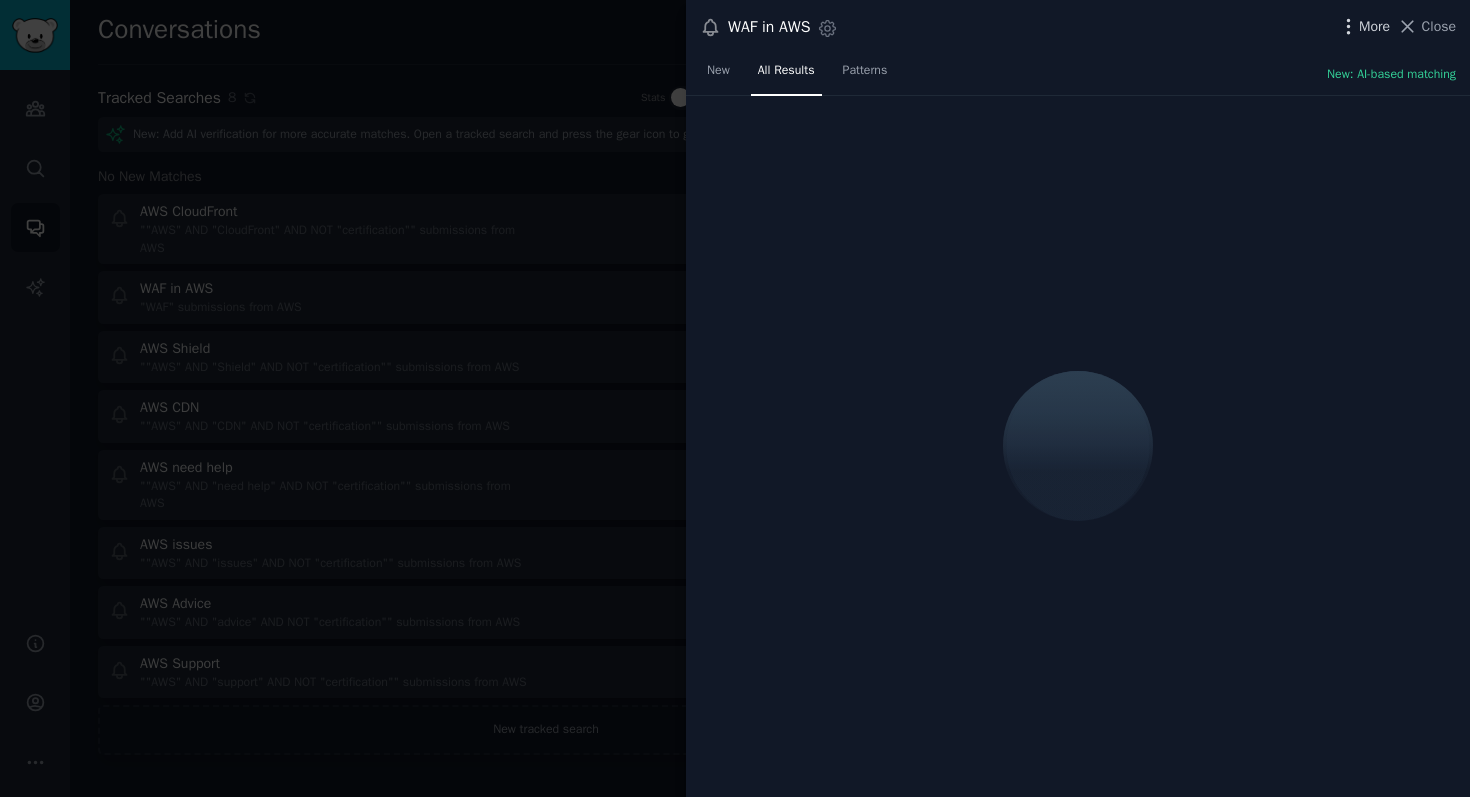 click 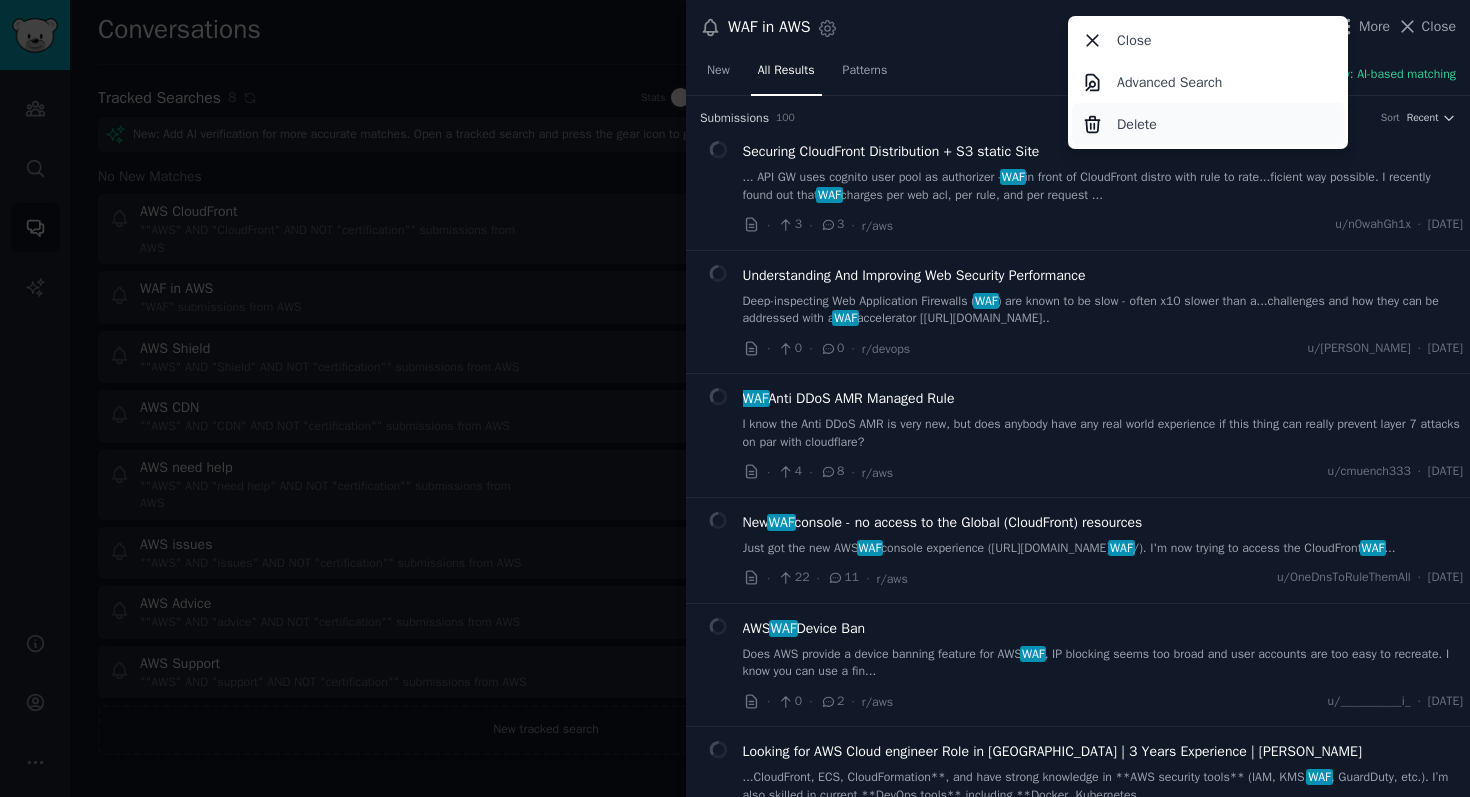 click on "Delete" 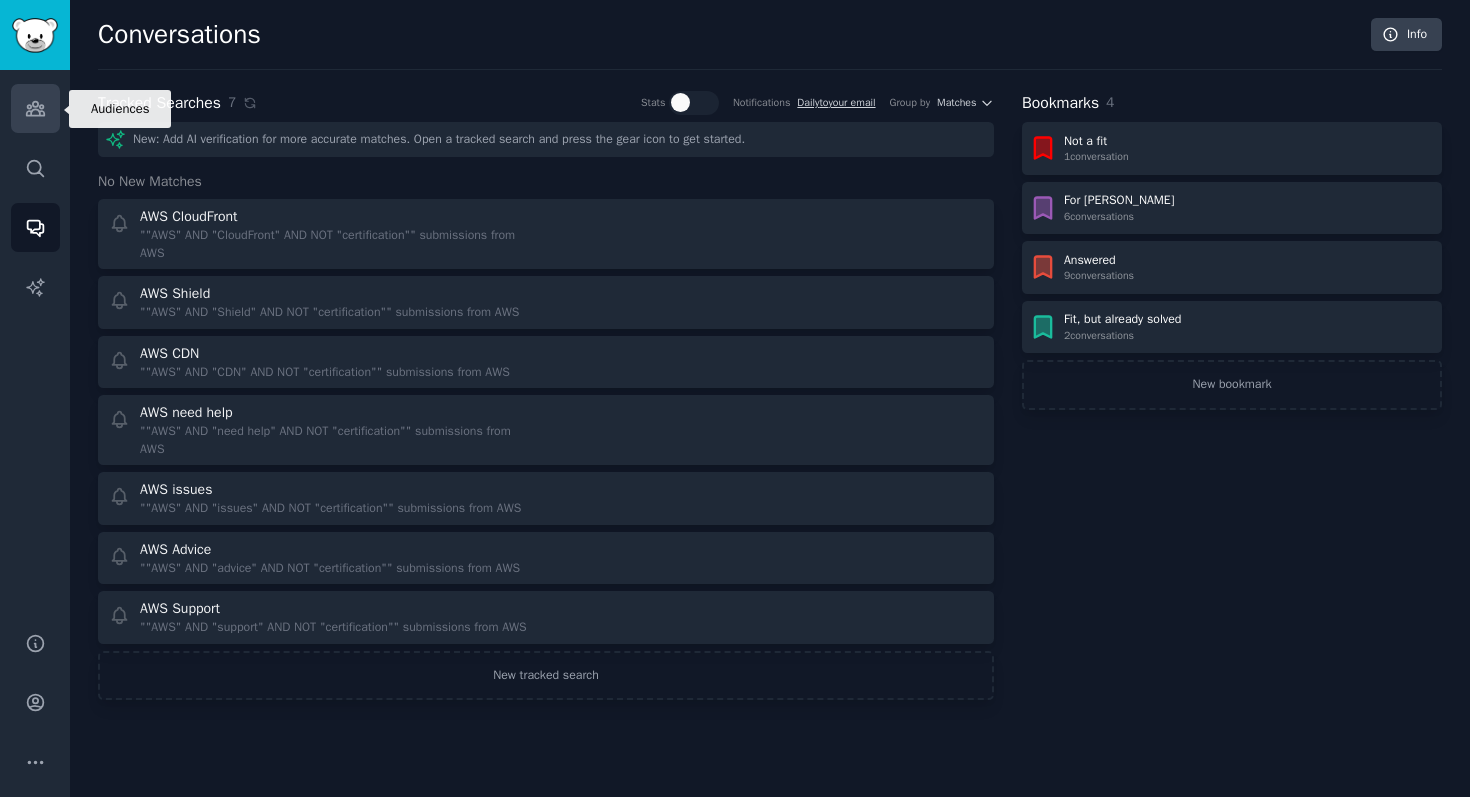 scroll, scrollTop: 32, scrollLeft: 0, axis: vertical 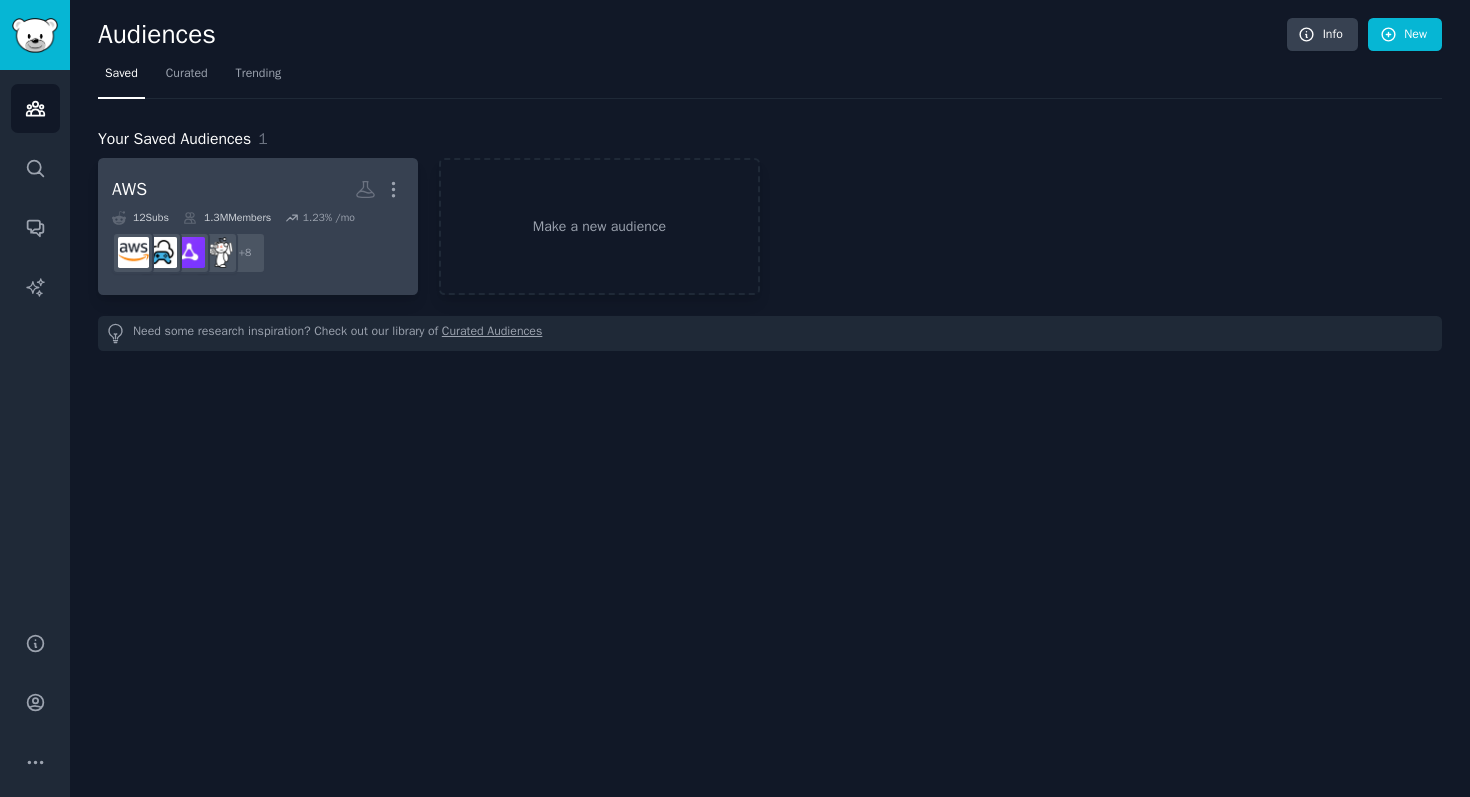 click on "AWS More" at bounding box center (258, 189) 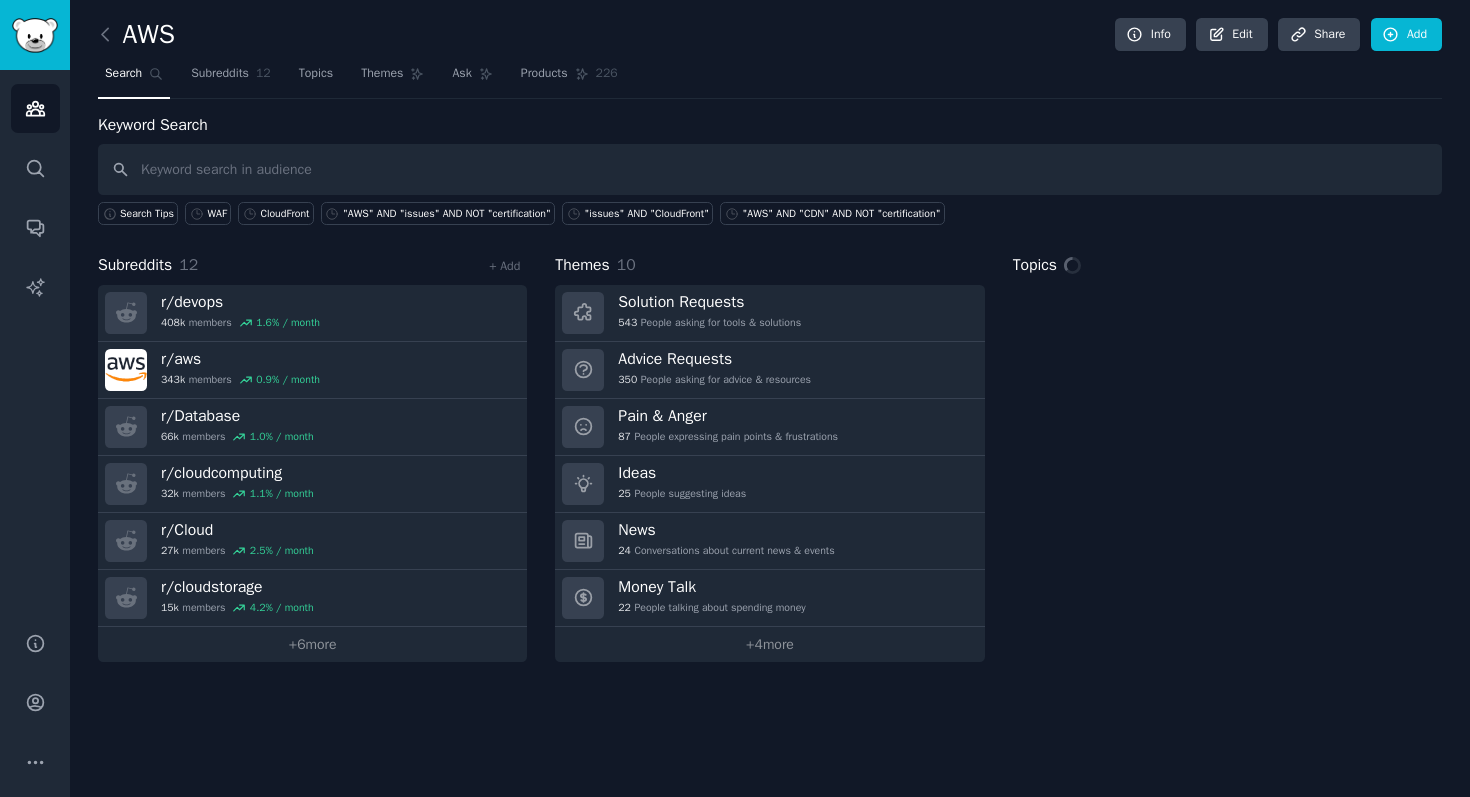 click at bounding box center (770, 169) 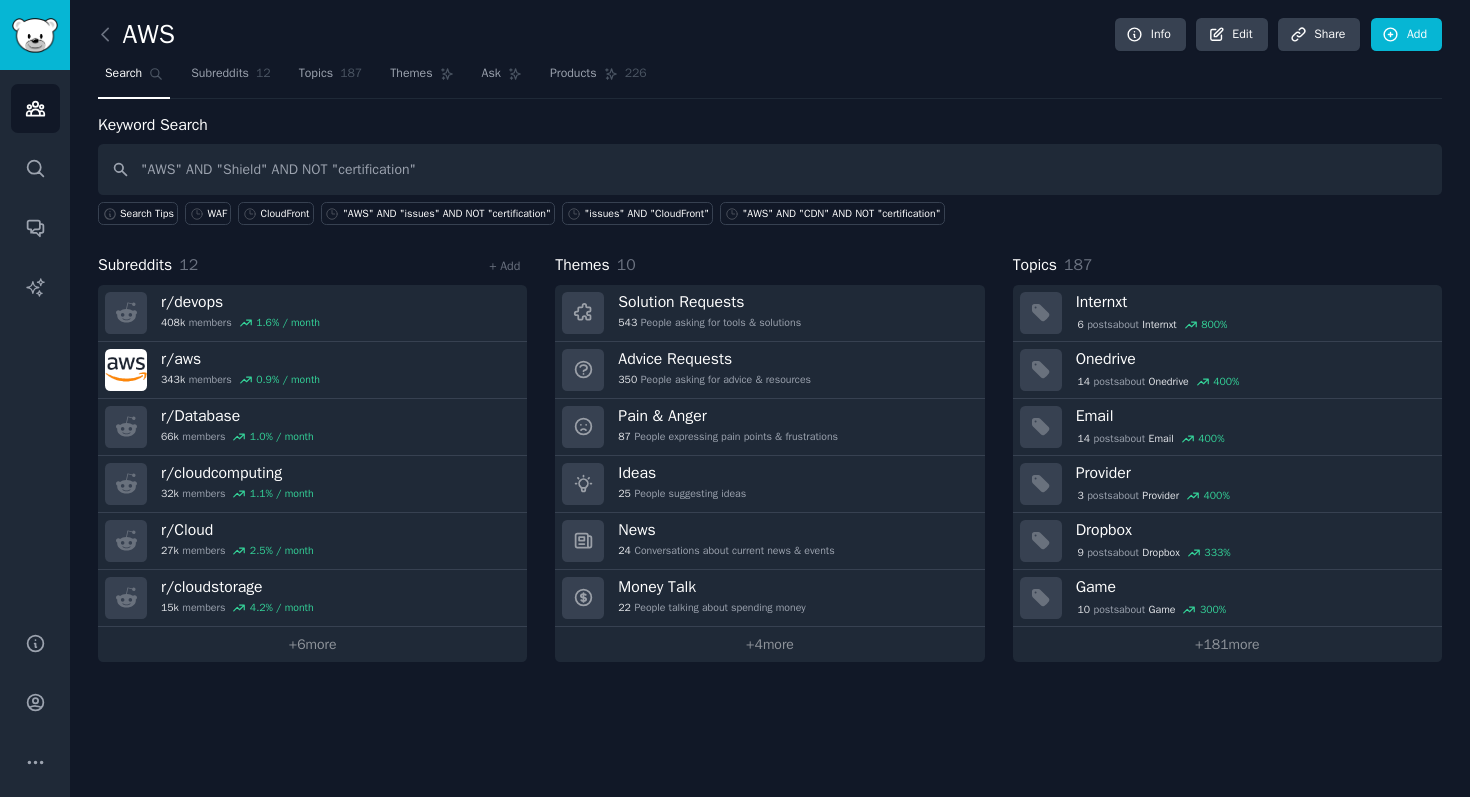scroll, scrollTop: 0, scrollLeft: 0, axis: both 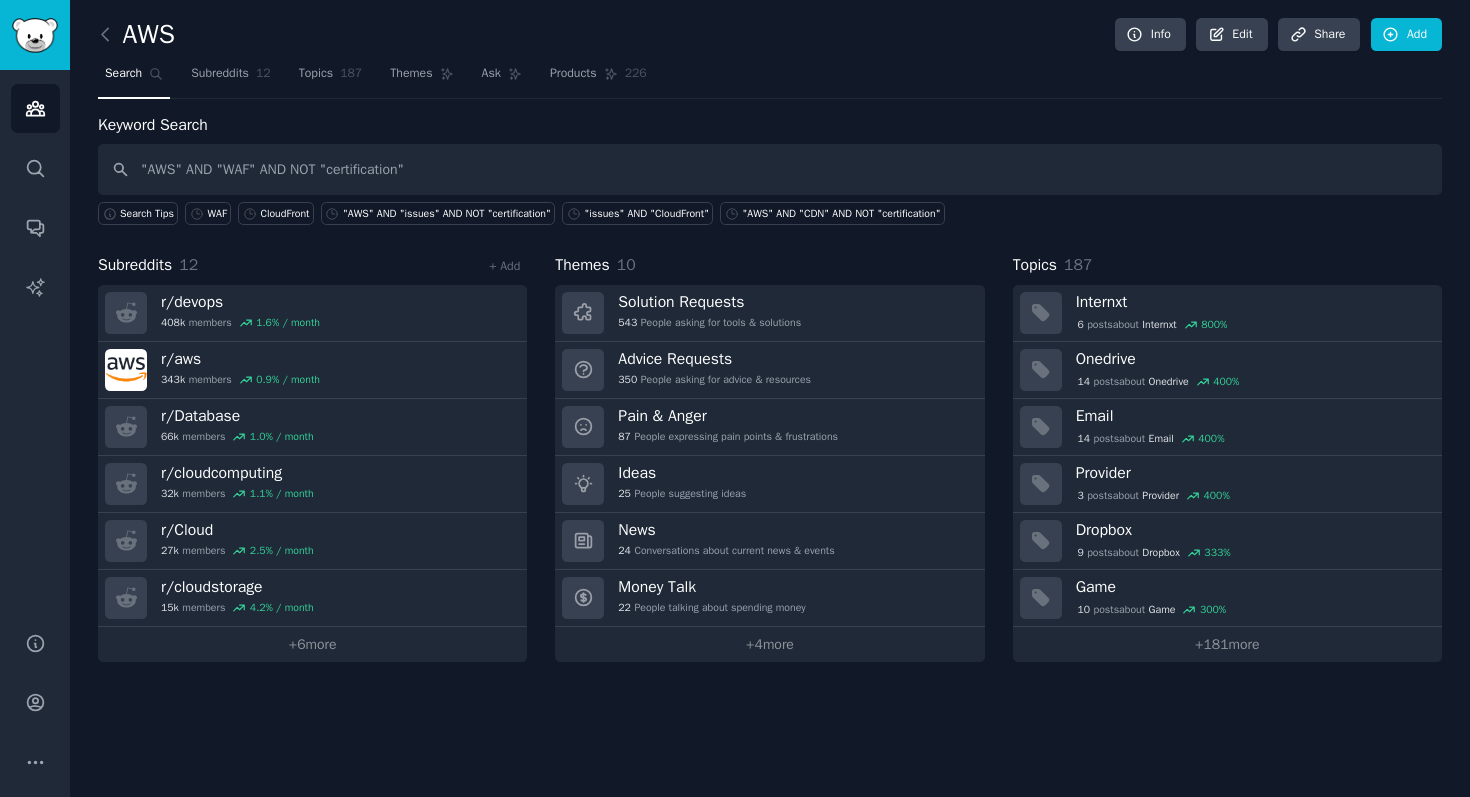 type on ""AWS" AND "WAF" AND NOT "certification"" 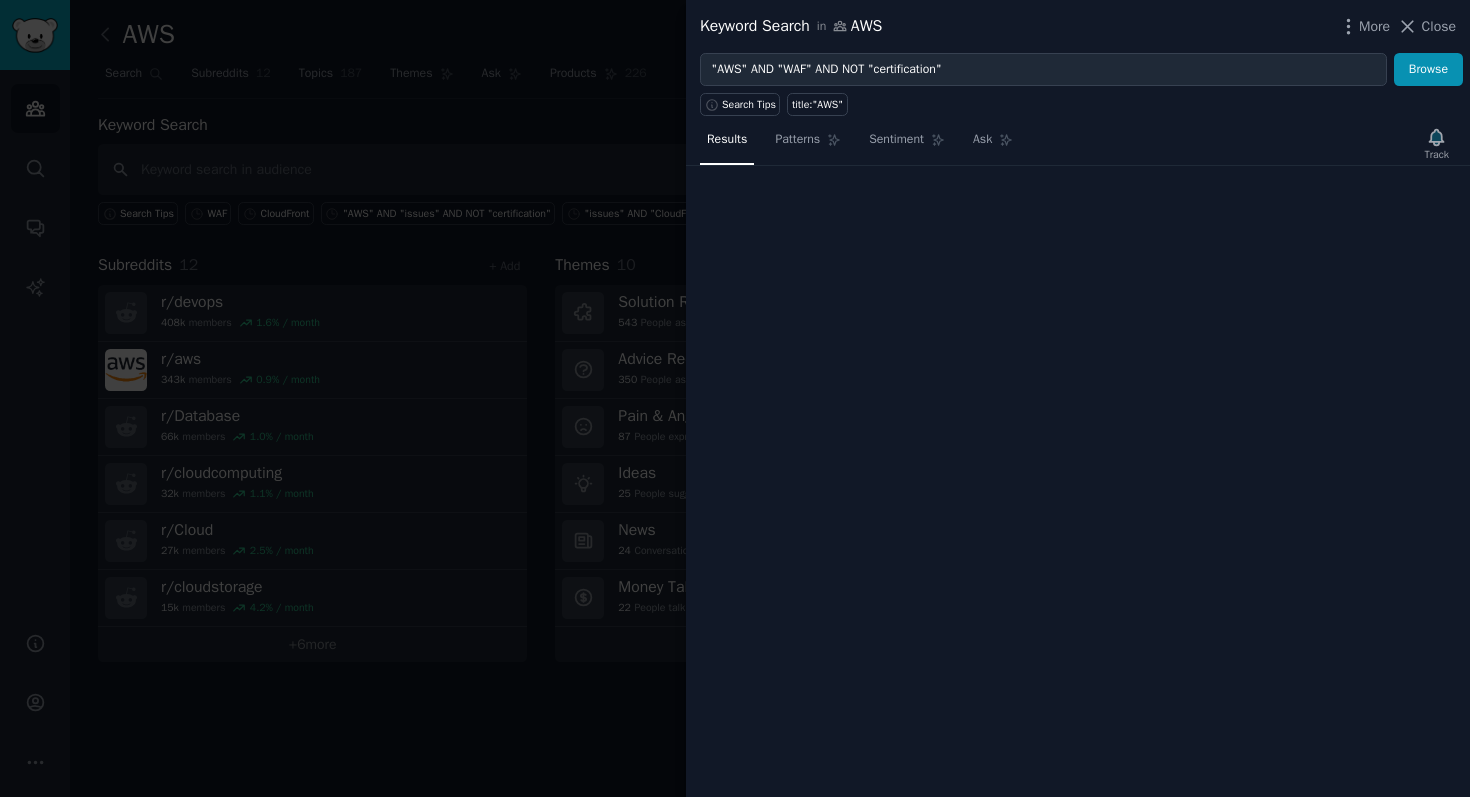 type 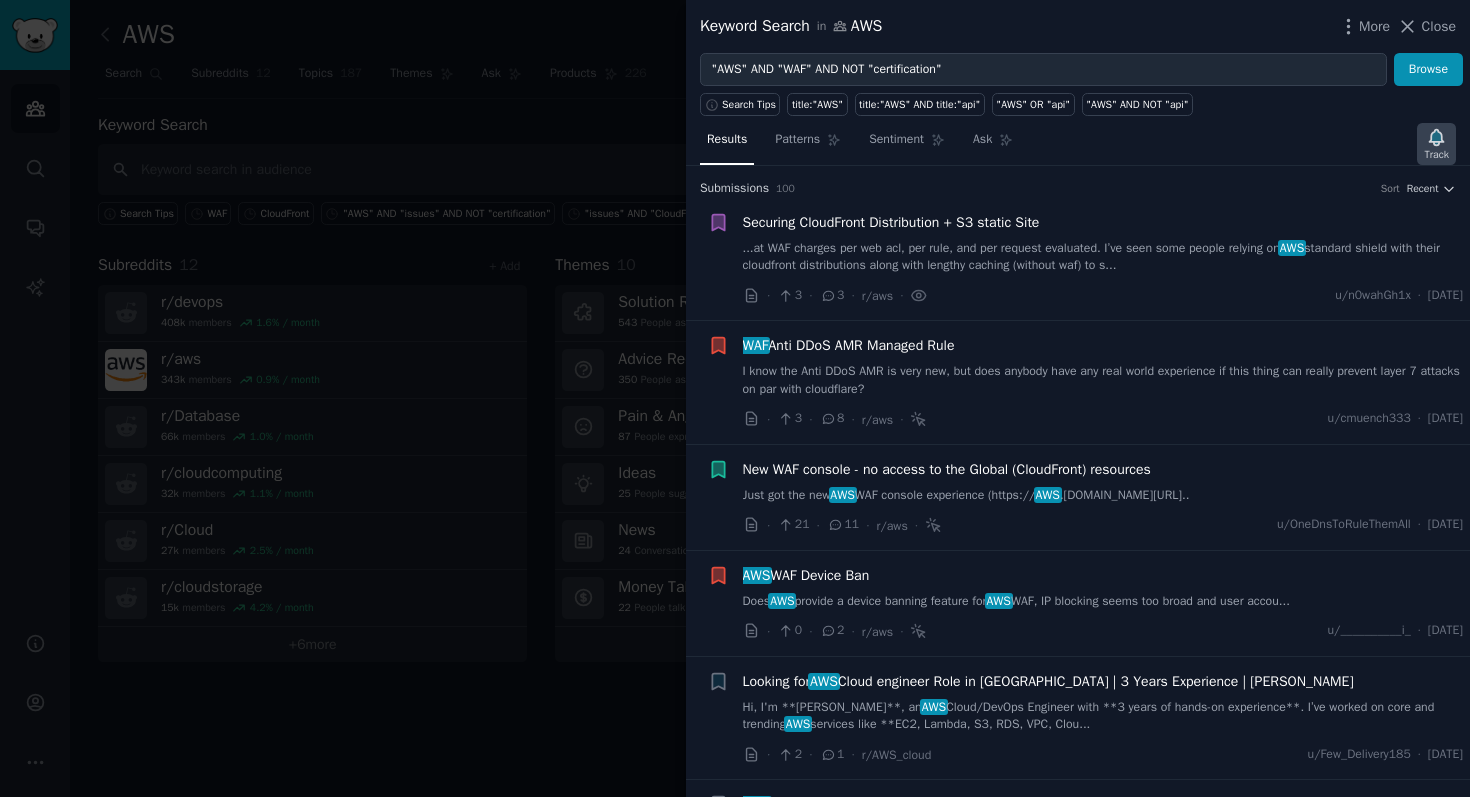 click 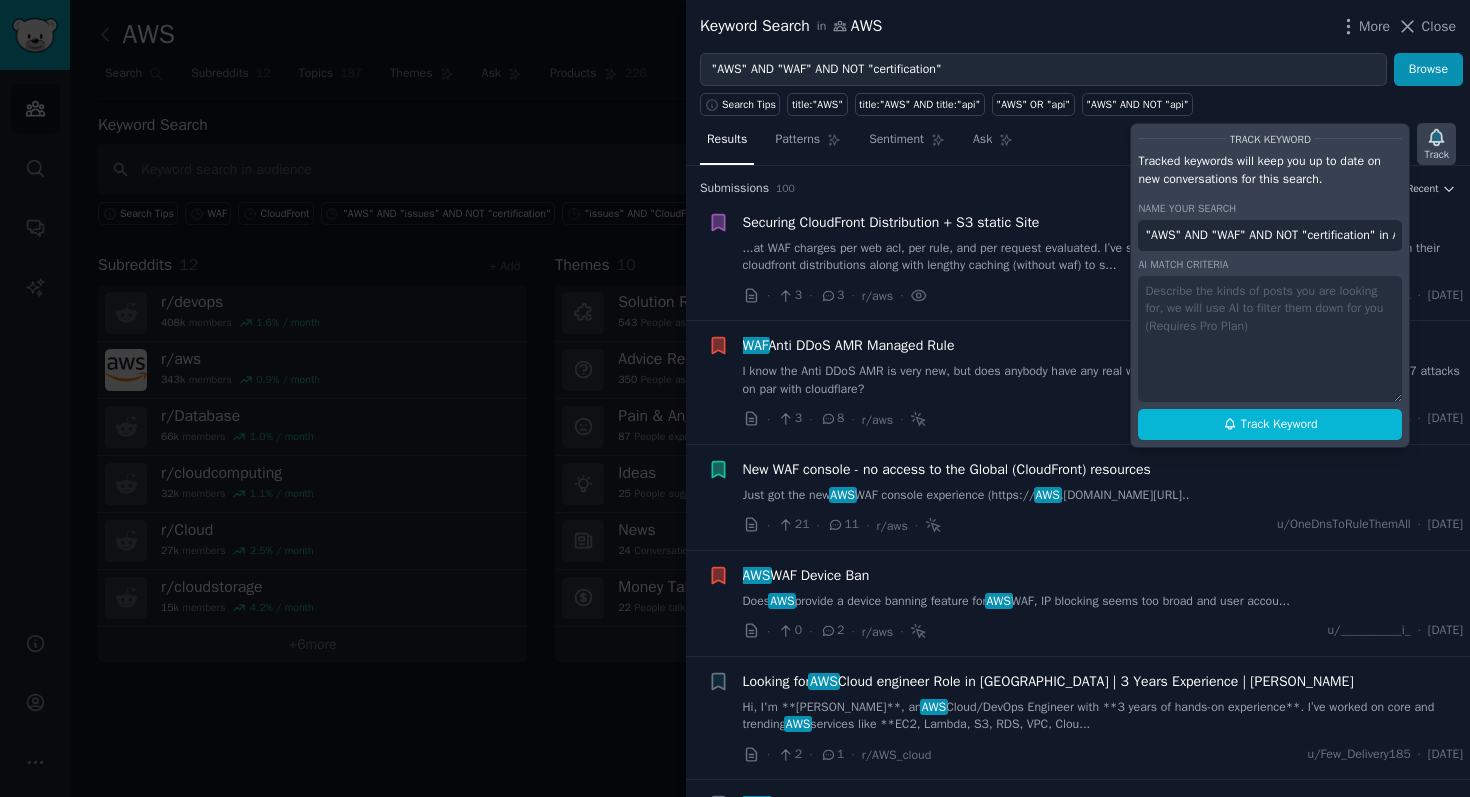 scroll, scrollTop: 0, scrollLeft: 46, axis: horizontal 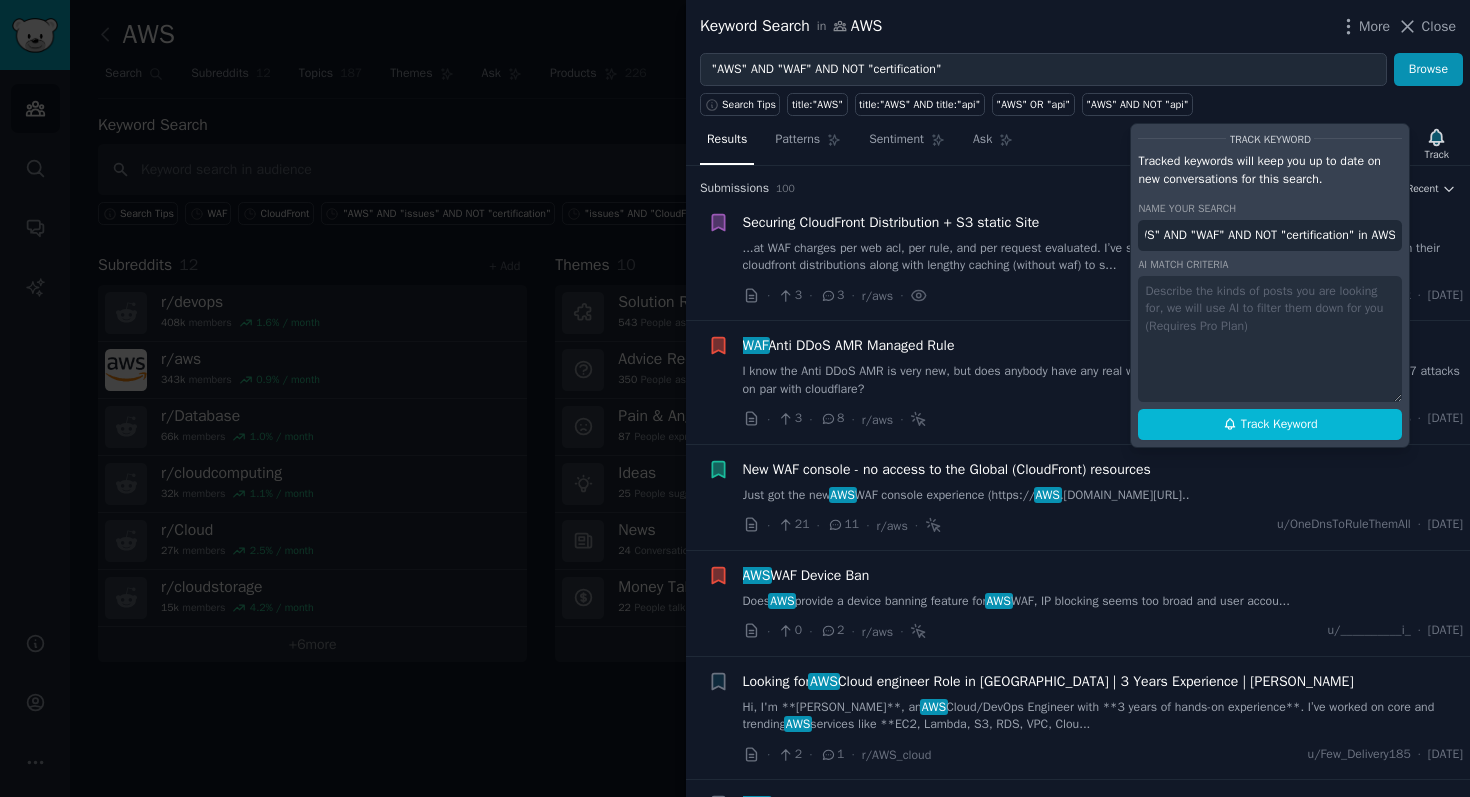 click on ""AWS" AND "WAF" AND NOT "certification" in AWS" at bounding box center [1270, 236] 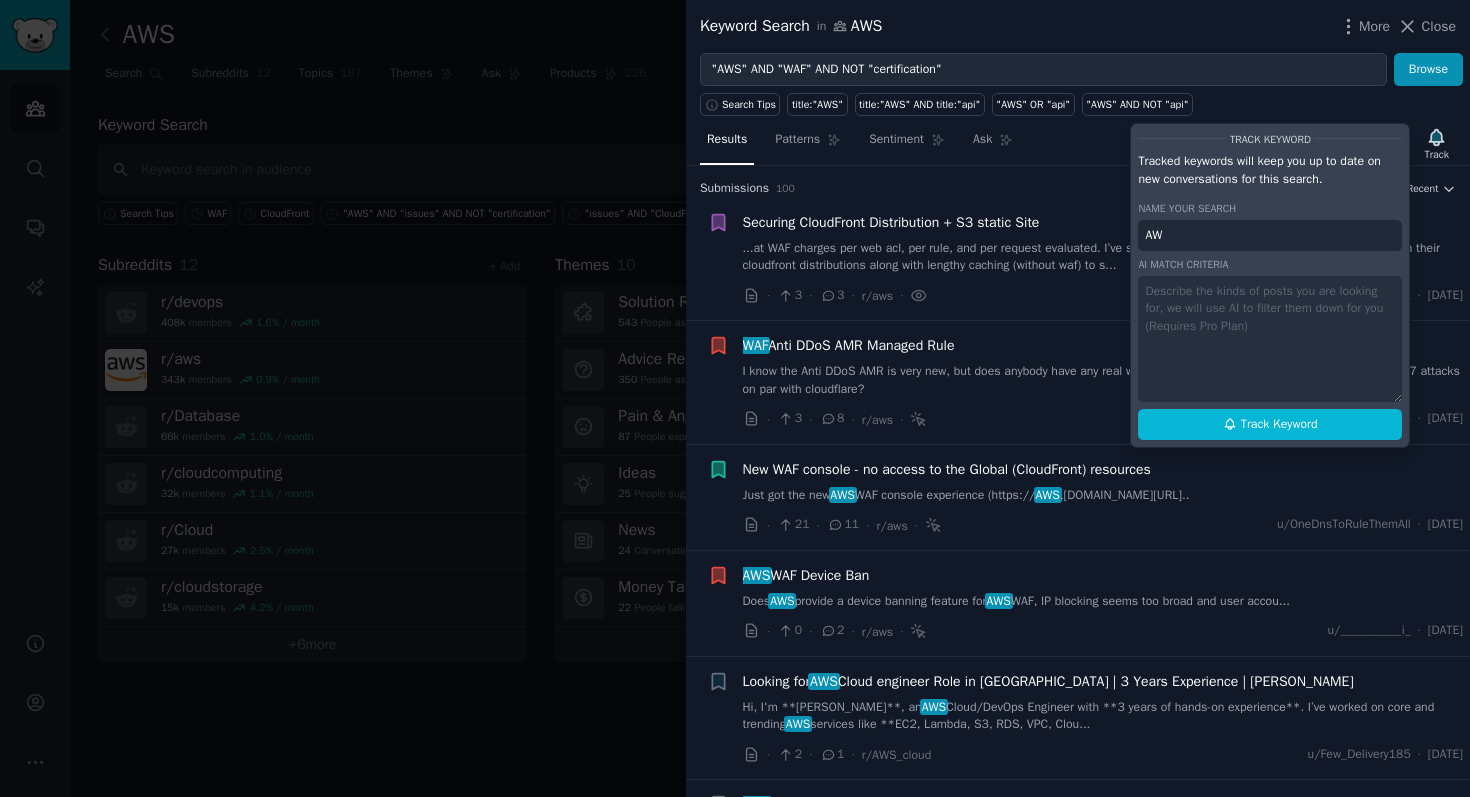 scroll, scrollTop: 0, scrollLeft: 0, axis: both 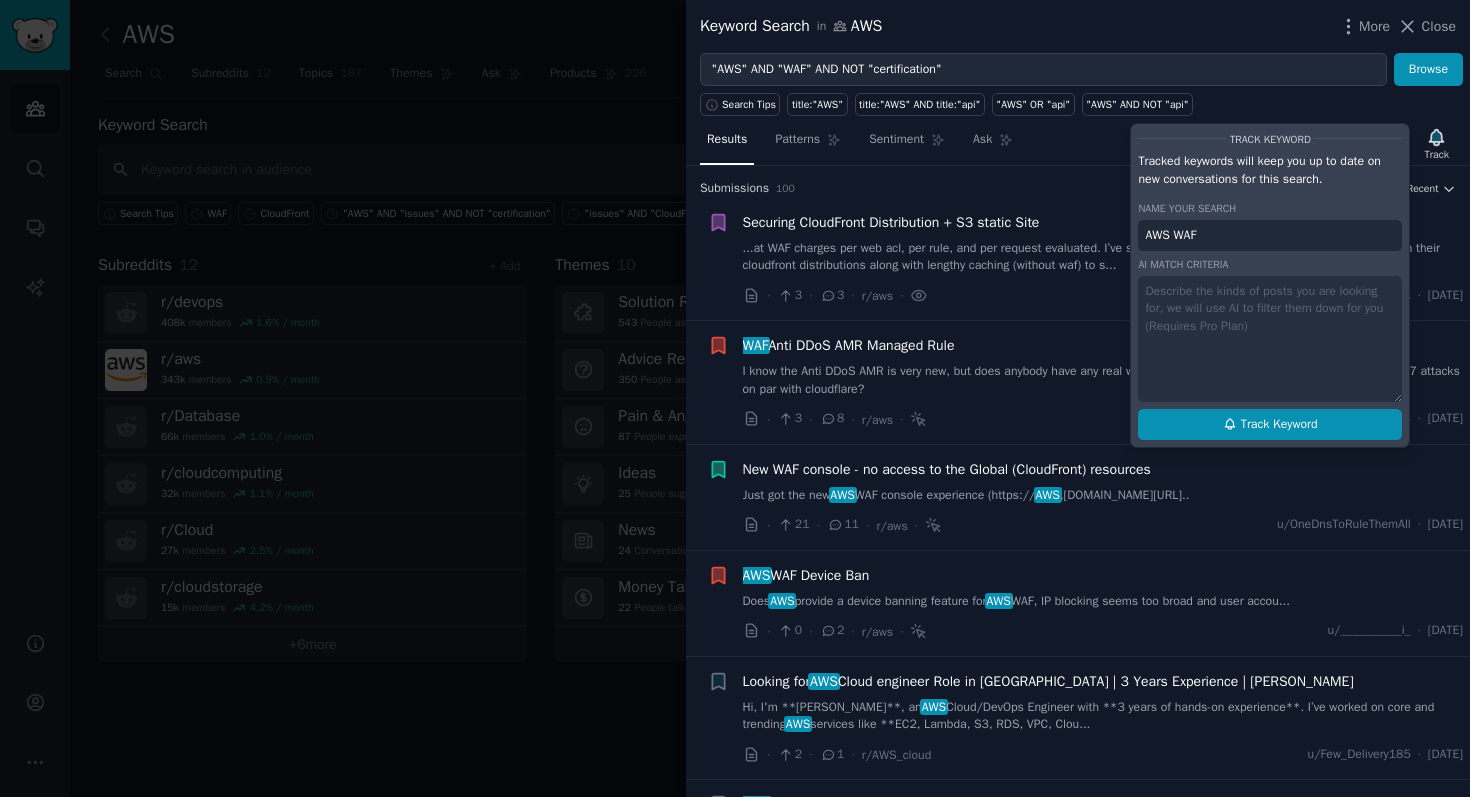click on "Track Keyword" at bounding box center (1279, 425) 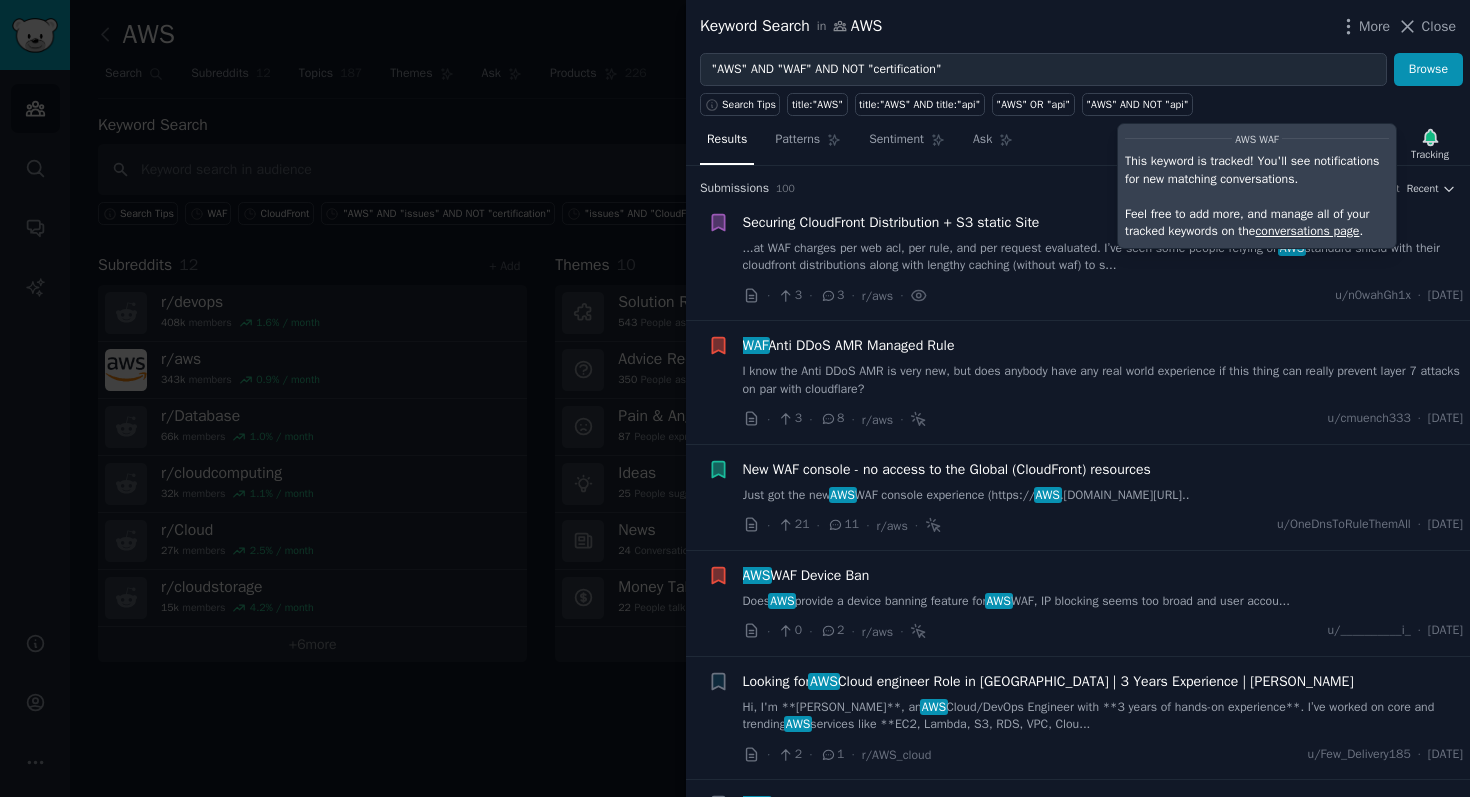 click at bounding box center (735, 398) 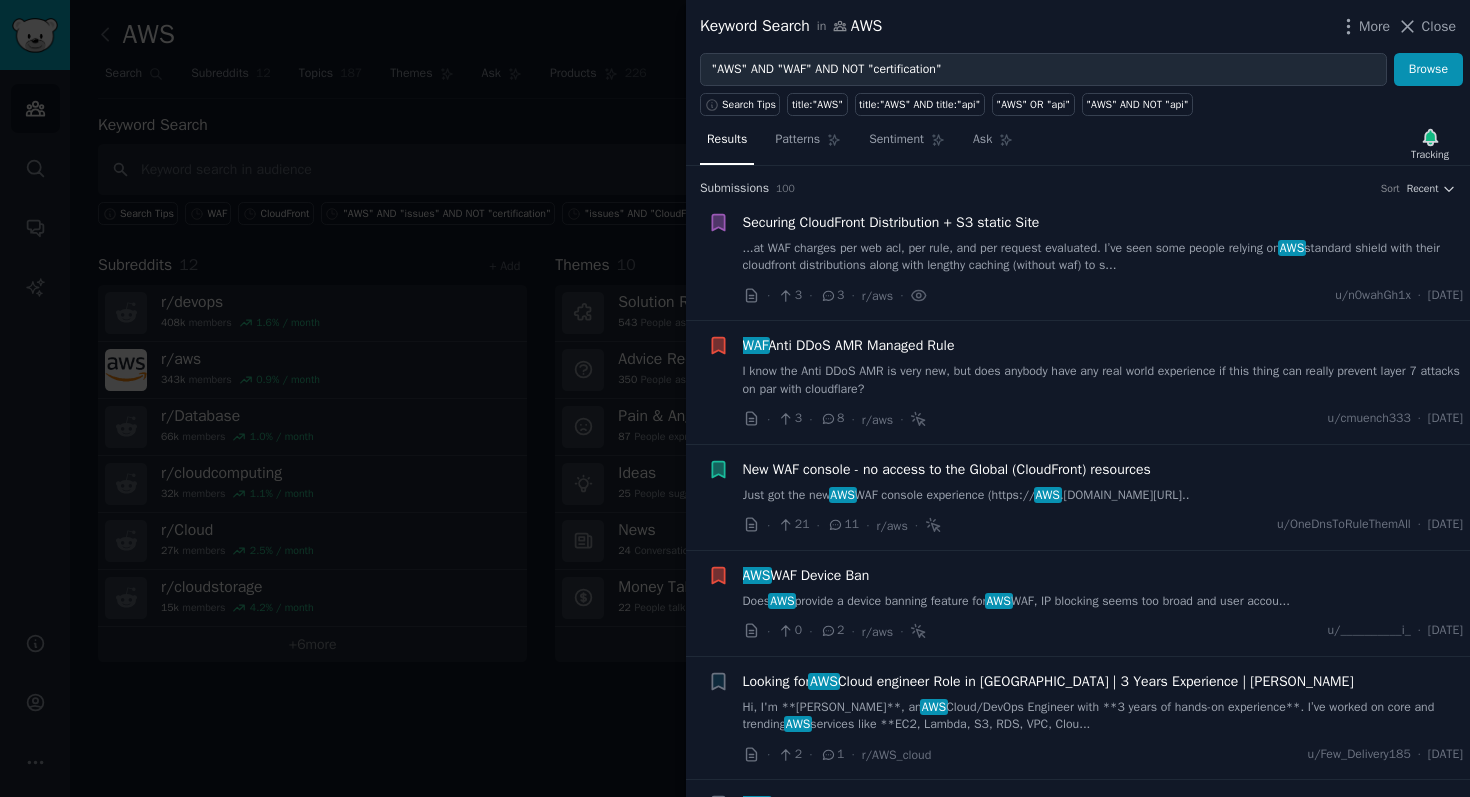 click at bounding box center (735, 398) 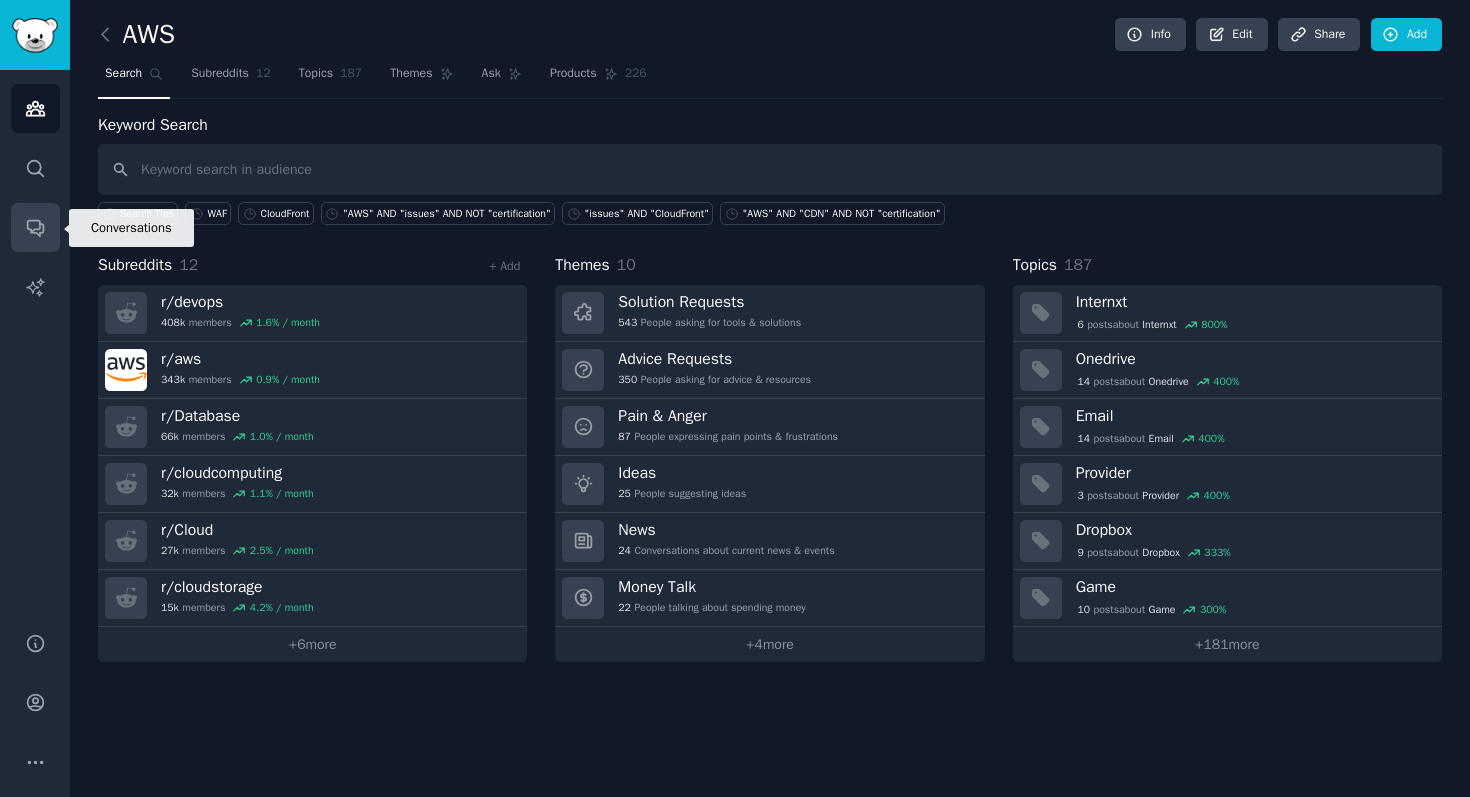 click 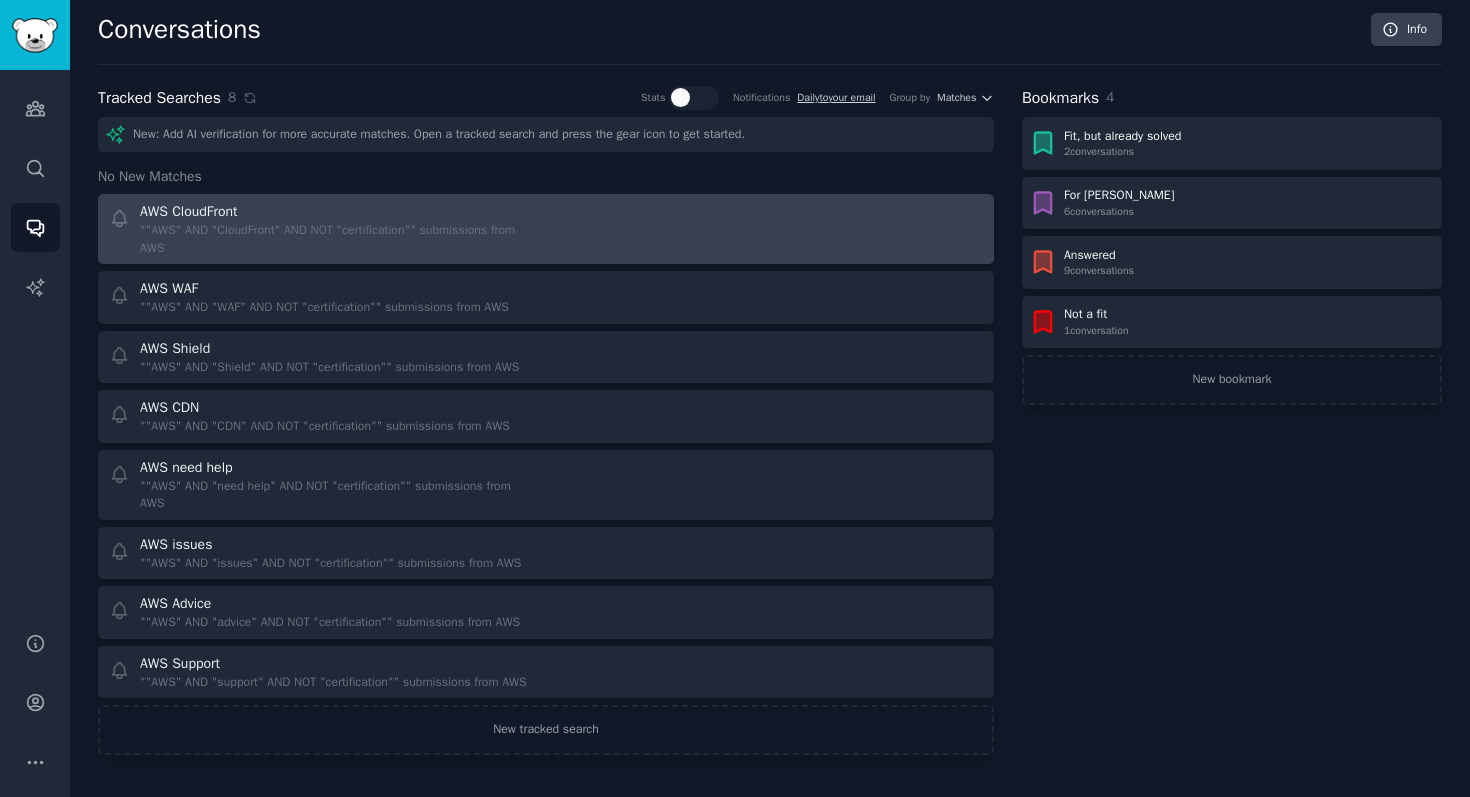 scroll, scrollTop: 0, scrollLeft: 0, axis: both 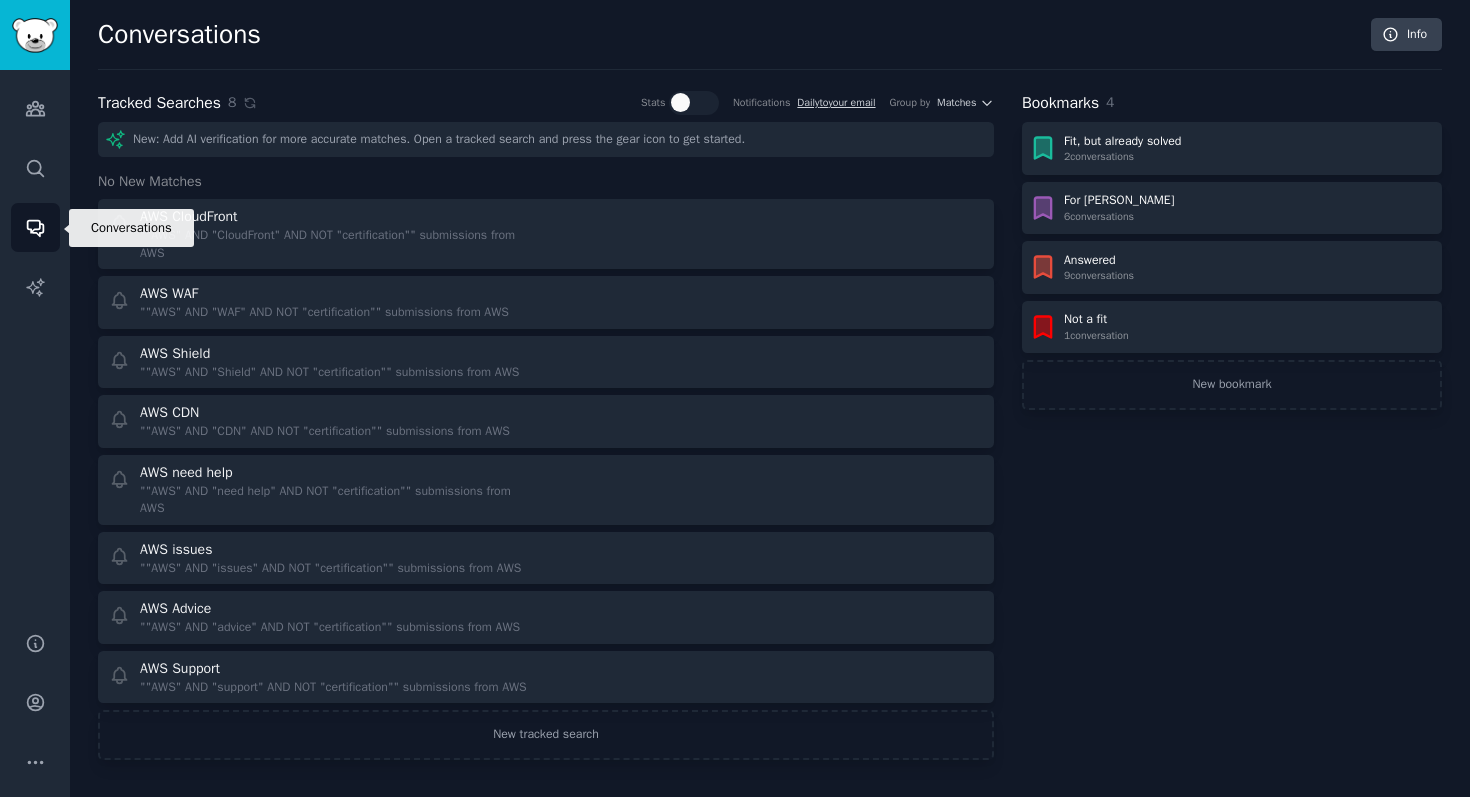 click on "Conversations" at bounding box center (35, 227) 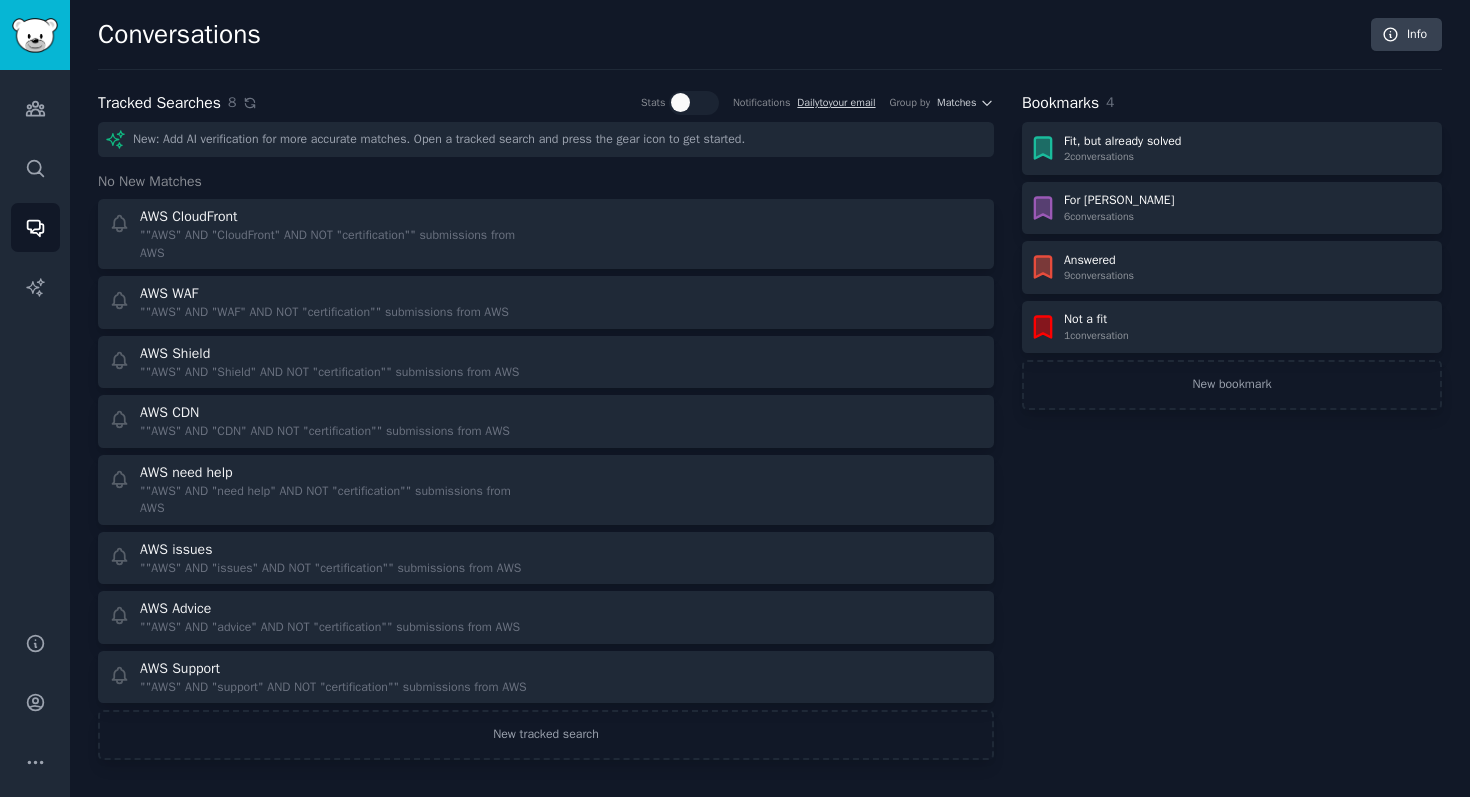 click 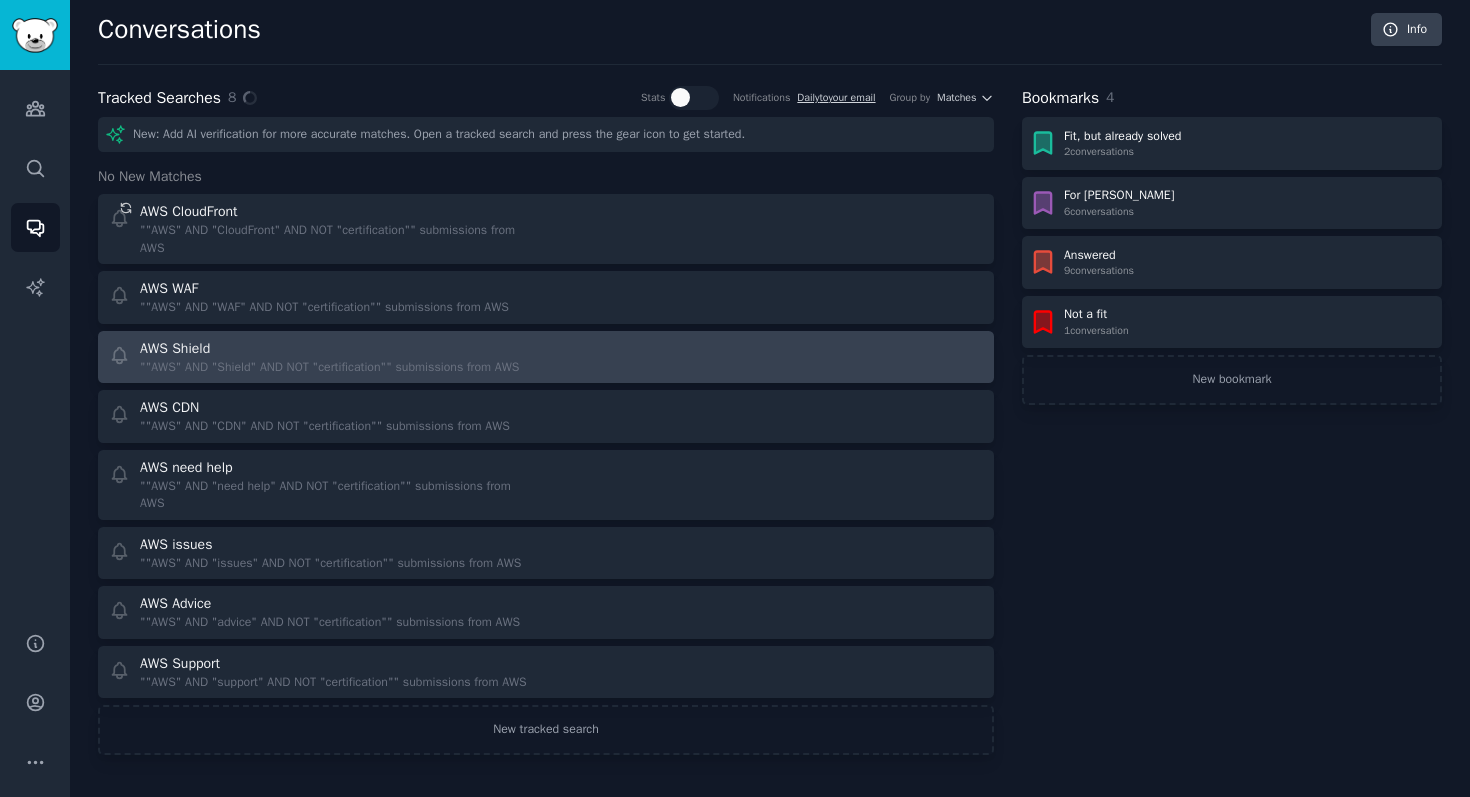 scroll, scrollTop: 99, scrollLeft: 0, axis: vertical 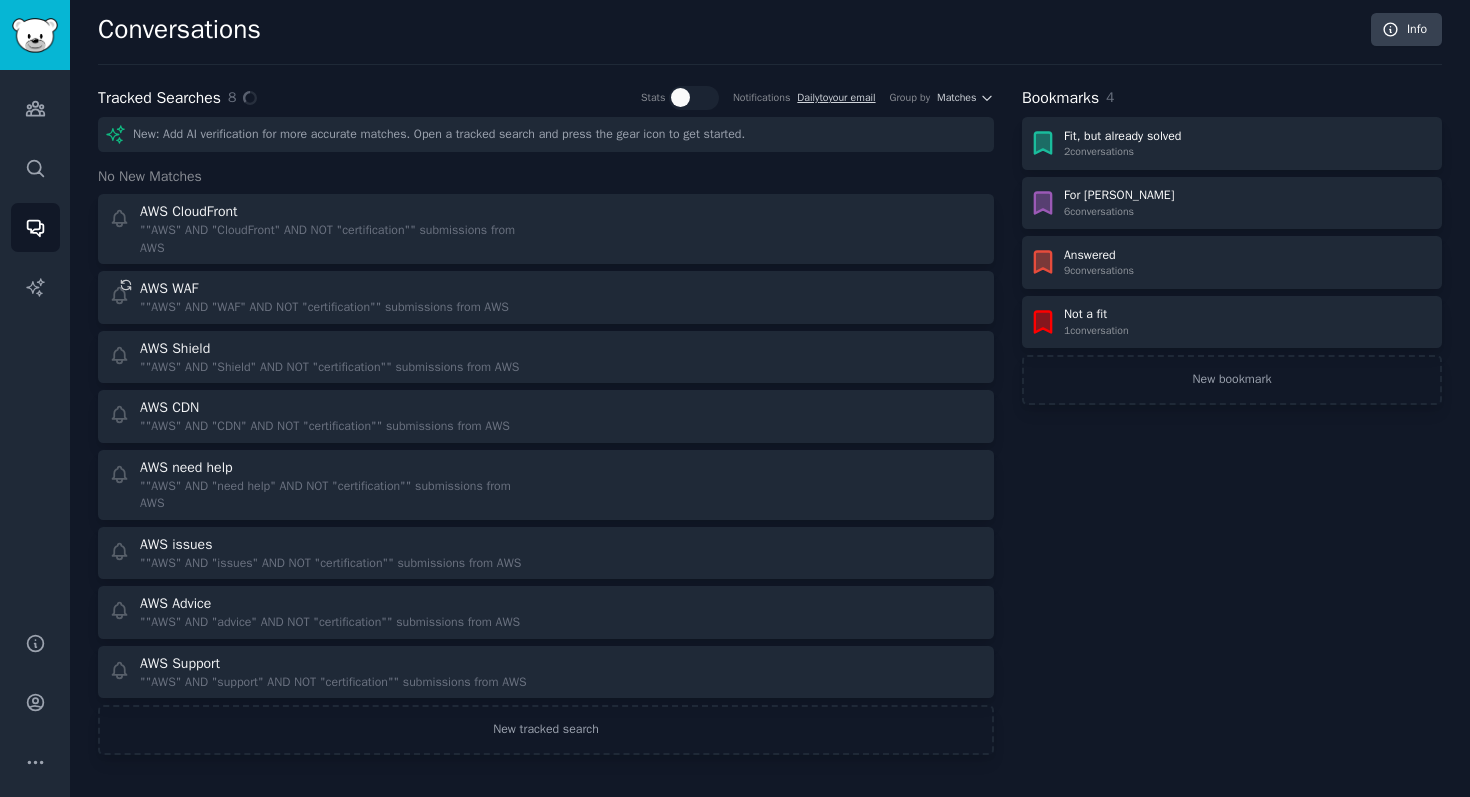click on "Bookmarks 4 Fit, but already solved 2  conversation s For Adam 6  conversation s Answered 9  conversation s Not a fit 1  conversation New bookmark" at bounding box center (1232, 420) 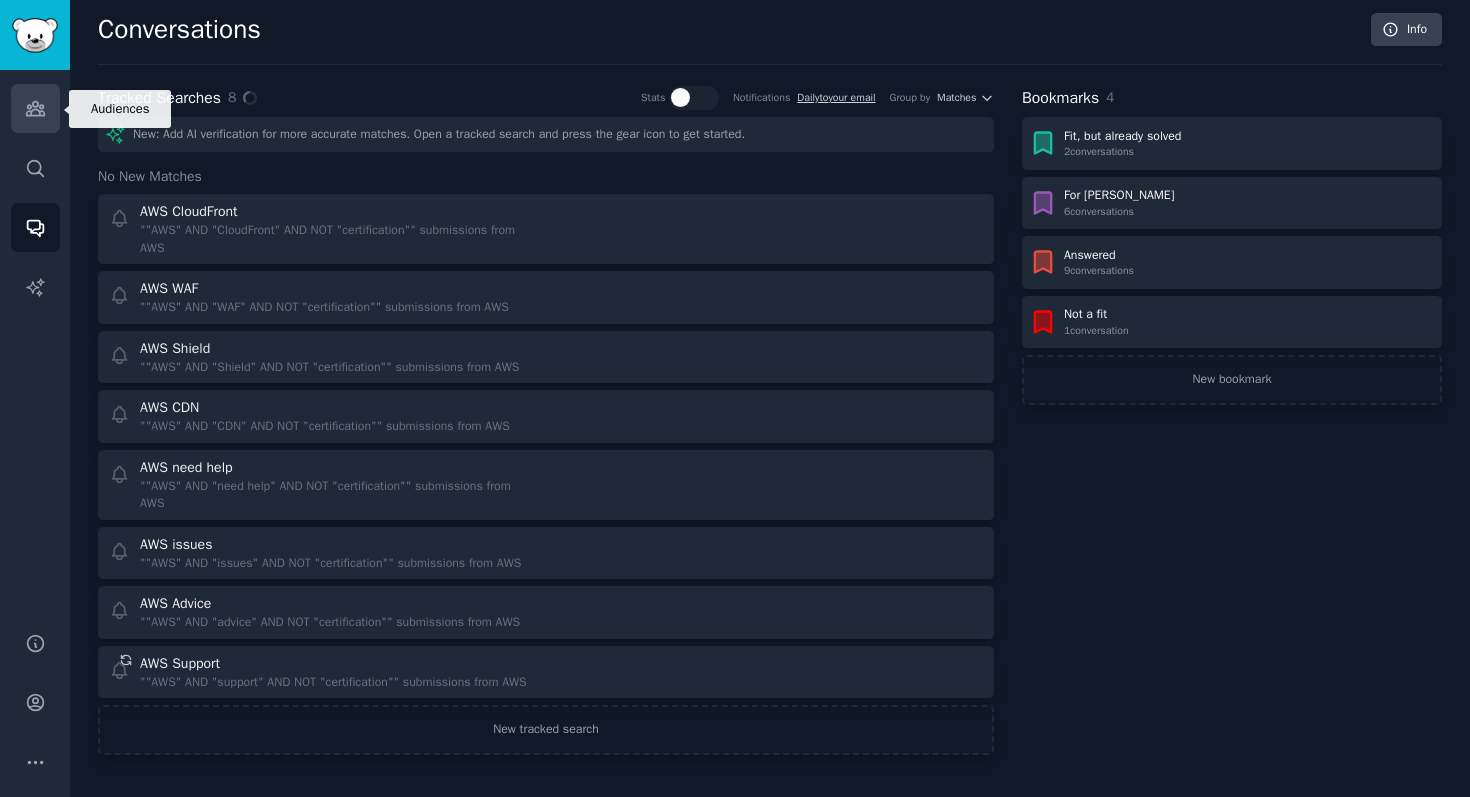 click on "Audiences" at bounding box center [35, 108] 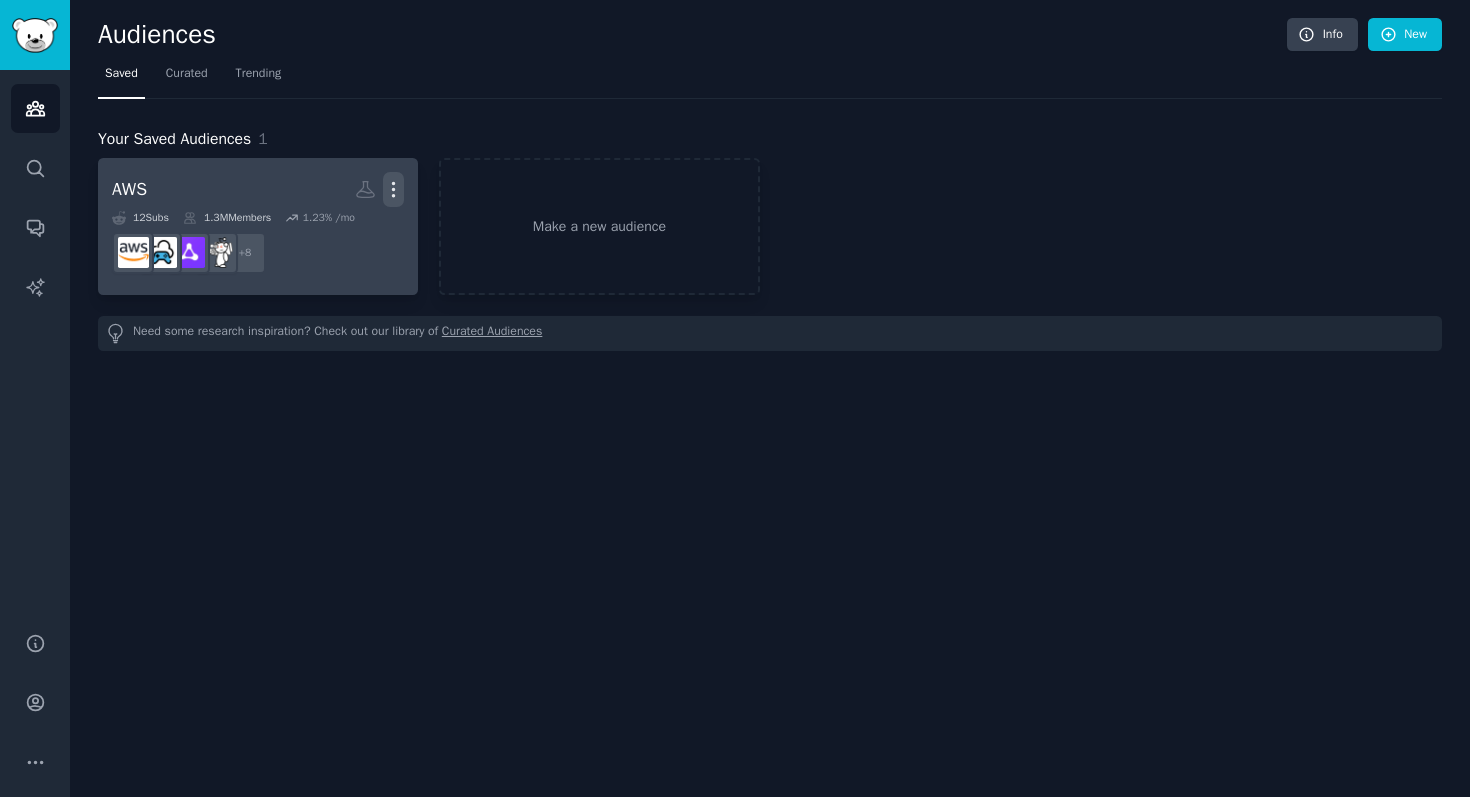click 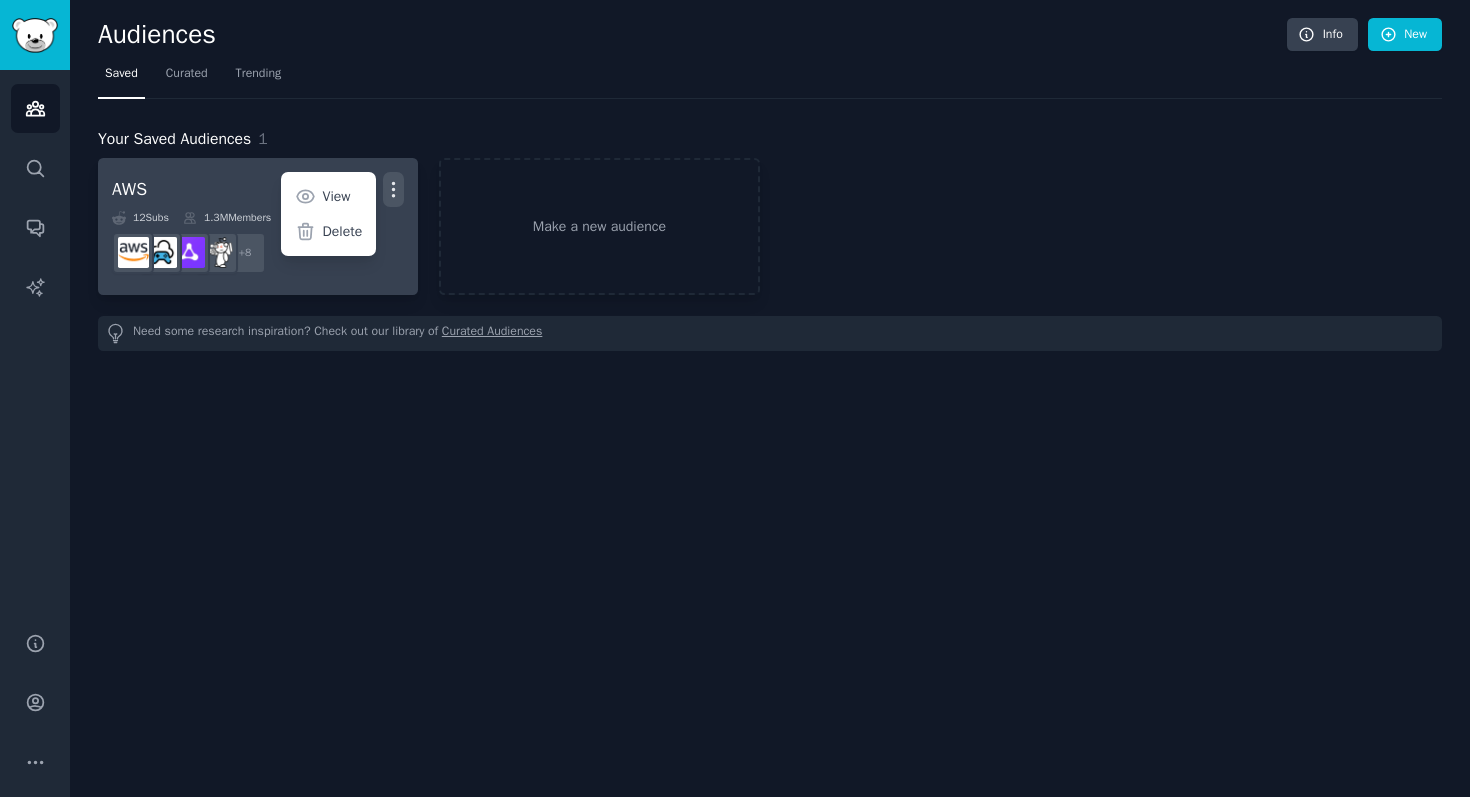 click on "AWS Custom Audience More View Delete" at bounding box center [258, 189] 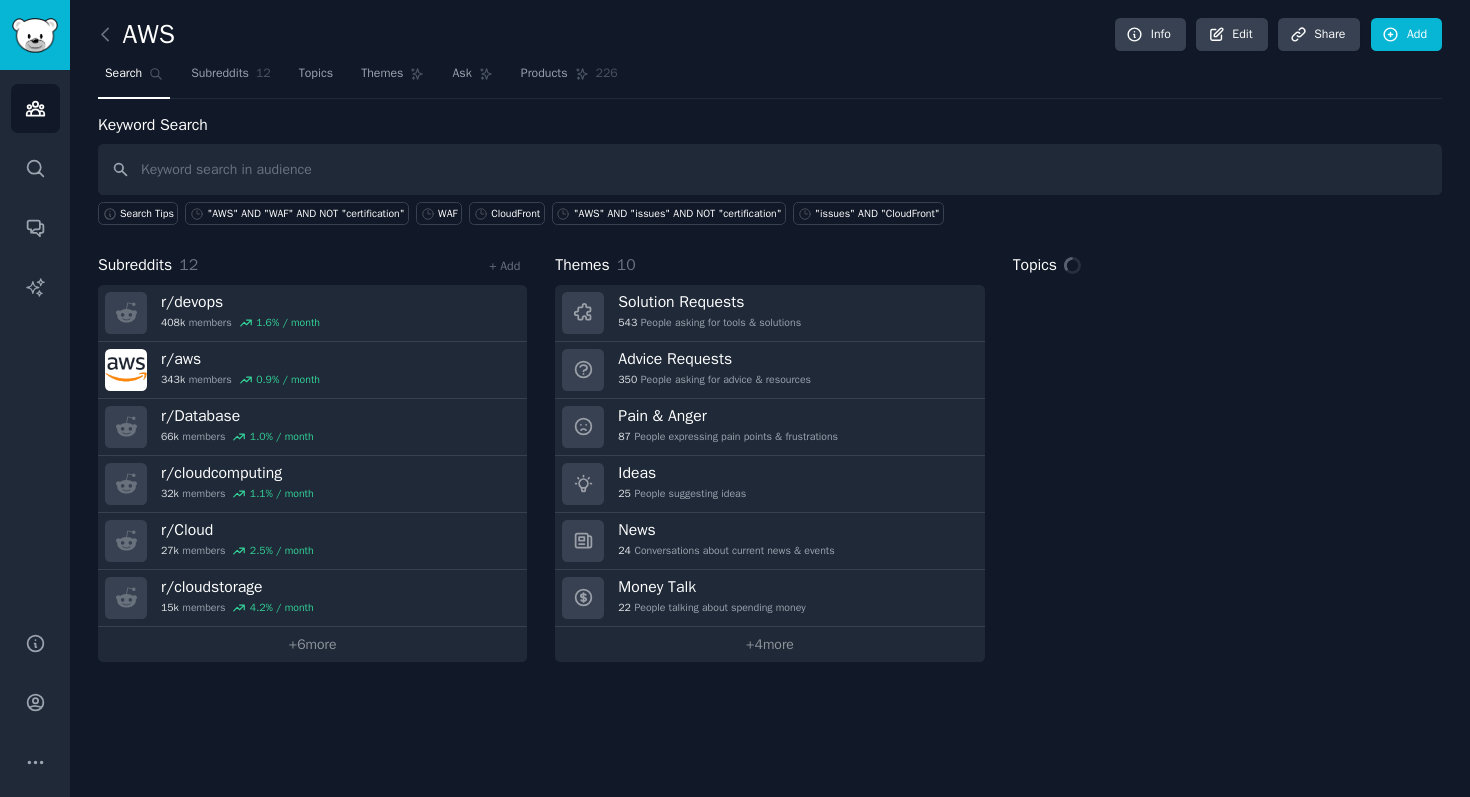 click on "AWS" at bounding box center [136, 35] 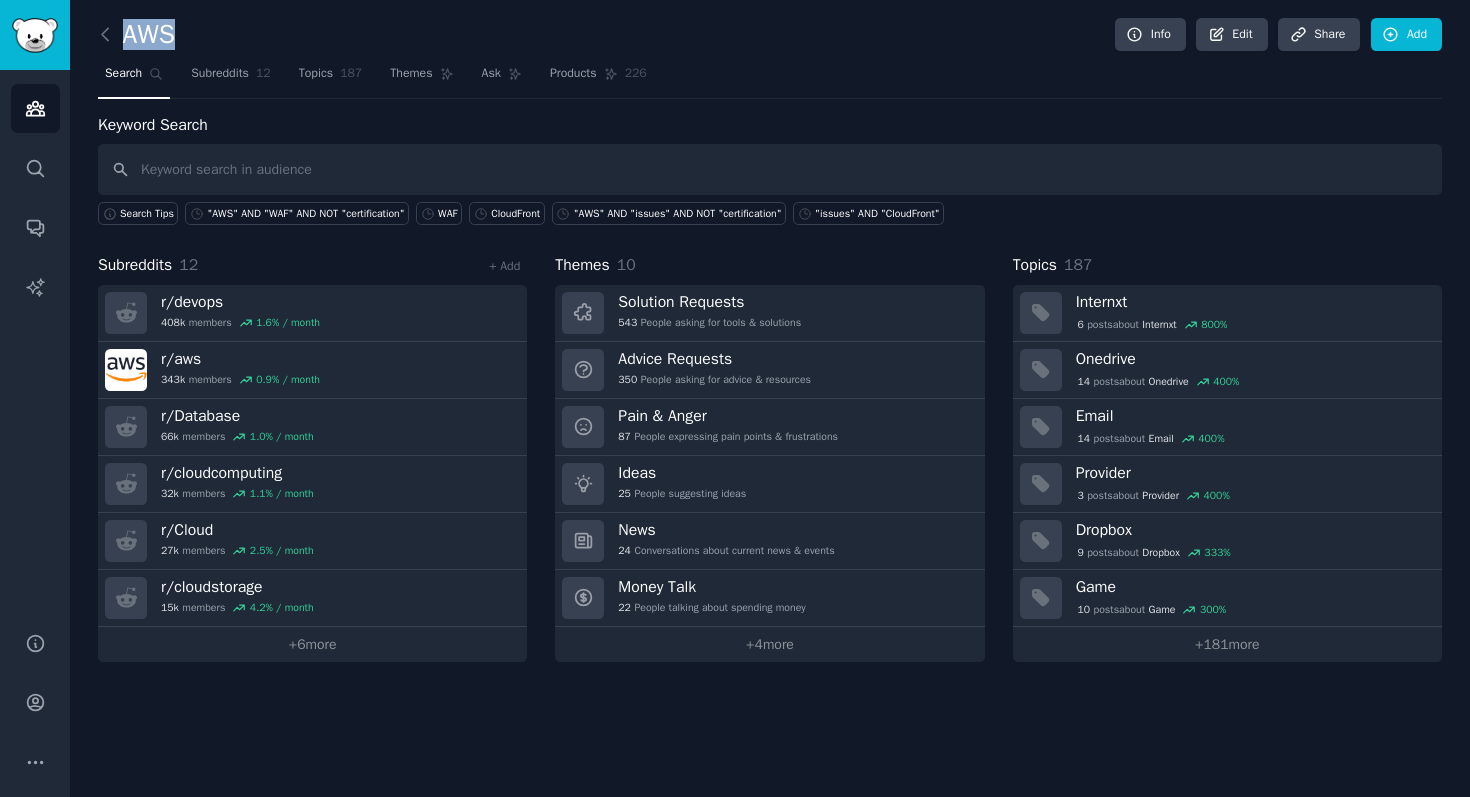 click on "AWS" at bounding box center (136, 35) 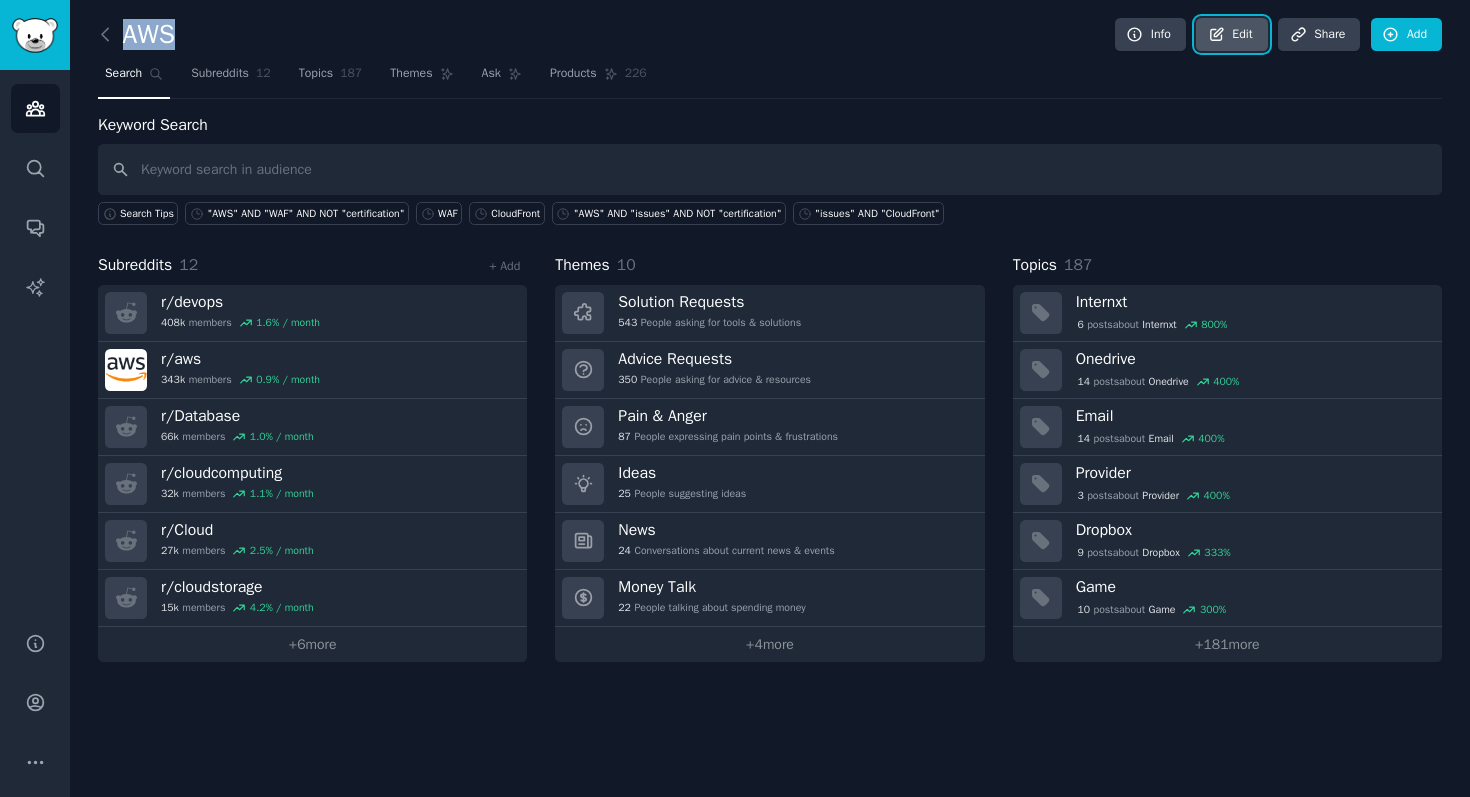 click 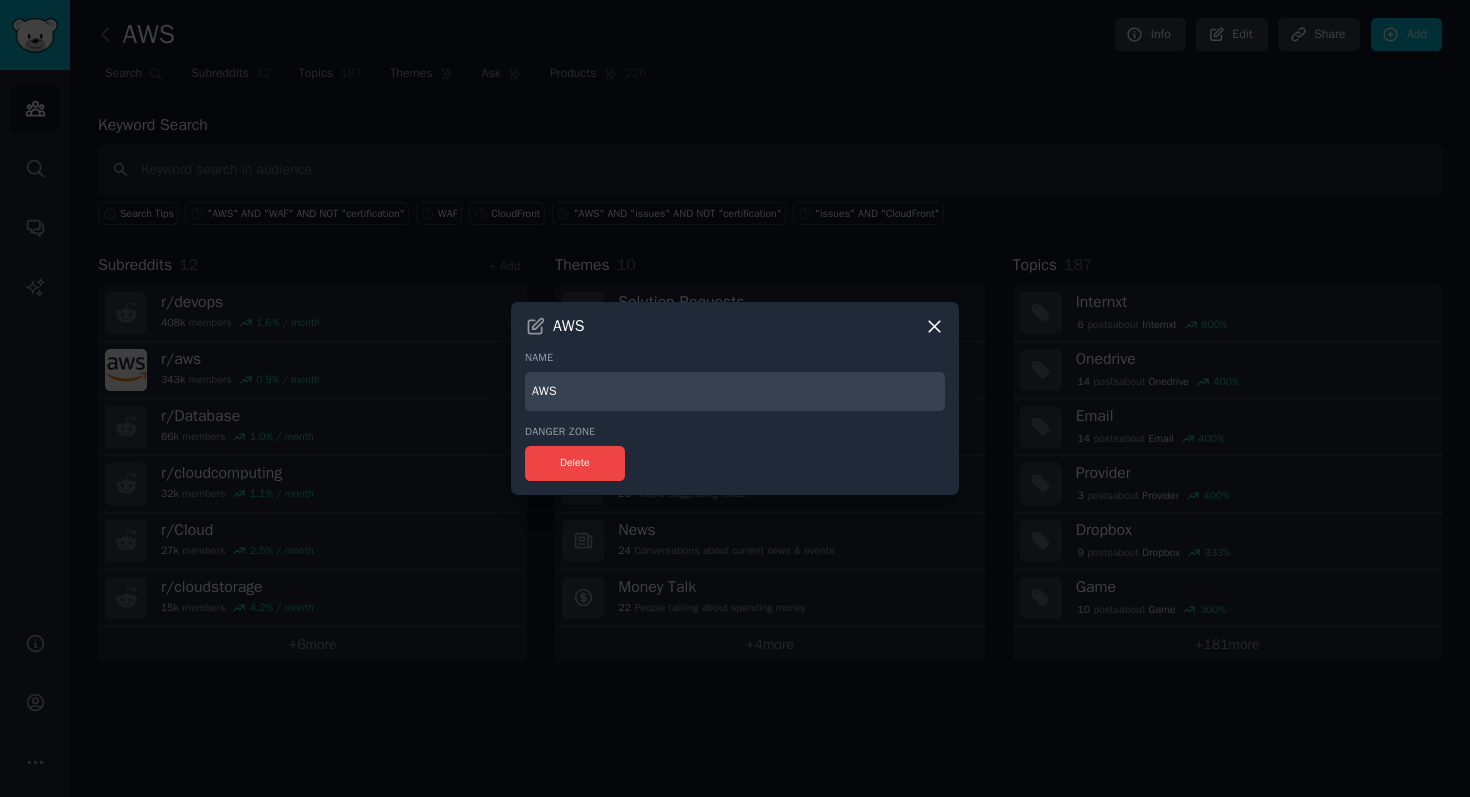 drag, startPoint x: 608, startPoint y: 393, endPoint x: 455, endPoint y: 393, distance: 153 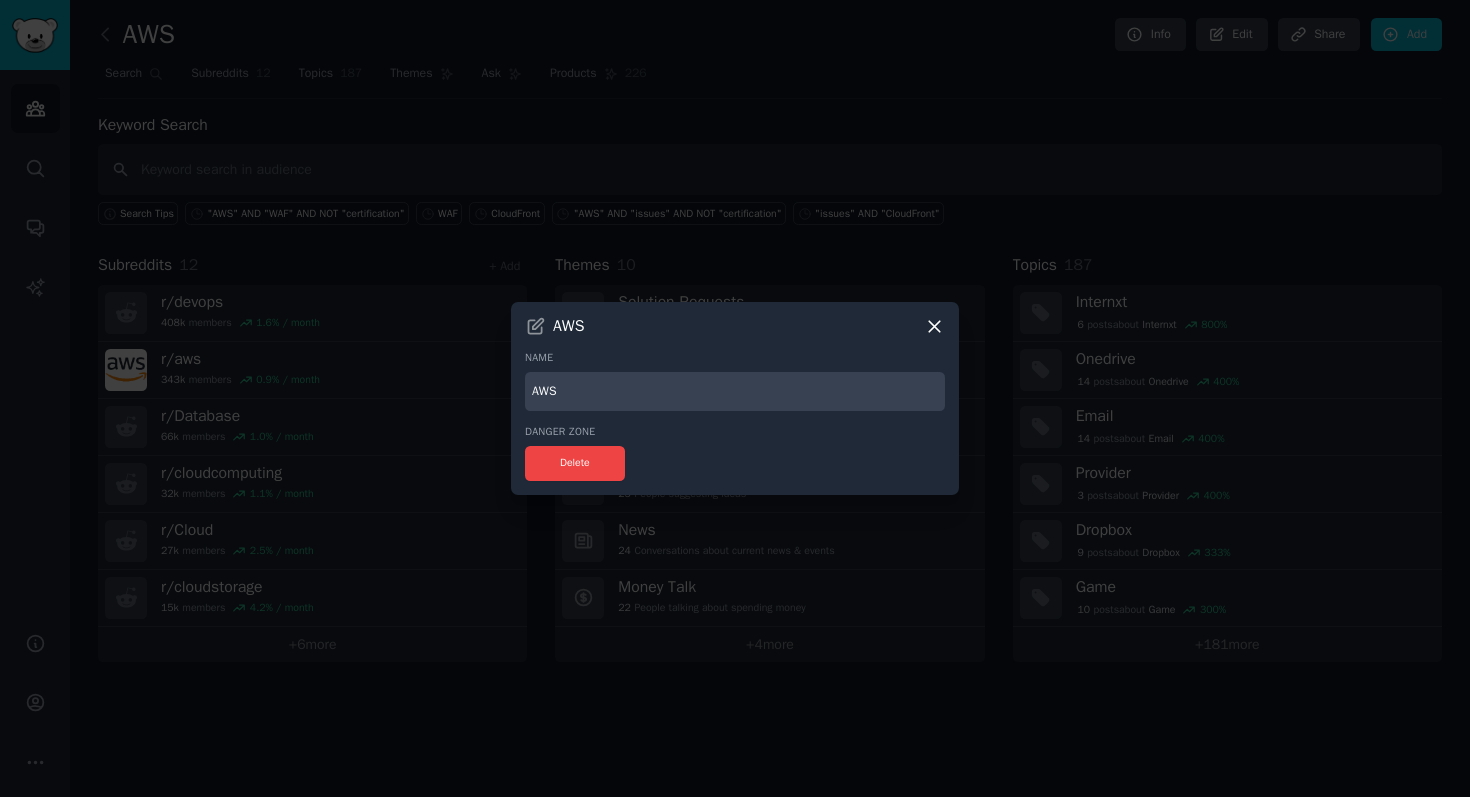 click on "​ AWS Name AWS Danger Zone Delete" at bounding box center [735, 398] 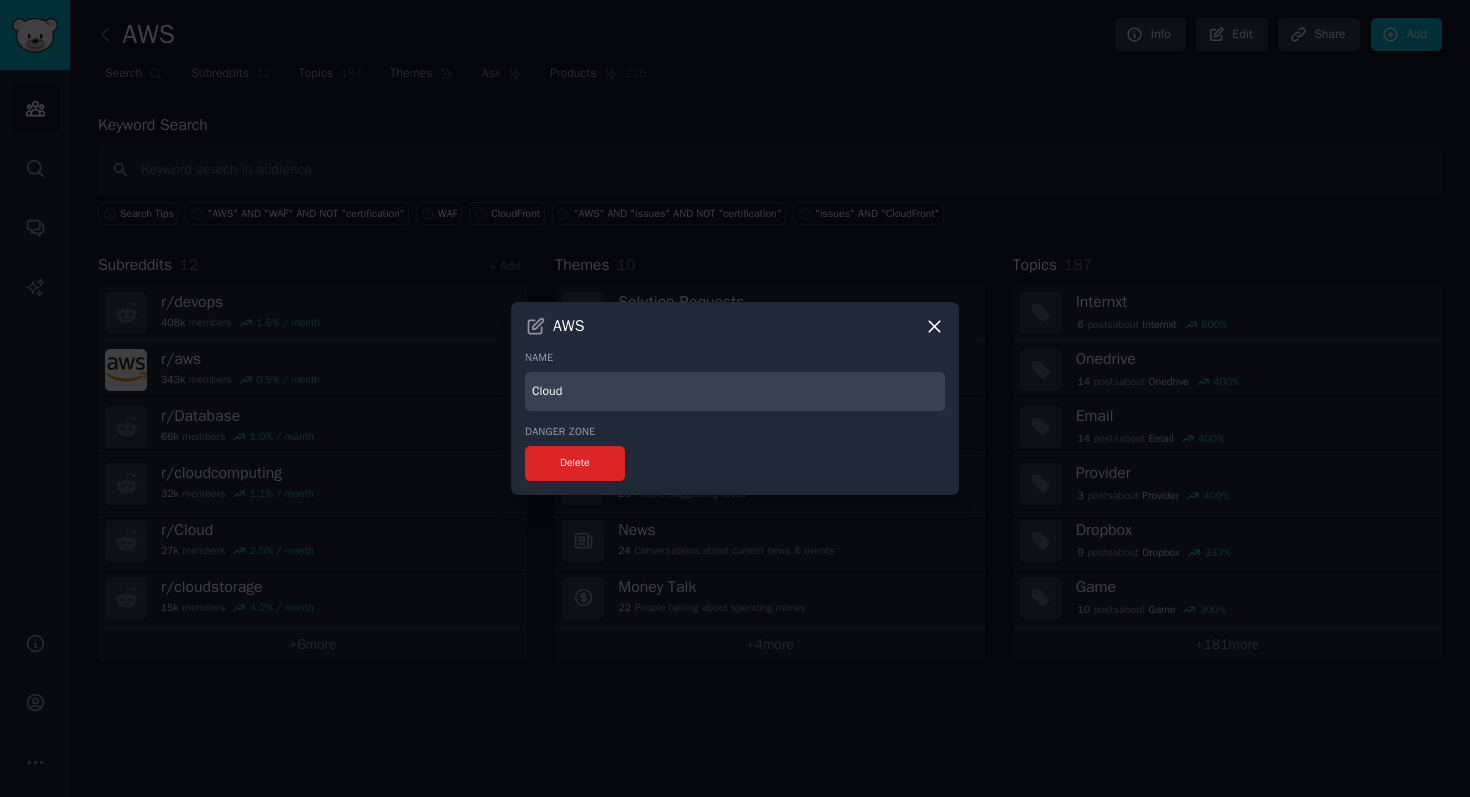type on "Cloud" 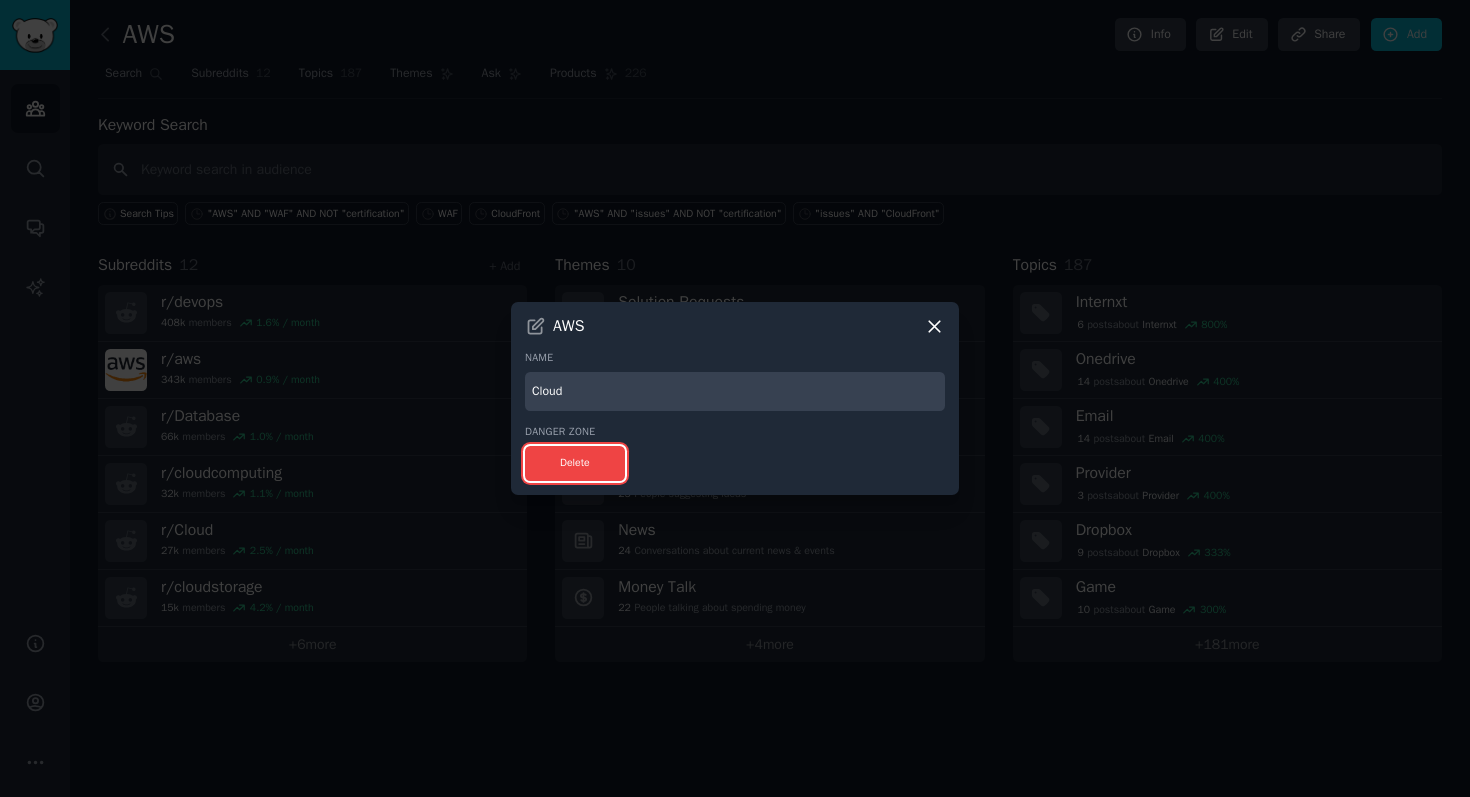 drag, startPoint x: 580, startPoint y: 466, endPoint x: 750, endPoint y: 351, distance: 205.24376 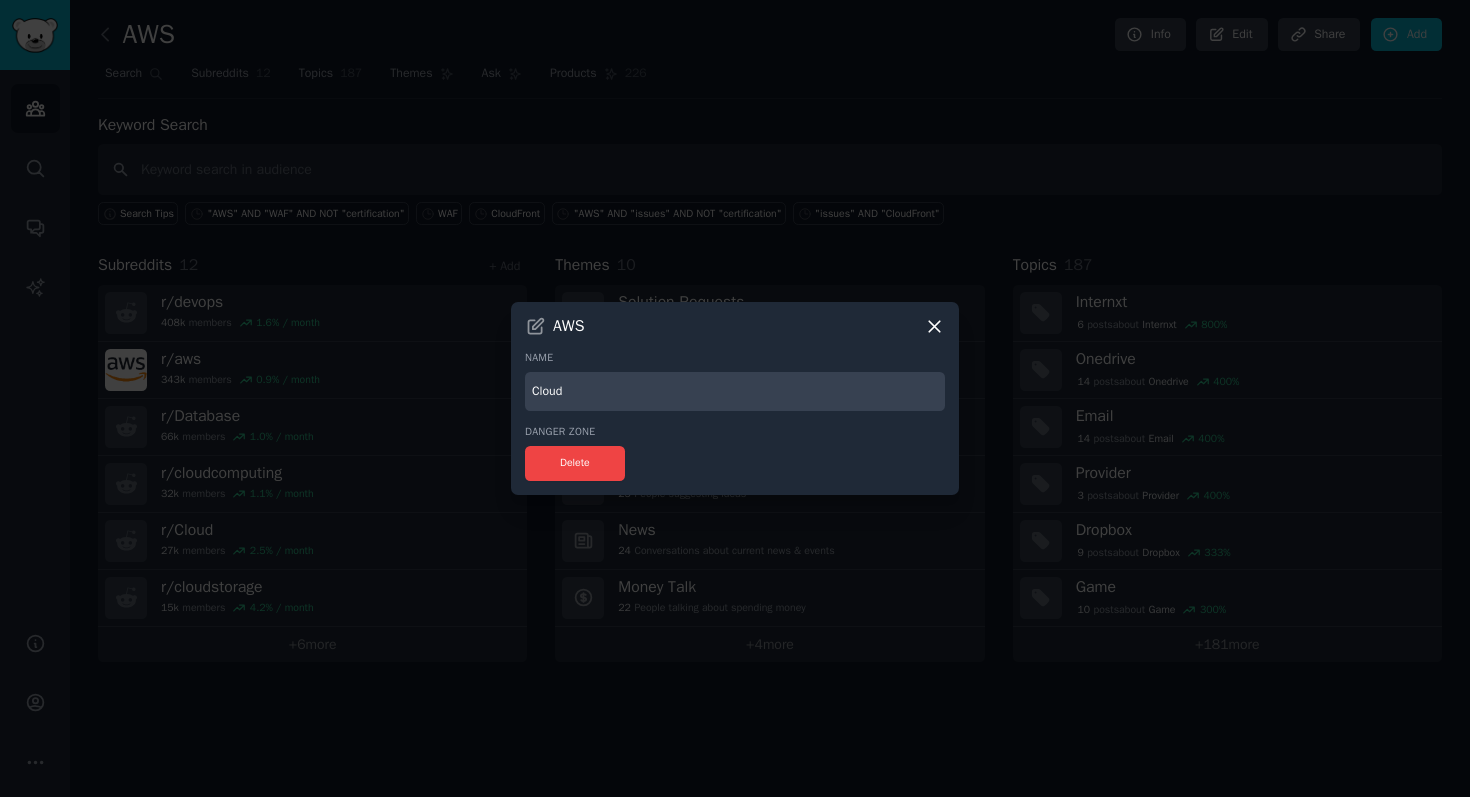 click on "Cloud" at bounding box center (735, 391) 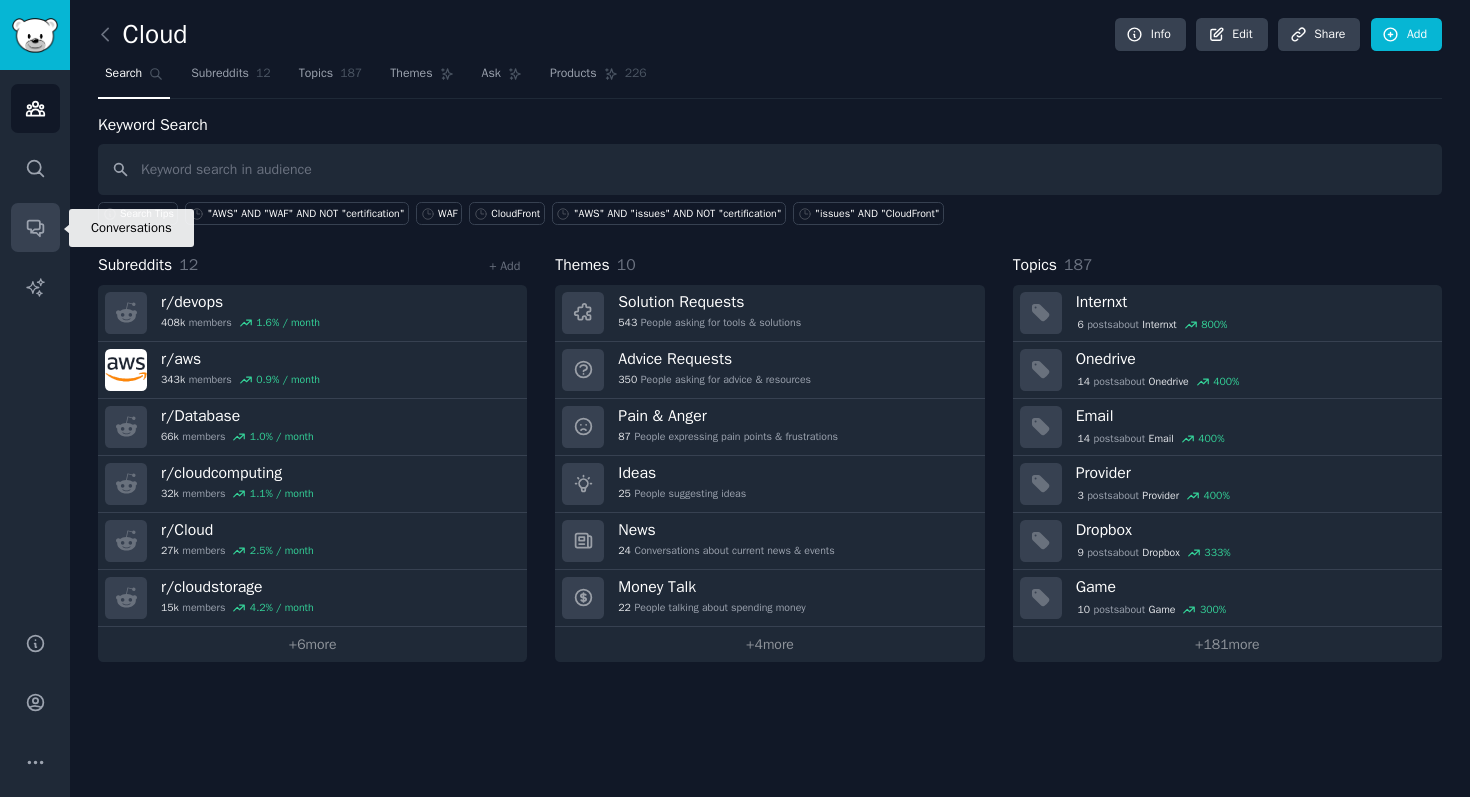 click 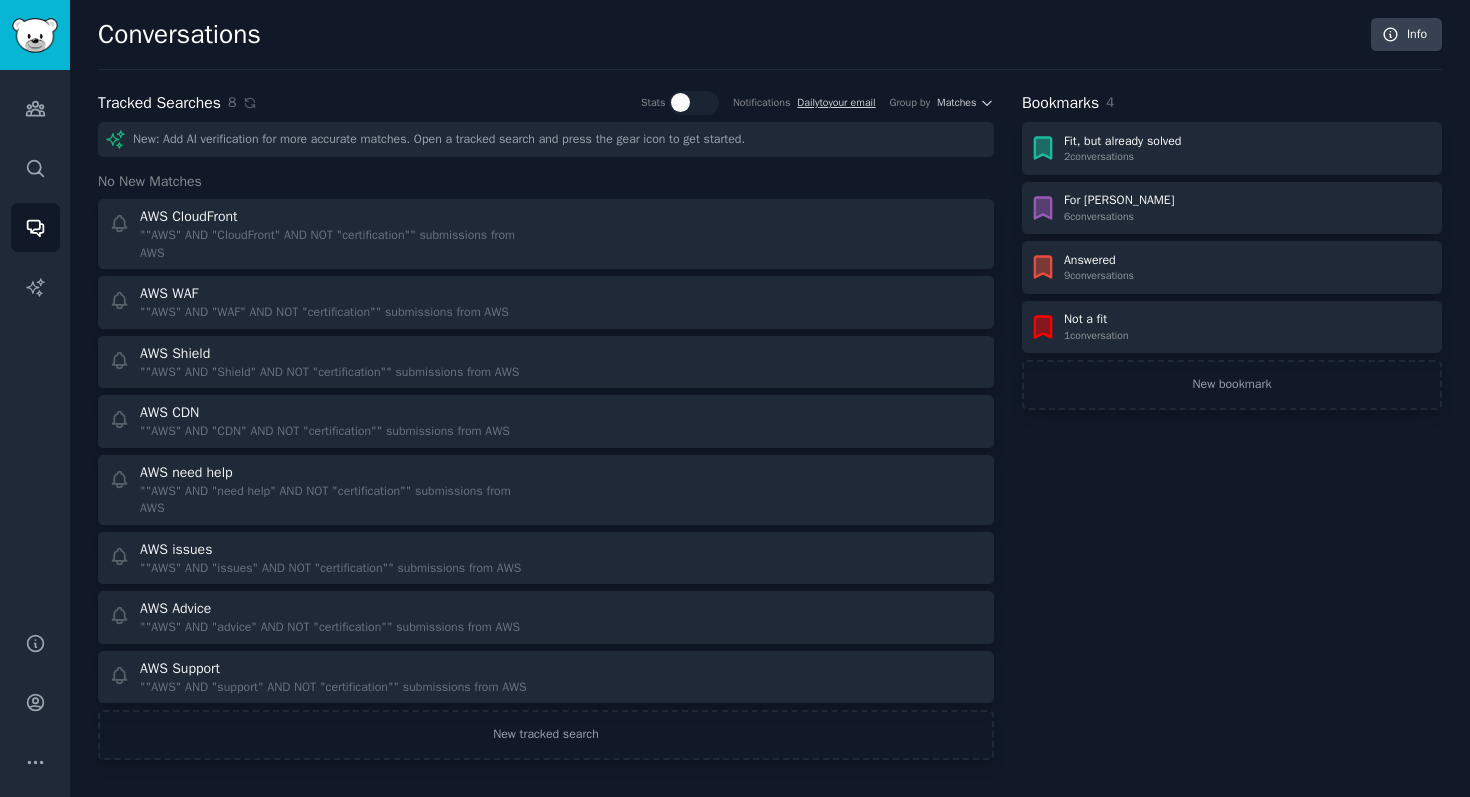 click on "Bookmarks 4 Fit, but already solved 2  conversation s For Adam 6  conversation s Answered 9  conversation s Not a fit 1  conversation New bookmark" at bounding box center [1232, 425] 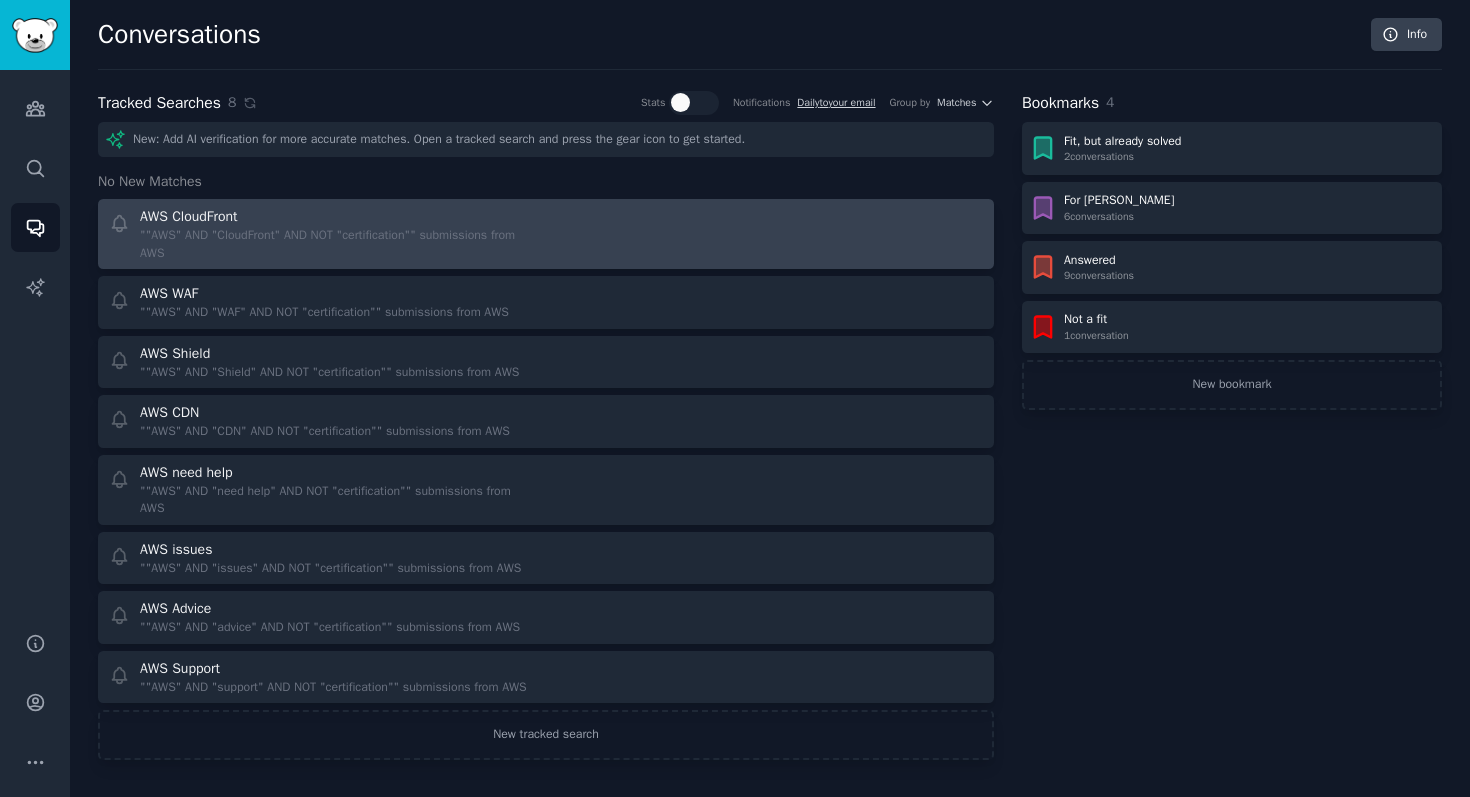 click at bounding box center (772, 234) 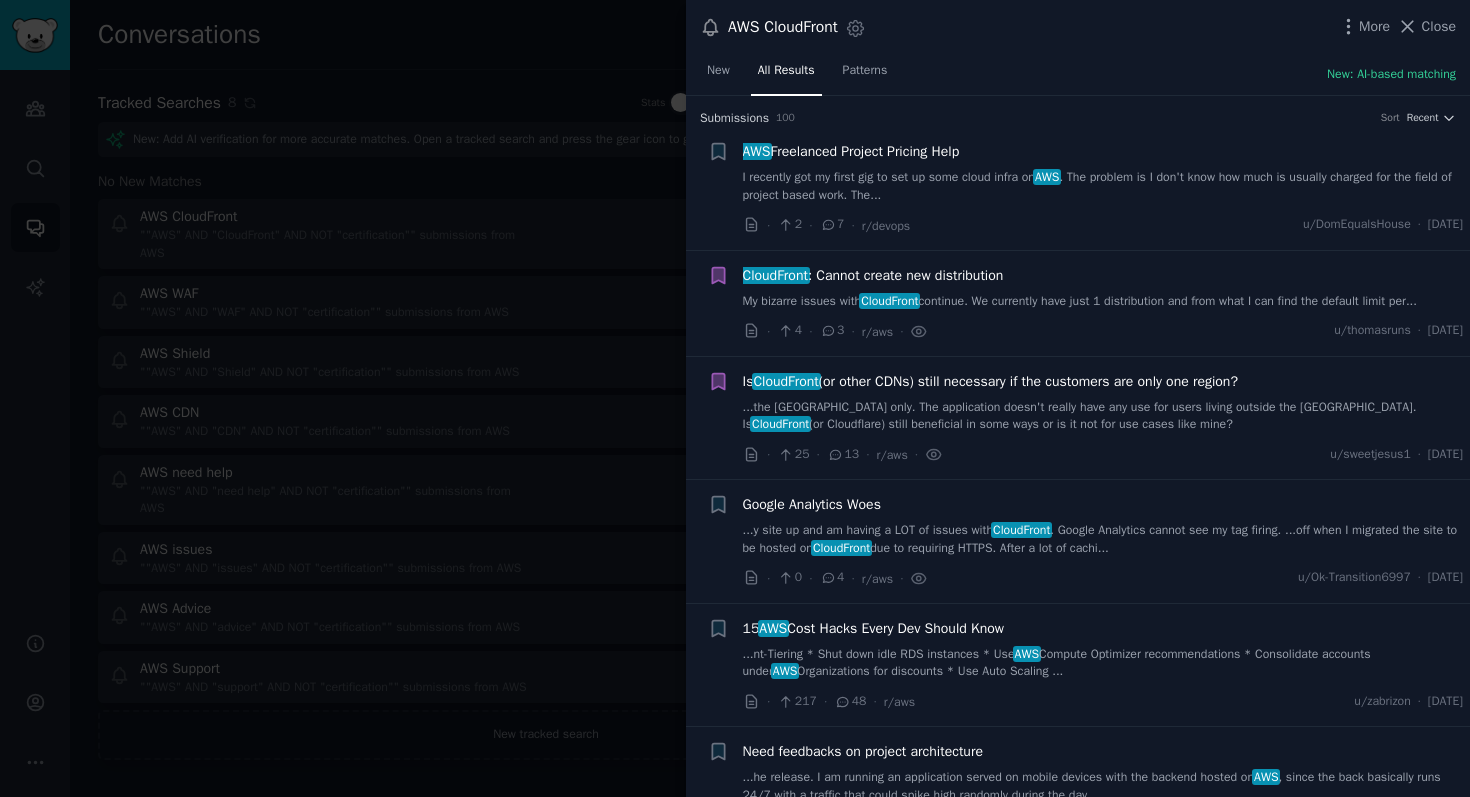 click at bounding box center (735, 398) 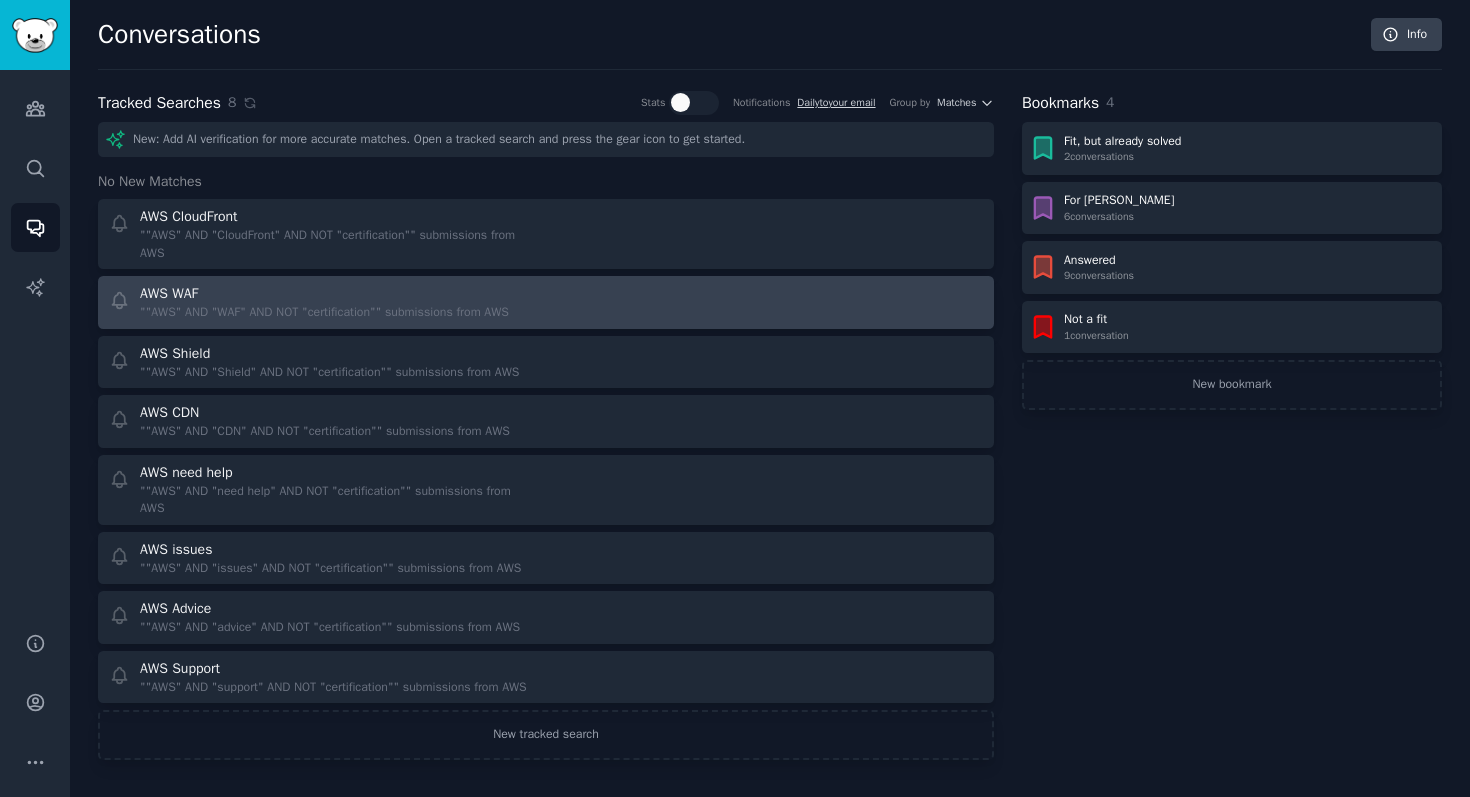 click on """AWS" AND "WAF" AND NOT "certification"" submissions from AWS" at bounding box center [324, 313] 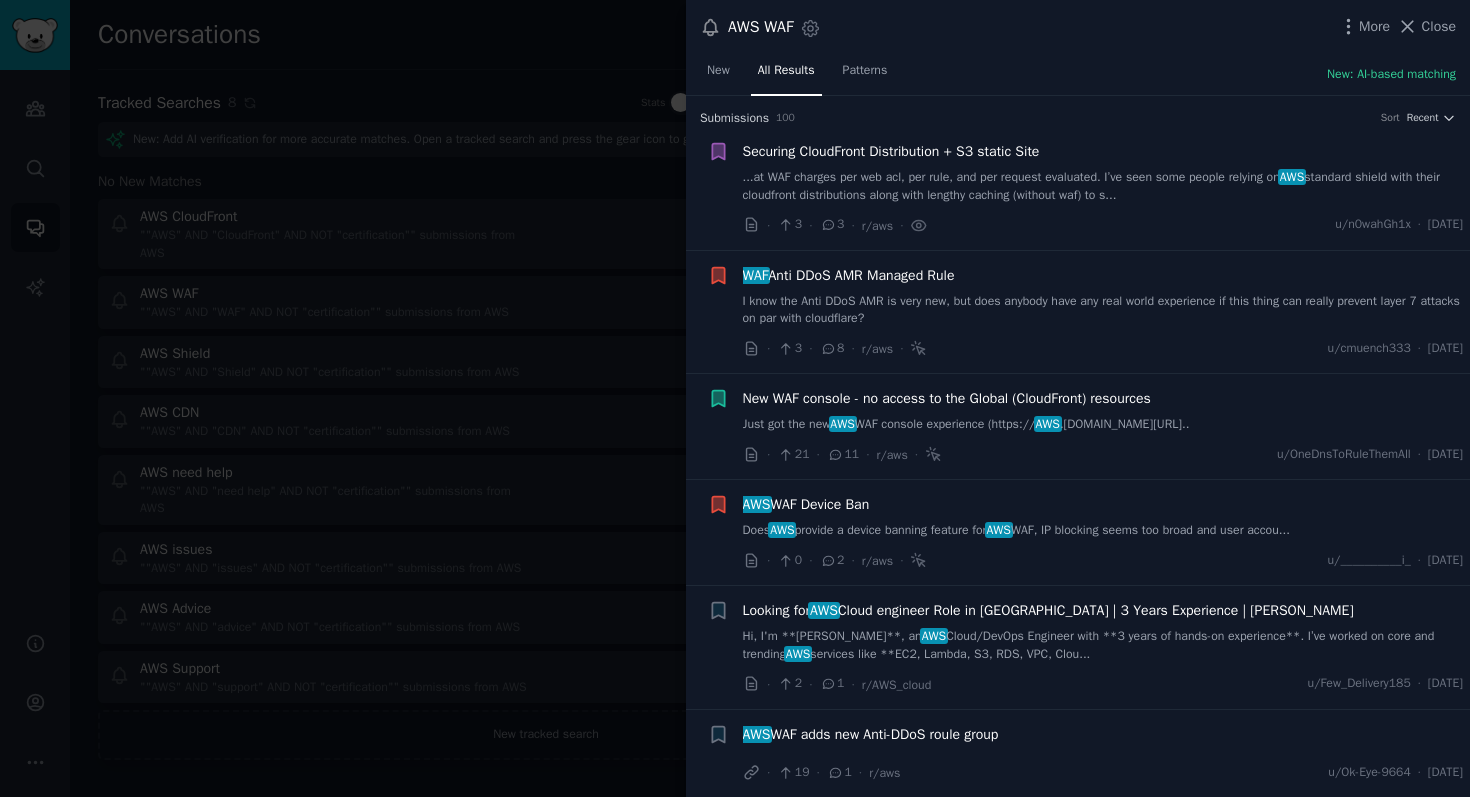 click at bounding box center (735, 398) 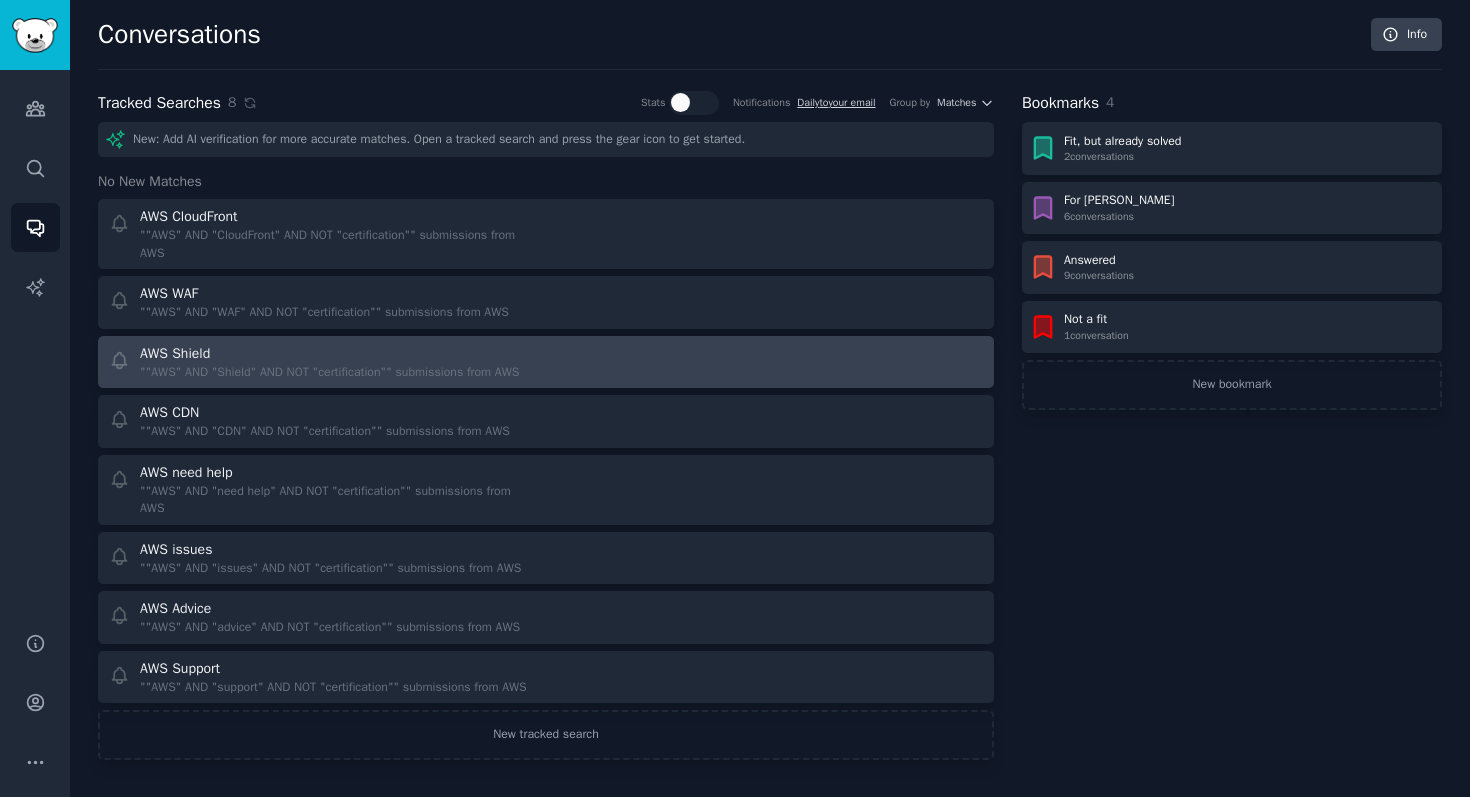 click on """AWS" AND "Shield" AND NOT "certification"" submissions from AWS" at bounding box center [329, 373] 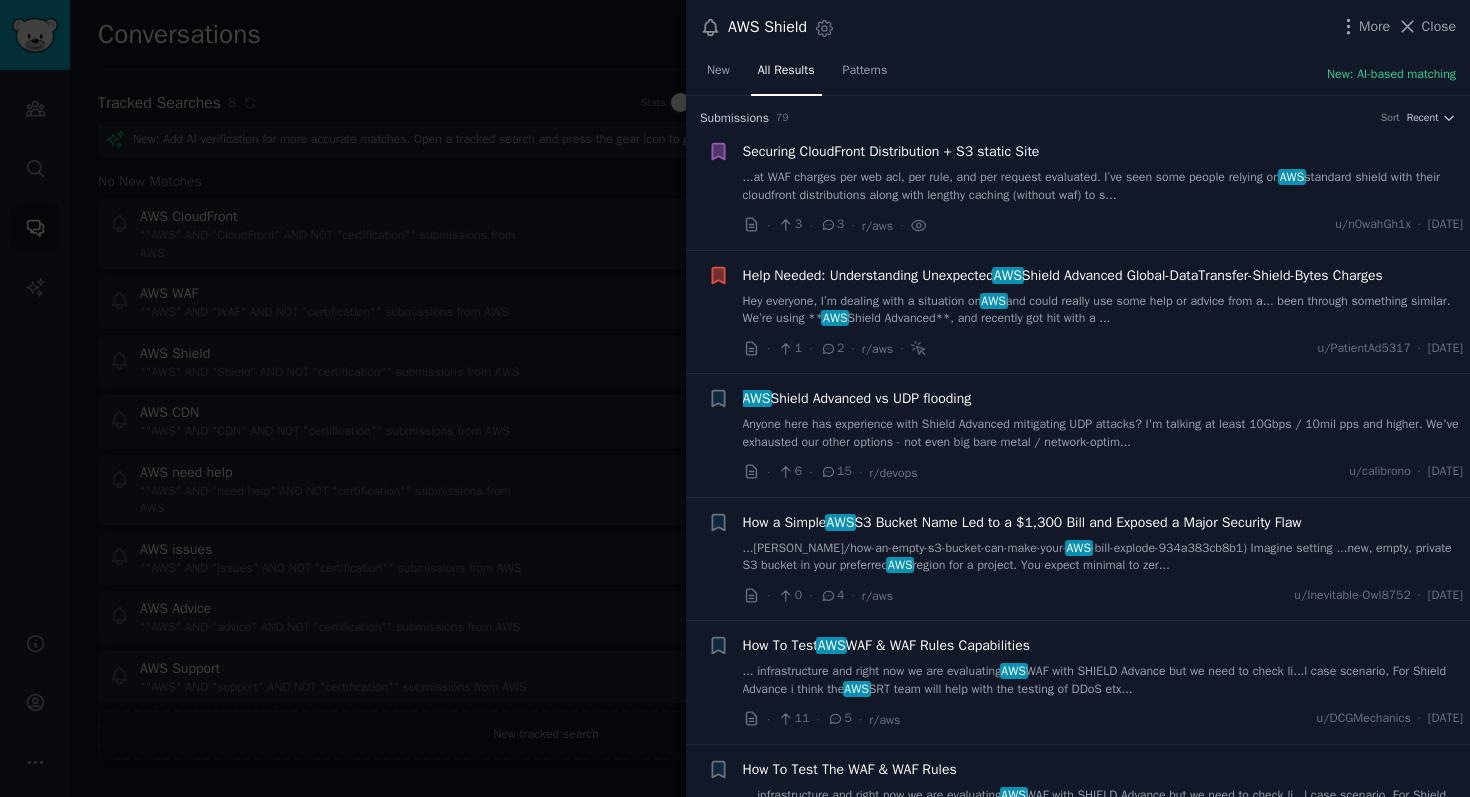 click at bounding box center (735, 398) 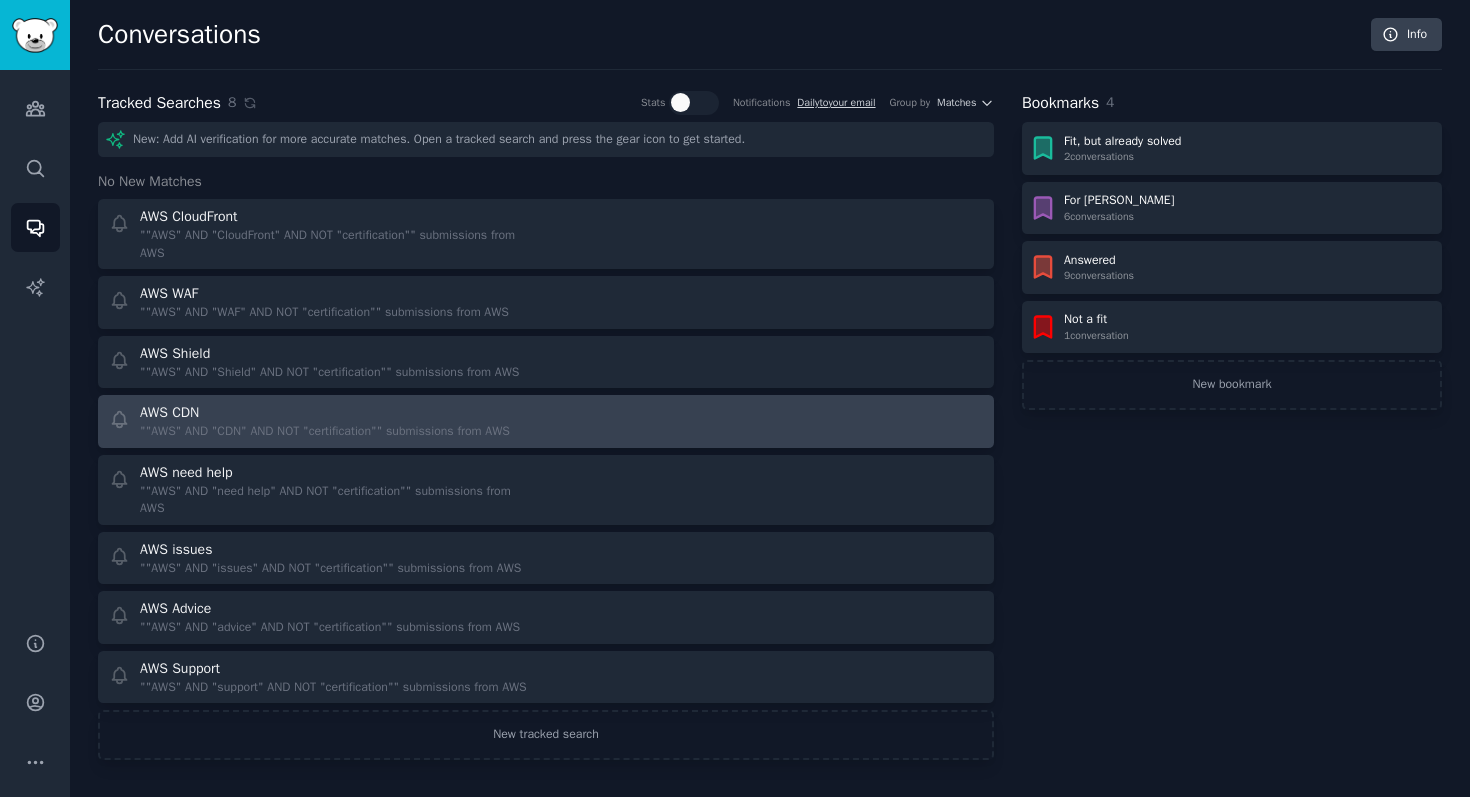 click on """AWS" AND "CDN" AND NOT "certification"" submissions from AWS" at bounding box center (325, 432) 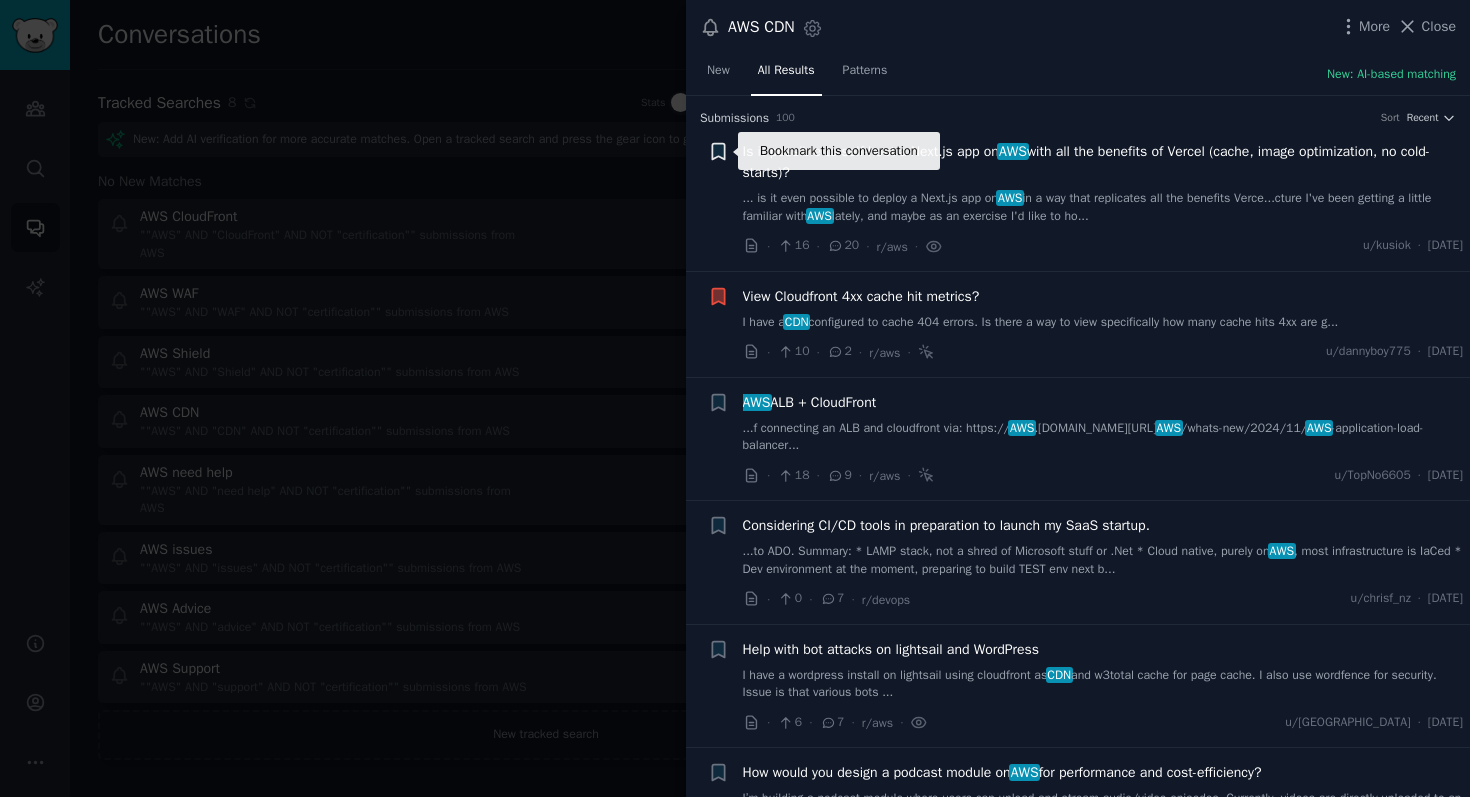 click 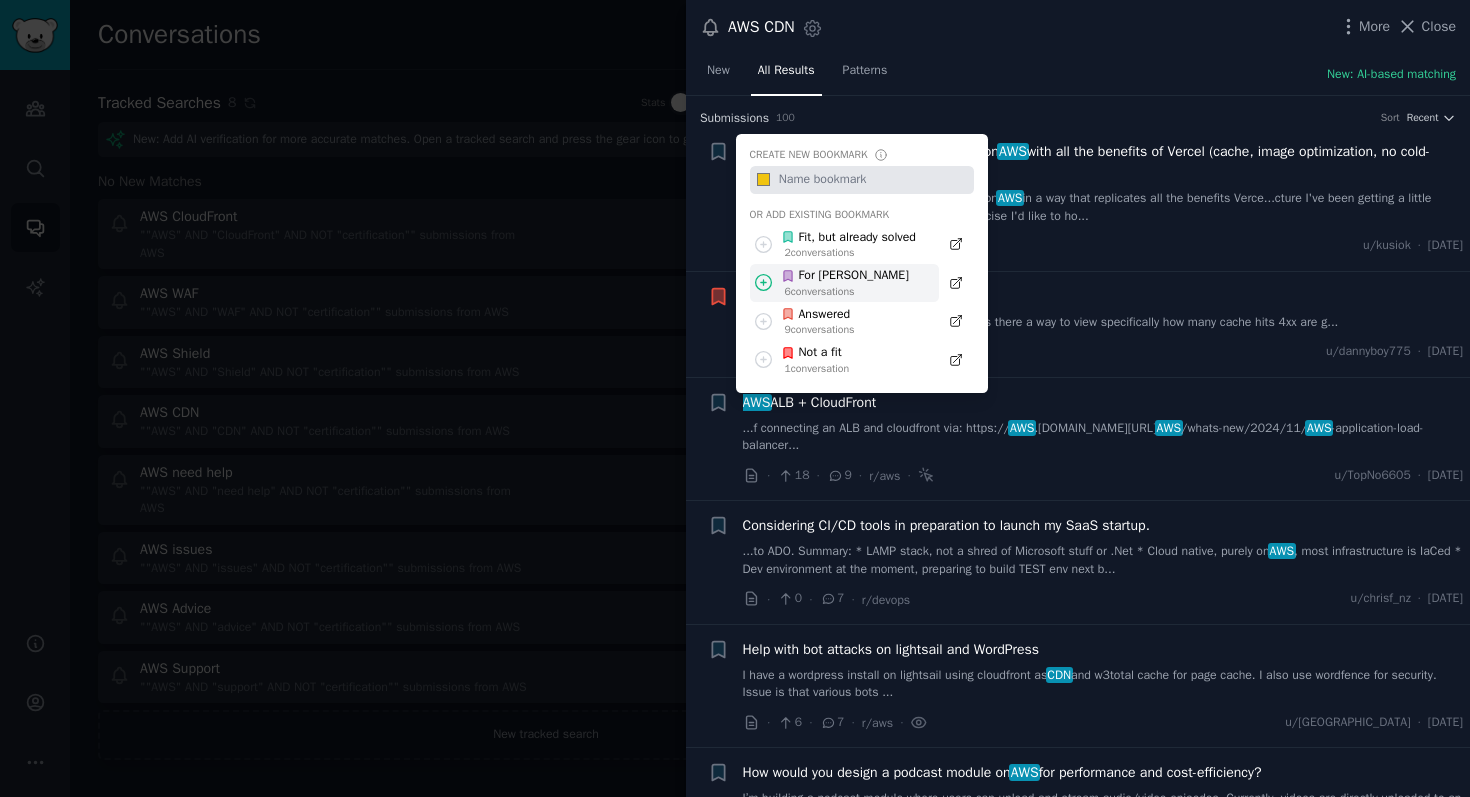 click on "6  conversation s" at bounding box center (847, 292) 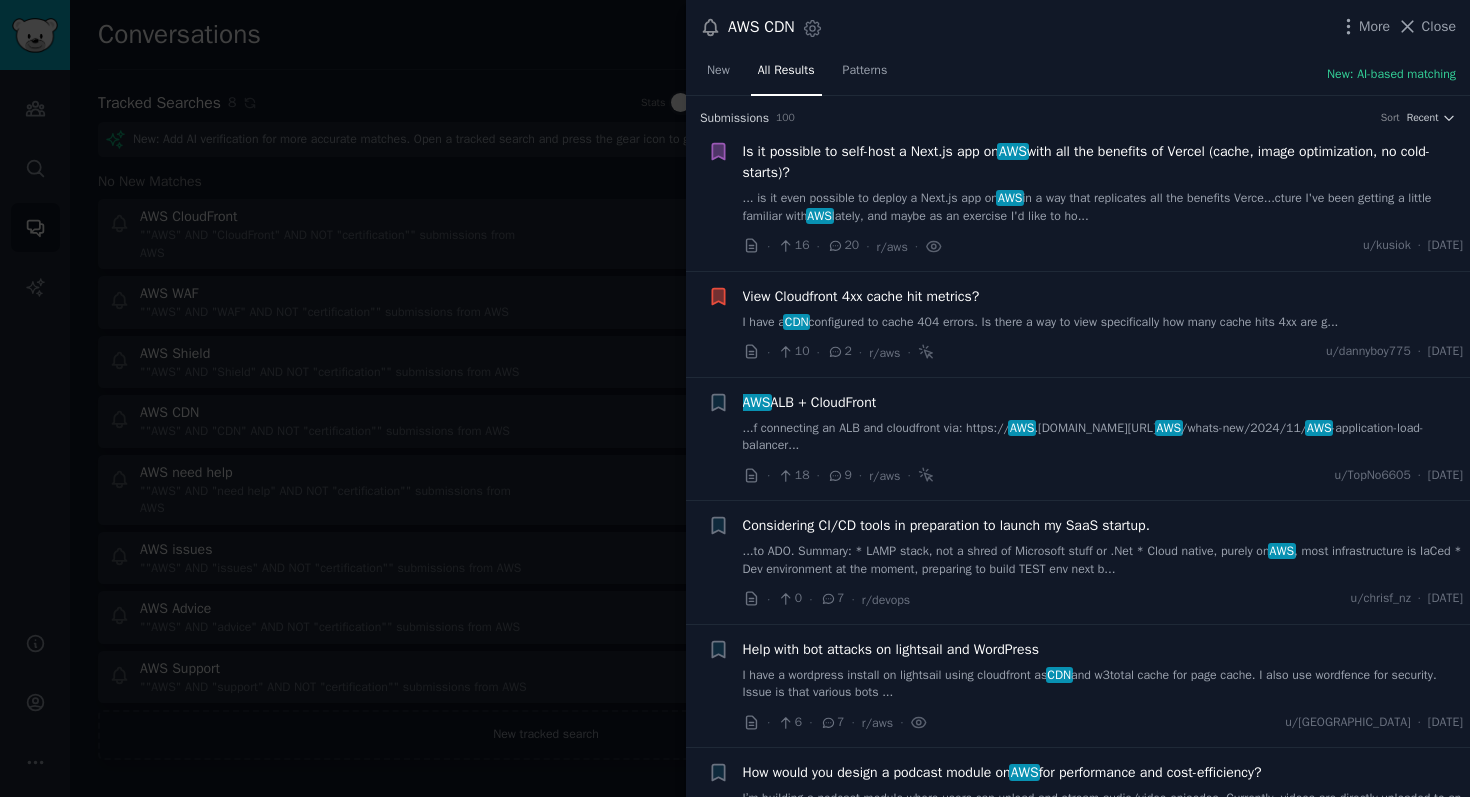 click at bounding box center [735, 398] 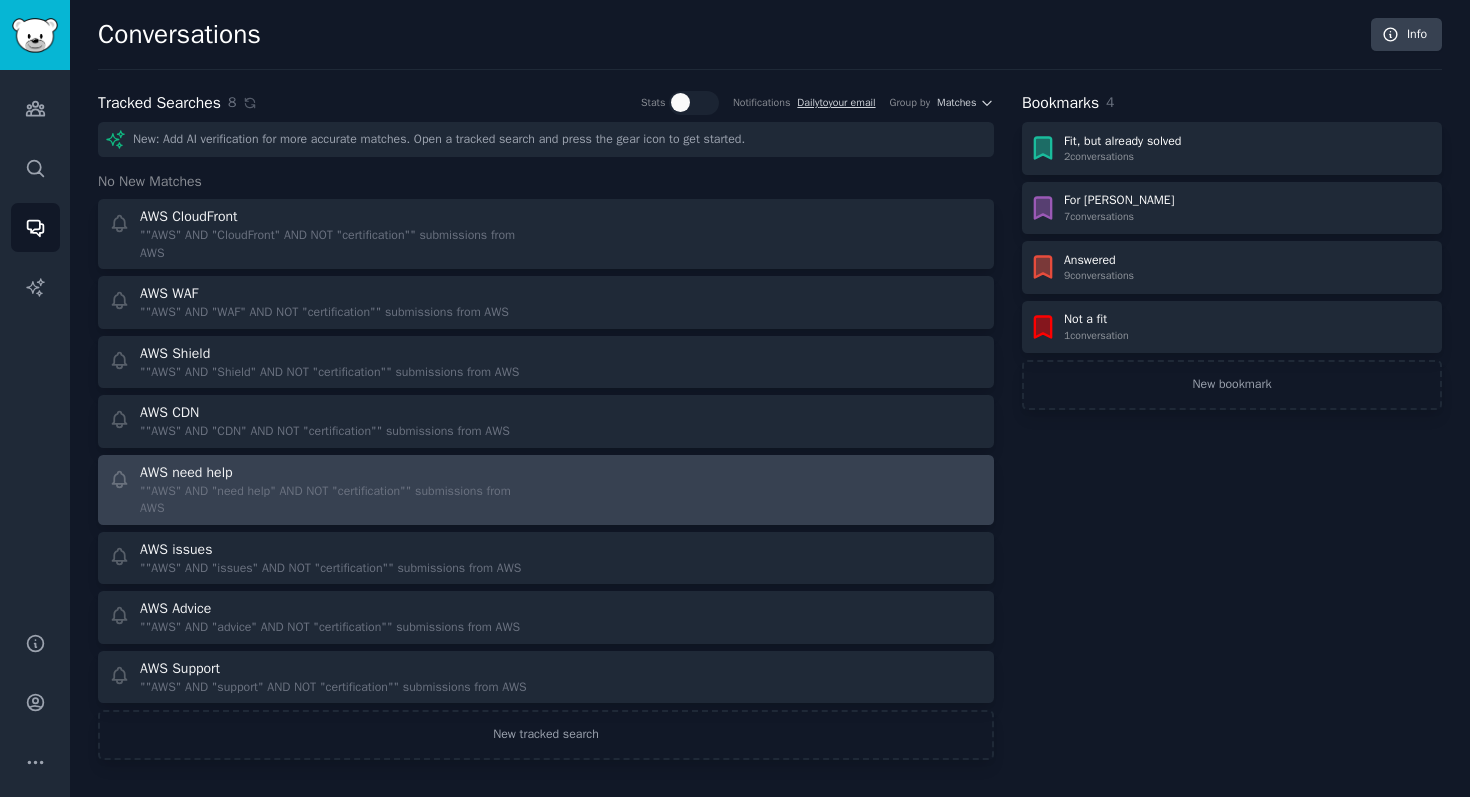 click on "AWS need help" at bounding box center (336, 472) 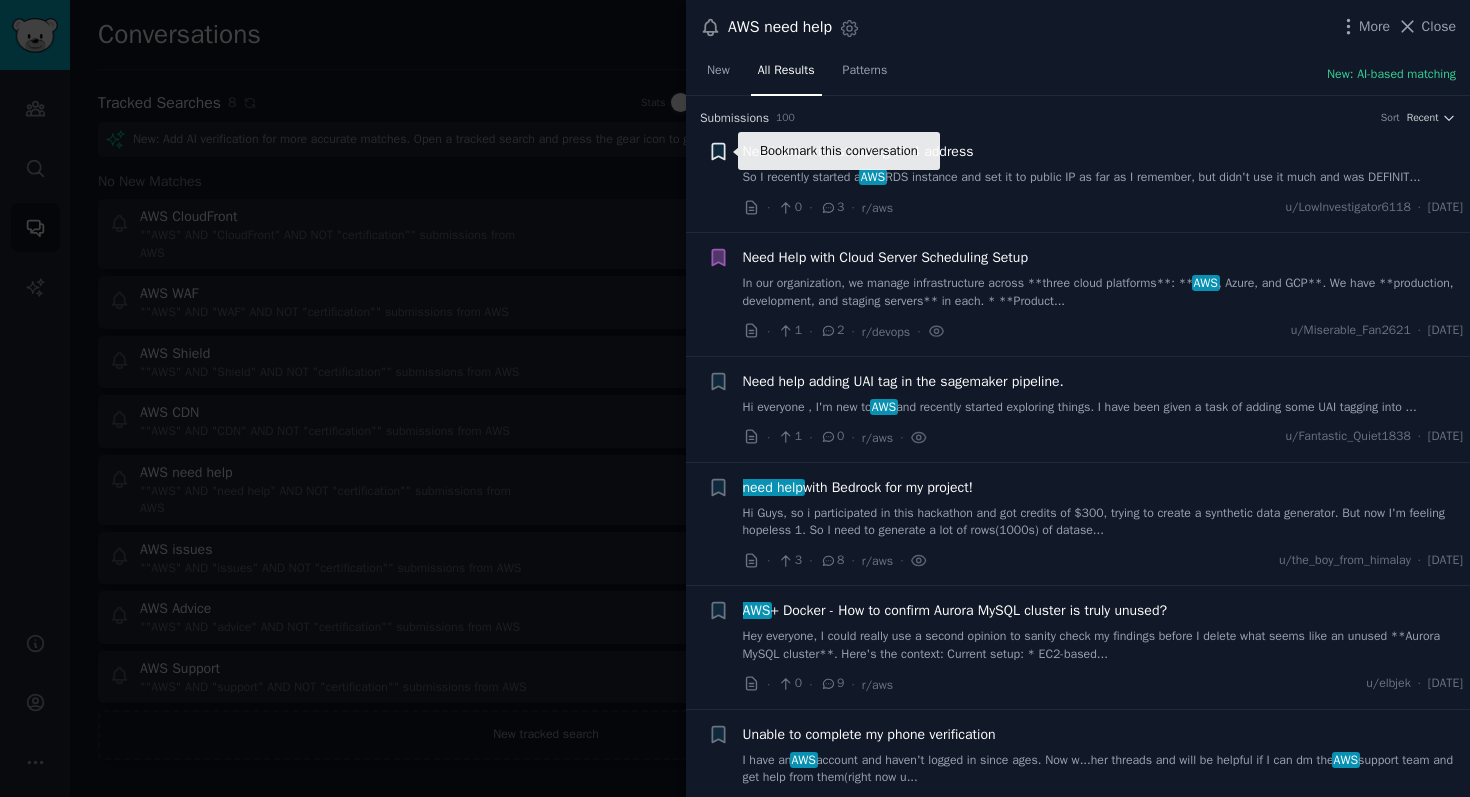 click 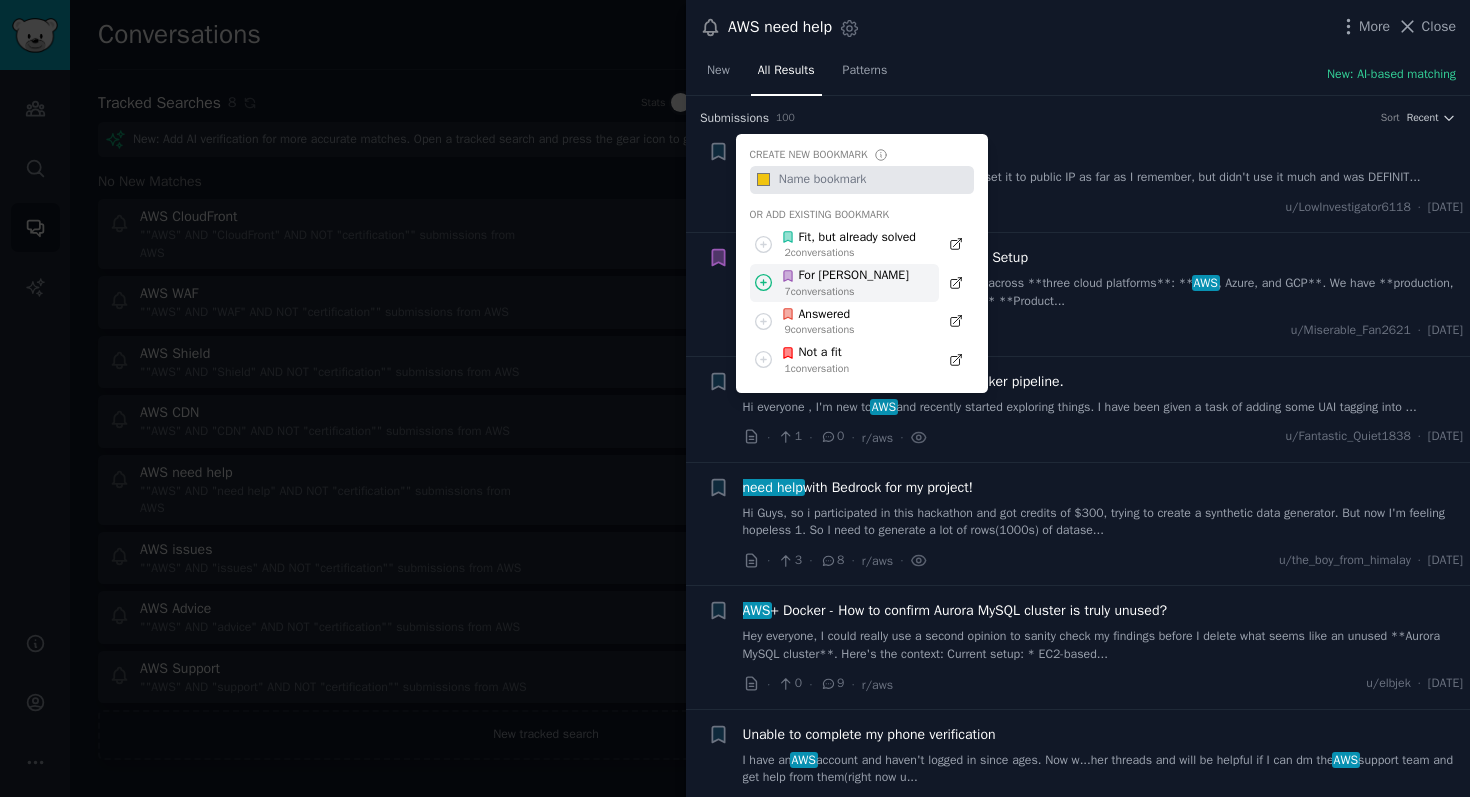 click on "For [PERSON_NAME]" at bounding box center [845, 276] 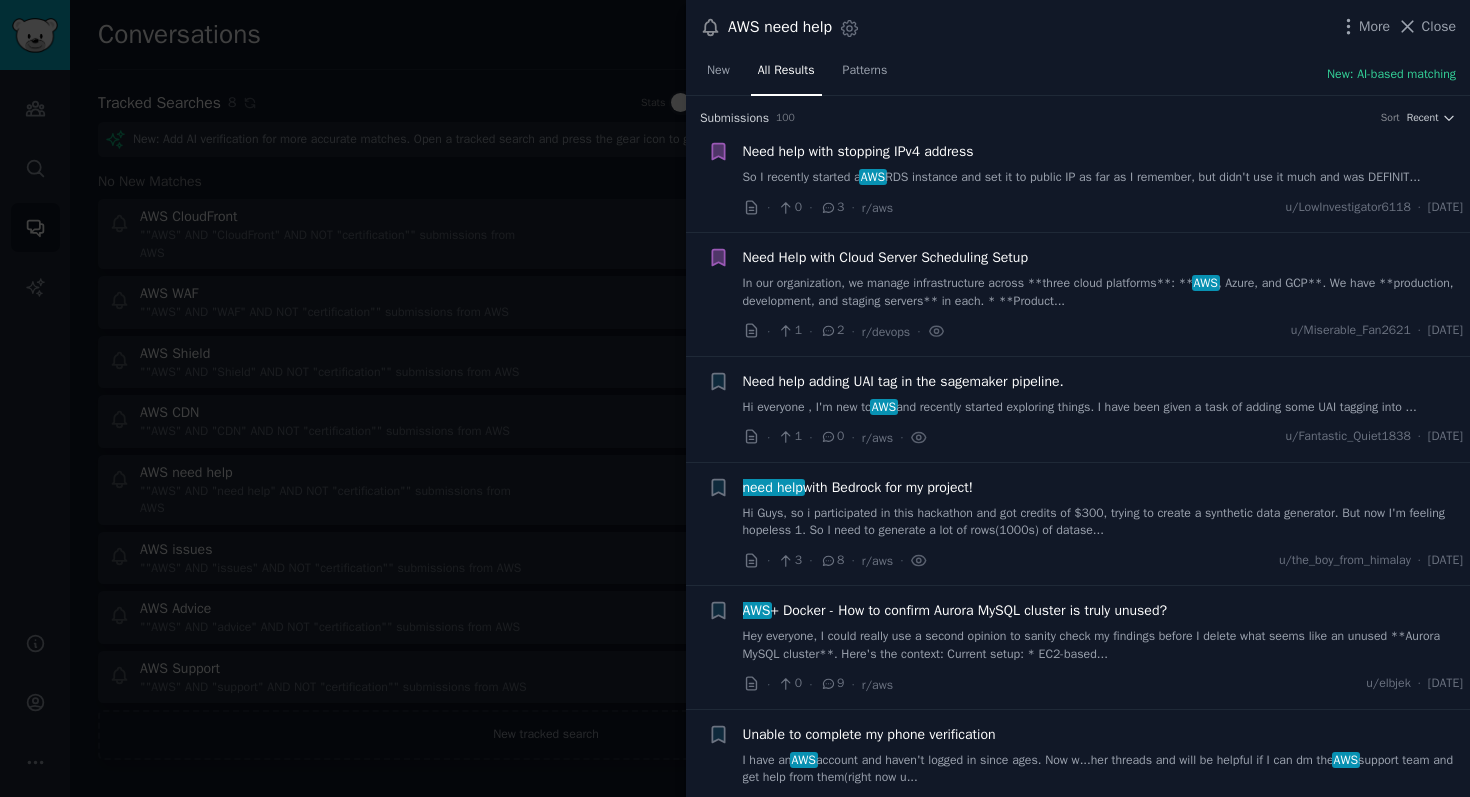 click at bounding box center (735, 398) 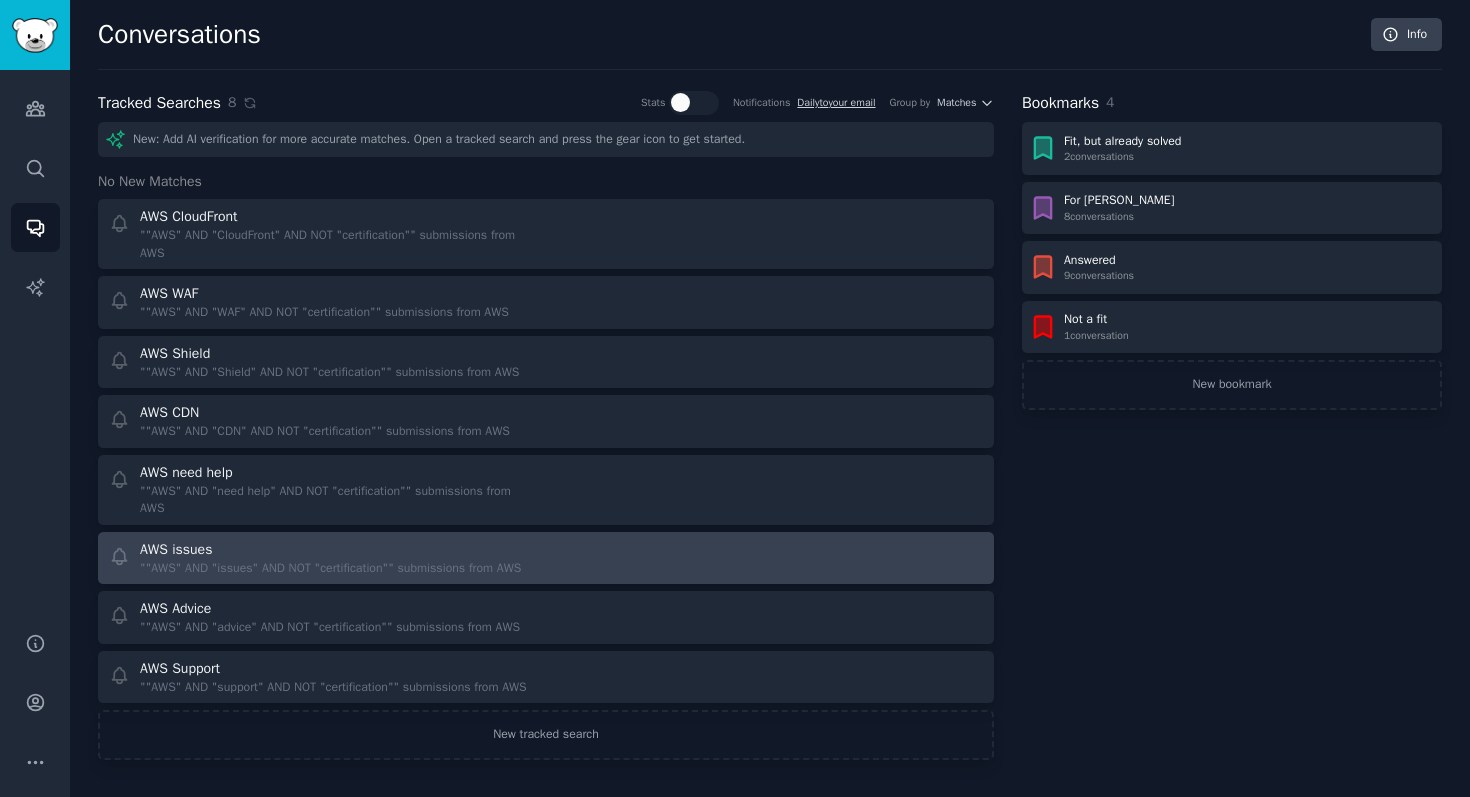 click on "AWS issues" at bounding box center (330, 549) 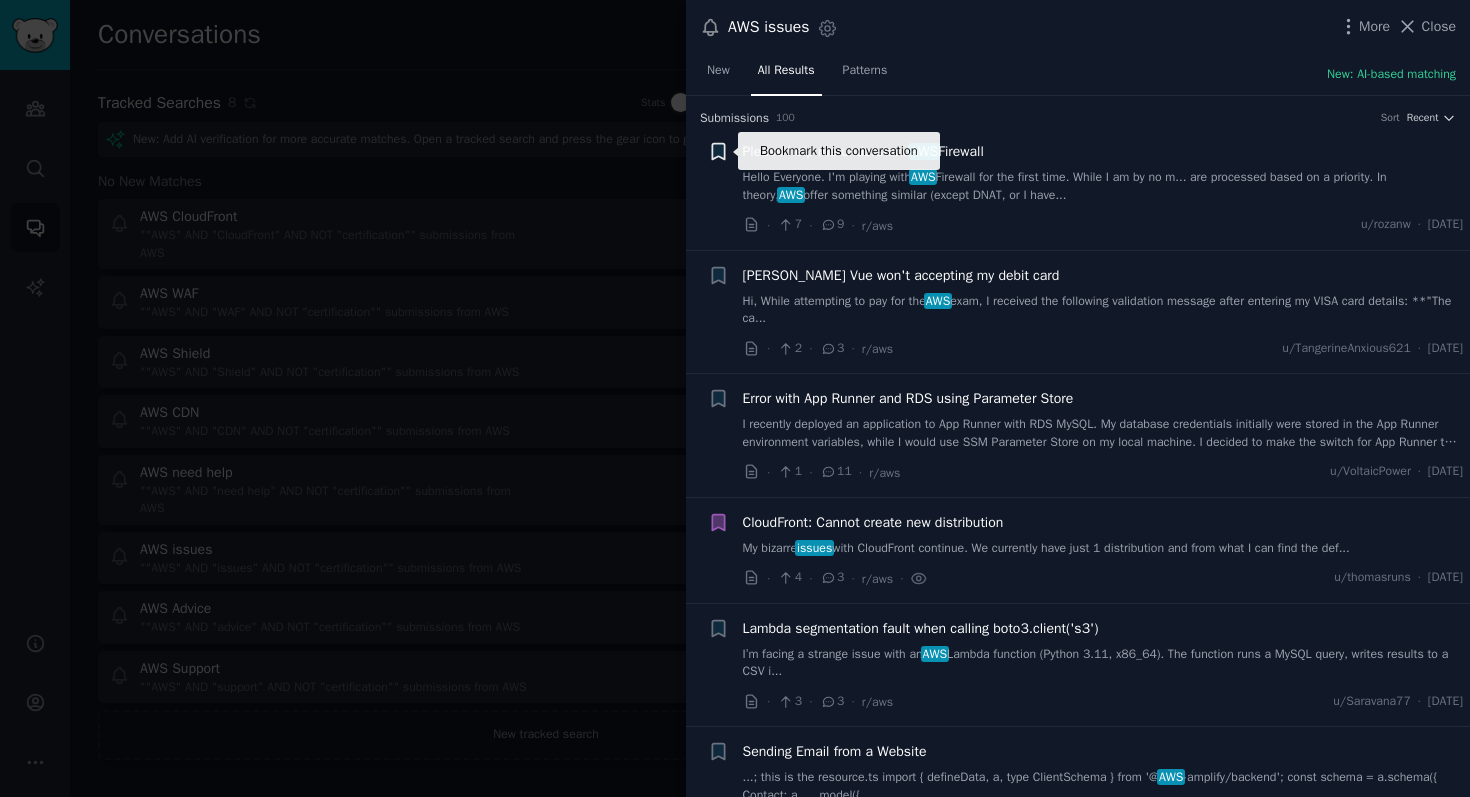 click 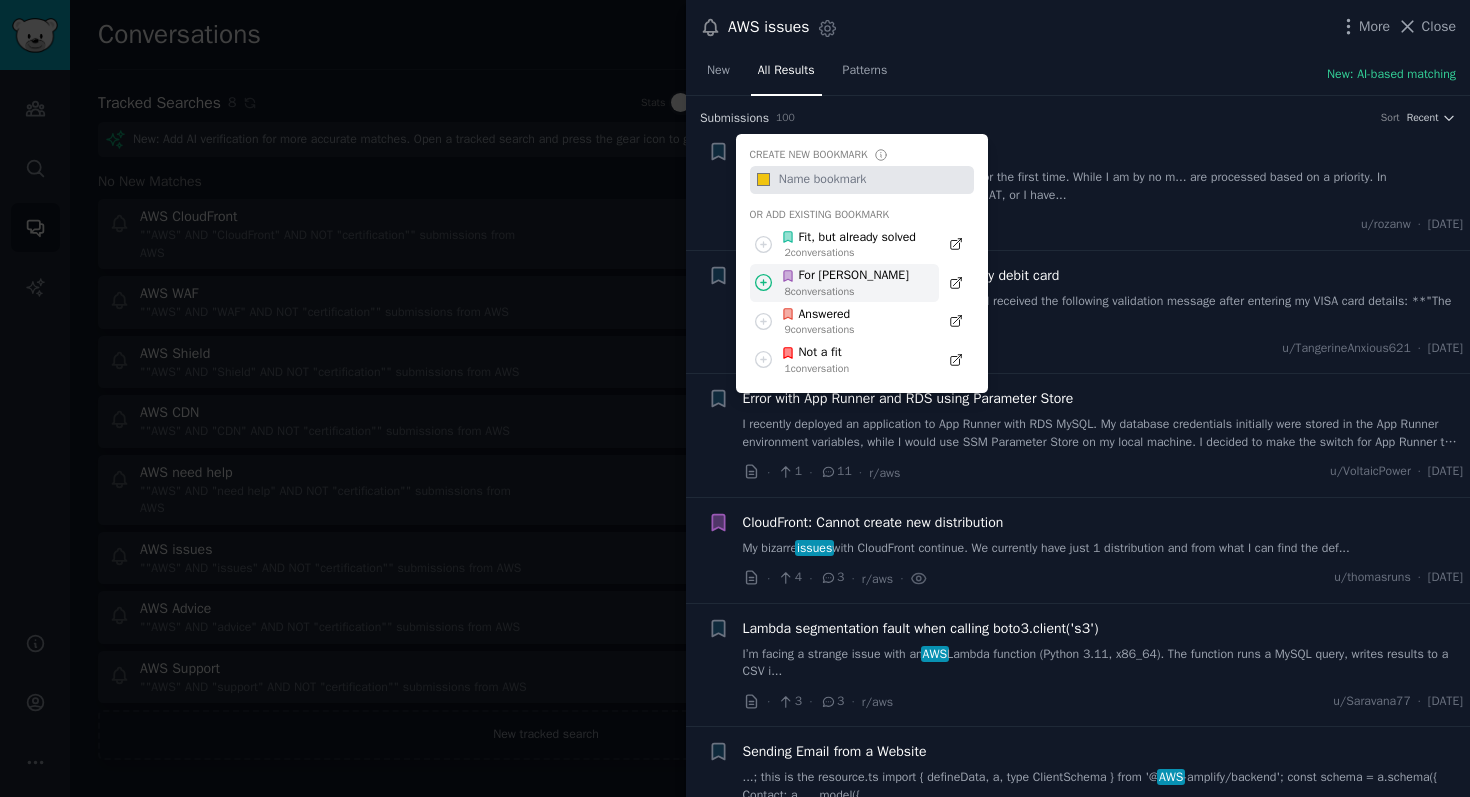 click on "For [PERSON_NAME]" at bounding box center (845, 276) 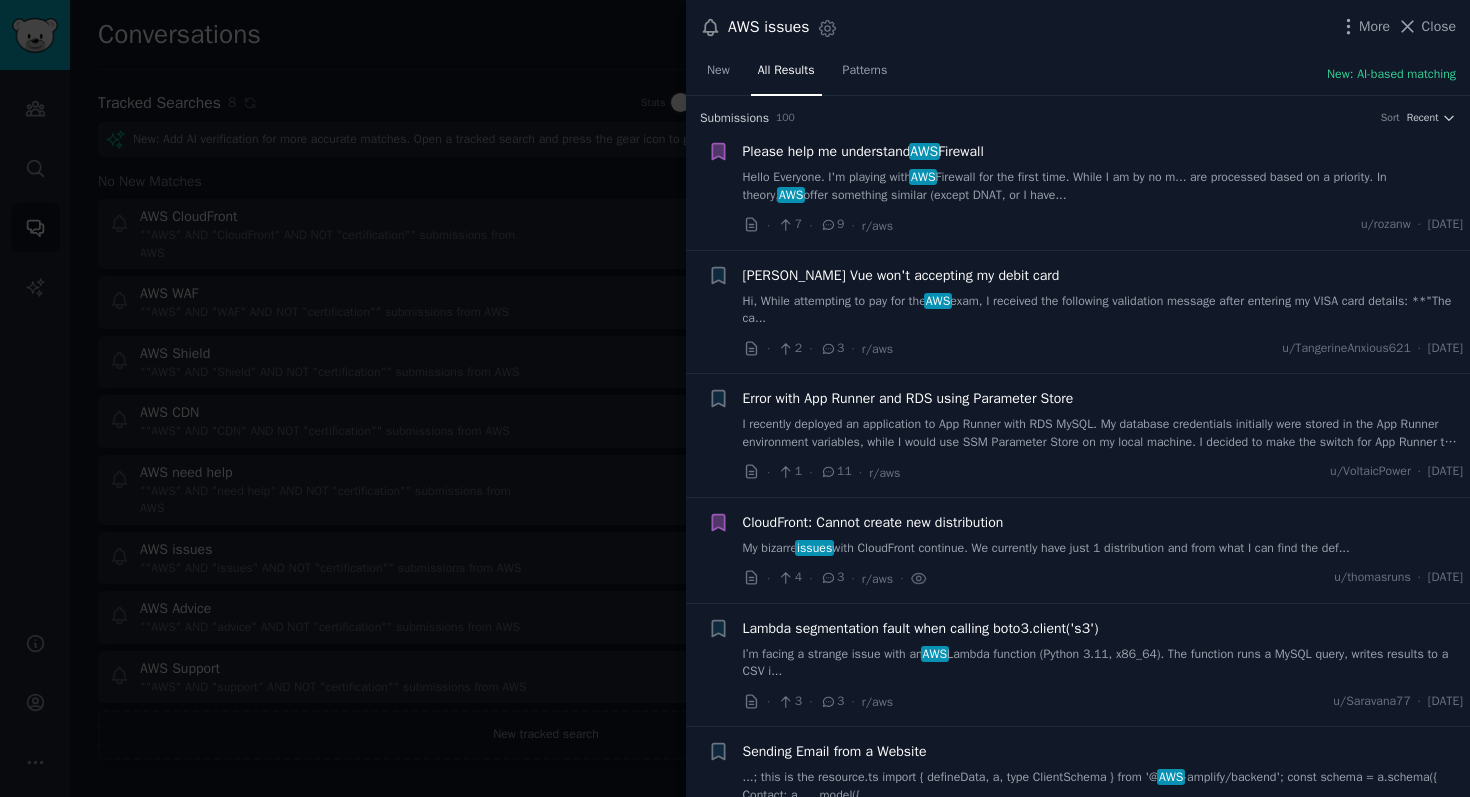 click at bounding box center (735, 398) 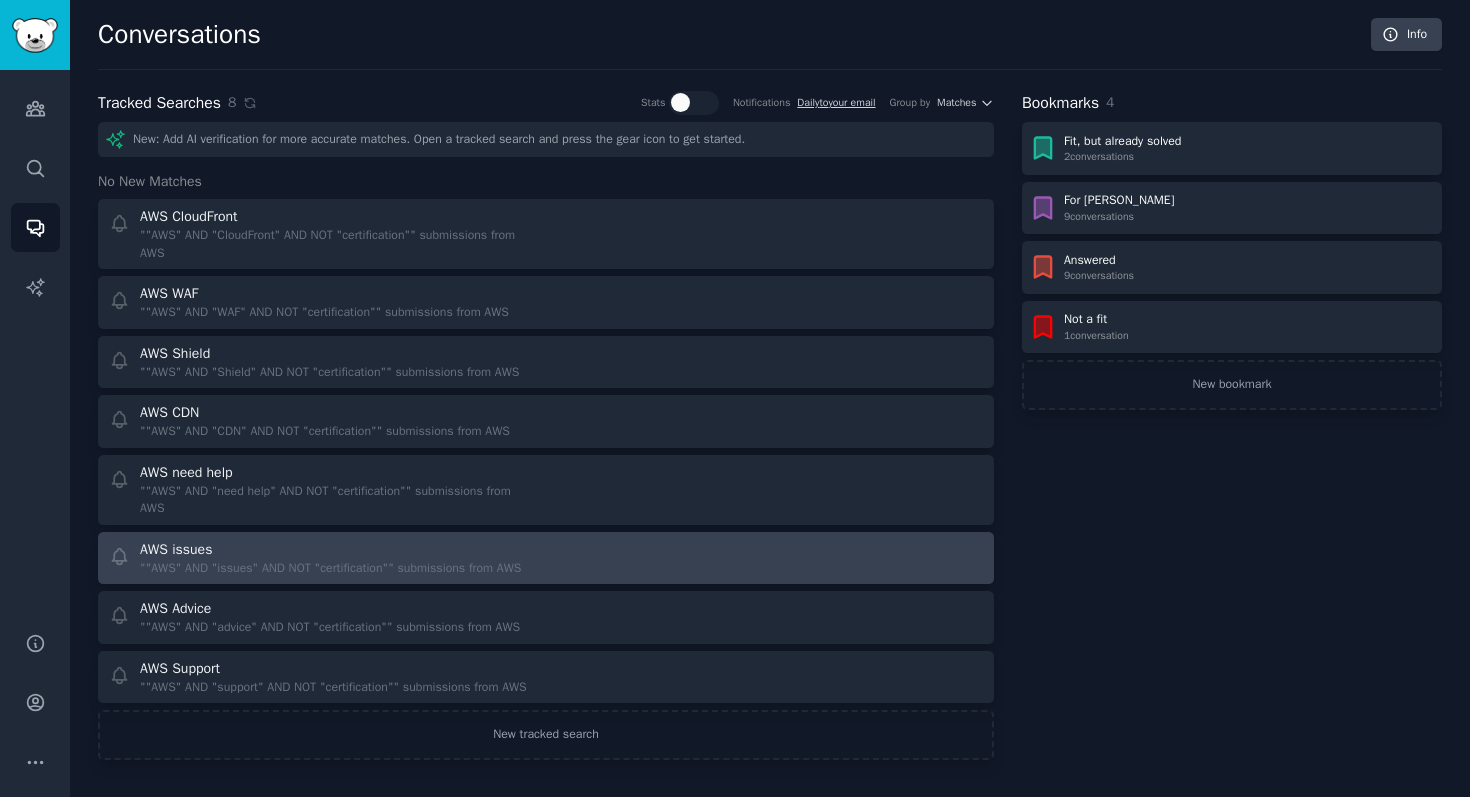 scroll, scrollTop: 109, scrollLeft: 0, axis: vertical 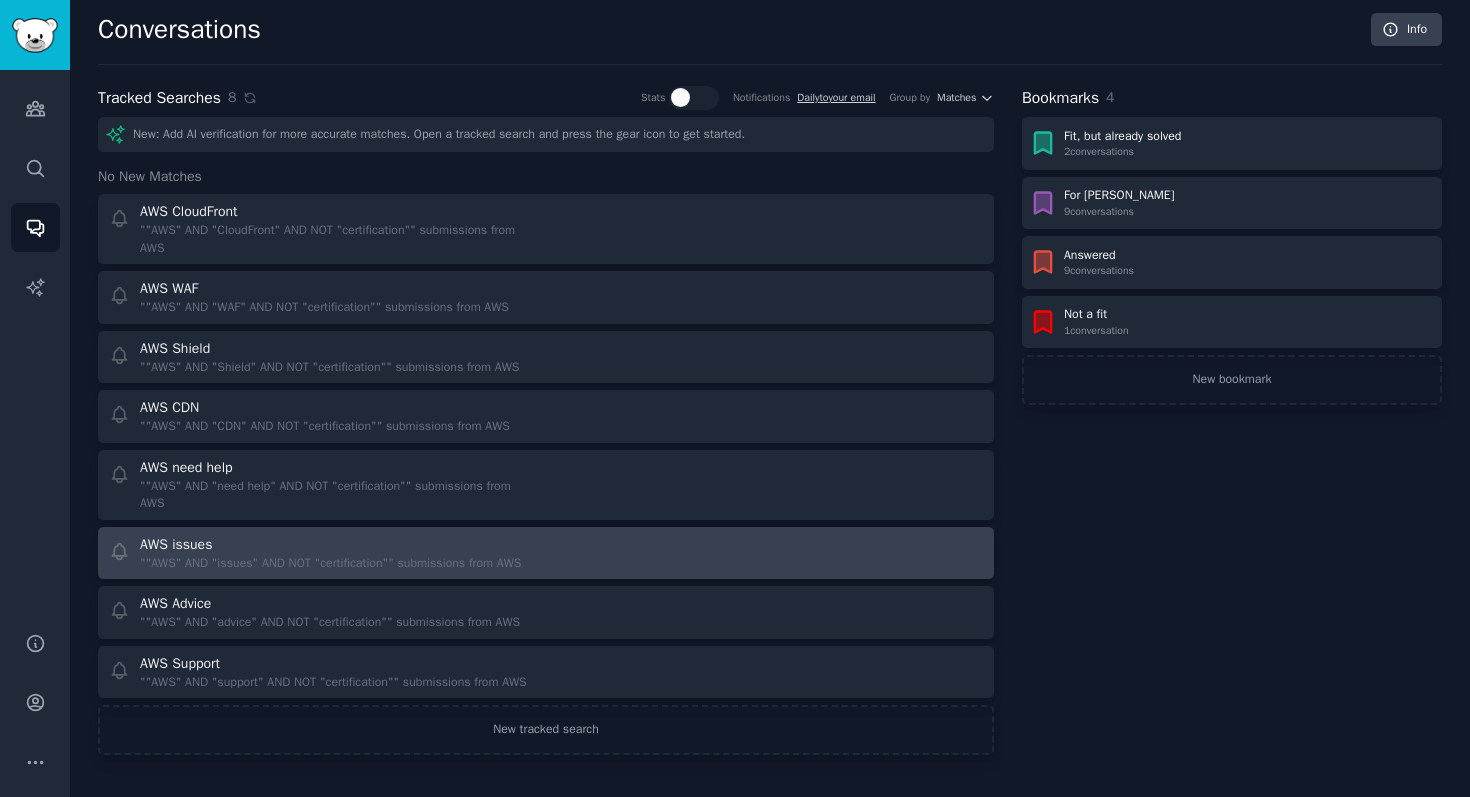 click on """AWS" AND "issues" AND NOT "certification"" submissions from AWS" at bounding box center (330, 564) 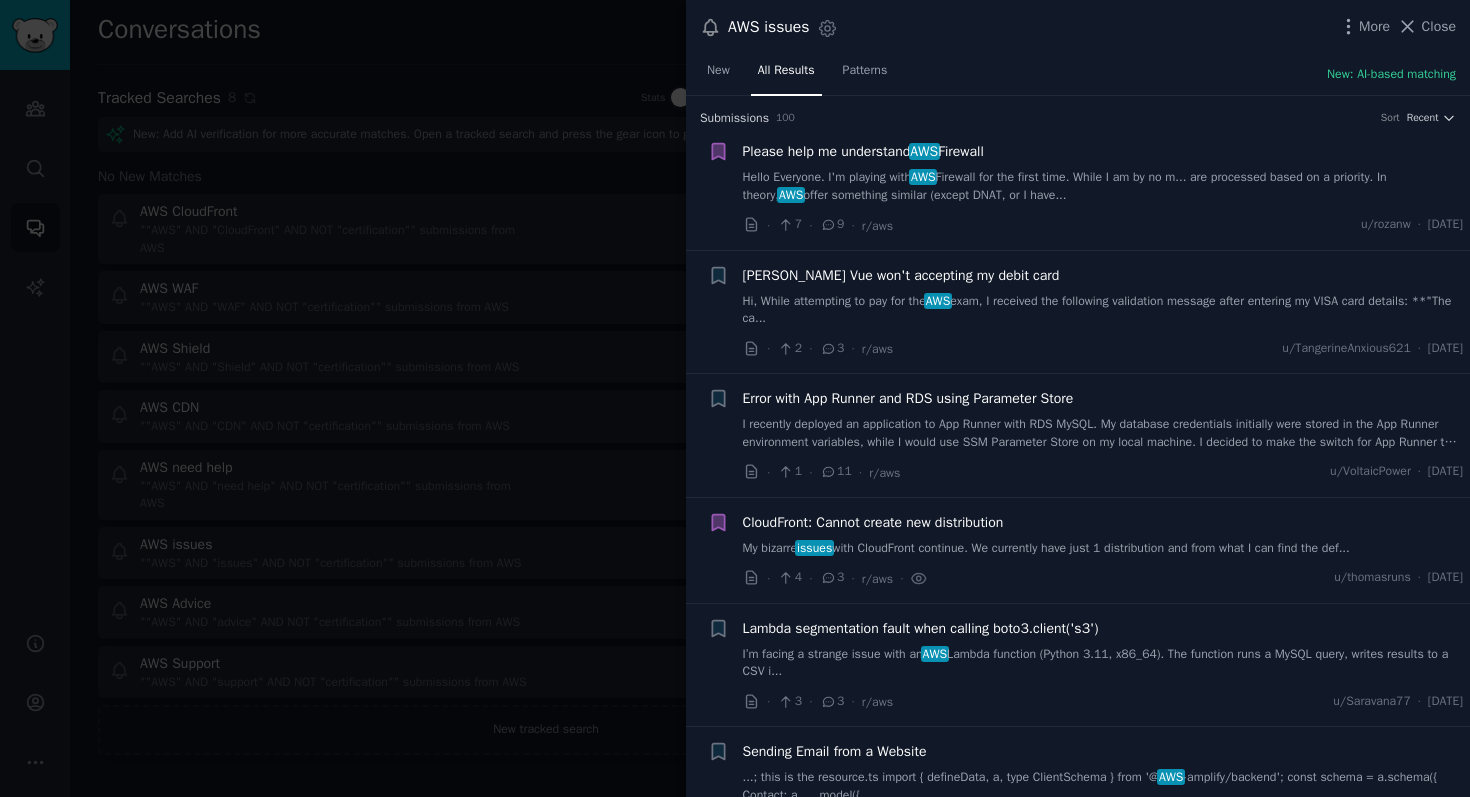 click at bounding box center [735, 398] 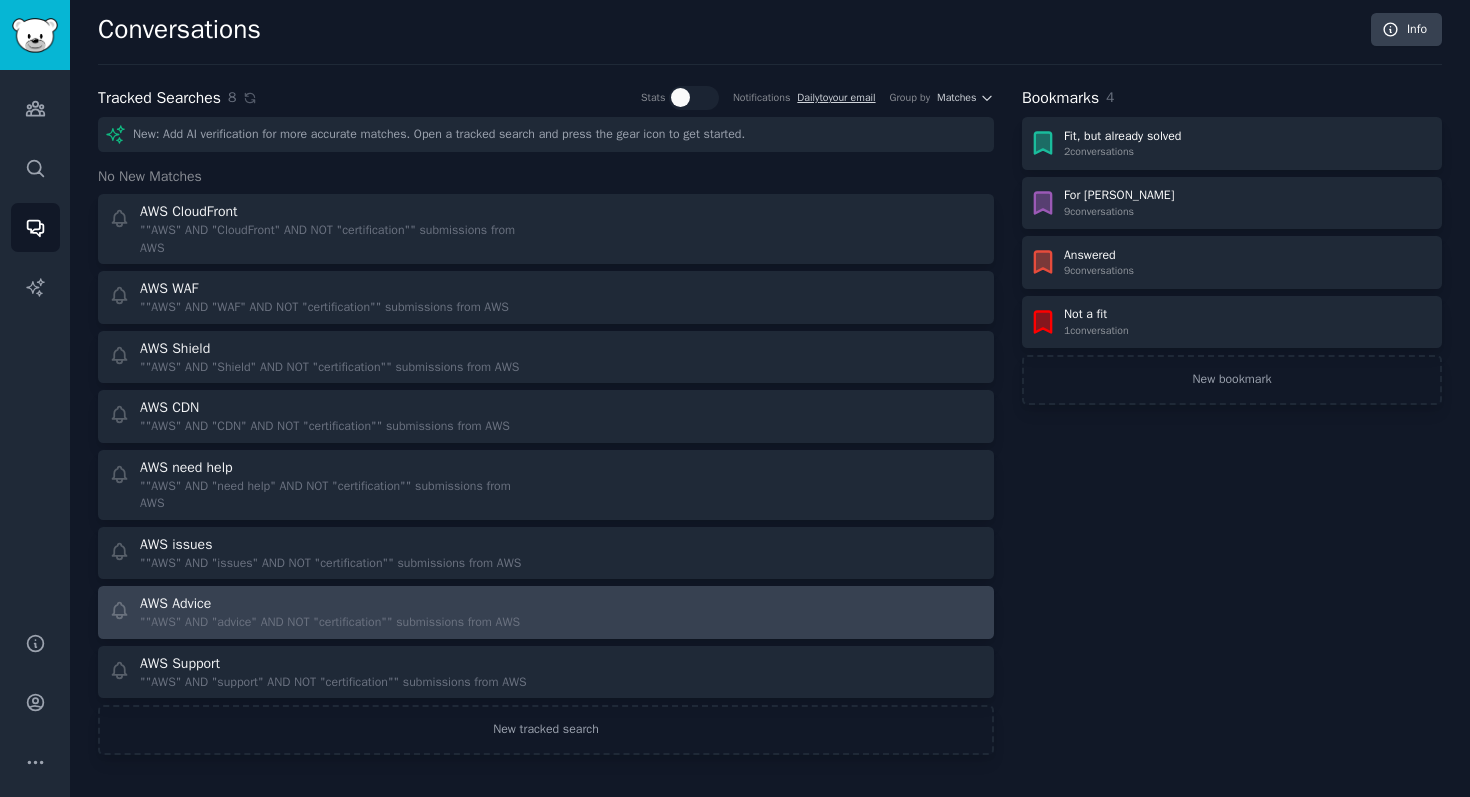 click on """AWS" AND "advice" AND NOT "certification"" submissions from AWS" at bounding box center (330, 623) 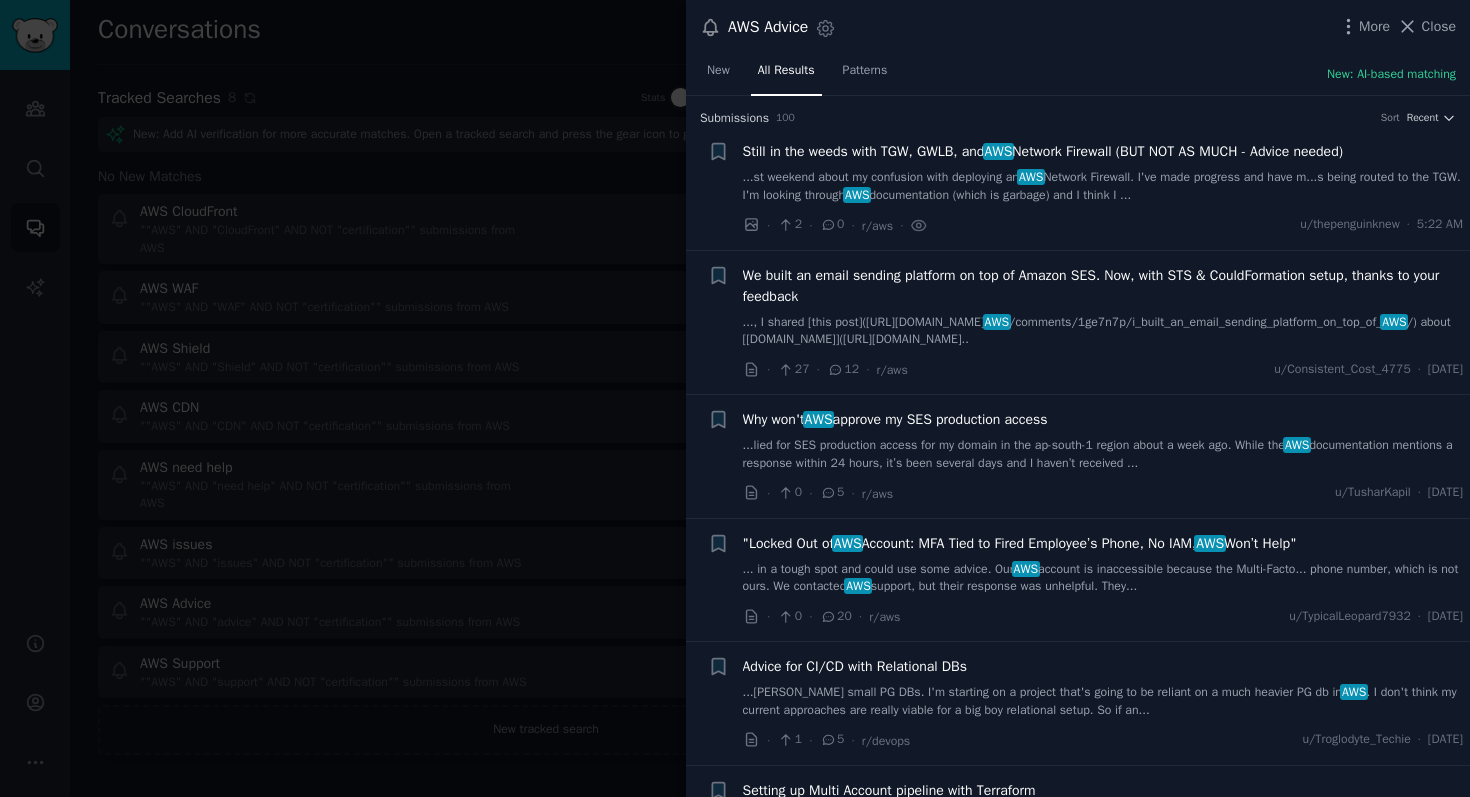 click at bounding box center [735, 398] 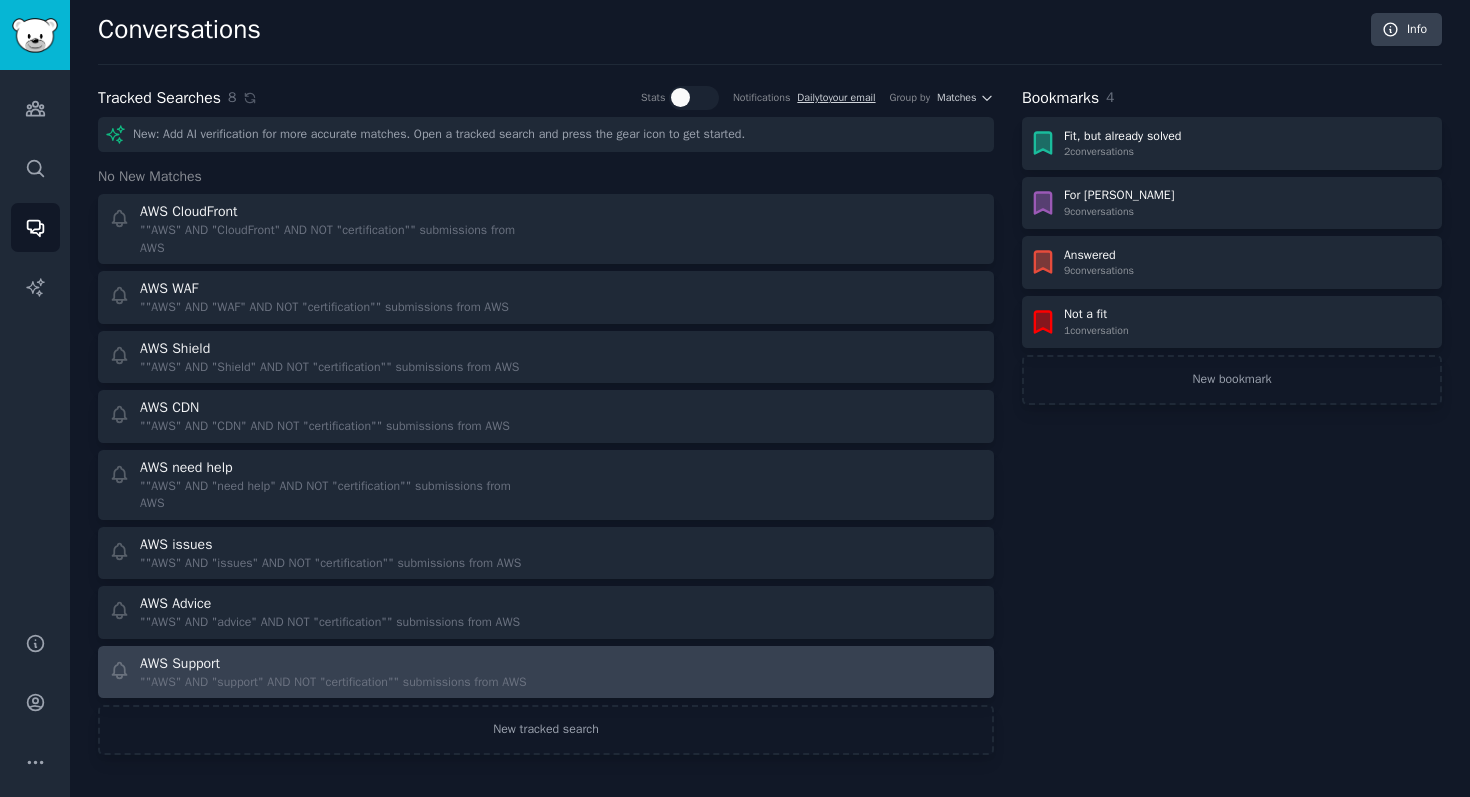 click on "AWS Support" at bounding box center [333, 663] 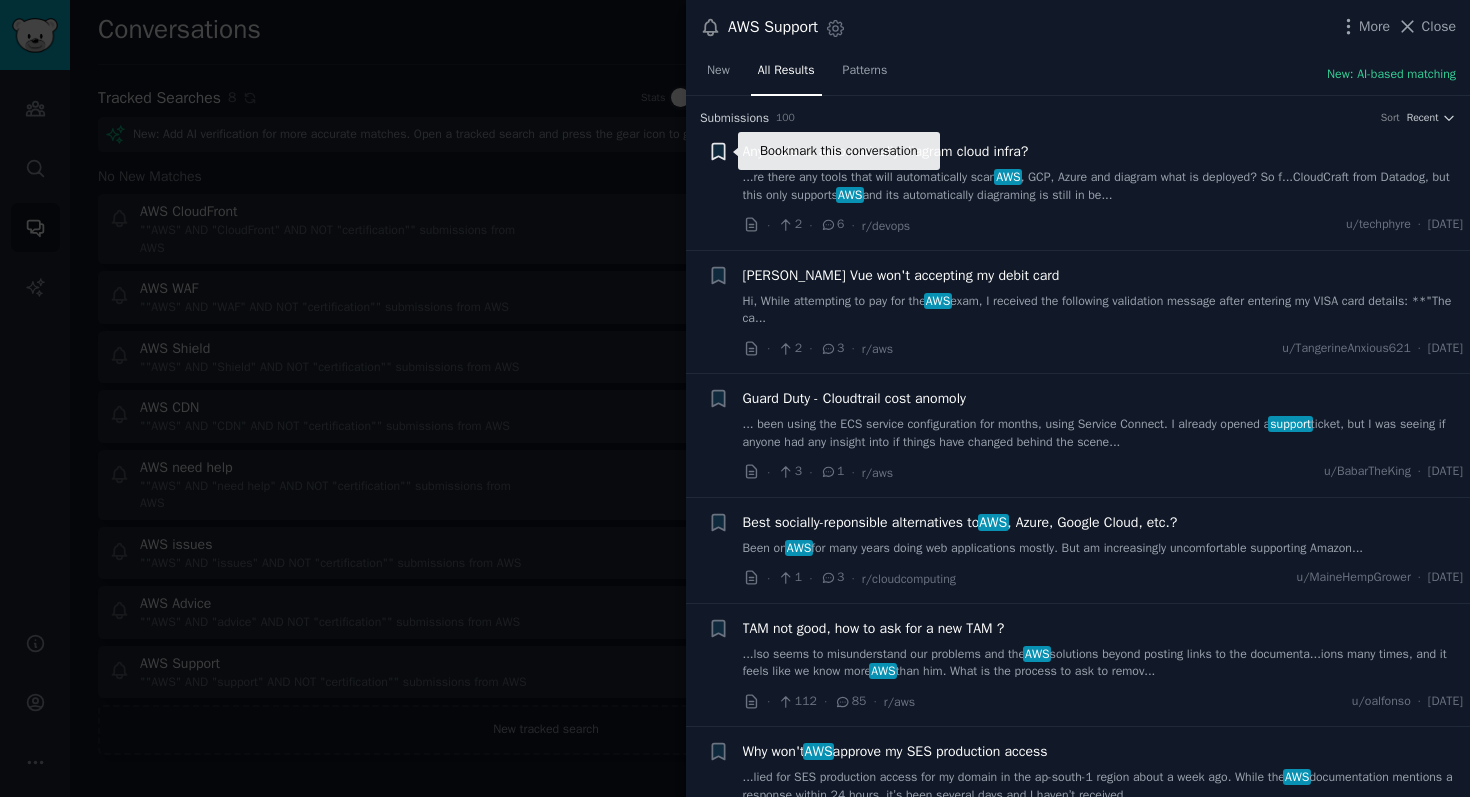 click 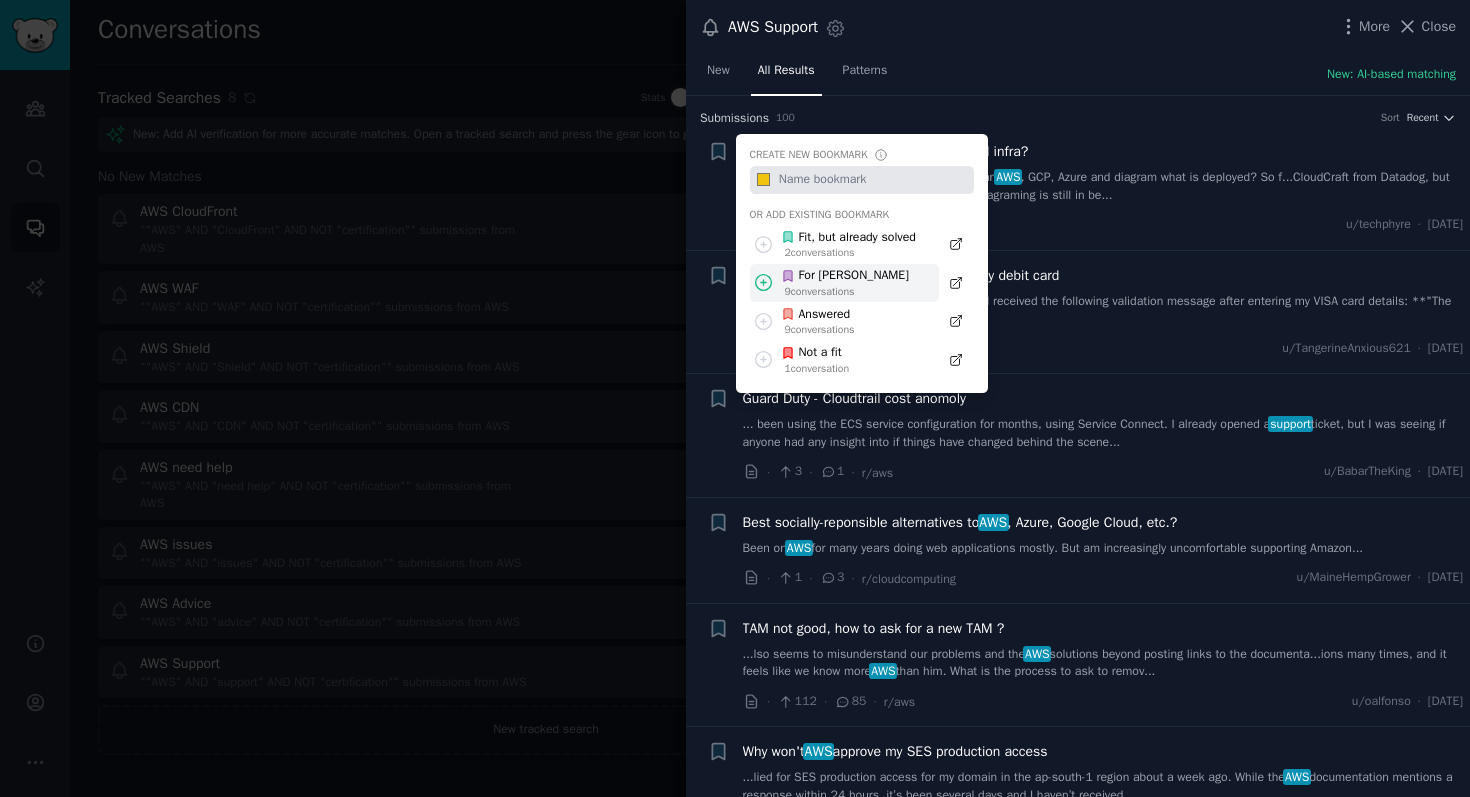 click on "For [PERSON_NAME]" at bounding box center [845, 276] 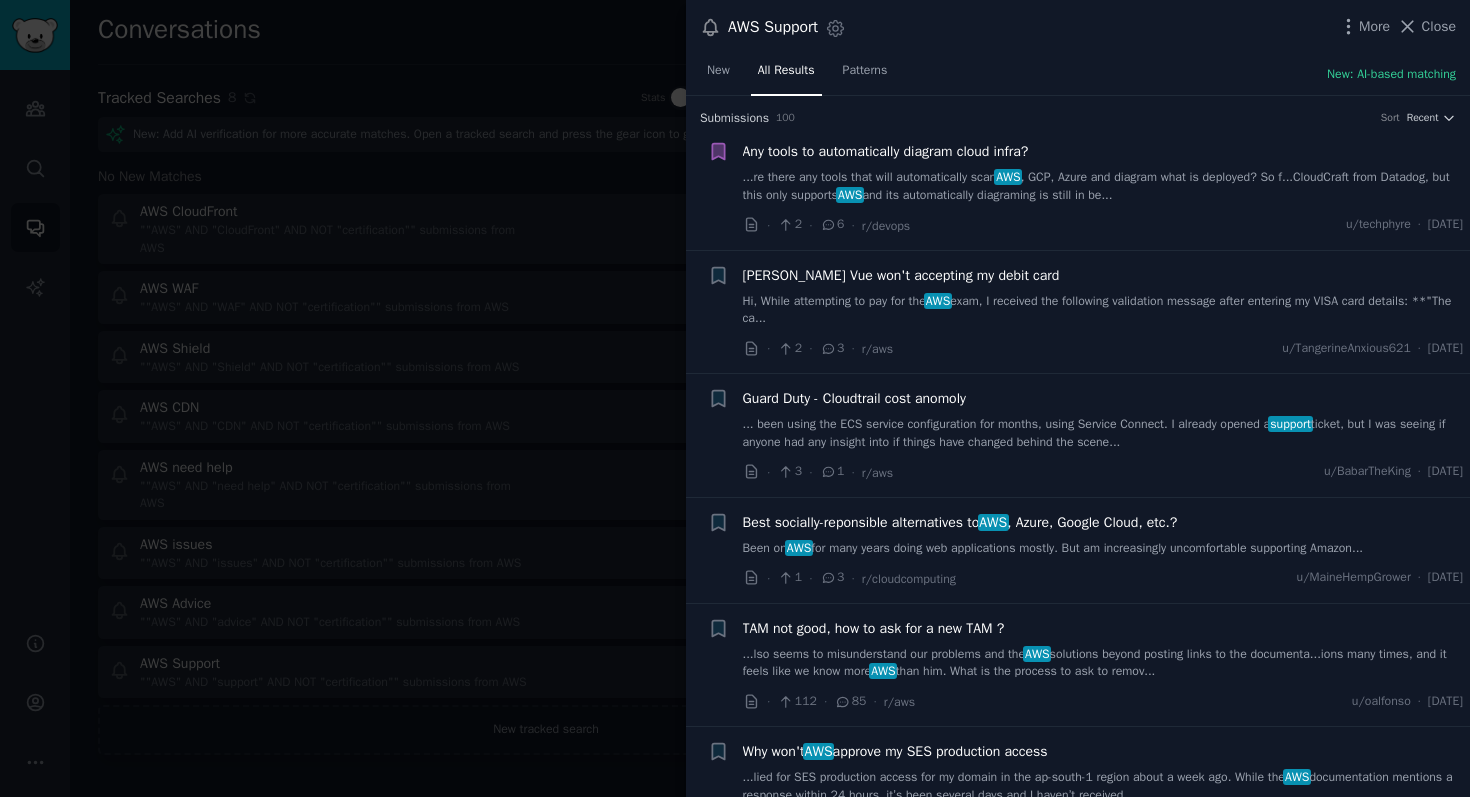 click at bounding box center (735, 398) 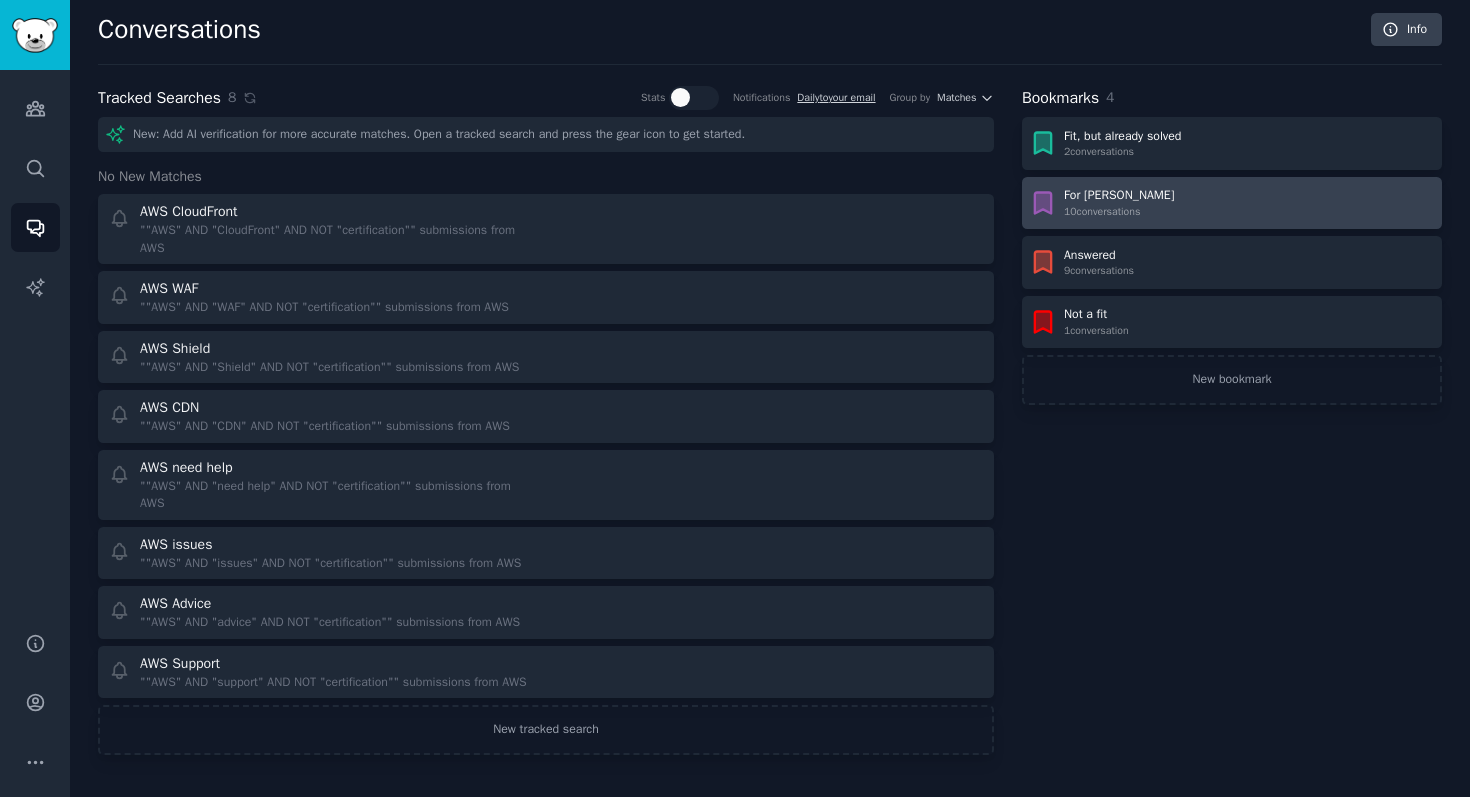 click 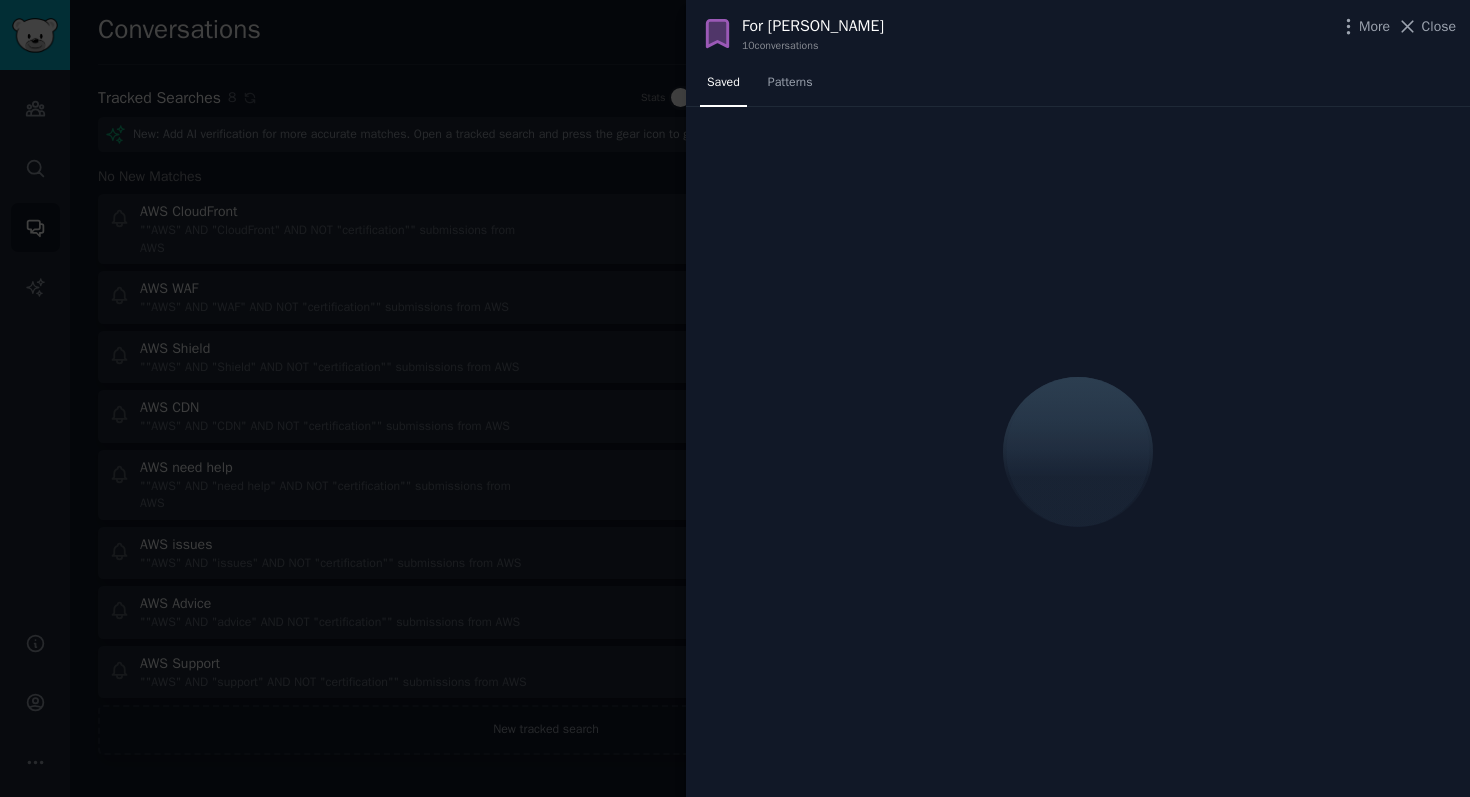 click on "For [PERSON_NAME]" at bounding box center [813, 26] 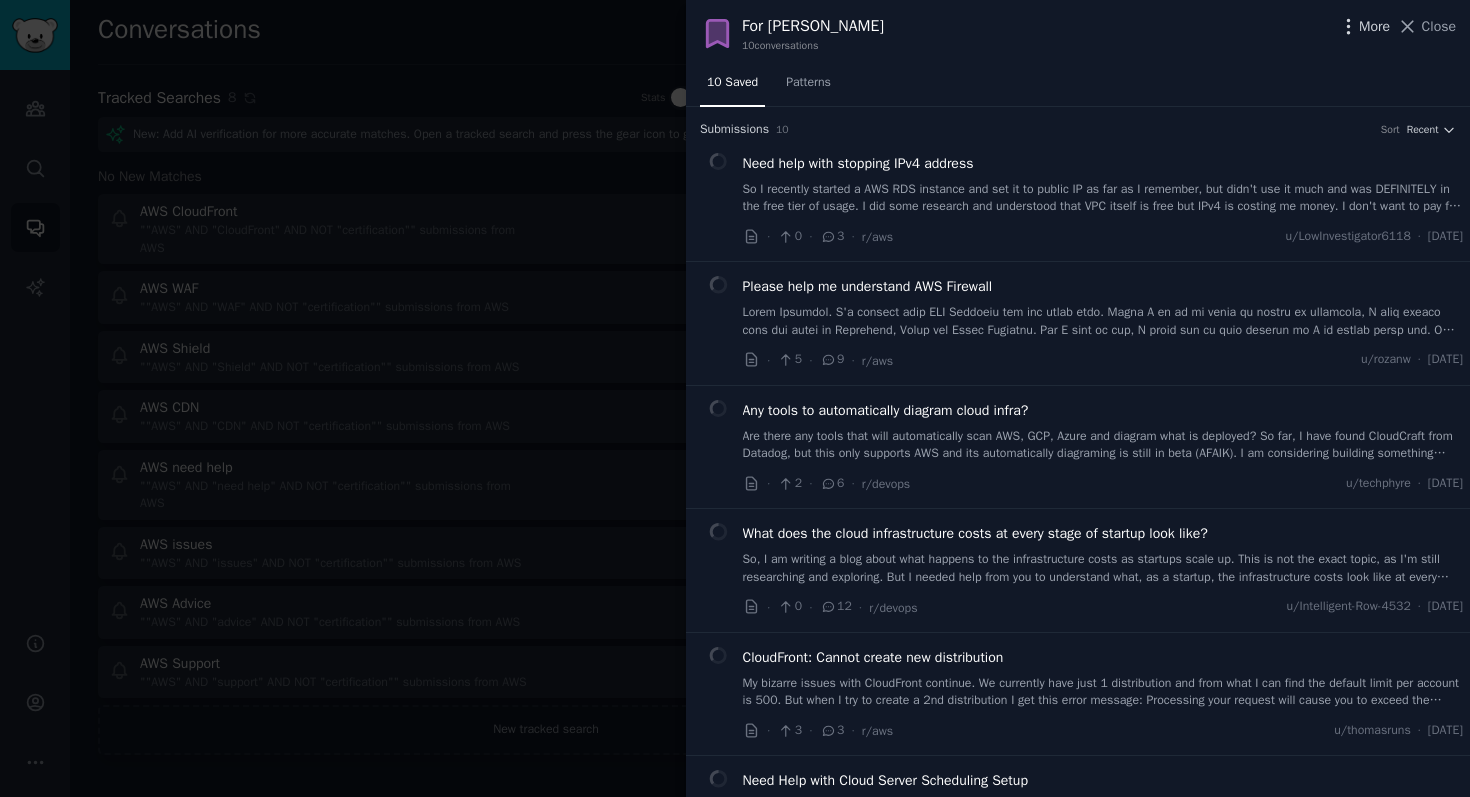 click 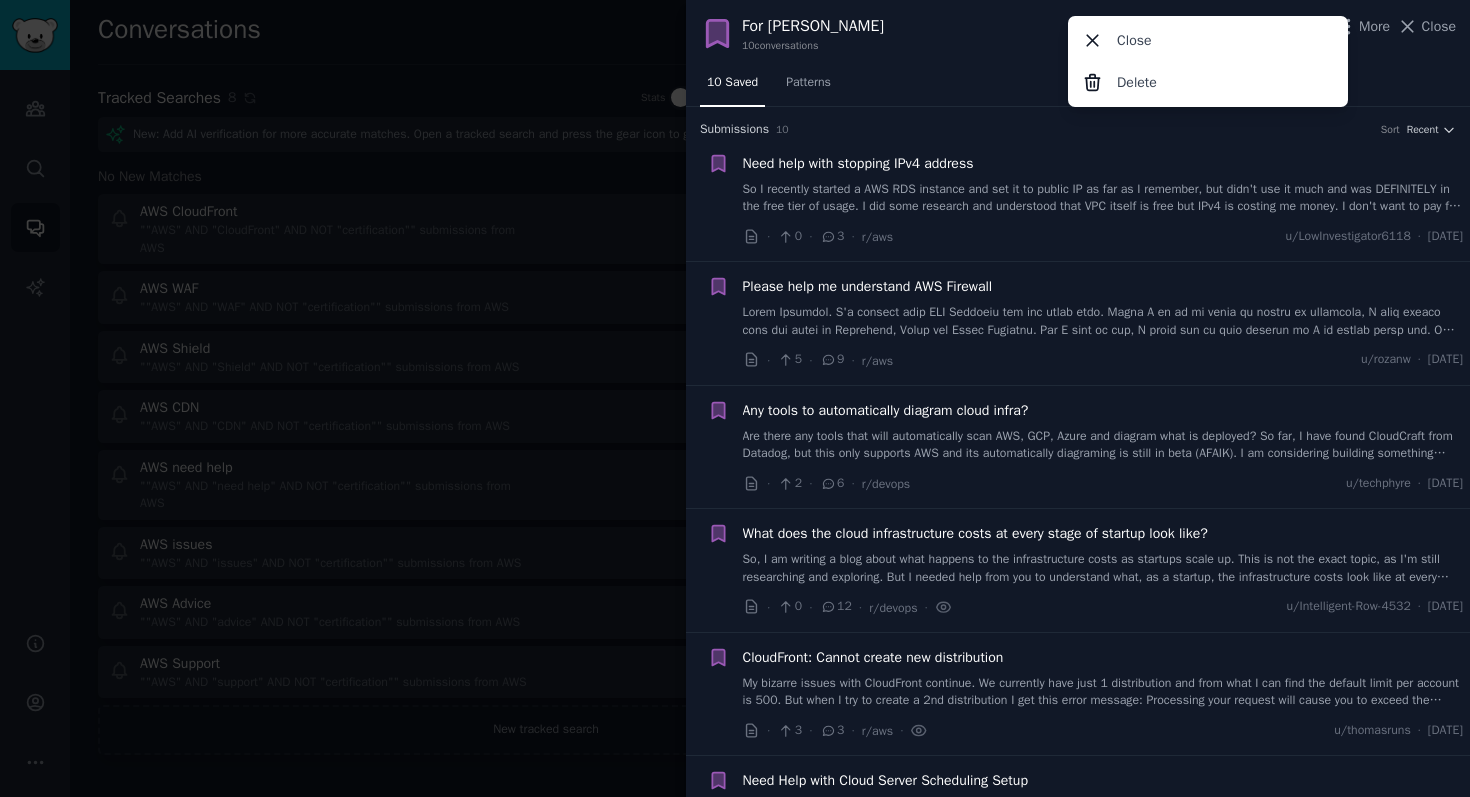 click on "10 Saved Patterns" at bounding box center (1078, 87) 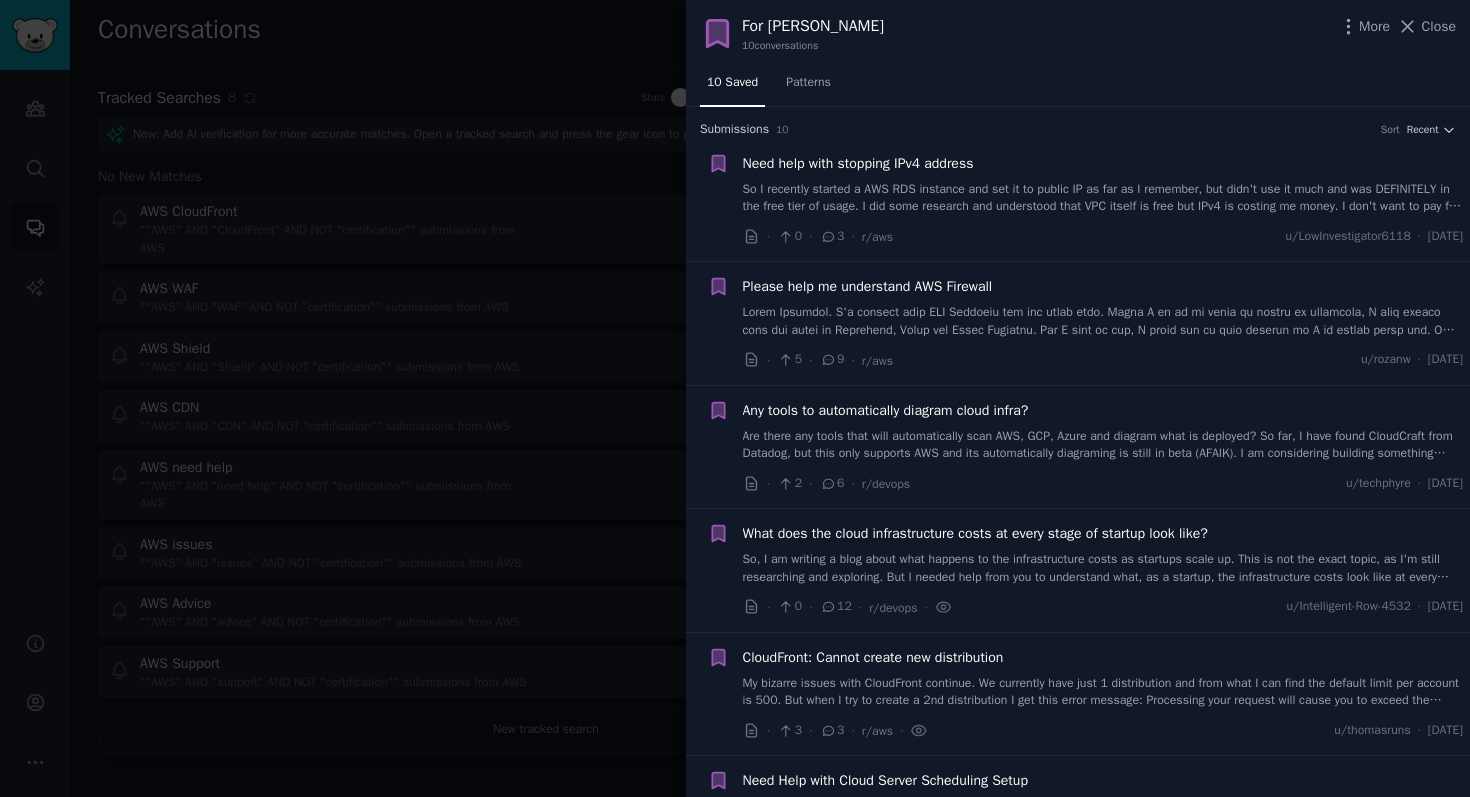 click at bounding box center [735, 398] 